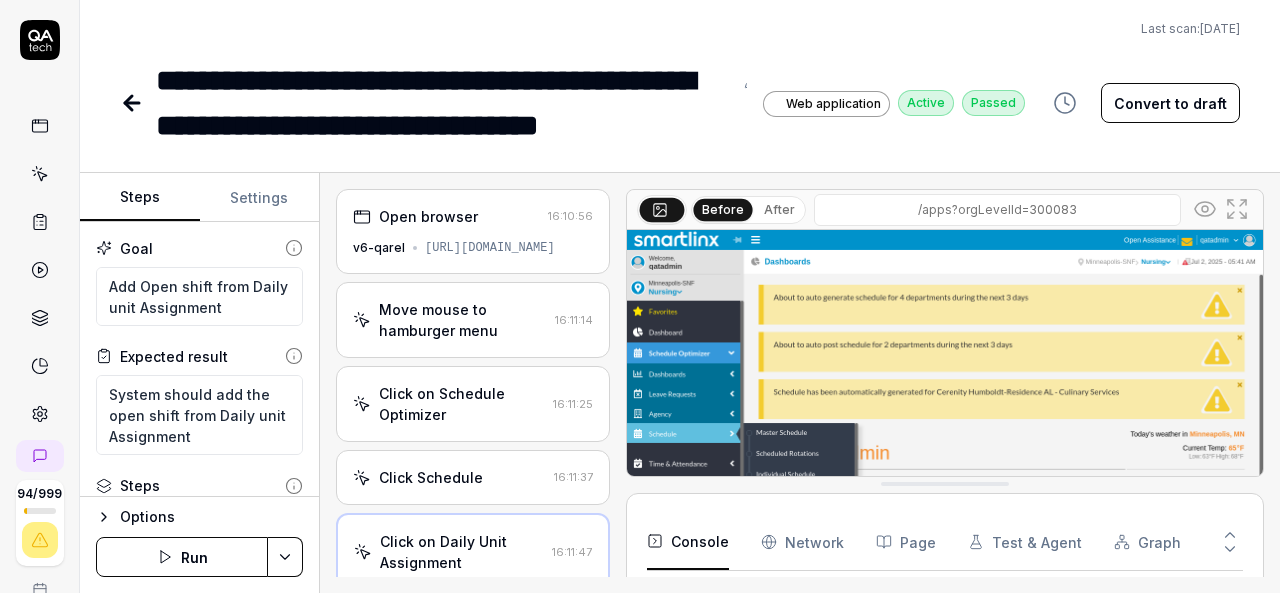 scroll, scrollTop: 0, scrollLeft: 0, axis: both 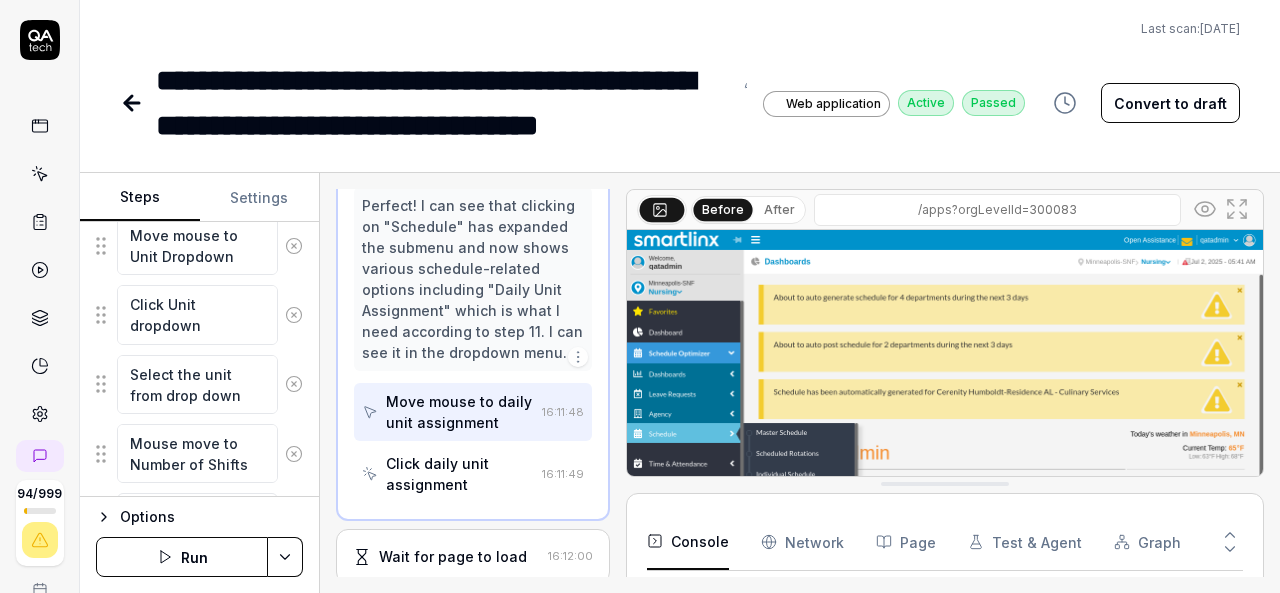 click 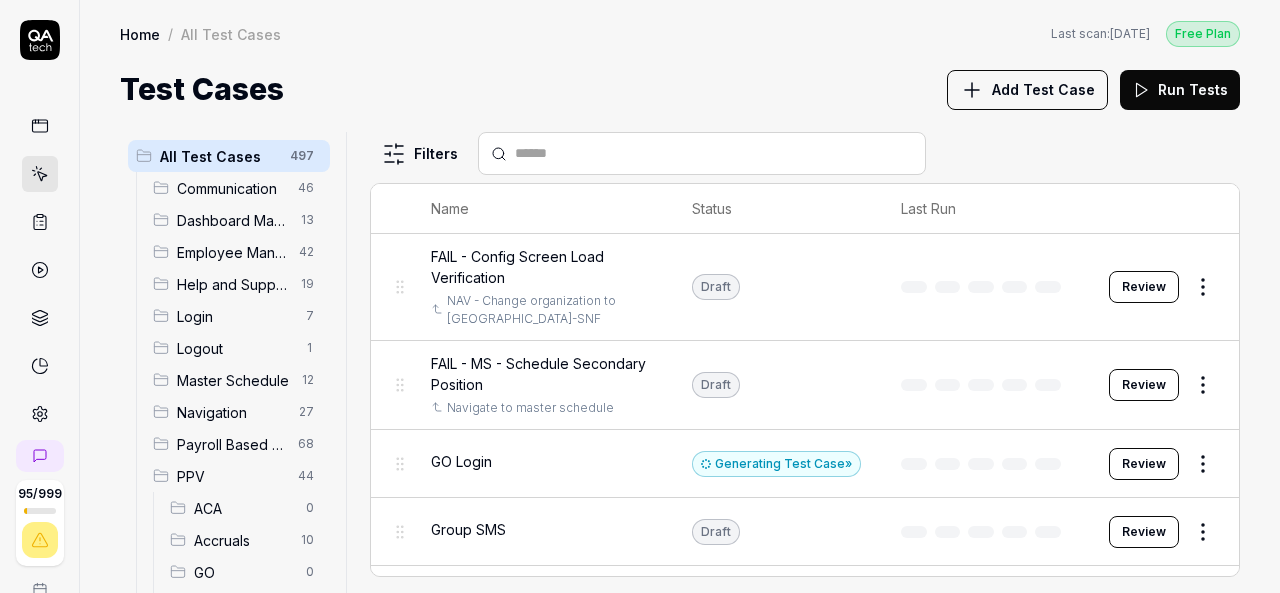 click 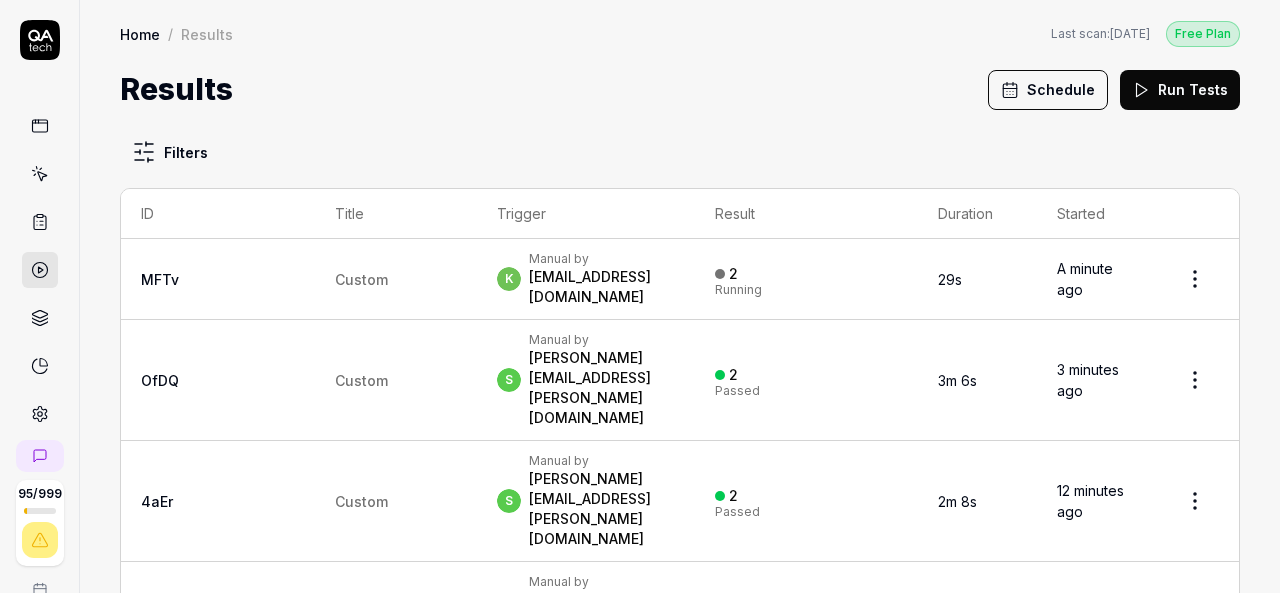 click on "[EMAIL_ADDRESS][DOMAIN_NAME]" at bounding box center (602, 287) 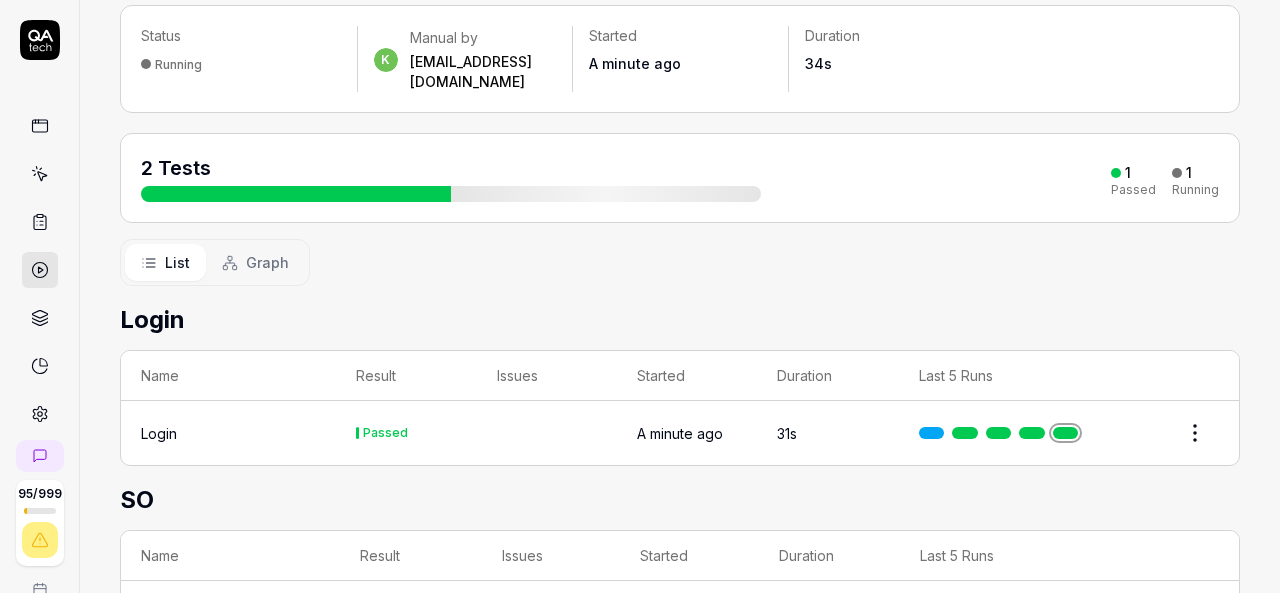 scroll, scrollTop: 220, scrollLeft: 0, axis: vertical 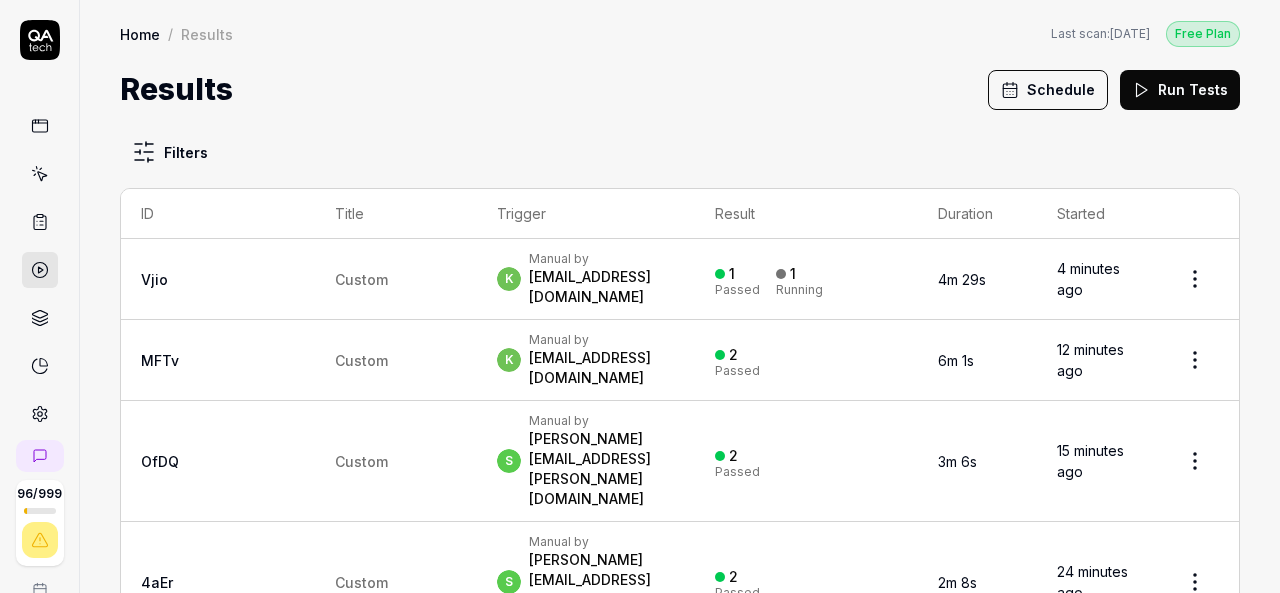 click at bounding box center [40, 174] 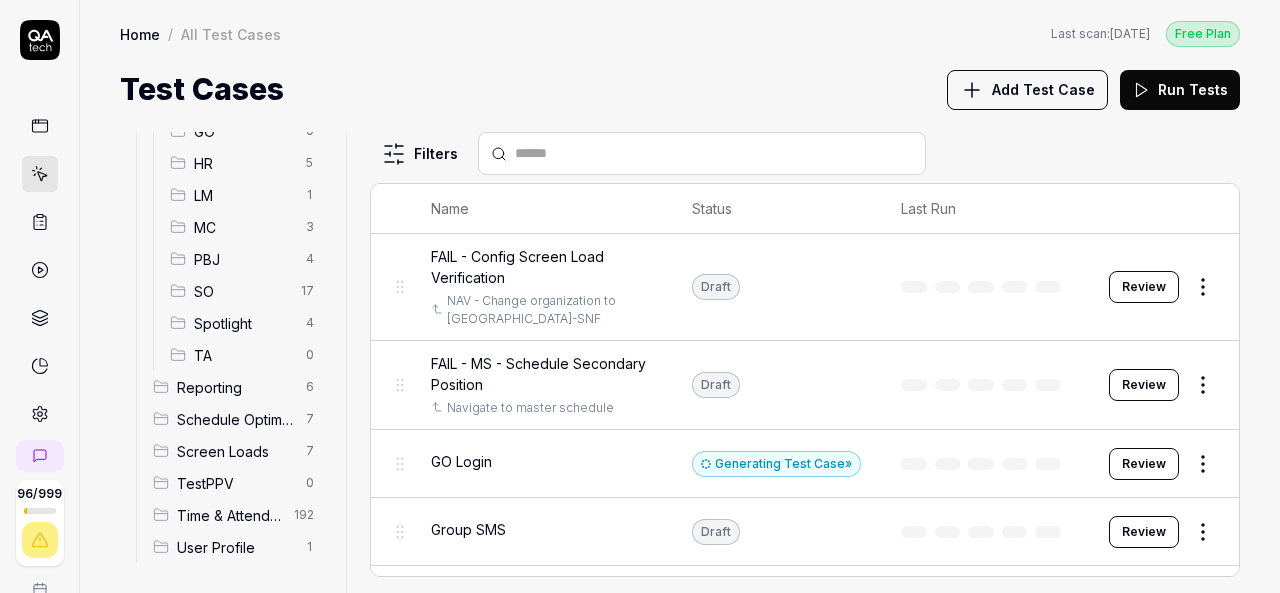 scroll, scrollTop: 347, scrollLeft: 0, axis: vertical 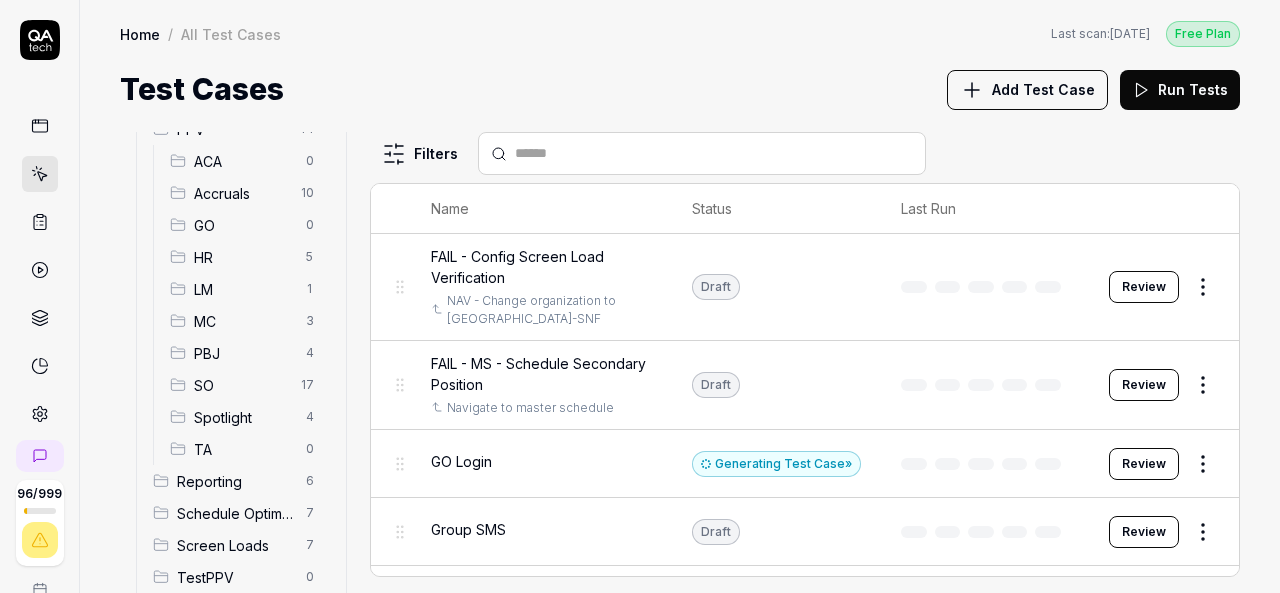 click on "SO 17" at bounding box center (246, 385) 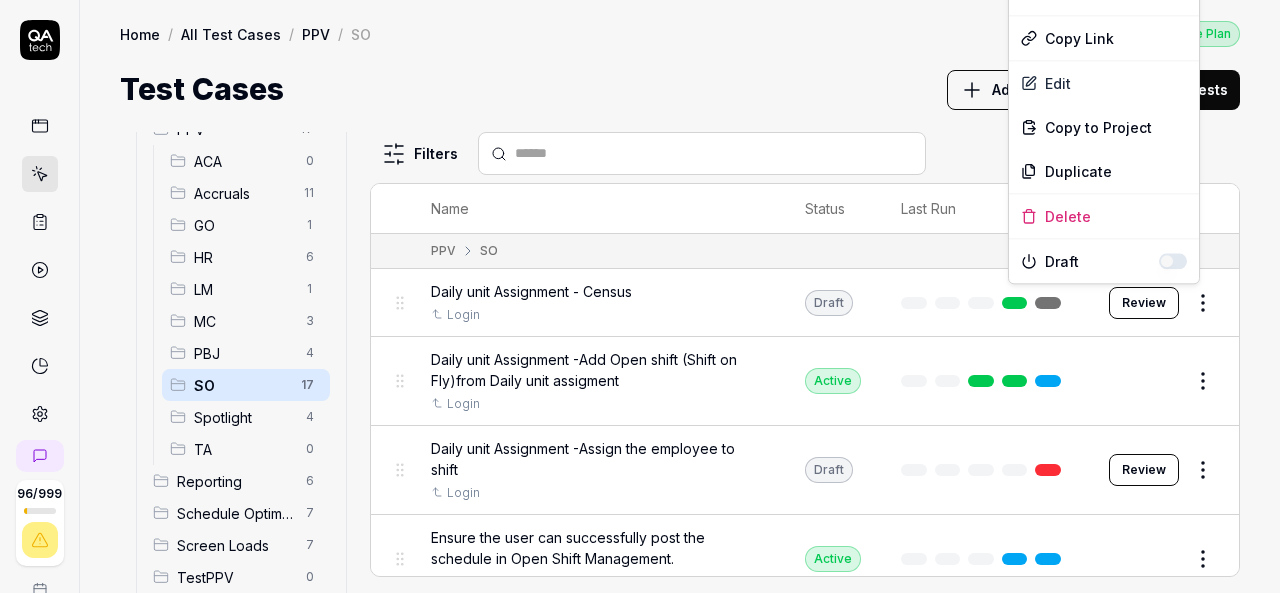click on "96  /  999 k S Home / All Test Cases / PPV / SO Free Plan Home / All Test Cases / PPV / SO Last scan:  Jun 5 2025 Free Plan Test Cases Add Test Case Run Tests All Test Cases 499 Communication 46 Dashboard Management 13 Employee Management 42 Help and Support 19 Login 7 Logout 1 Master Schedule 12 Navigation 27 Payroll Based Journal 68 PPV 47 ACA 0 Accruals 11 GO 1 HR 6 LM 1 MC 3 PBJ 4 SO 17 Spotlight 4 TA 0 Reporting 6 Schedule Optimizer 7 Screen Loads 7 TestPPV 0 Time & Attendance 192 User Profile 1 Filters Name Status Last Run PPV SO Daily unit Assignment - Census Login Draft Review Daily unit Assignment -Add Open shift (Shift on Fly)from Daily unit assigment Login Active Edit Daily unit Assignment -Assign the employee to shift Login Draft Review Ensure the user can successfully post the schedule in Open Shift Management. Login Active Edit Open Shift Management - Accessing the Open Shift Management page Login Active Edit Verify filters functionality in Master schedule screen. Login Active Edit Login Active" at bounding box center (640, 296) 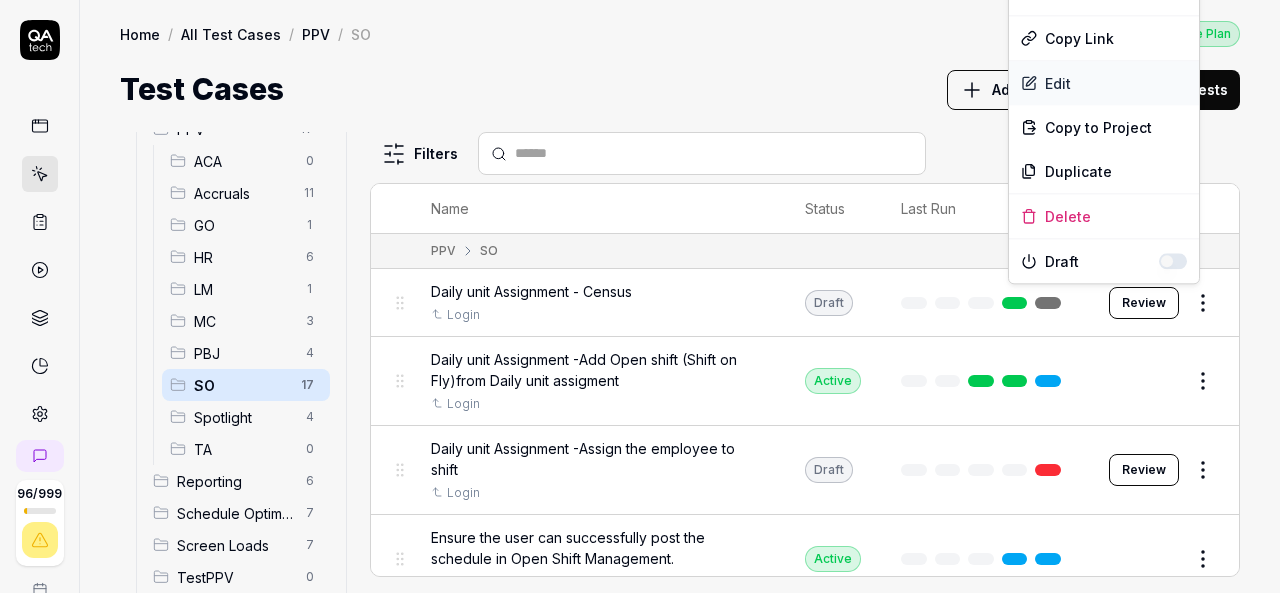 click on "Edit" at bounding box center (1104, 83) 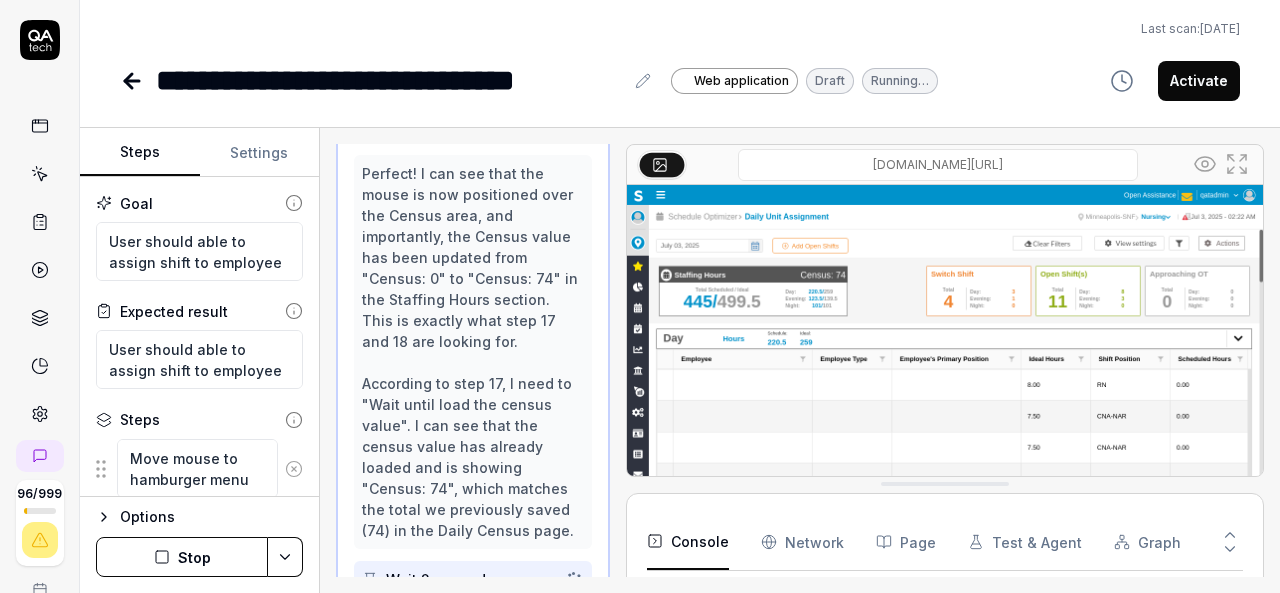 scroll, scrollTop: 1522, scrollLeft: 0, axis: vertical 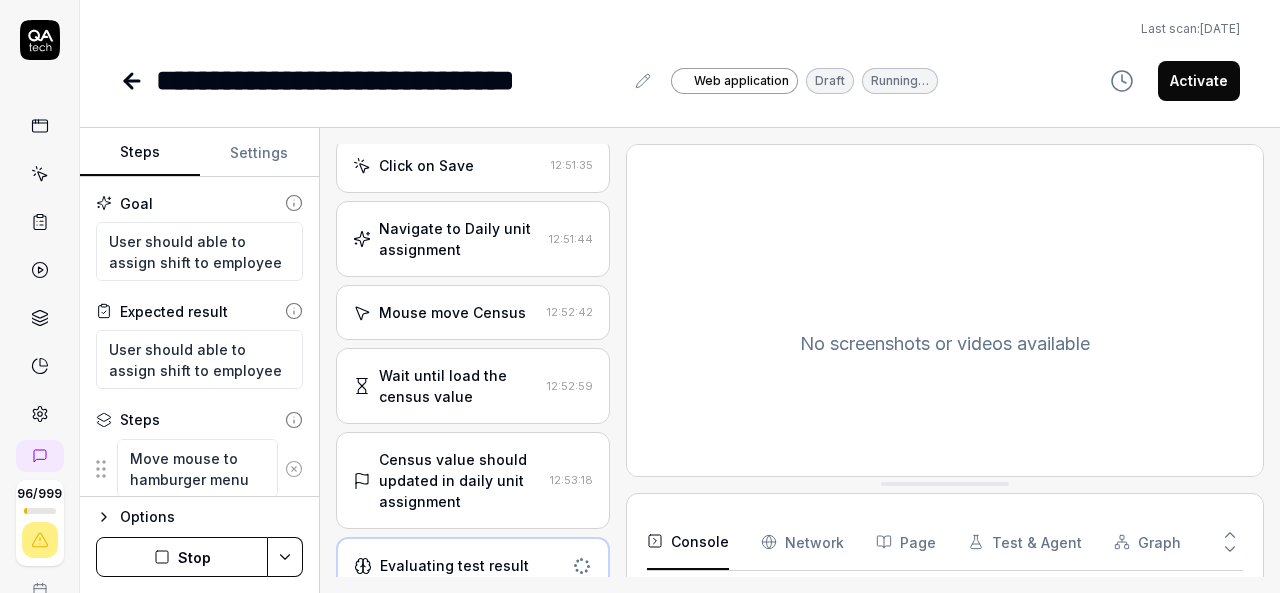 click on "Activate" at bounding box center [1199, 81] 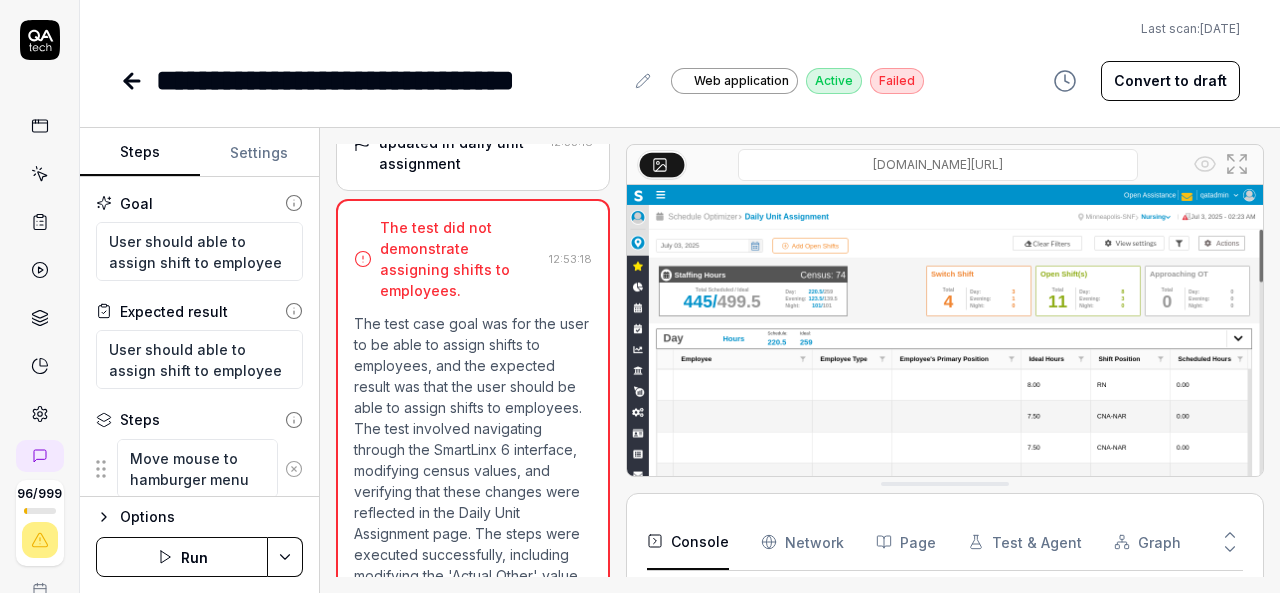 scroll, scrollTop: 1572, scrollLeft: 0, axis: vertical 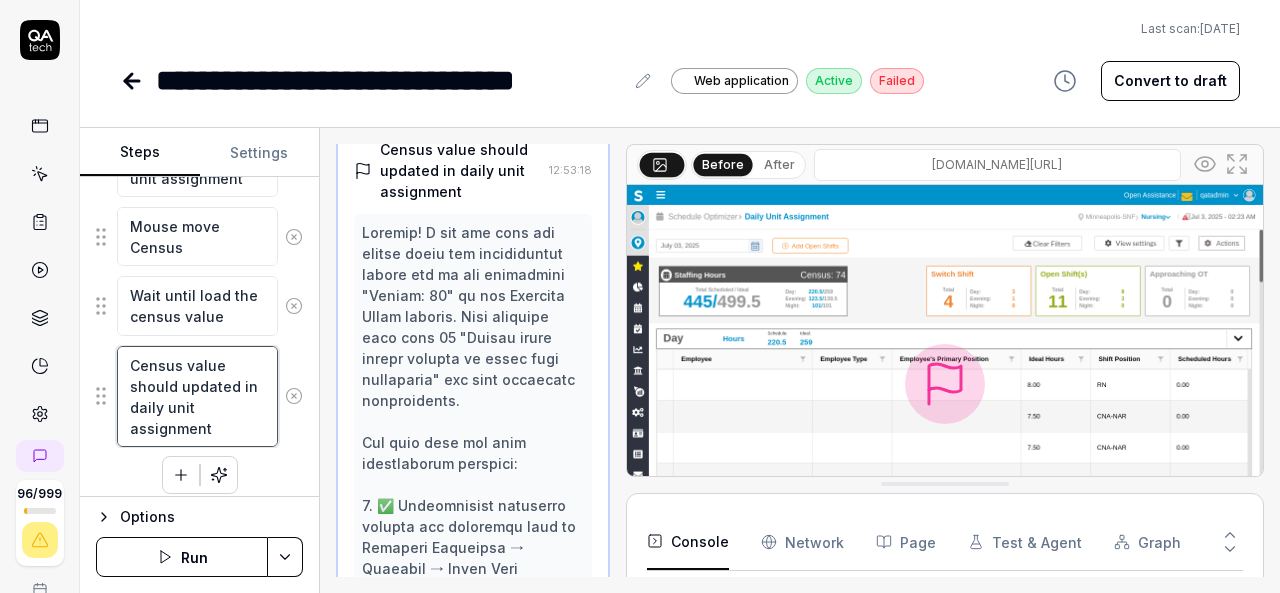 click on "Census value should updated in daily unit assignment" at bounding box center [197, 396] 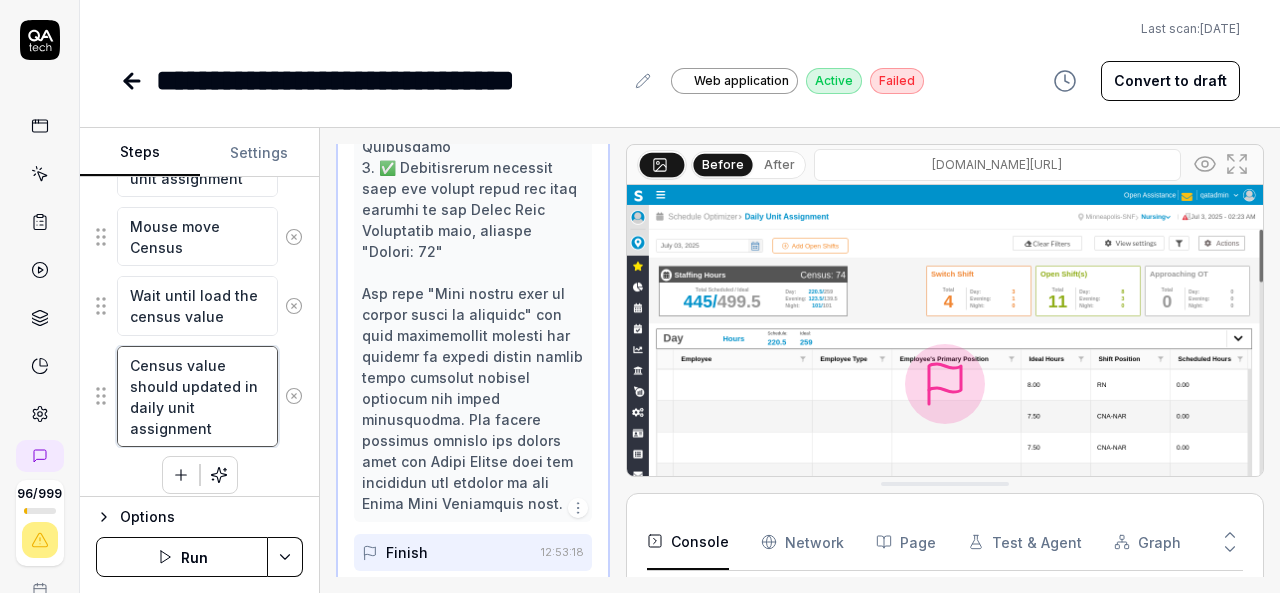 scroll, scrollTop: 2271, scrollLeft: 0, axis: vertical 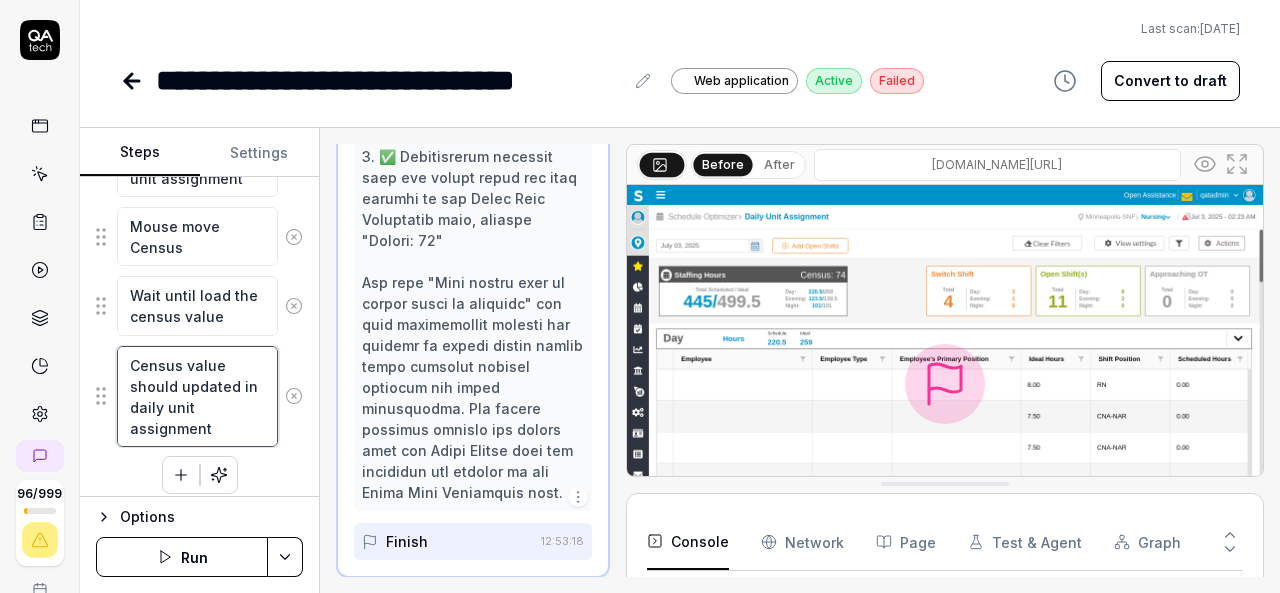 type on "*" 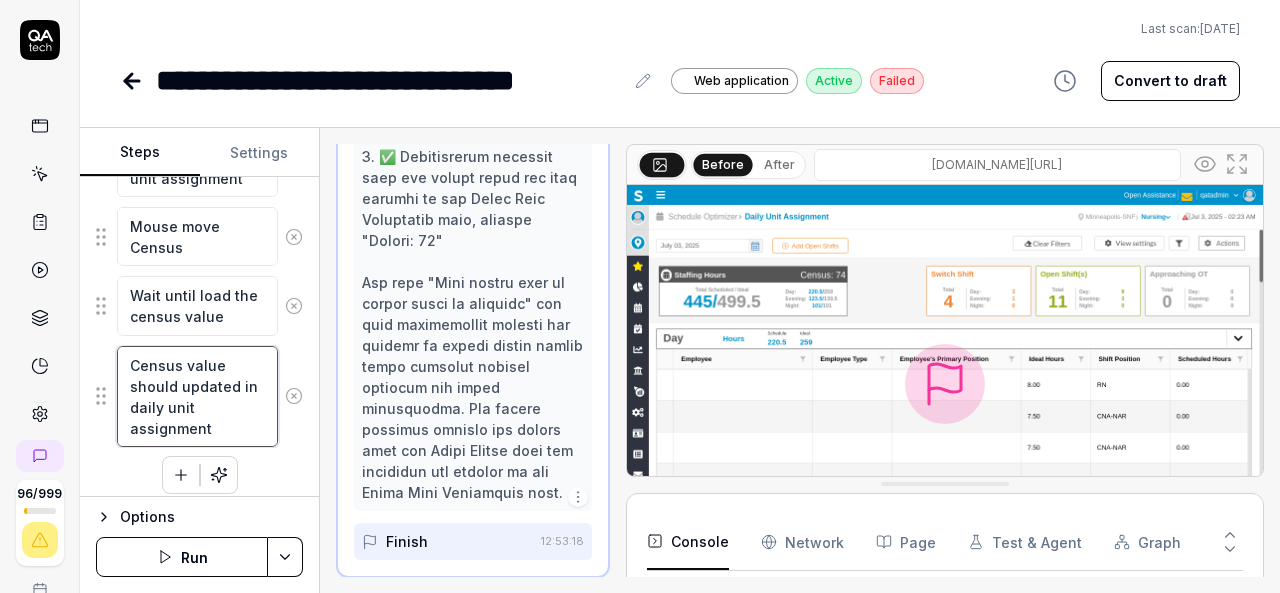 type on "Census value should updated in daily unit assignment a" 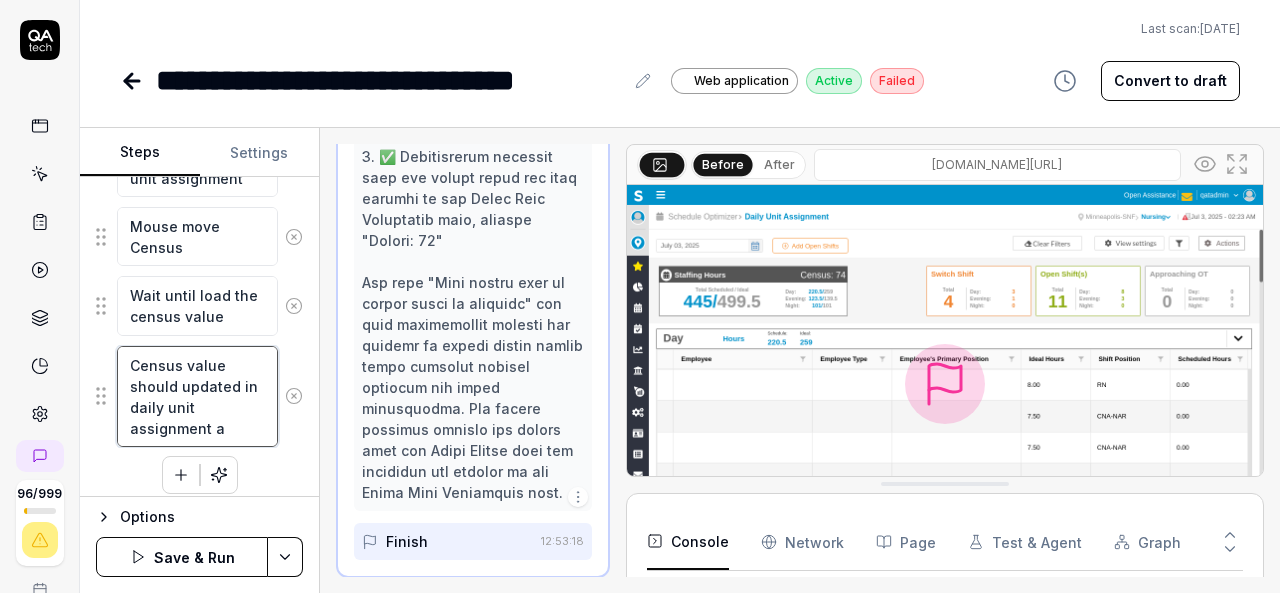 type on "*" 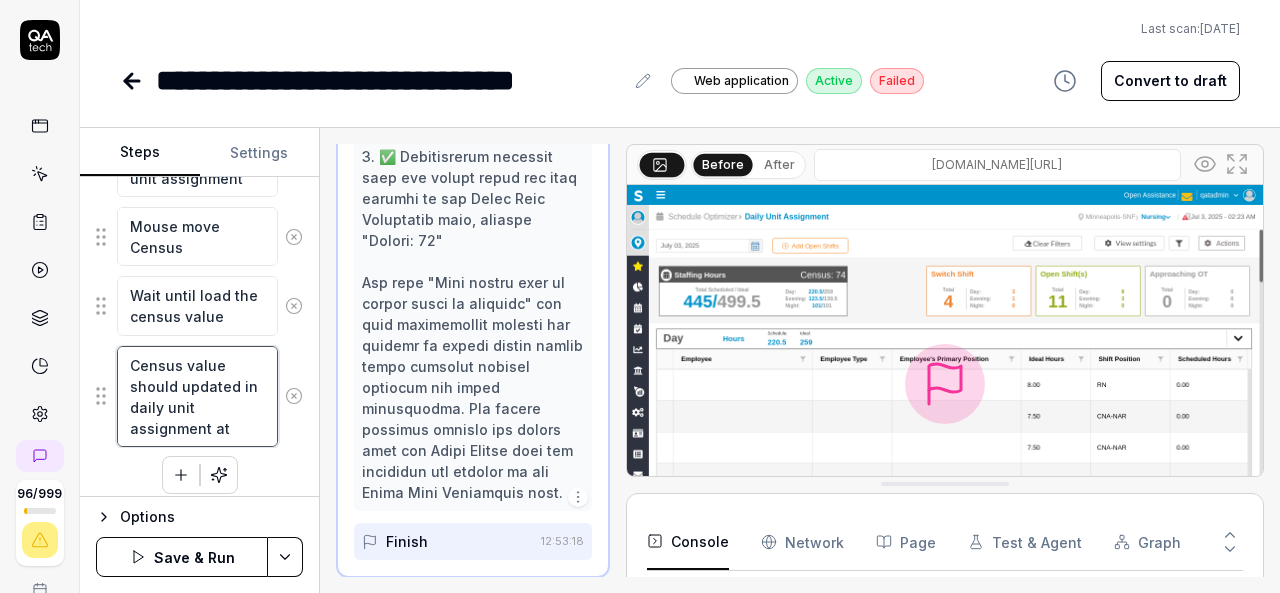 type on "*" 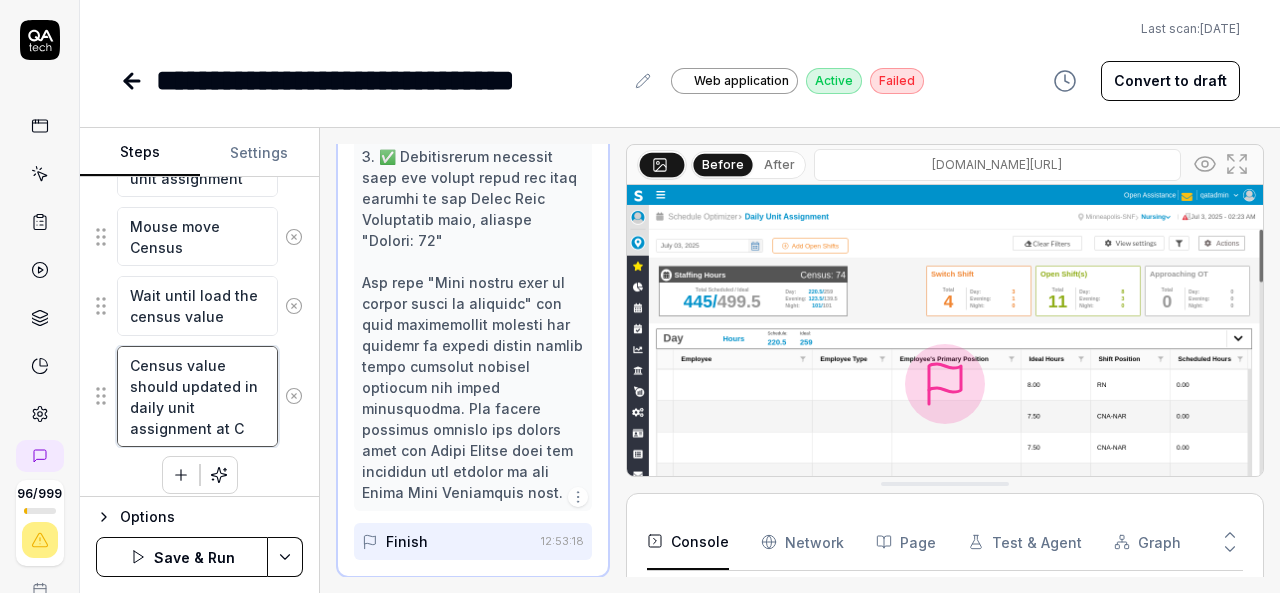 type on "*" 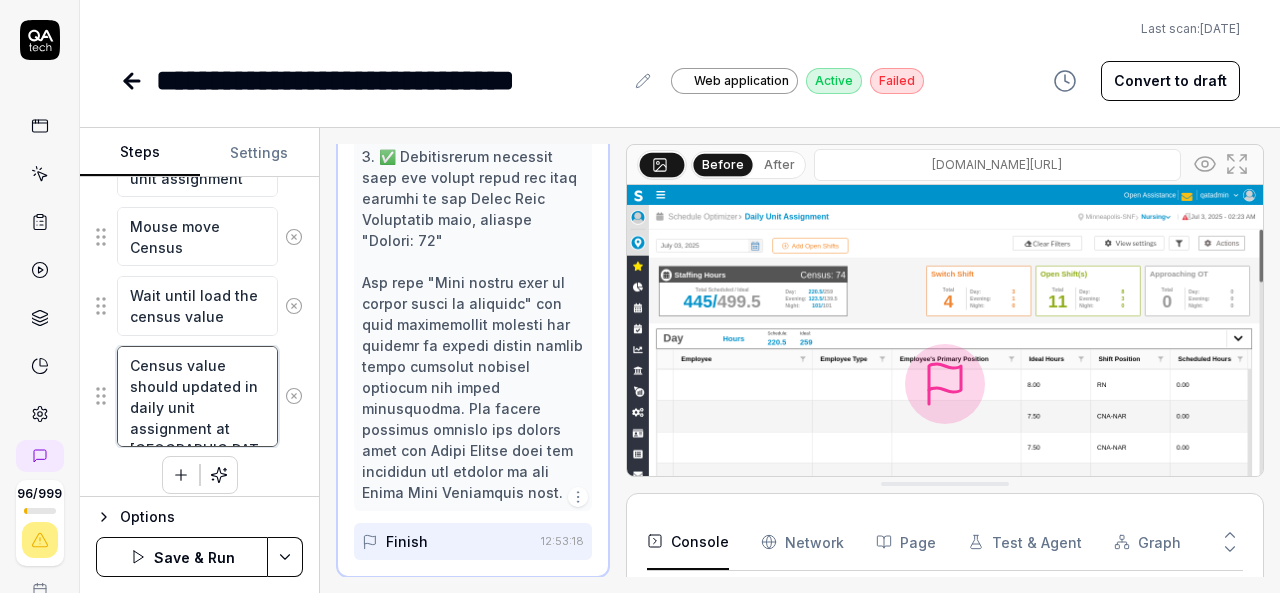 type on "*" 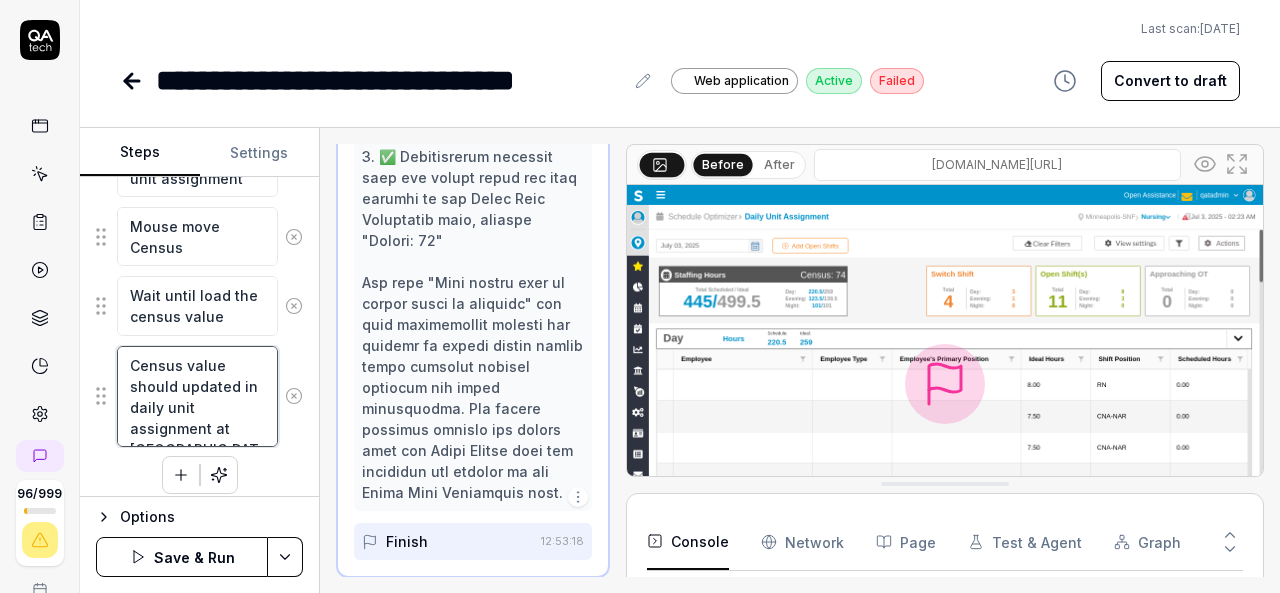 type on "Census value should updated in daily unit assignment at Cen" 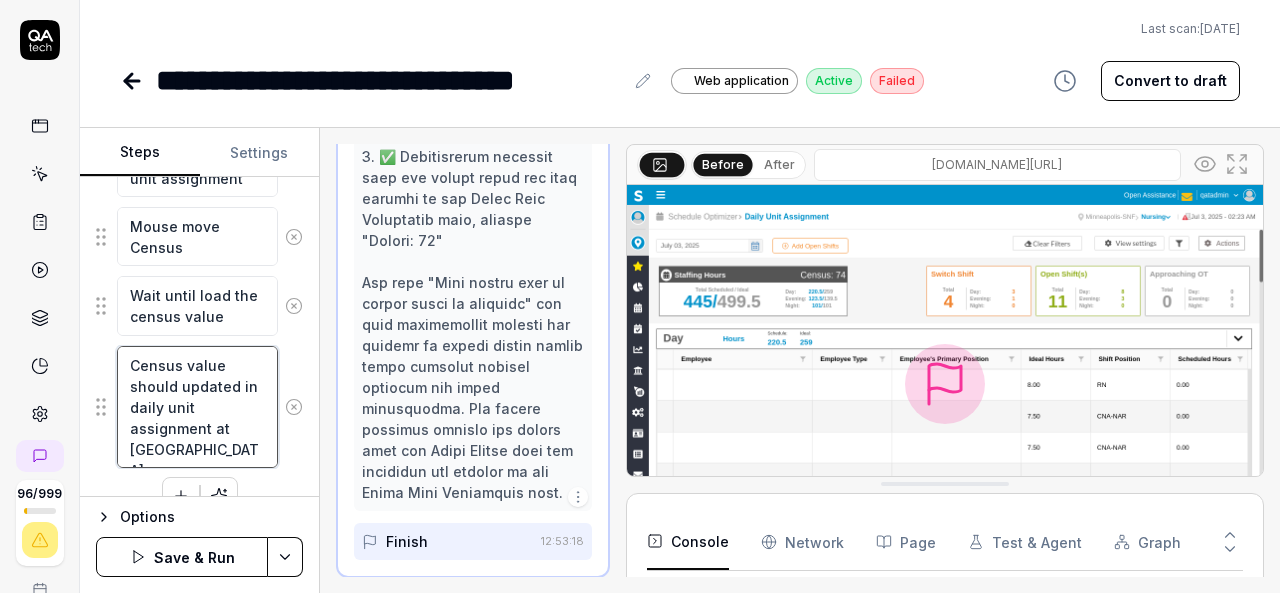 type on "*" 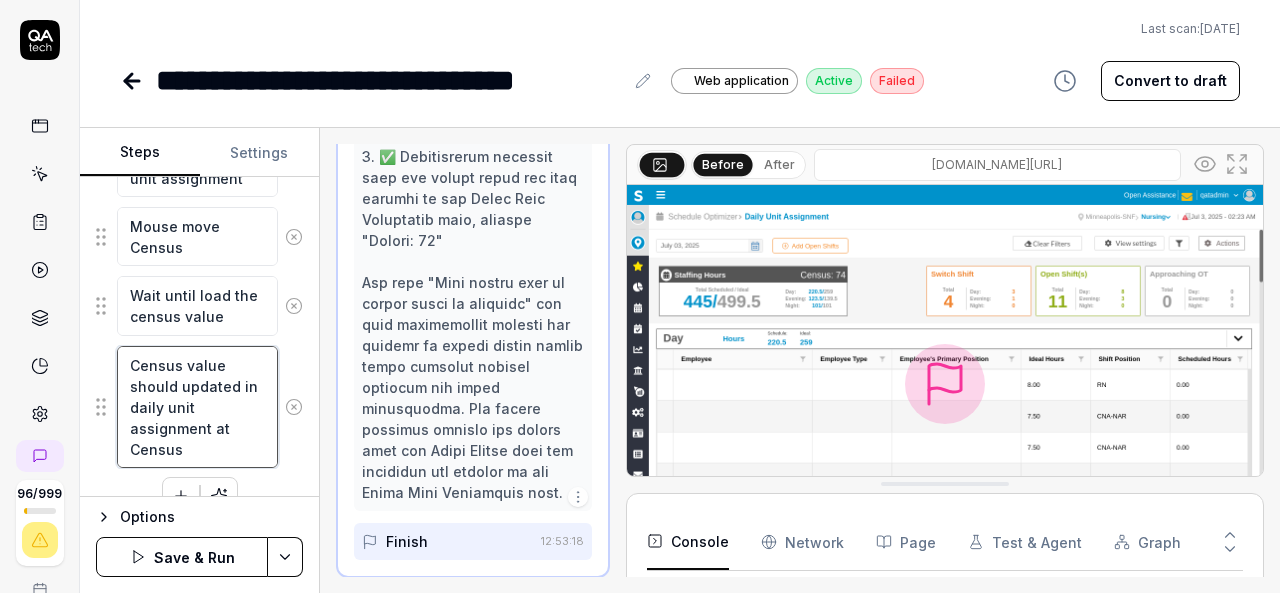 type on "Census value should updated in daily unit assignment at Census" 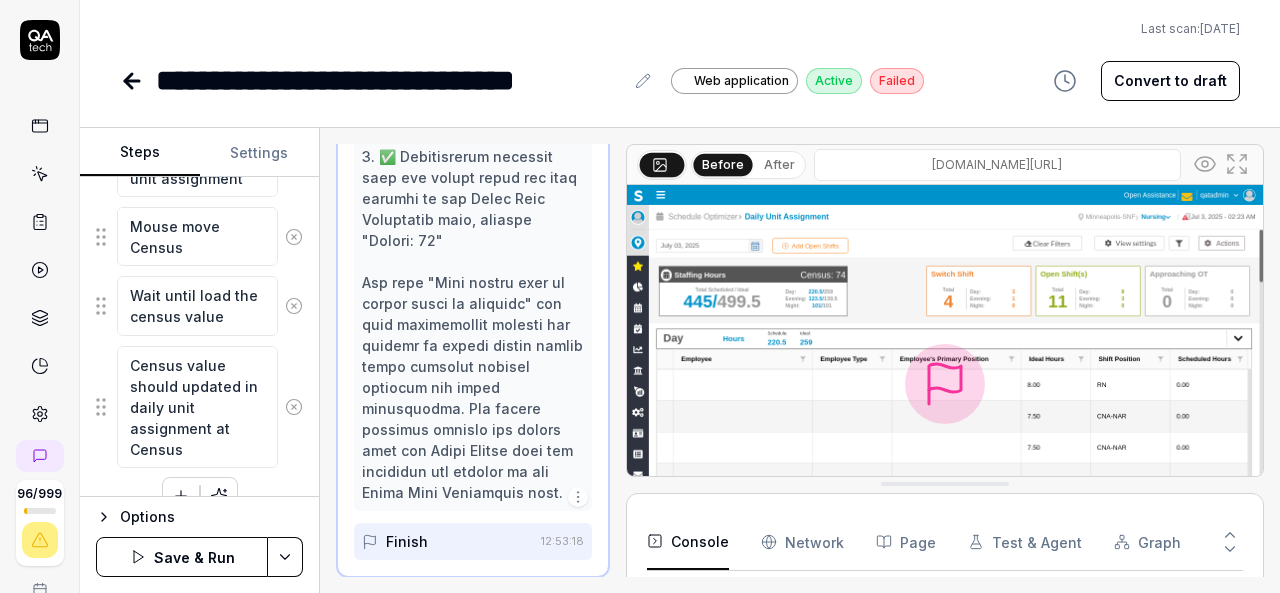click on "Convert to draft" at bounding box center (1170, 81) 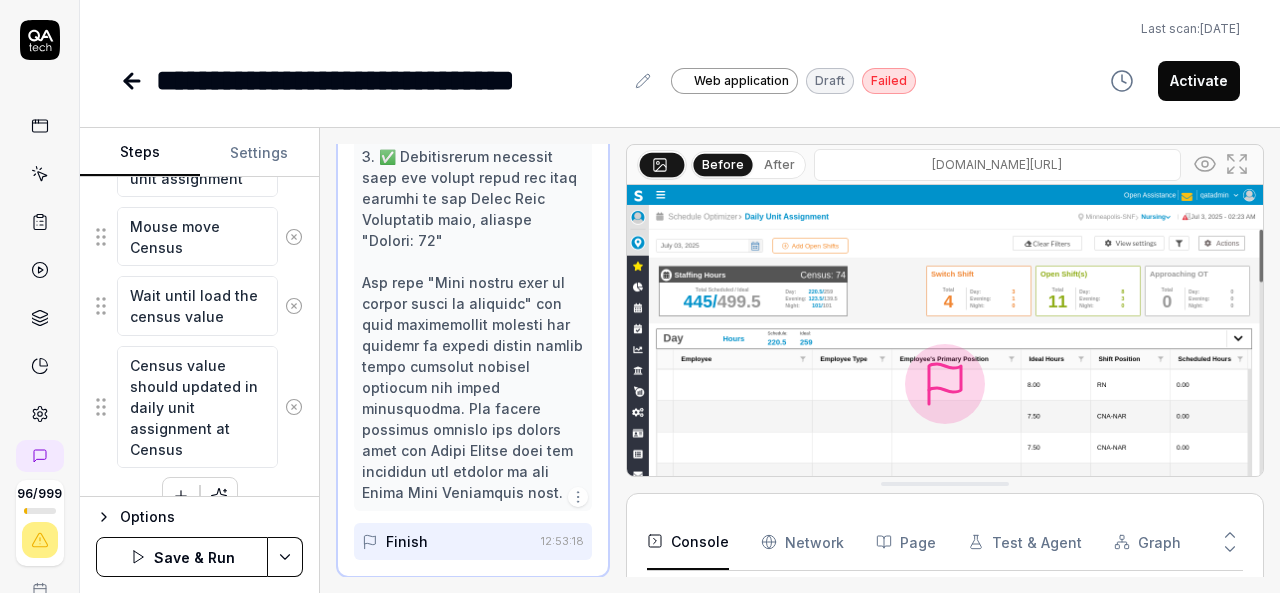 click 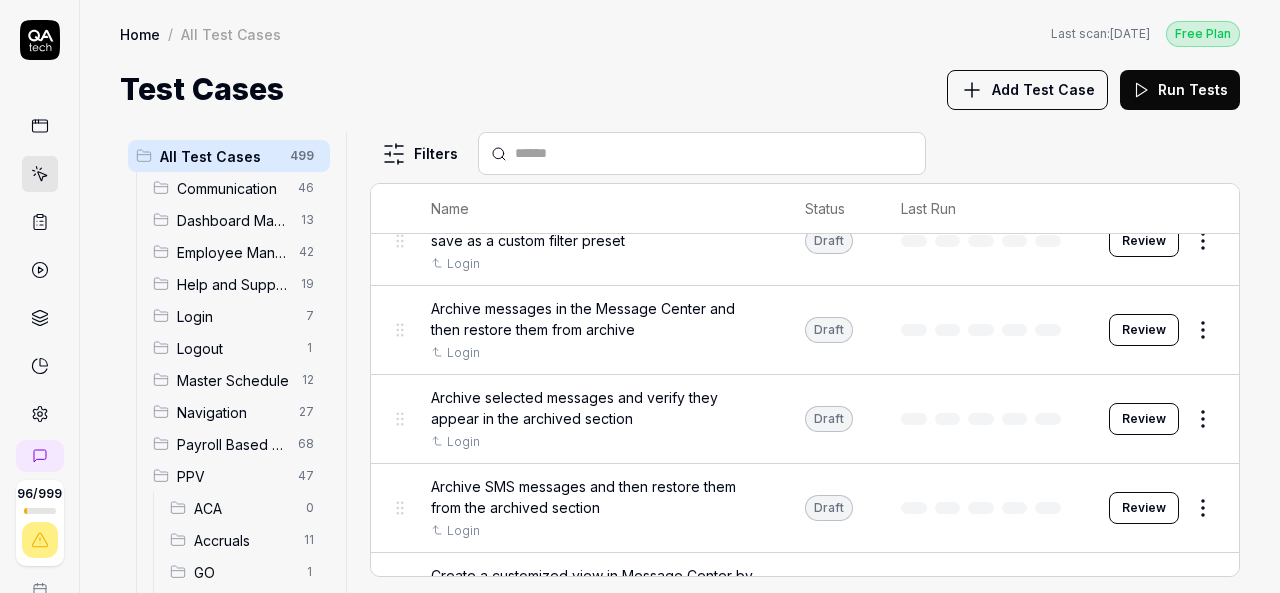 scroll, scrollTop: 461, scrollLeft: 0, axis: vertical 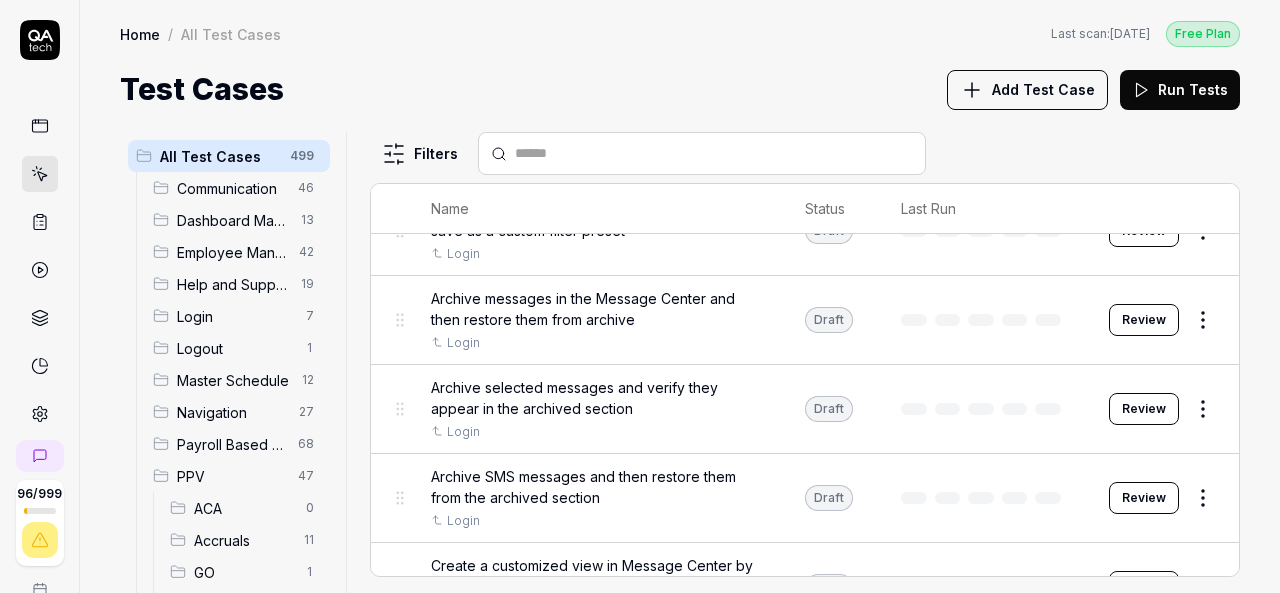 click on "Navigation" at bounding box center [232, 412] 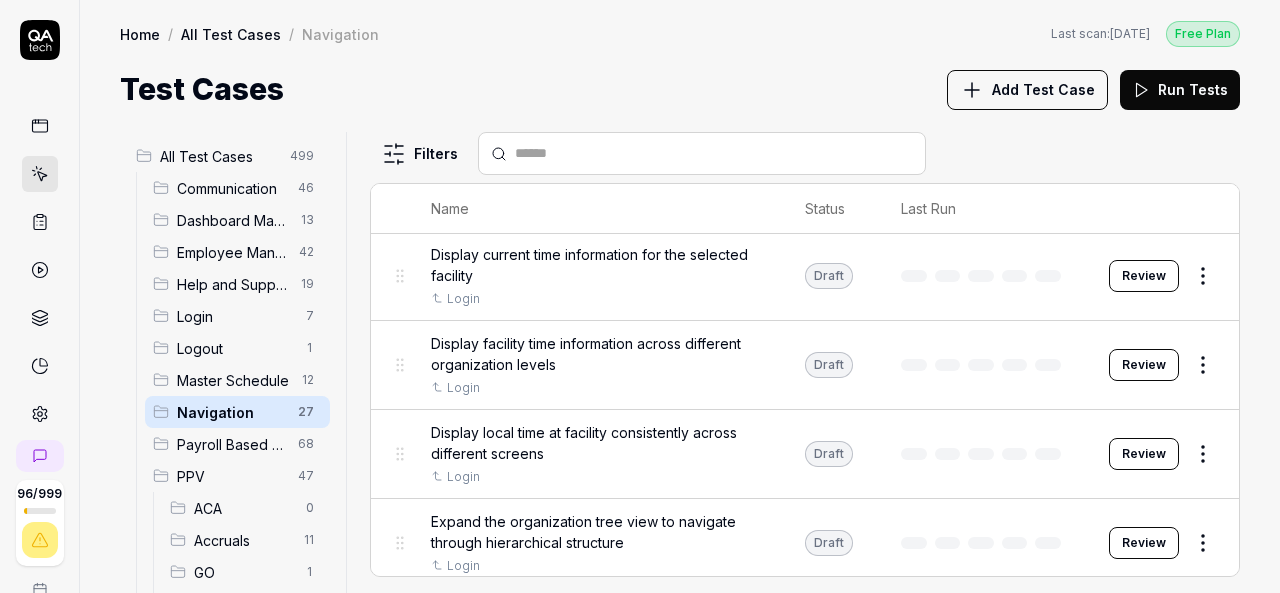 click on "Navigation" at bounding box center [231, 412] 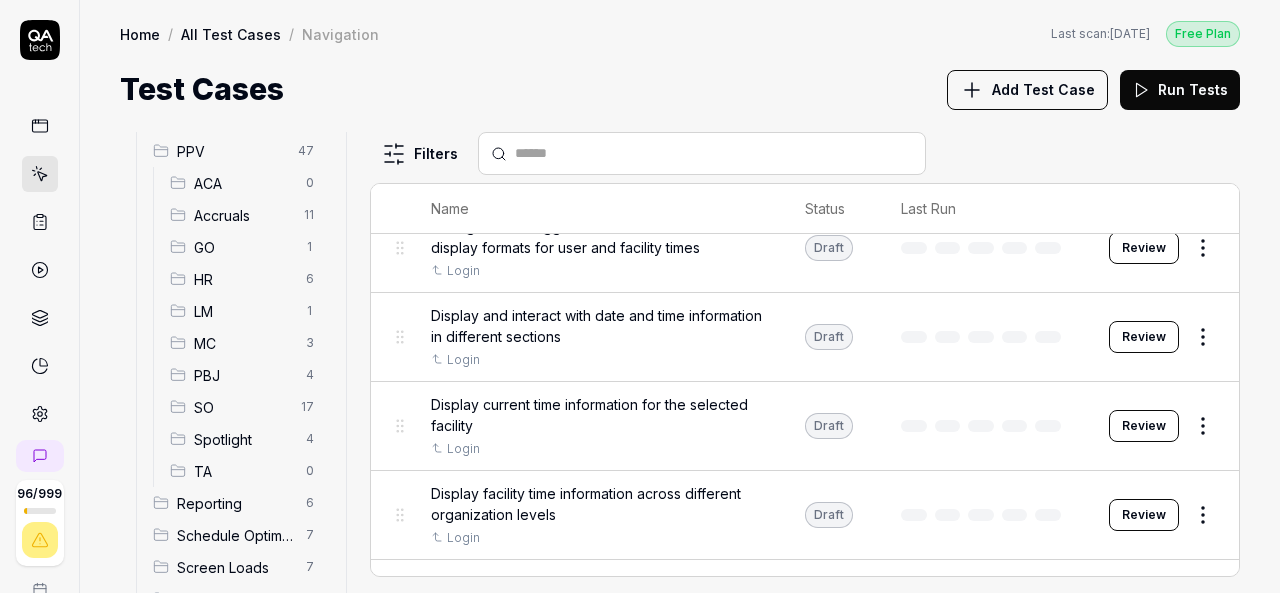 scroll, scrollTop: 0, scrollLeft: 0, axis: both 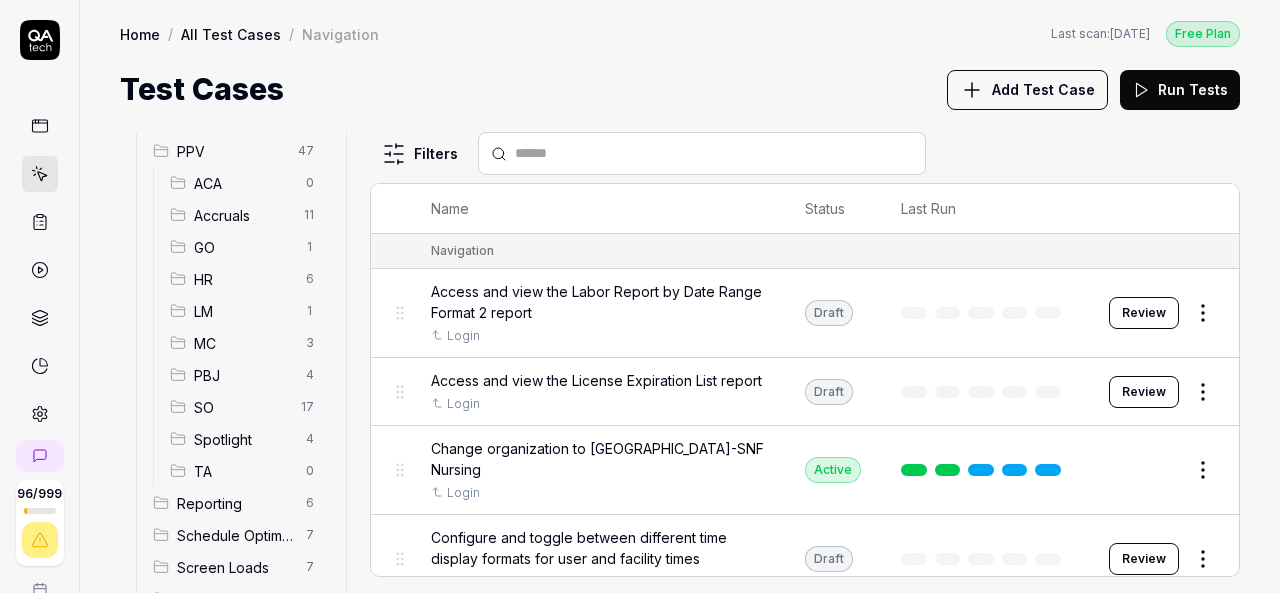 click on "SO" at bounding box center (241, 407) 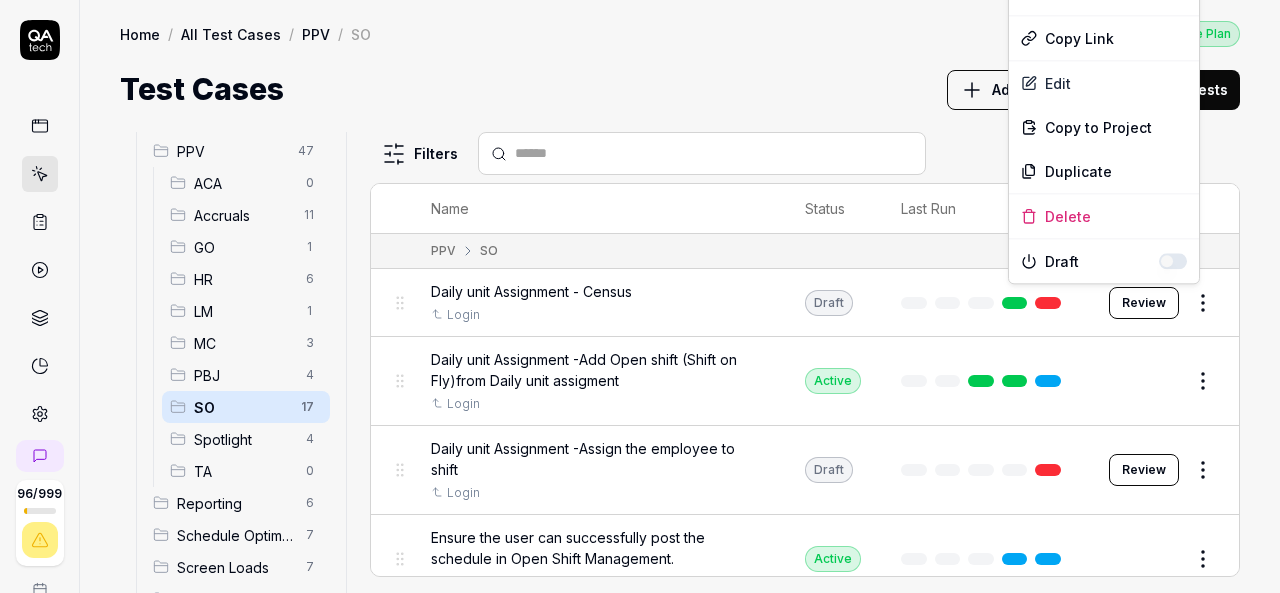 click on "96  /  999 k S Home / All Test Cases / PPV / SO Free Plan Home / All Test Cases / PPV / SO Last scan:  Jun 5 2025 Free Plan Test Cases Add Test Case Run Tests All Test Cases 499 Communication 46 Dashboard Management 13 Employee Management 42 Help and Support 19 Login 7 Logout 1 Master Schedule 12 Navigation 27 Payroll Based Journal 68 PPV 47 ACA 0 Accruals 11 GO 1 HR 6 LM 1 MC 3 PBJ 4 SO 17 Spotlight 4 TA 0 Reporting 6 Schedule Optimizer 7 Screen Loads 7 TestPPV 0 Time & Attendance 192 User Profile 1 Filters Name Status Last Run PPV SO Daily unit Assignment - Census Login Draft Review Daily unit Assignment -Add Open shift (Shift on Fly)from Daily unit assigment Login Active Edit Daily unit Assignment -Assign the employee to shift Login Draft Review Ensure the user can successfully post the schedule in Open Shift Management. Login Active Edit Open Shift Management - Accessing the Open Shift Management page Login Active Edit Verify filters functionality in Master schedule screen. Login Active Edit Login Active" at bounding box center (640, 296) 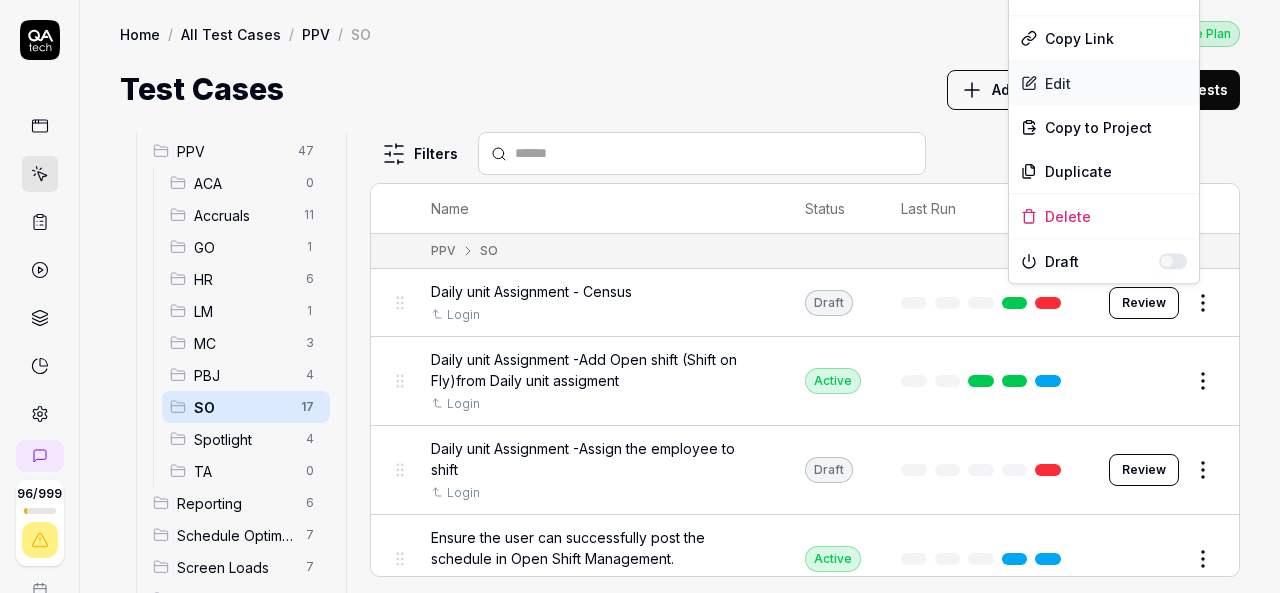 click on "Edit" at bounding box center [1104, 83] 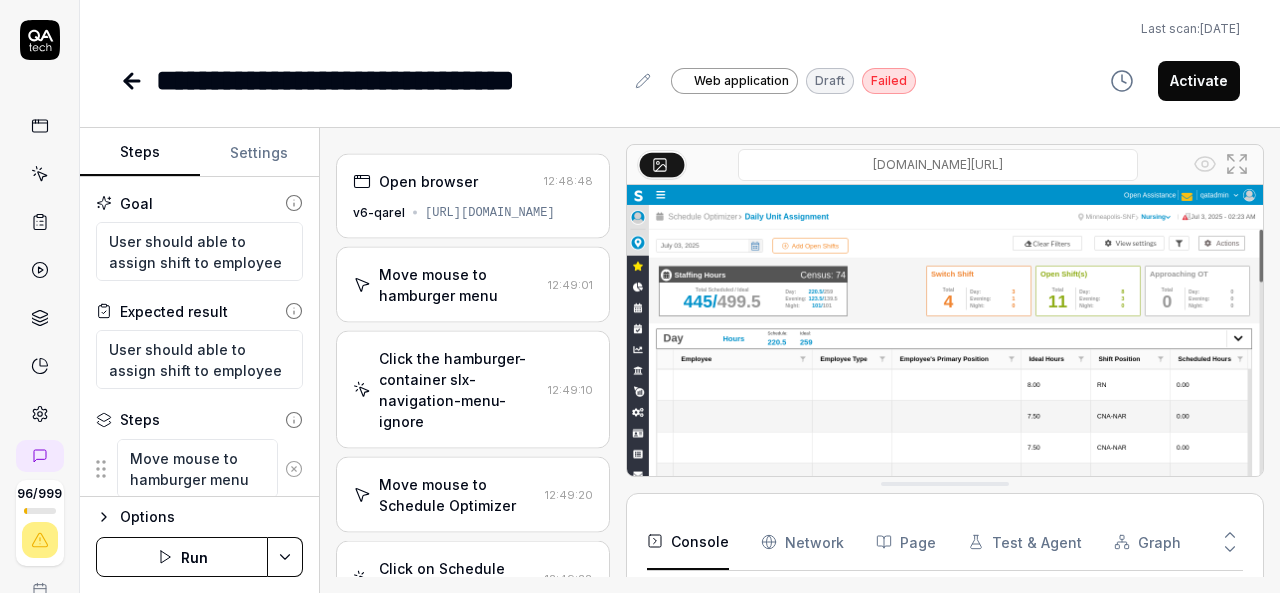 scroll, scrollTop: 349, scrollLeft: 0, axis: vertical 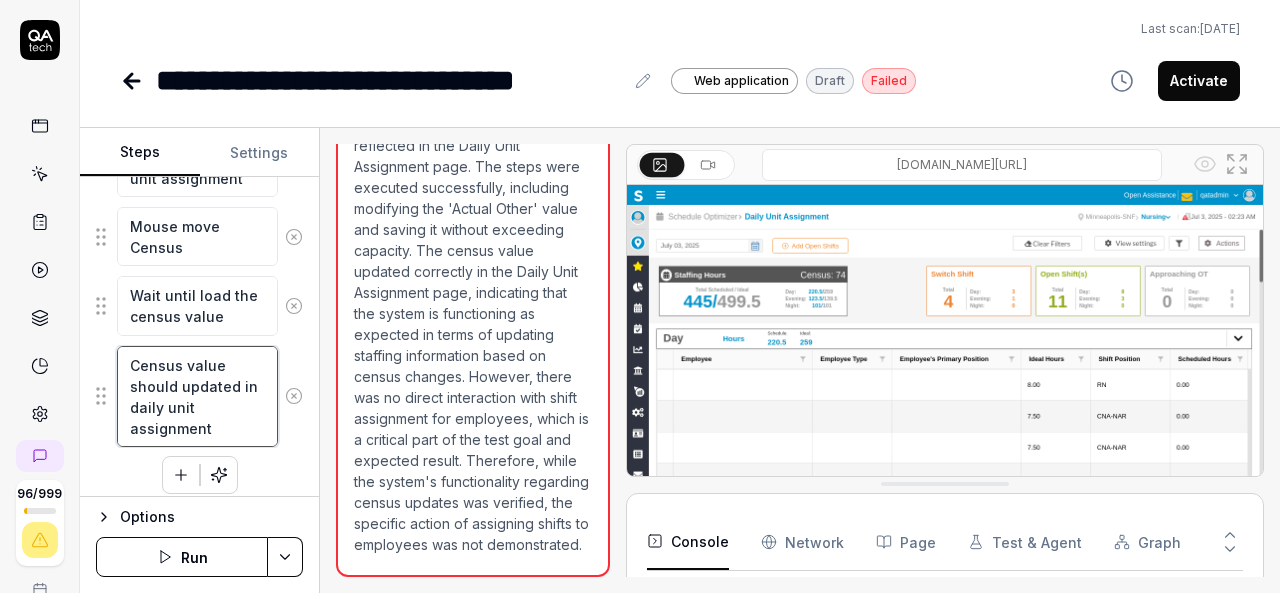click on "Census value should updated in daily unit assignment" at bounding box center (197, 396) 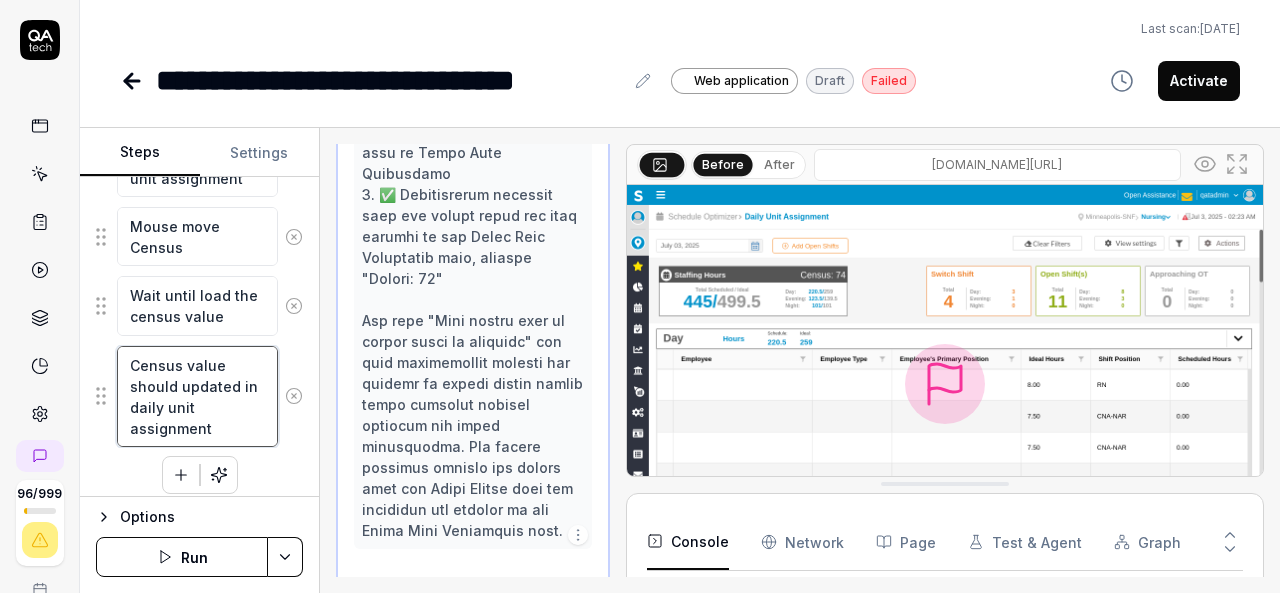 scroll, scrollTop: 2214, scrollLeft: 0, axis: vertical 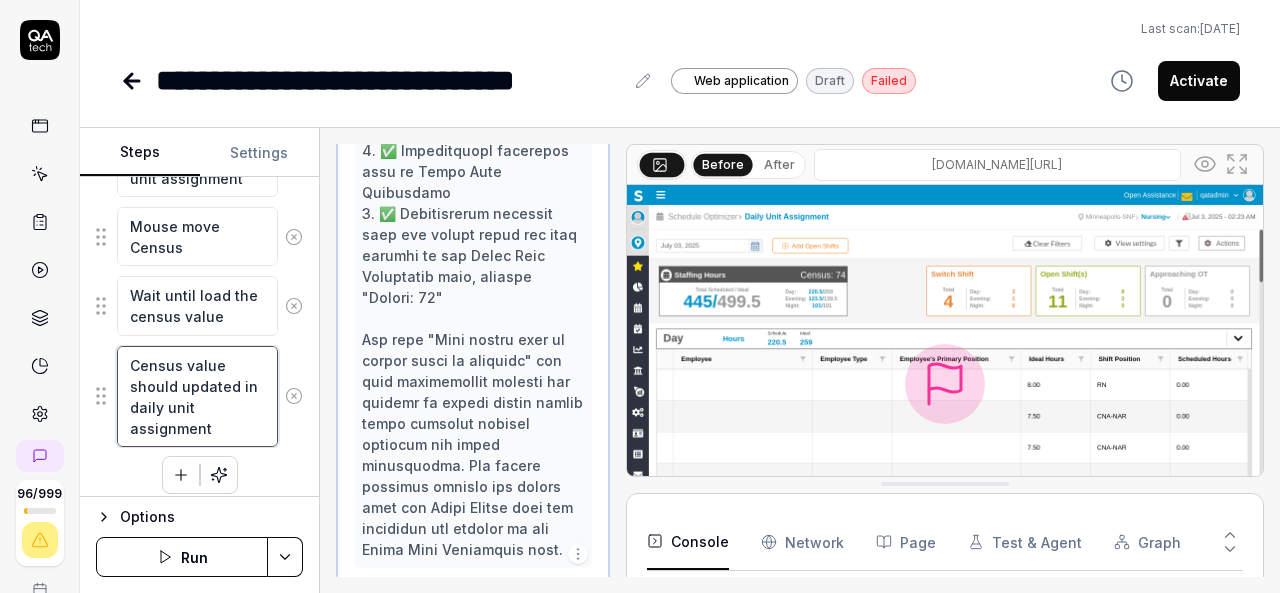 type on "*" 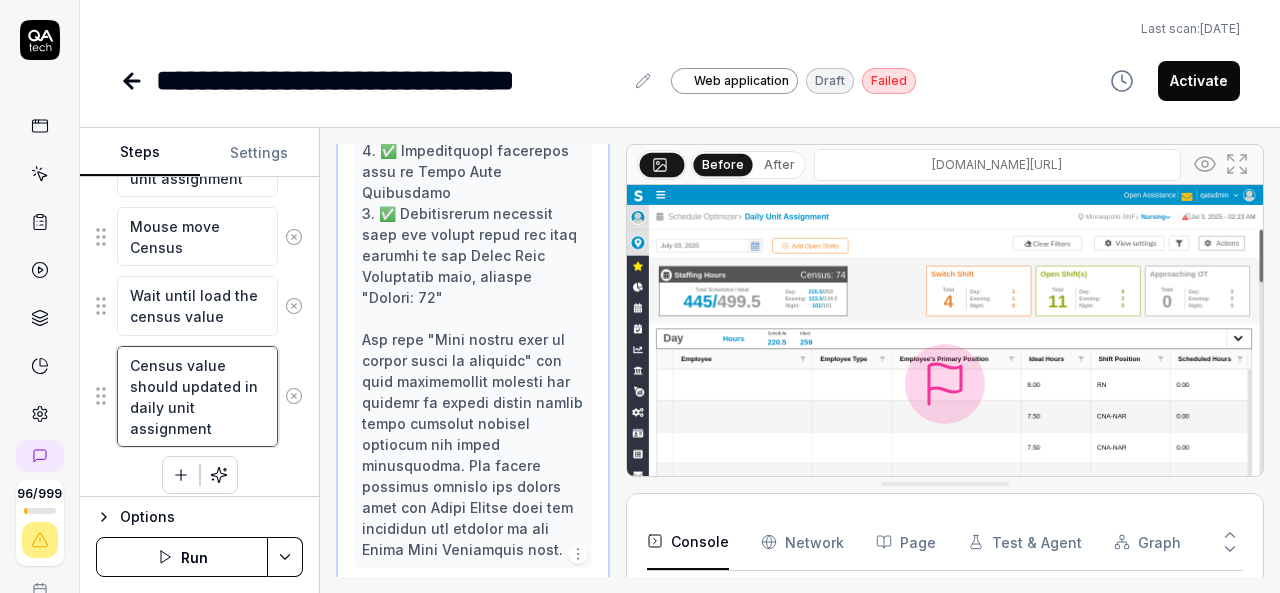 type on "Census value should updated  in daily unit assignment" 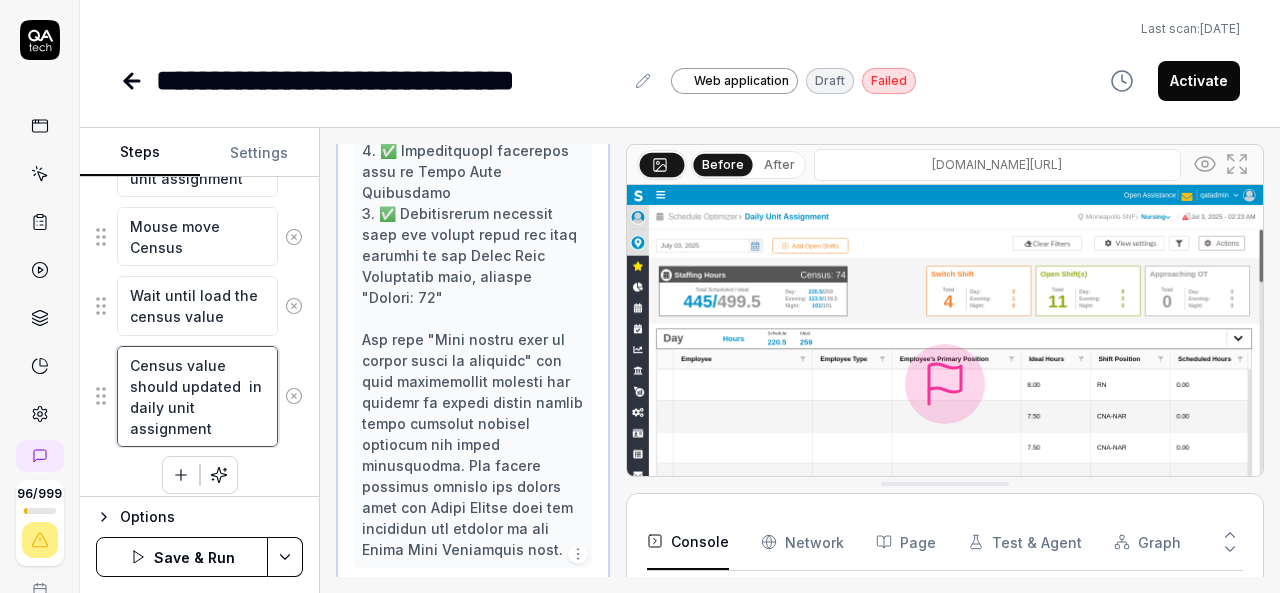 type on "*" 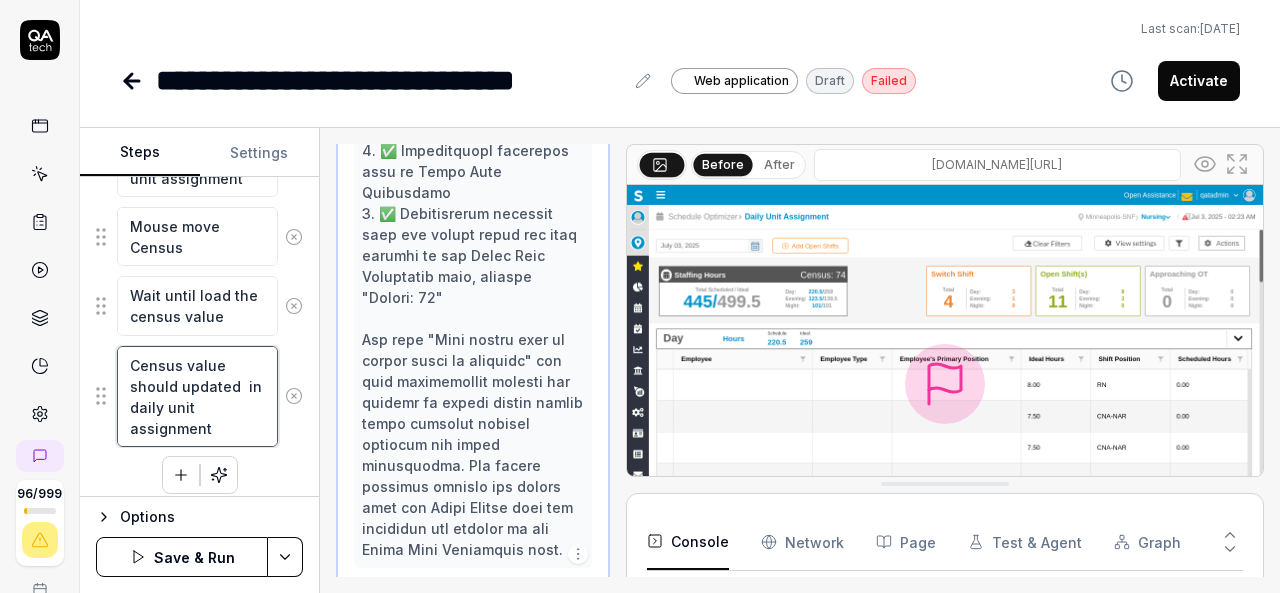 type on "Census value should updated a in daily unit assignment" 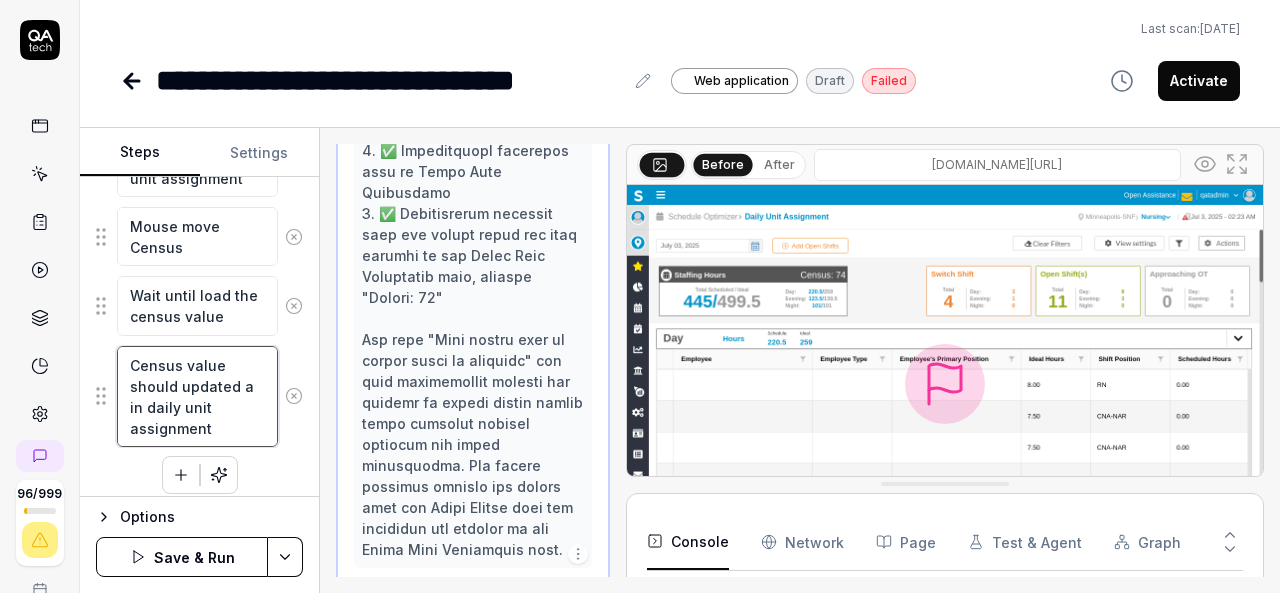 type on "*" 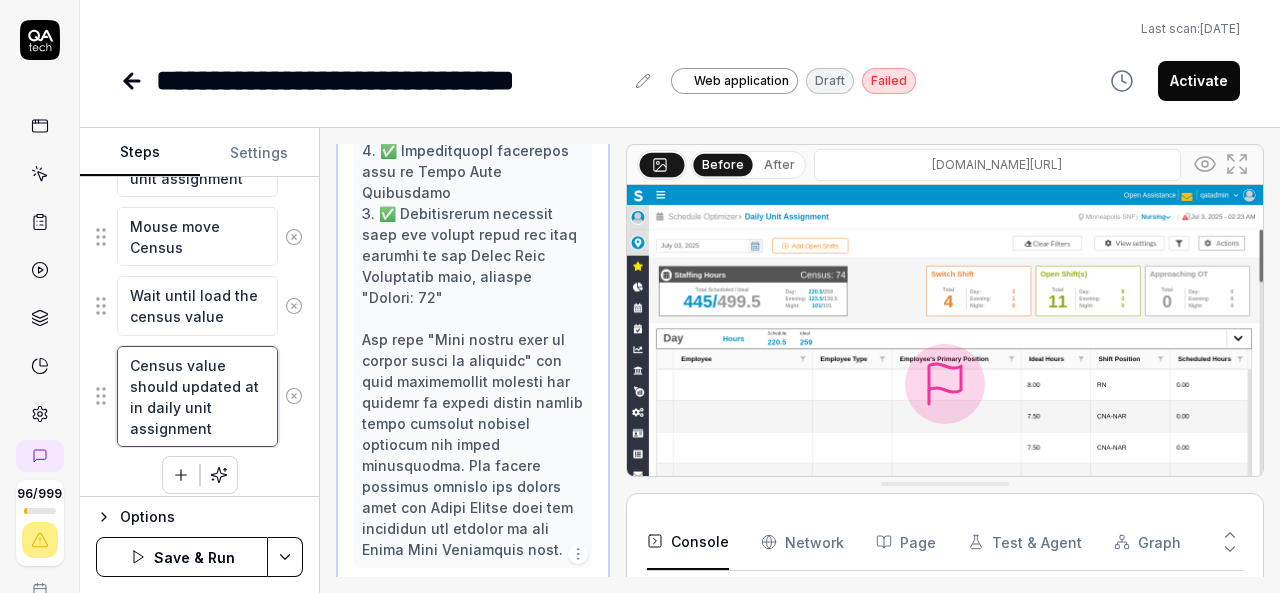 type on "*" 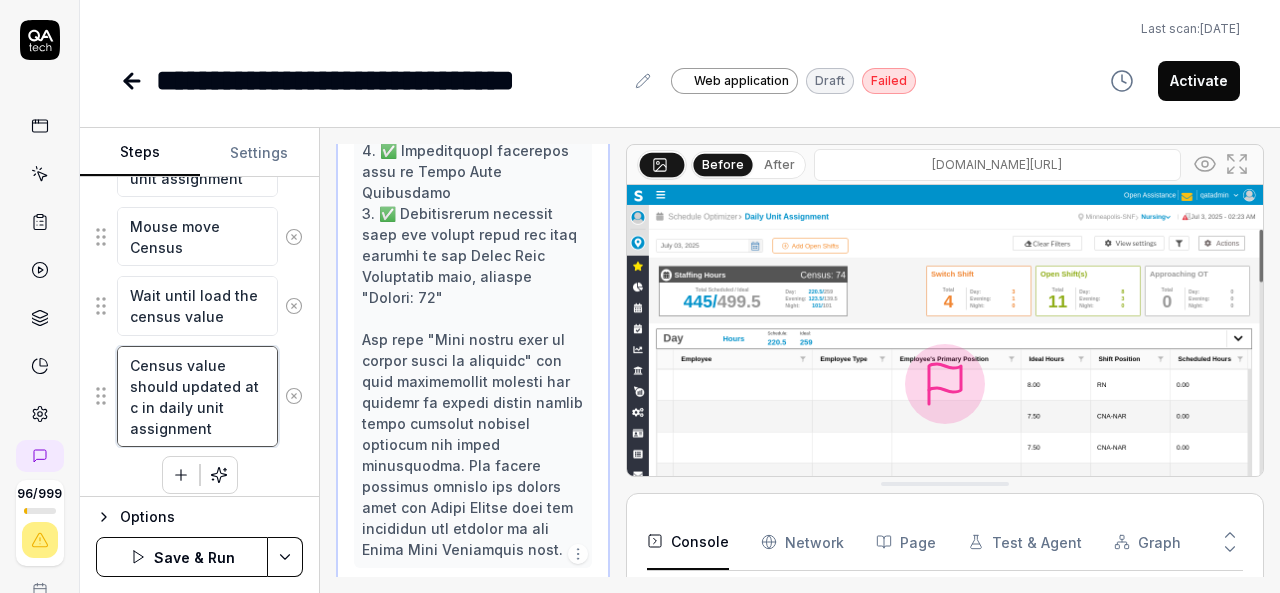 type on "*" 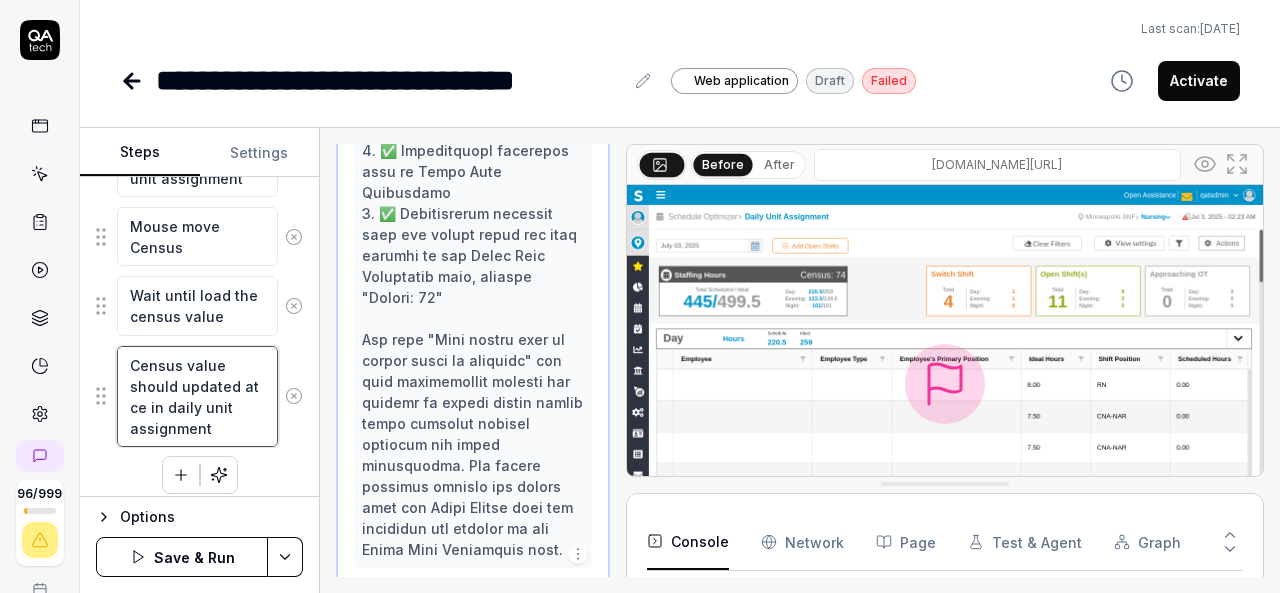 type on "*" 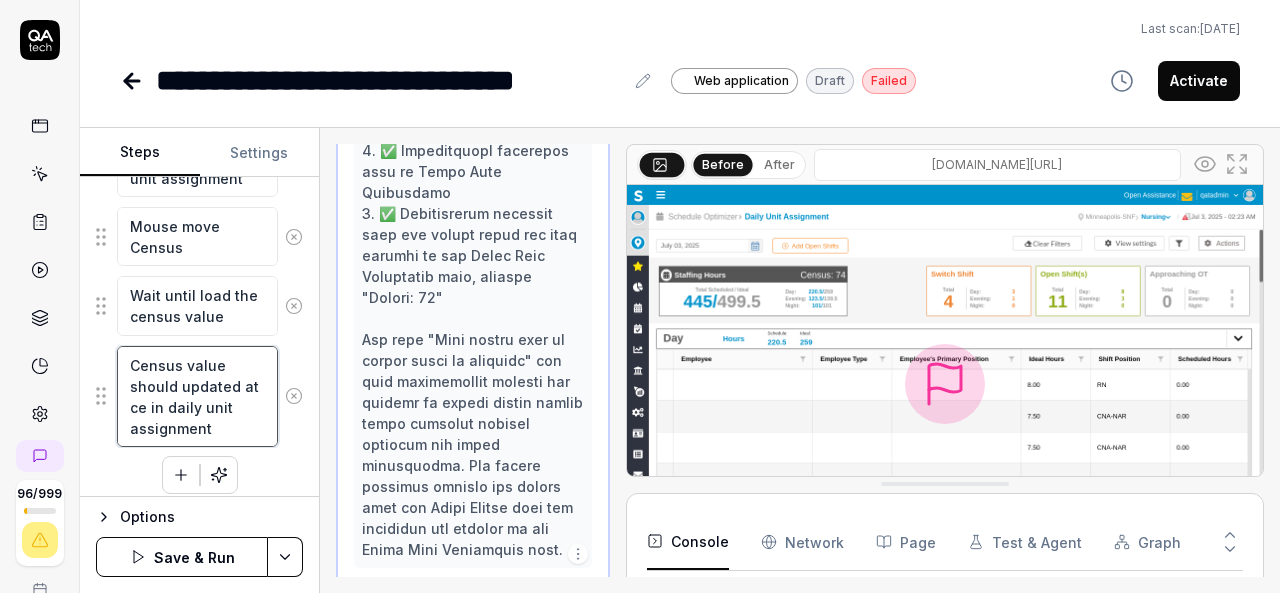 type on "Census value should updated at cen in daily unit assignment" 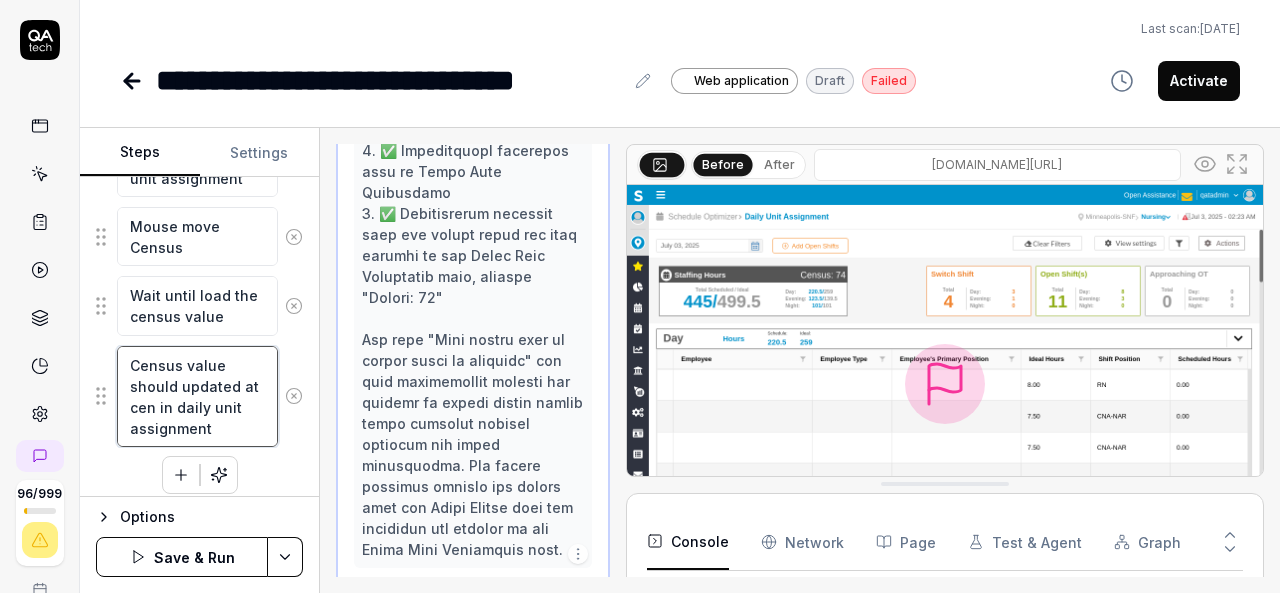 type on "*" 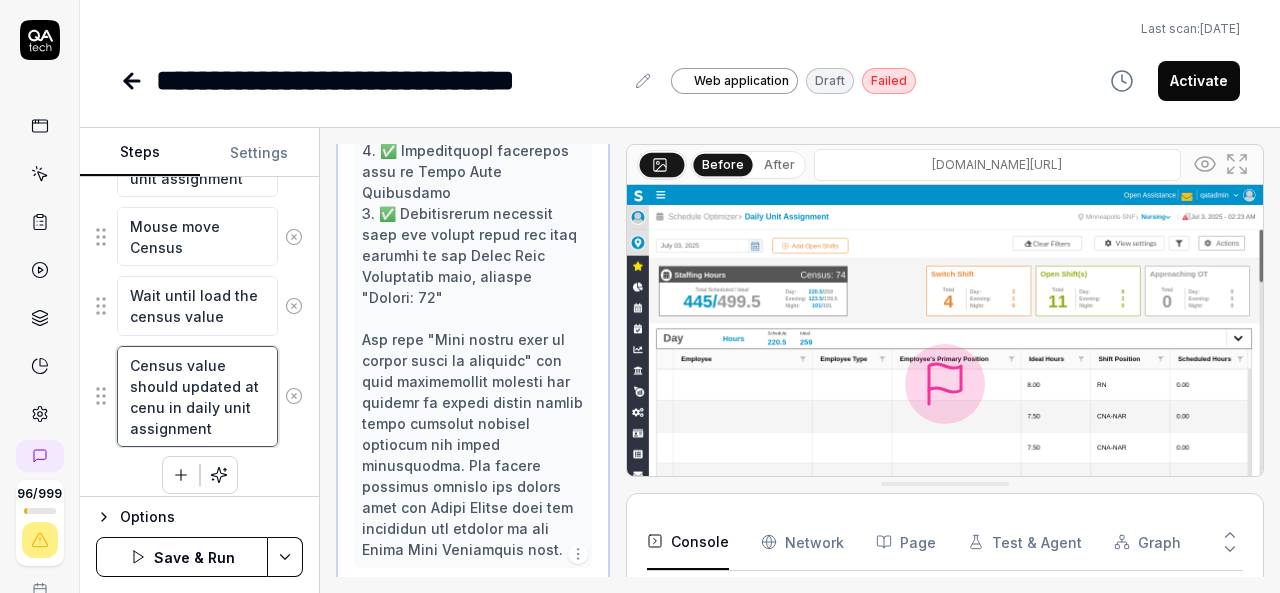 type on "*" 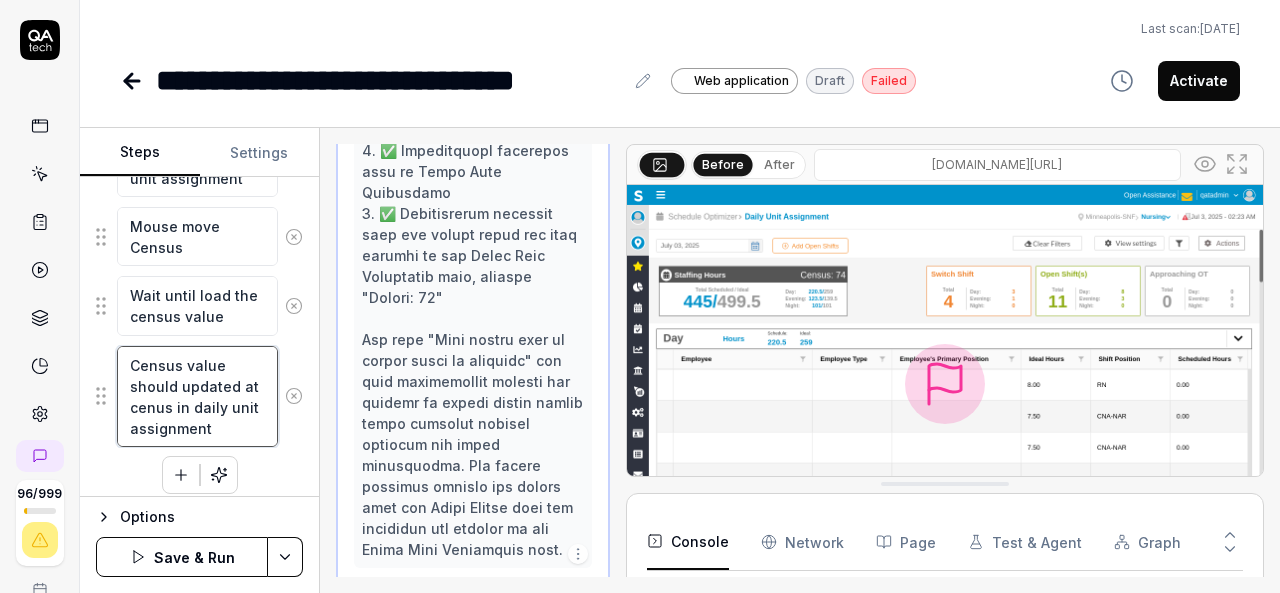 type on "*" 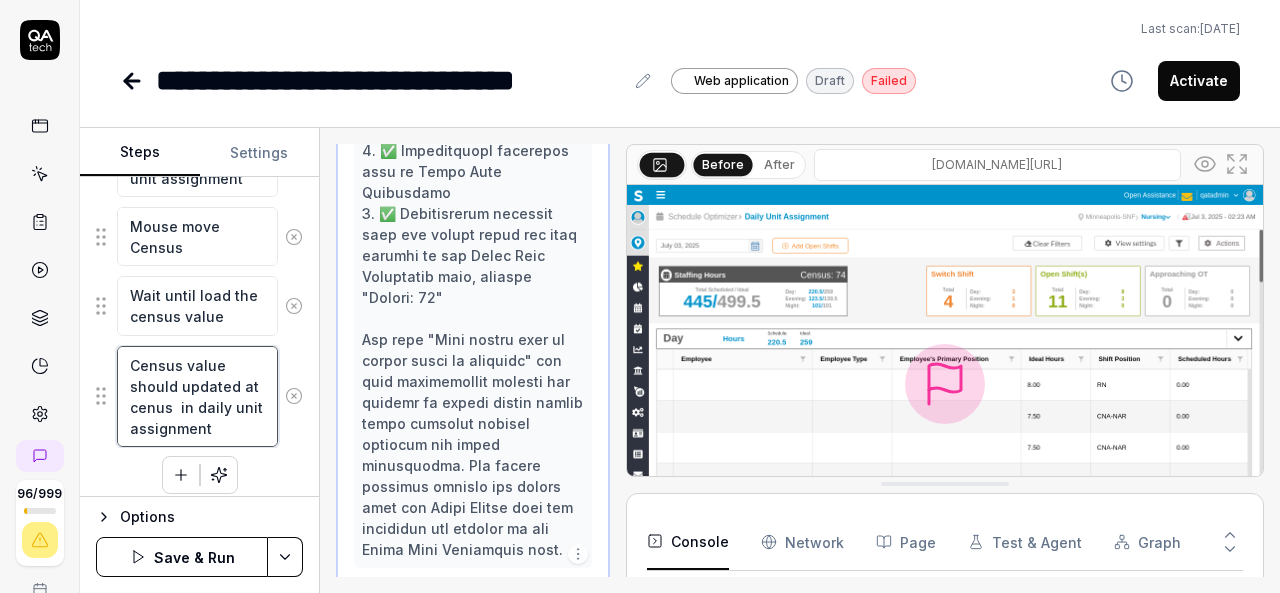 type on "*" 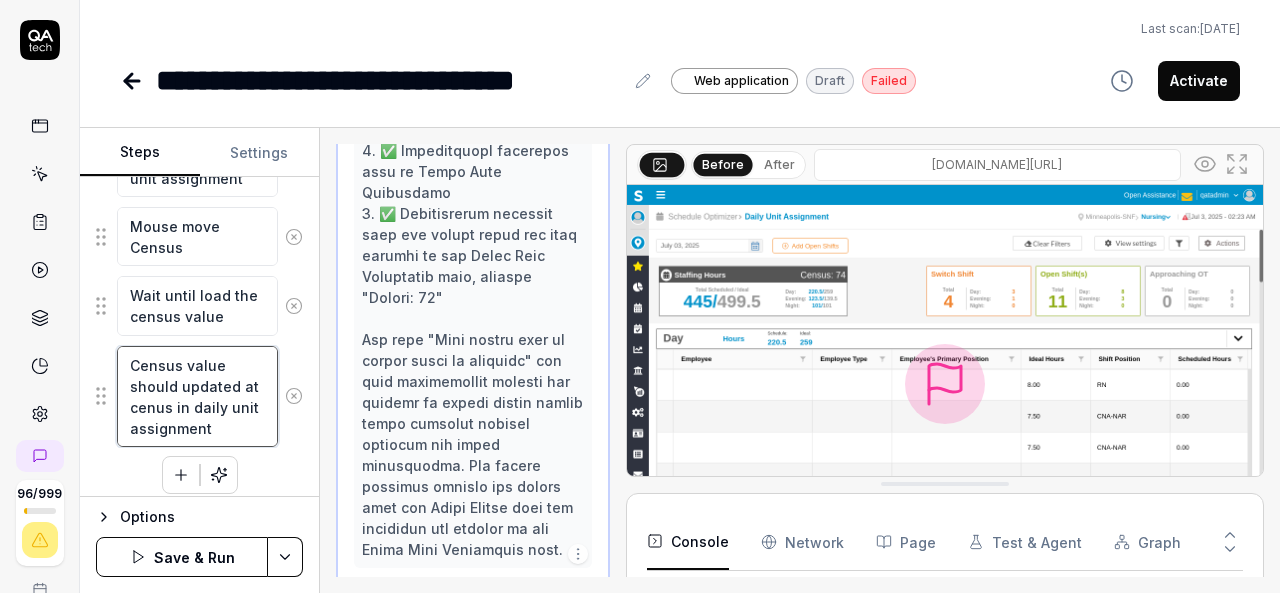 type on "*" 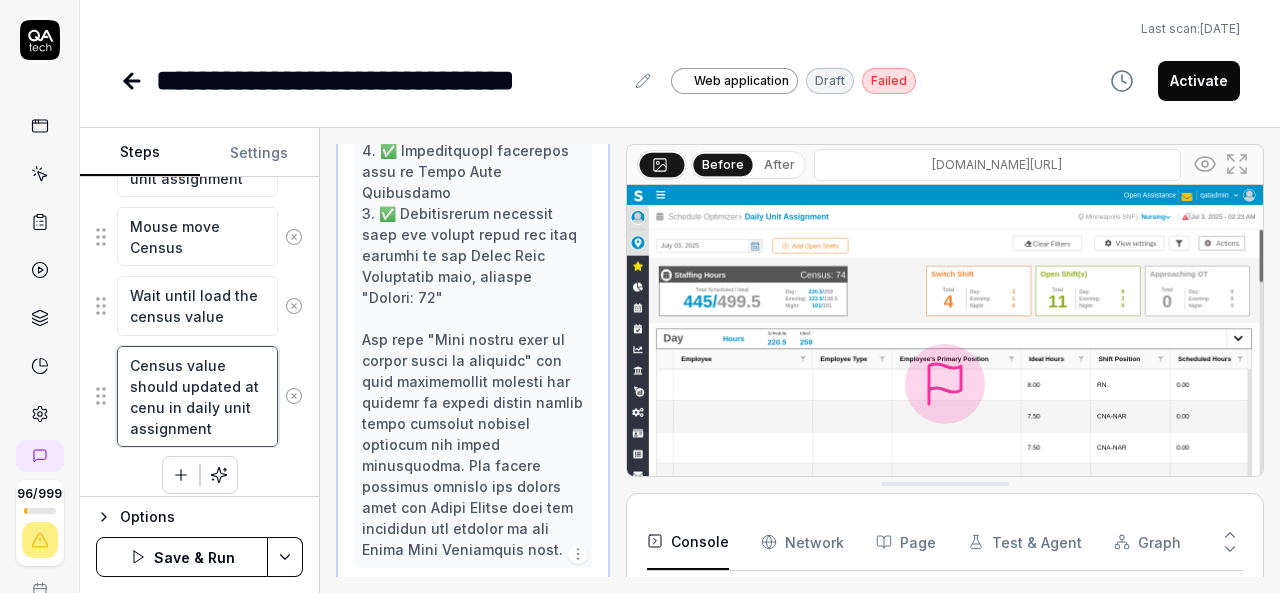 type on "*" 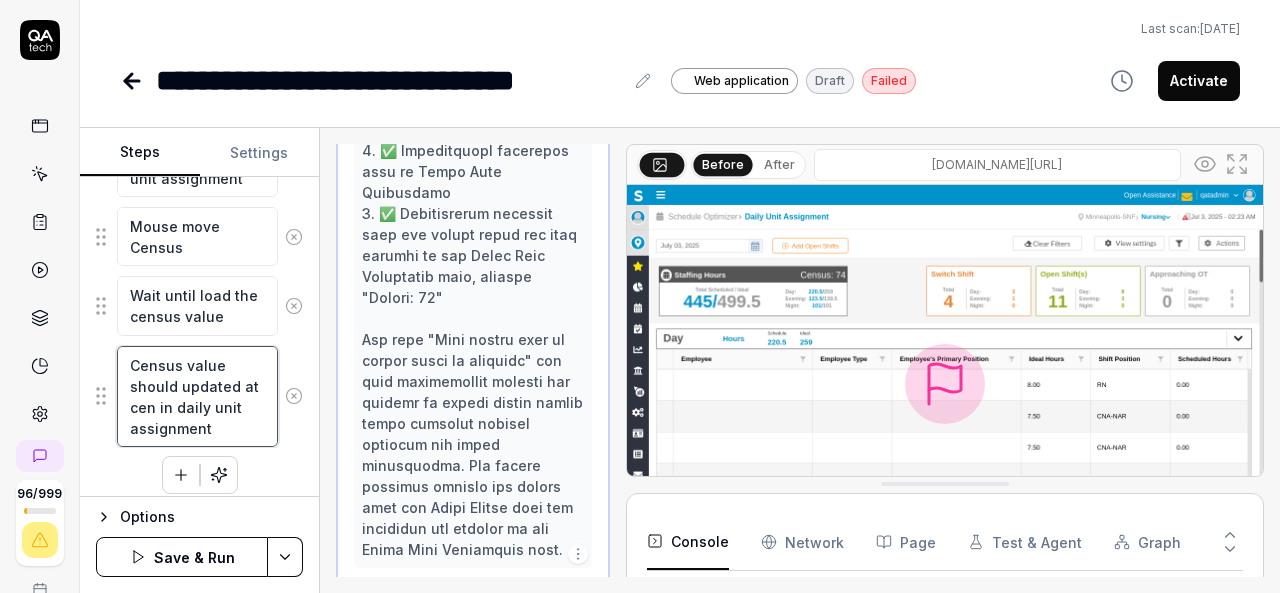 type on "*" 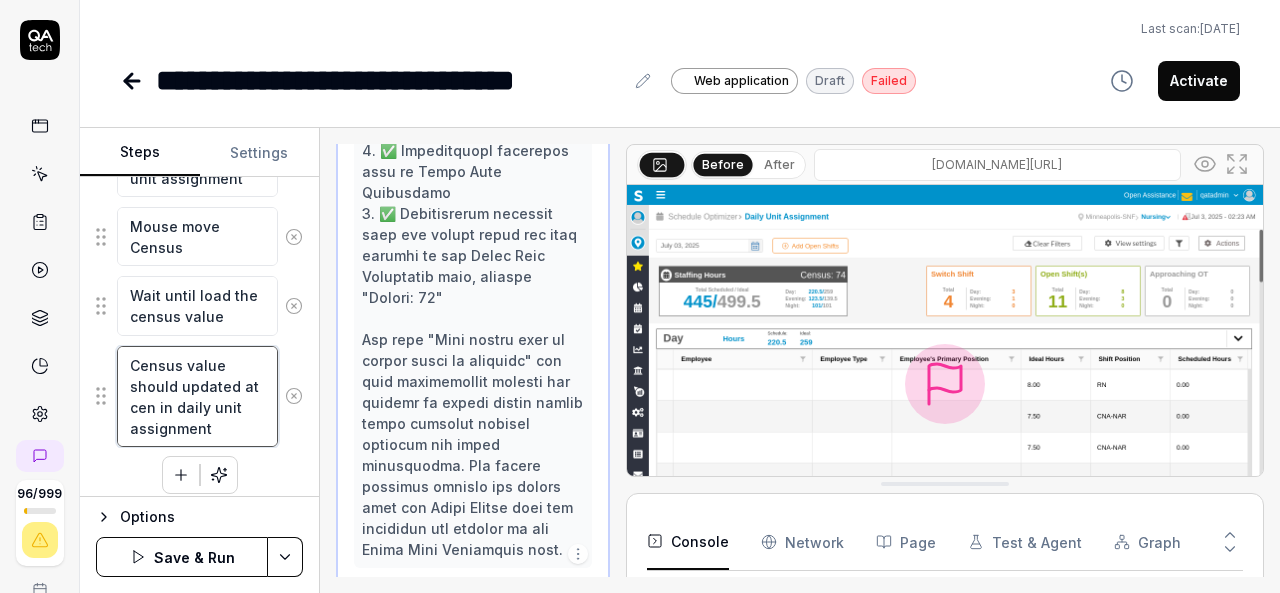 type on "Census value should updated at cens in daily unit assignment" 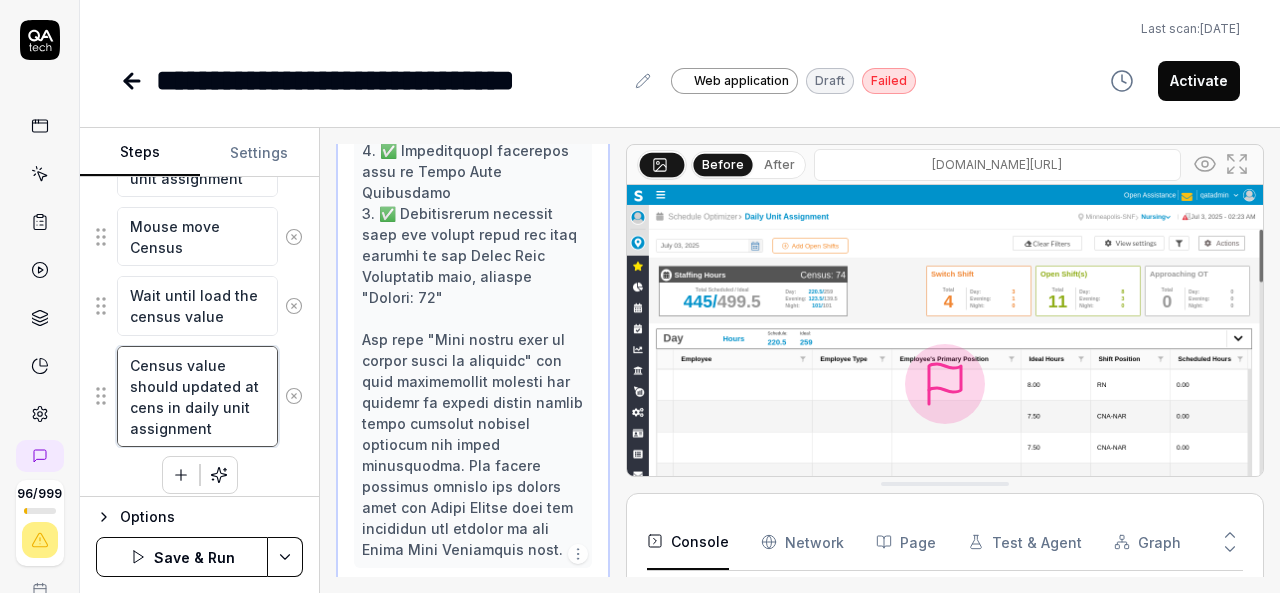 type on "*" 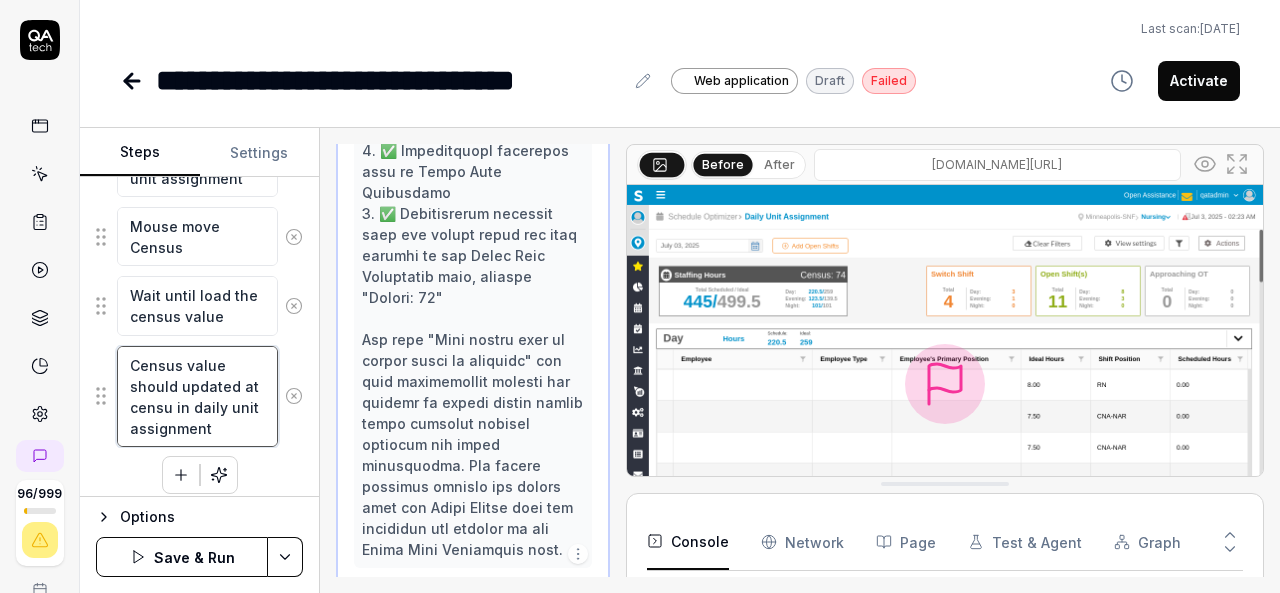 type on "*" 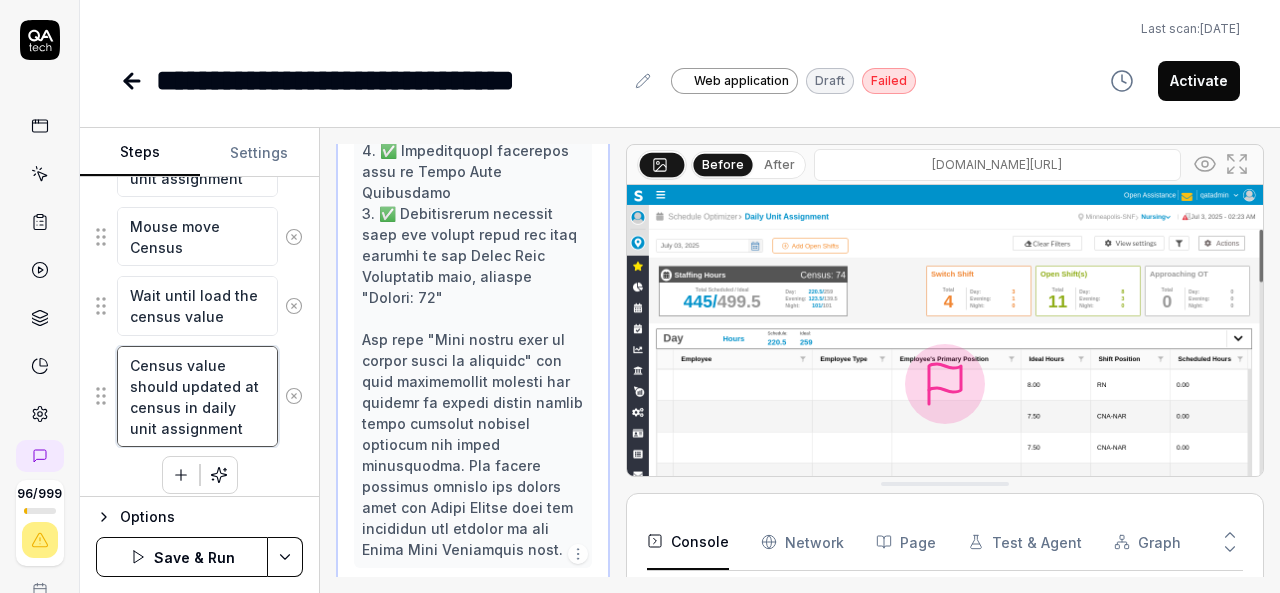 click on "Census value should updated at census in daily unit assignment" at bounding box center (197, 396) 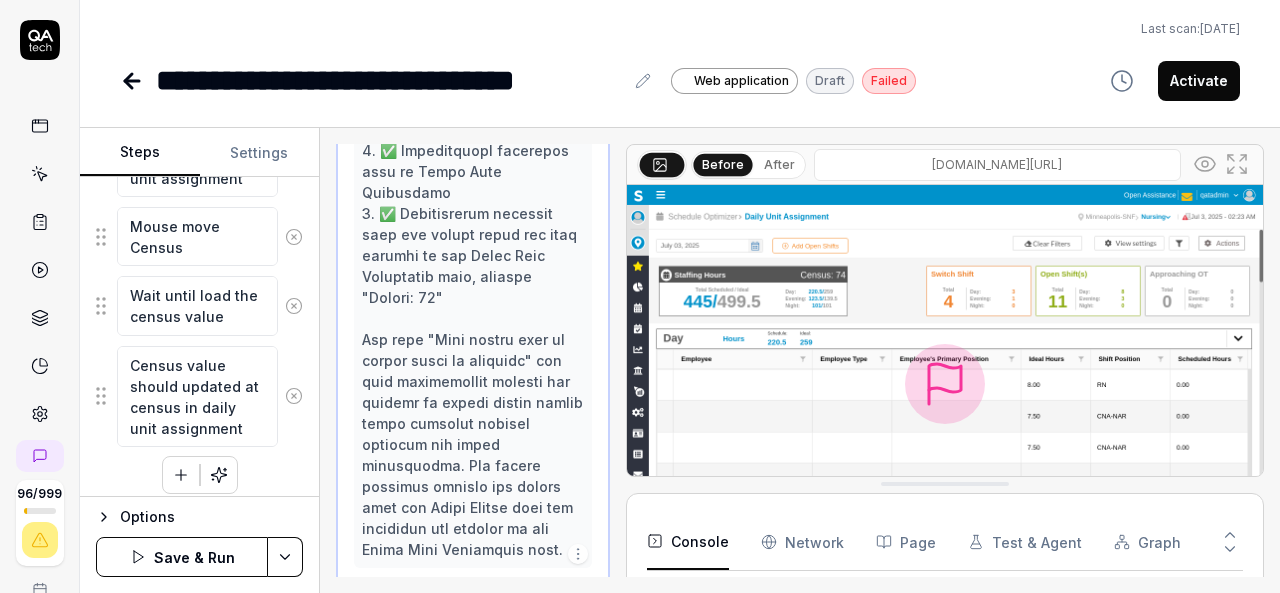 click on "Save & Run" at bounding box center (182, 557) 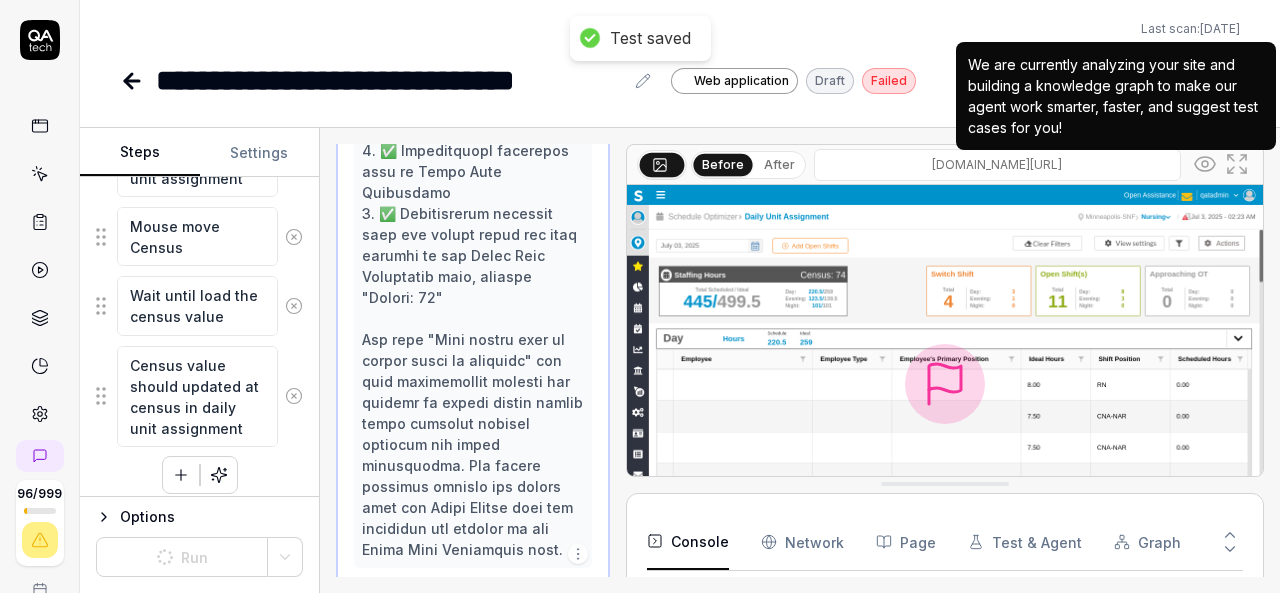 type on "*" 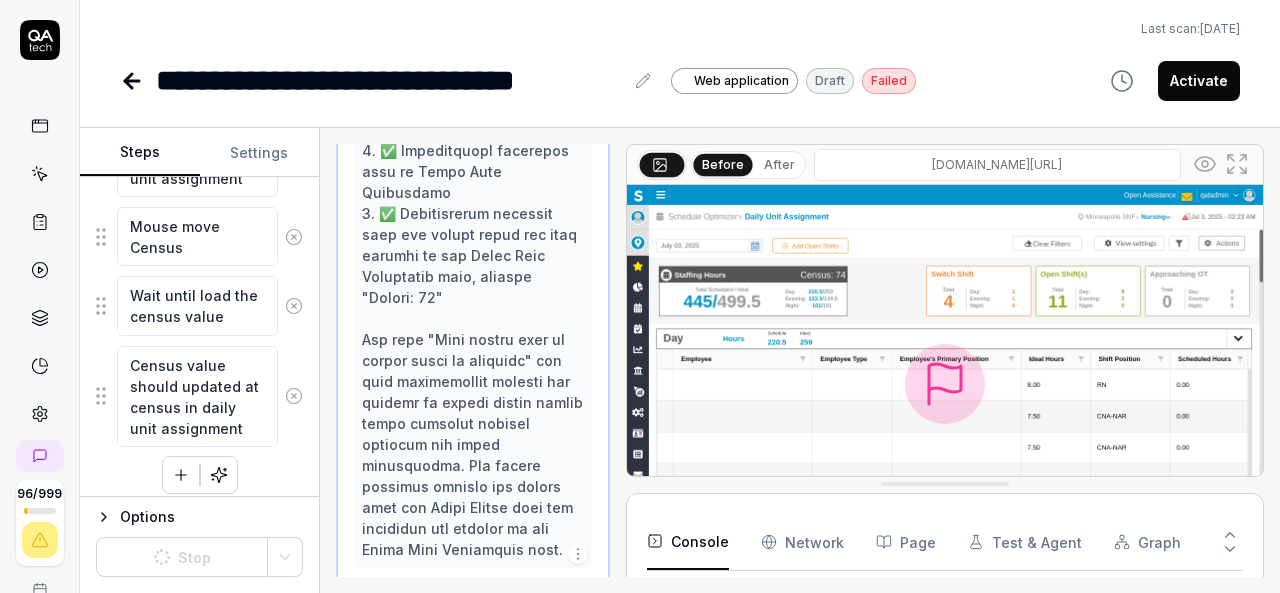 click on "Last scan:  Jun 5 2025" at bounding box center [680, 29] 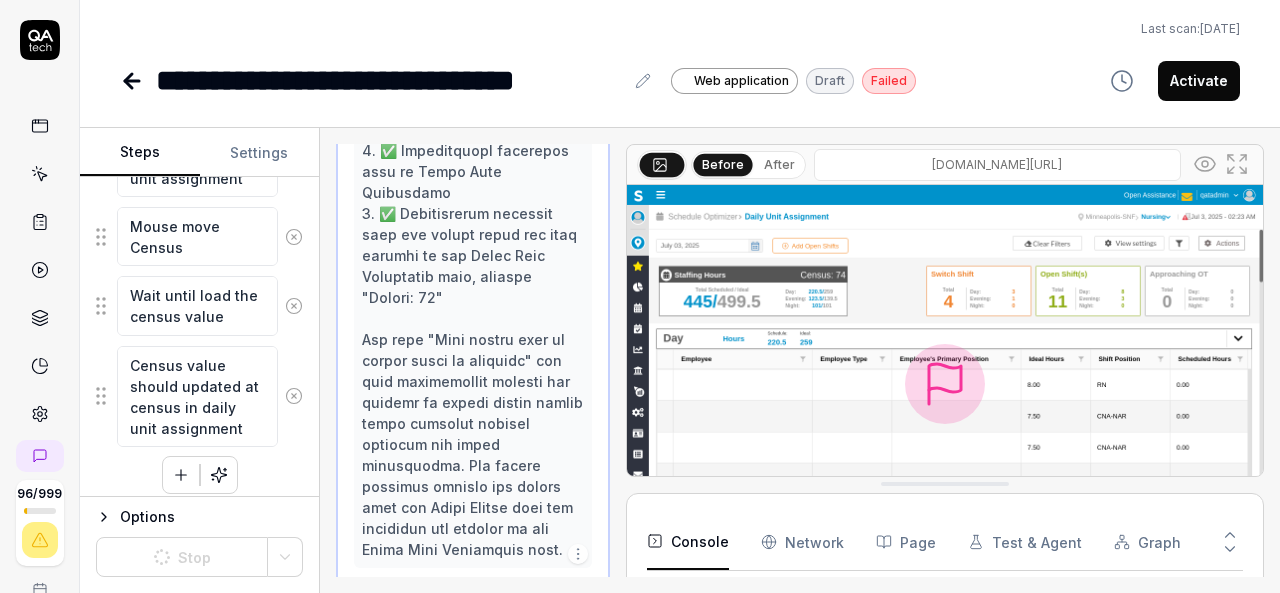 click 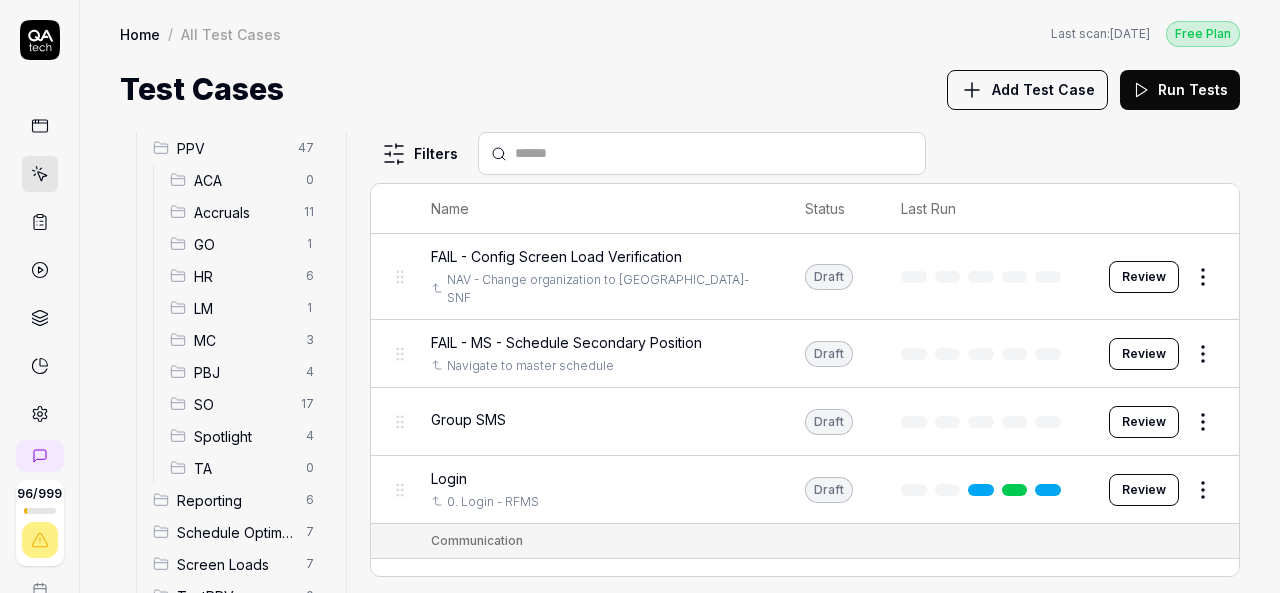 scroll, scrollTop: 329, scrollLeft: 0, axis: vertical 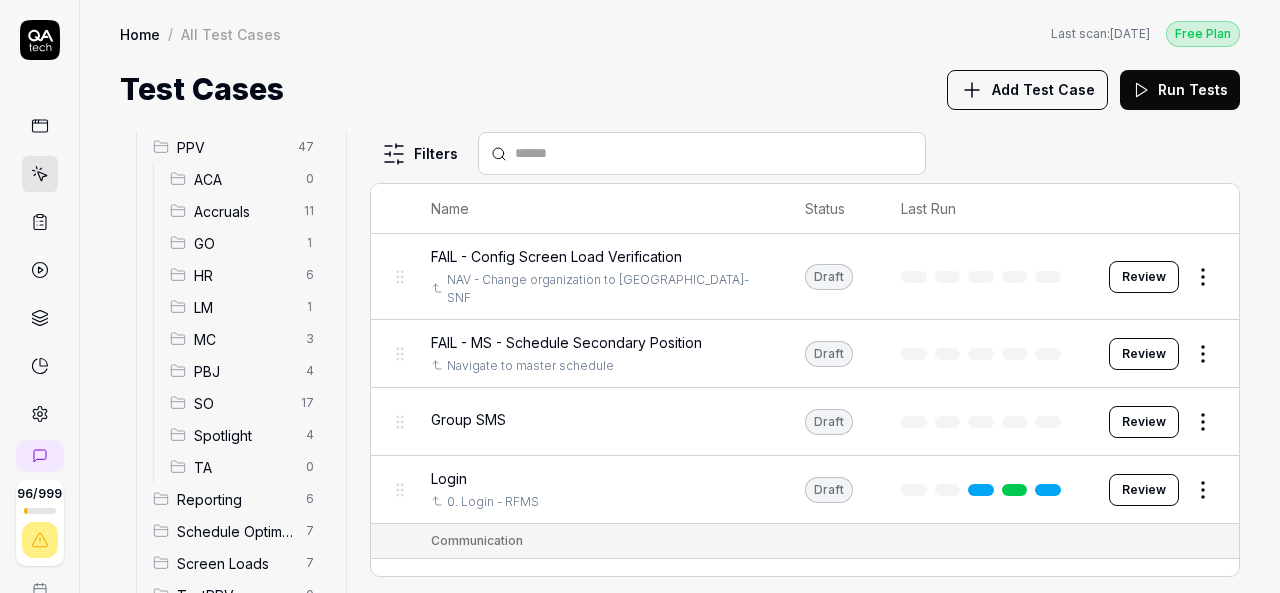 click on "SO" at bounding box center [241, 403] 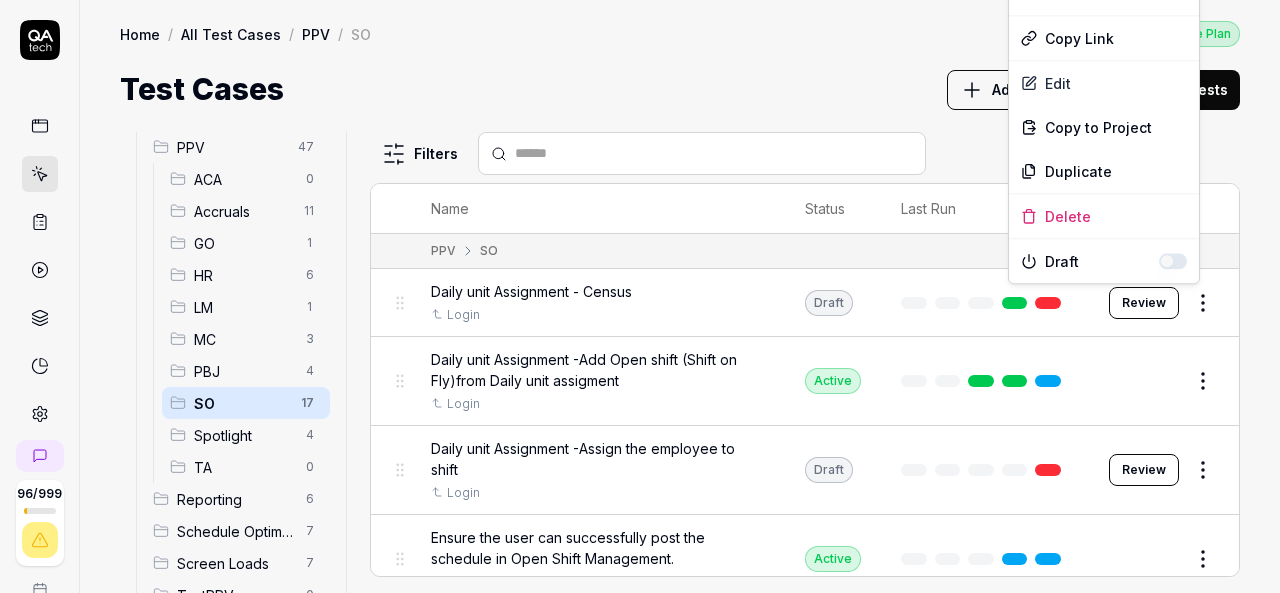 click on "96  /  999 k S Home / All Test Cases / PPV / SO Free Plan Home / All Test Cases / PPV / SO Last scan:  Jun 5 2025 Free Plan Test Cases Add Test Case Run Tests All Test Cases 499 Communication 46 Dashboard Management 13 Employee Management 42 Help and Support 19 Login 7 Logout 1 Master Schedule 12 Navigation 27 Payroll Based Journal 68 PPV 47 ACA 0 Accruals 11 GO 1 HR 6 LM 1 MC 3 PBJ 4 SO 17 Spotlight 4 TA 0 Reporting 6 Schedule Optimizer 7 Screen Loads 7 TestPPV 0 Time & Attendance 192 User Profile 1 Filters Name Status Last Run PPV SO Daily unit Assignment - Census Login Draft Review Daily unit Assignment -Add Open shift (Shift on Fly)from Daily unit assigment Login Active Edit Daily unit Assignment -Assign the employee to shift Login Draft Review Ensure the user can successfully post the schedule in Open Shift Management. Login Active Edit Open Shift Management - Accessing the Open Shift Management page Login Active Edit Verify filters functionality in Master schedule screen. Login Active Edit Login Active" at bounding box center [640, 296] 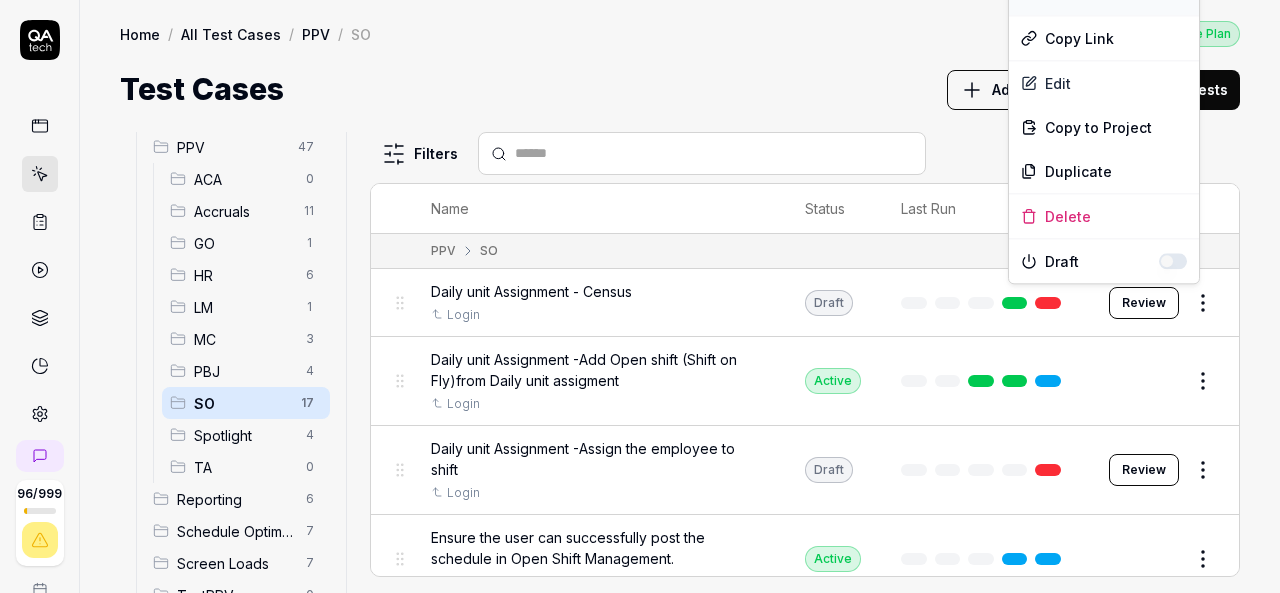 click on "Run Test" at bounding box center [1104, -7] 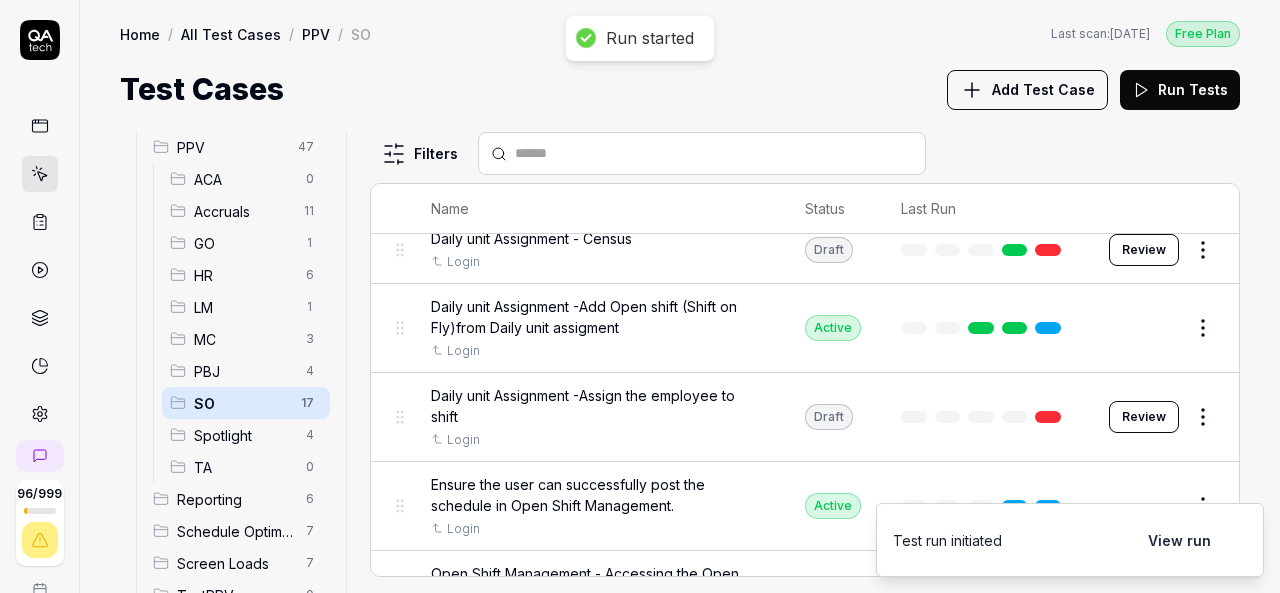 scroll, scrollTop: 0, scrollLeft: 0, axis: both 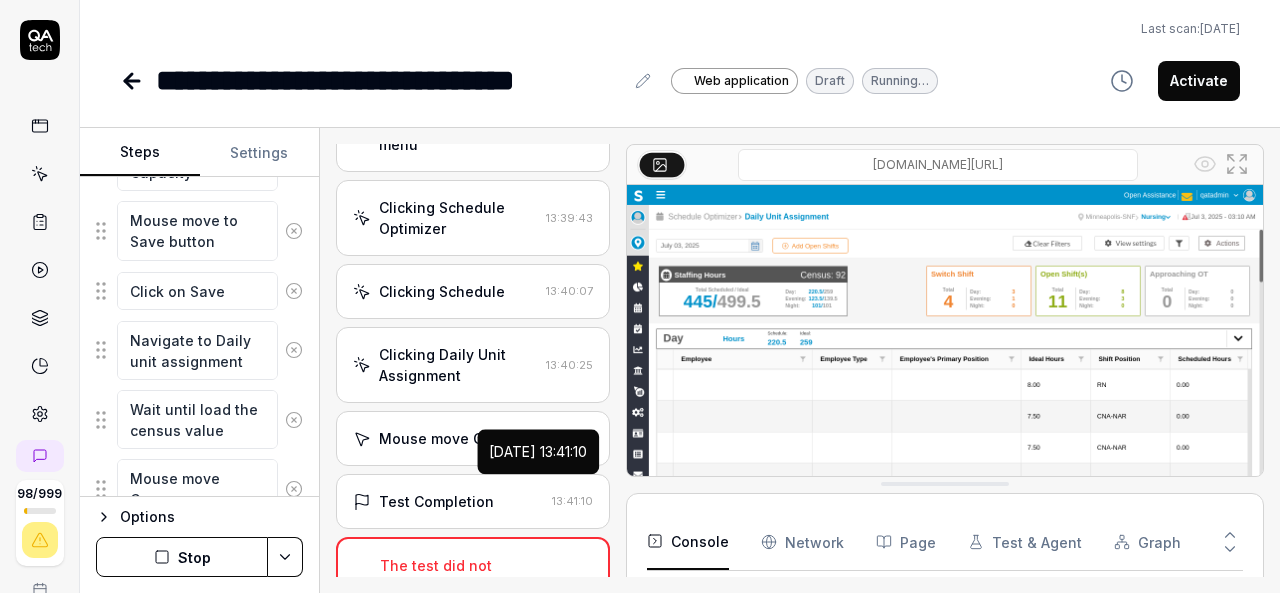 type on "*" 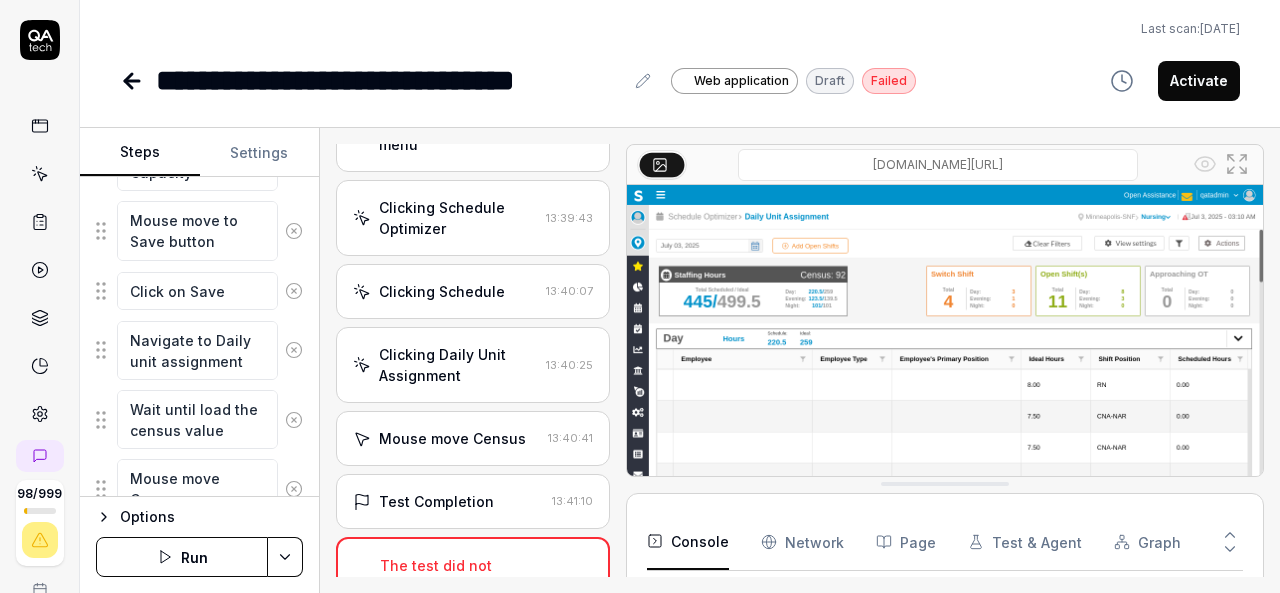 click on "13:41:10" at bounding box center [572, 501] 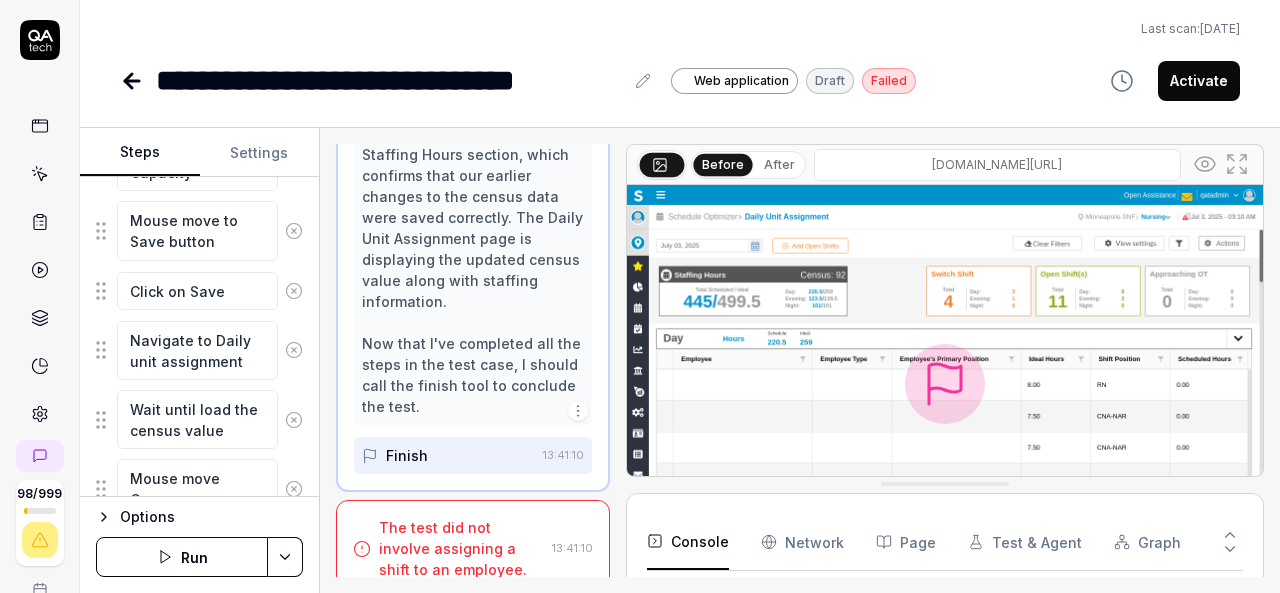 scroll, scrollTop: 1750, scrollLeft: 0, axis: vertical 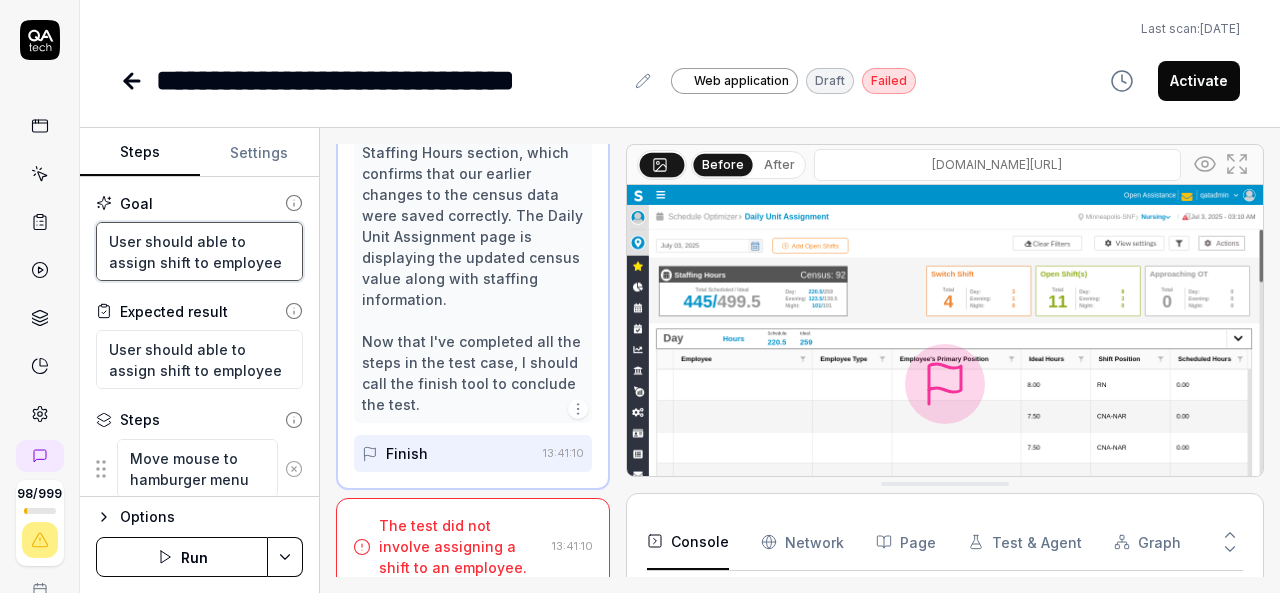 drag, startPoint x: 284, startPoint y: 256, endPoint x: 105, endPoint y: 239, distance: 179.80545 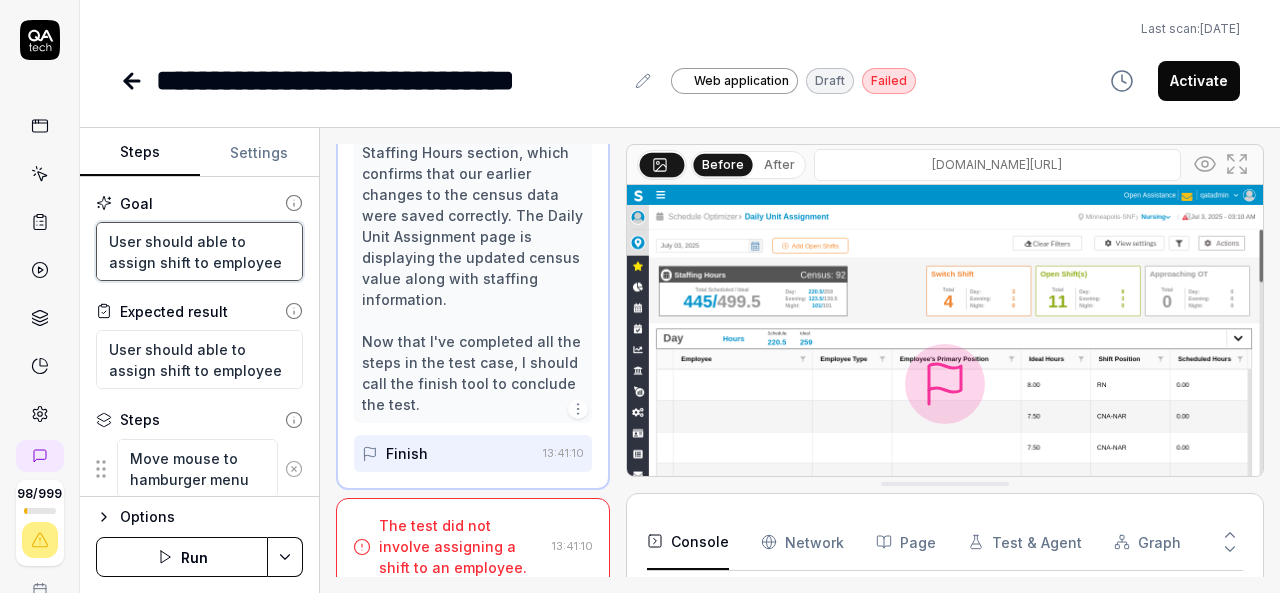 click on "User should able to assign shift to employee" at bounding box center [199, 251] 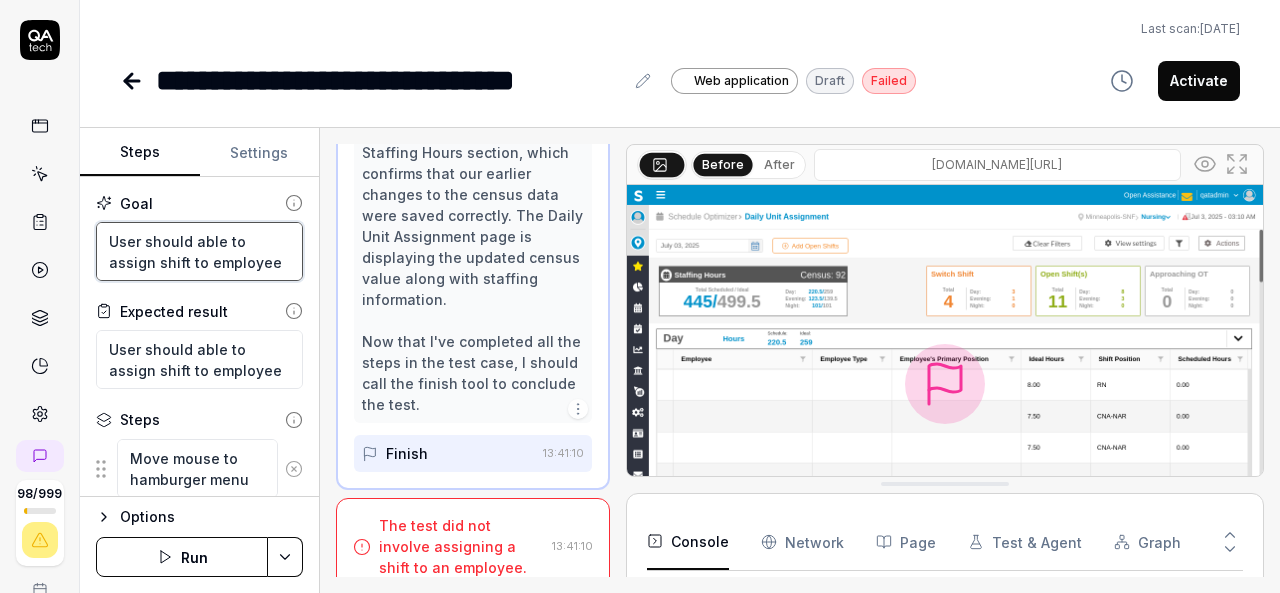 type 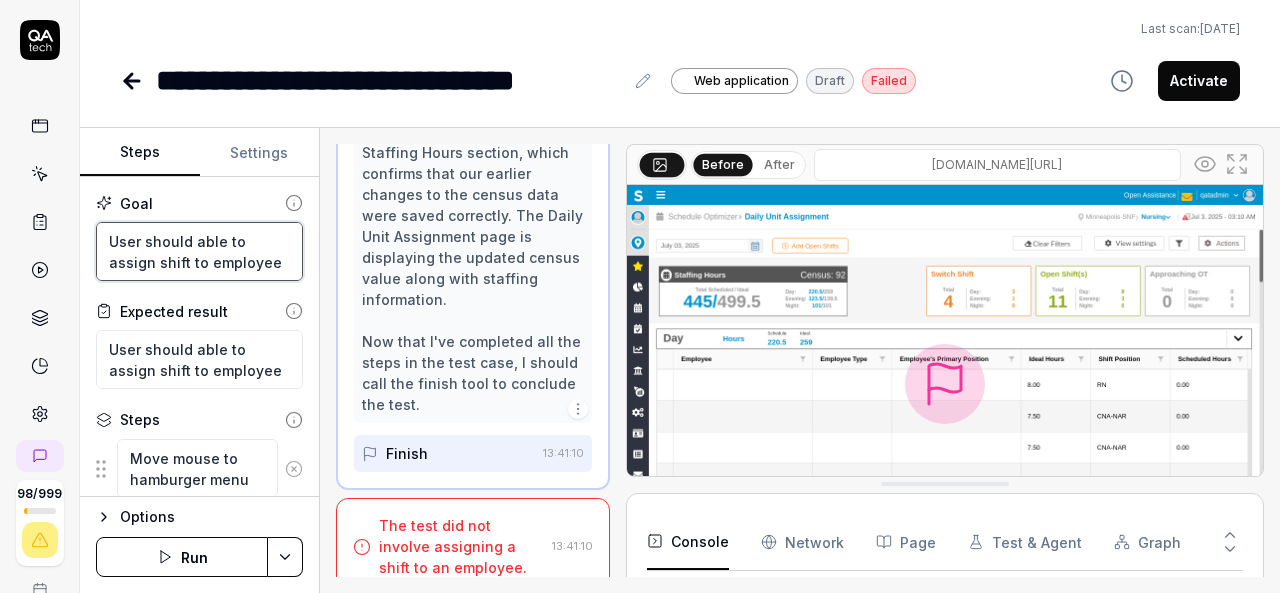 type on "*" 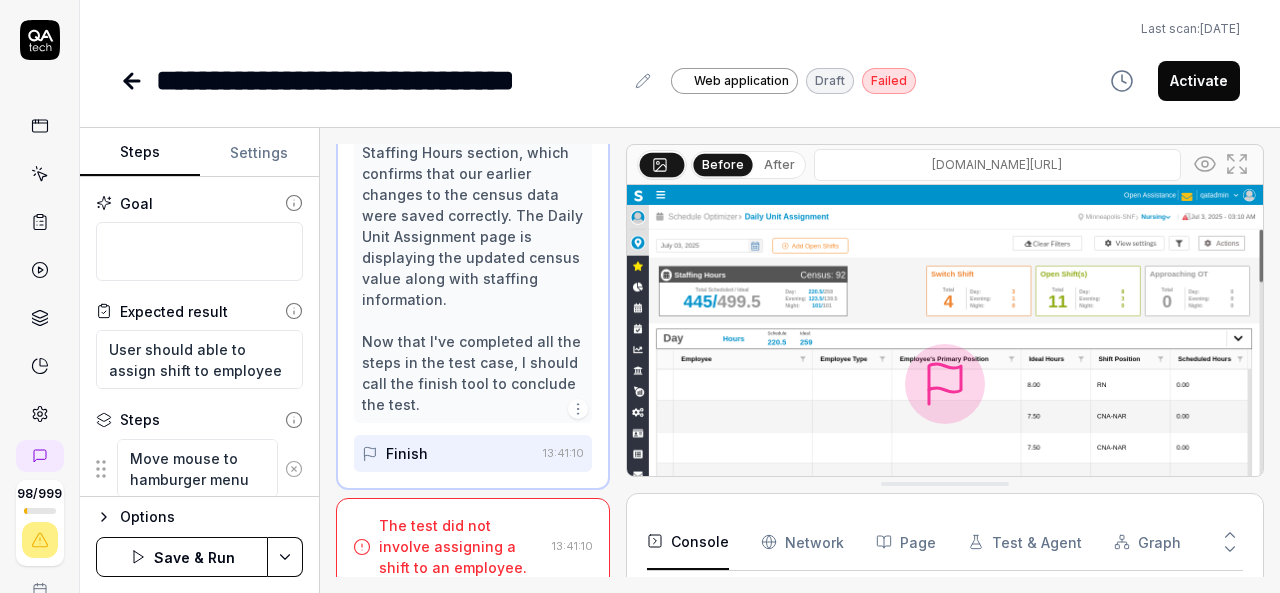 click 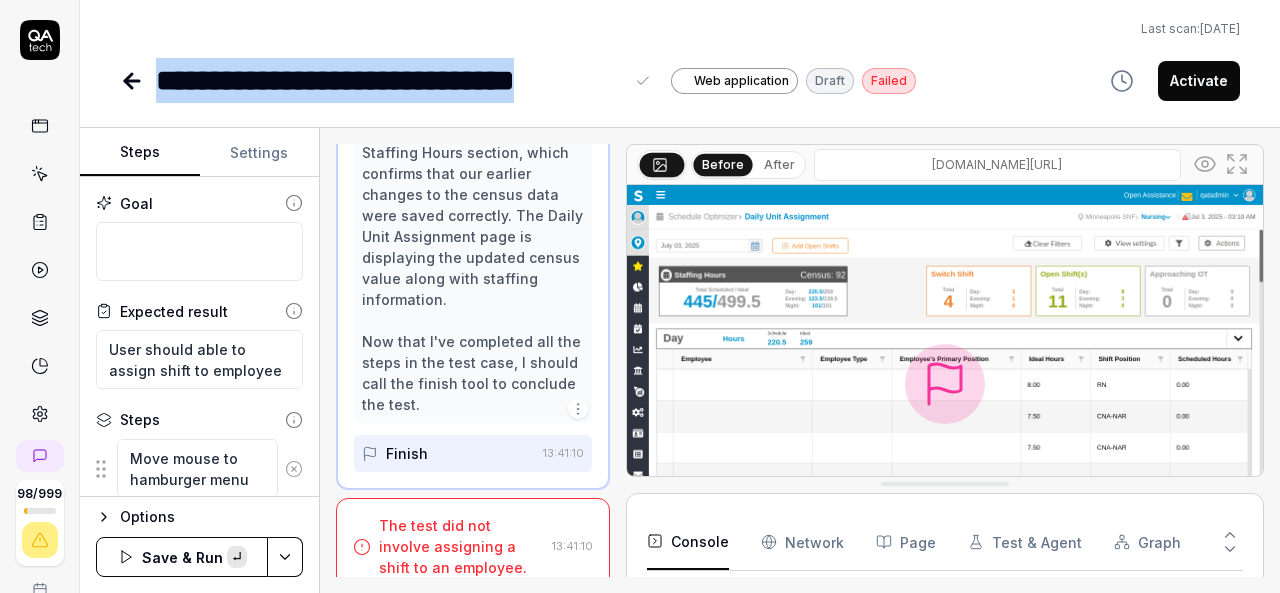 copy on "**********" 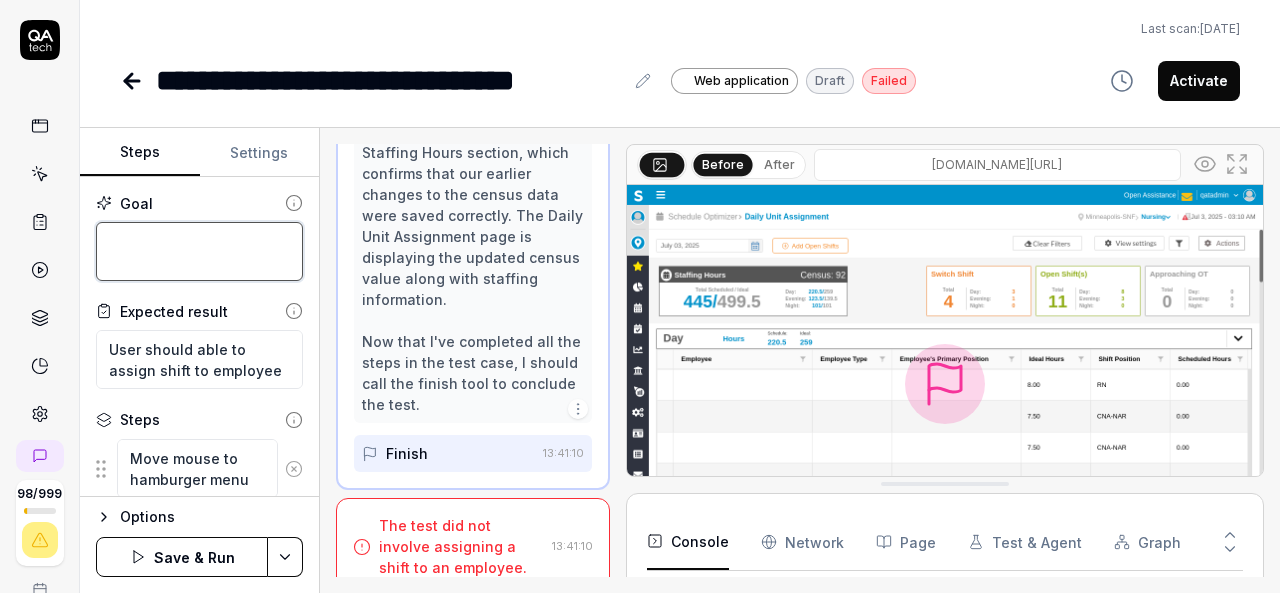 click at bounding box center (199, 251) 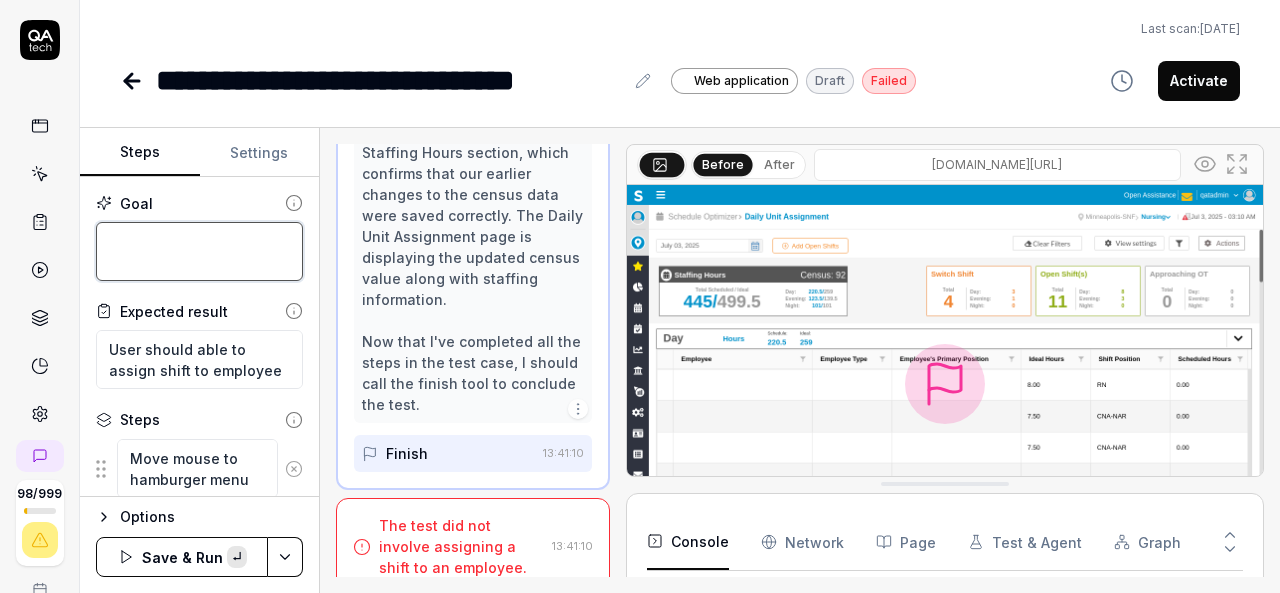 paste on "Daily unit Assignment - Census" 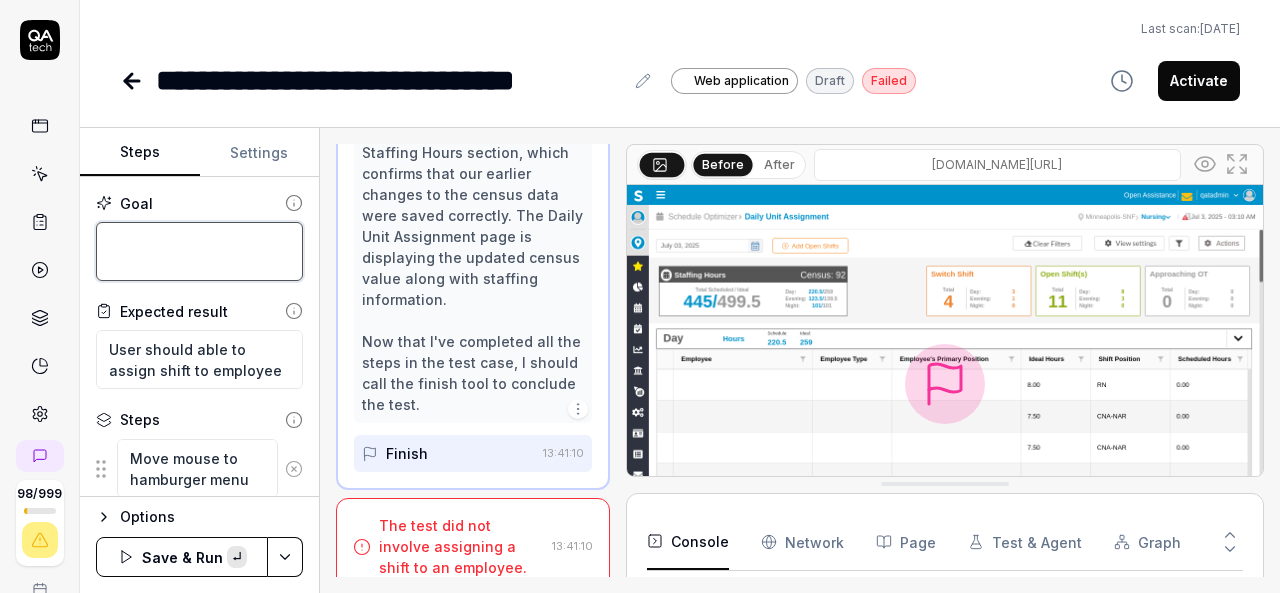 type on "Daily unit Assignment - Census" 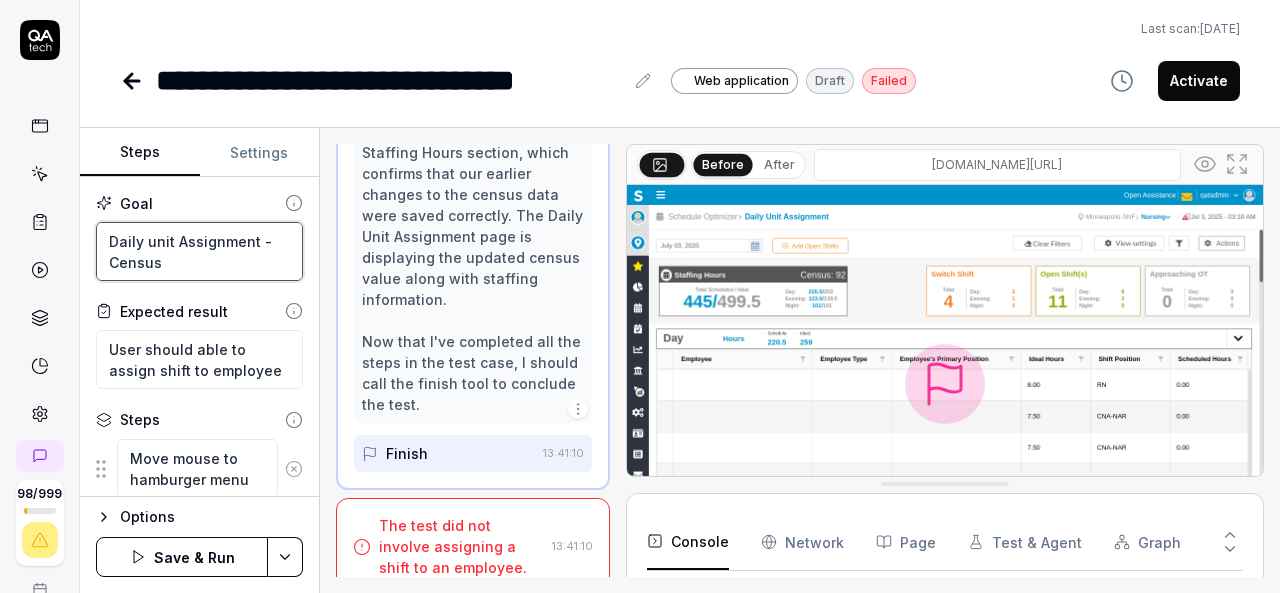 type on "Daily unit Assignment - Census" 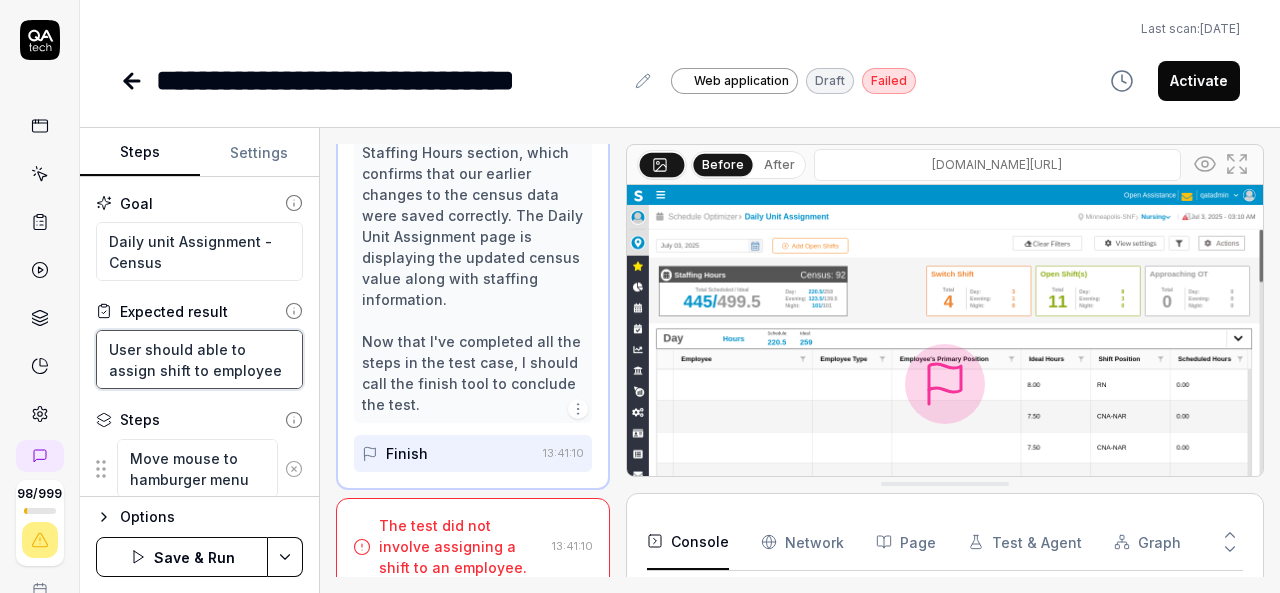 click on "User should able to assign shift to employee" at bounding box center (199, 359) 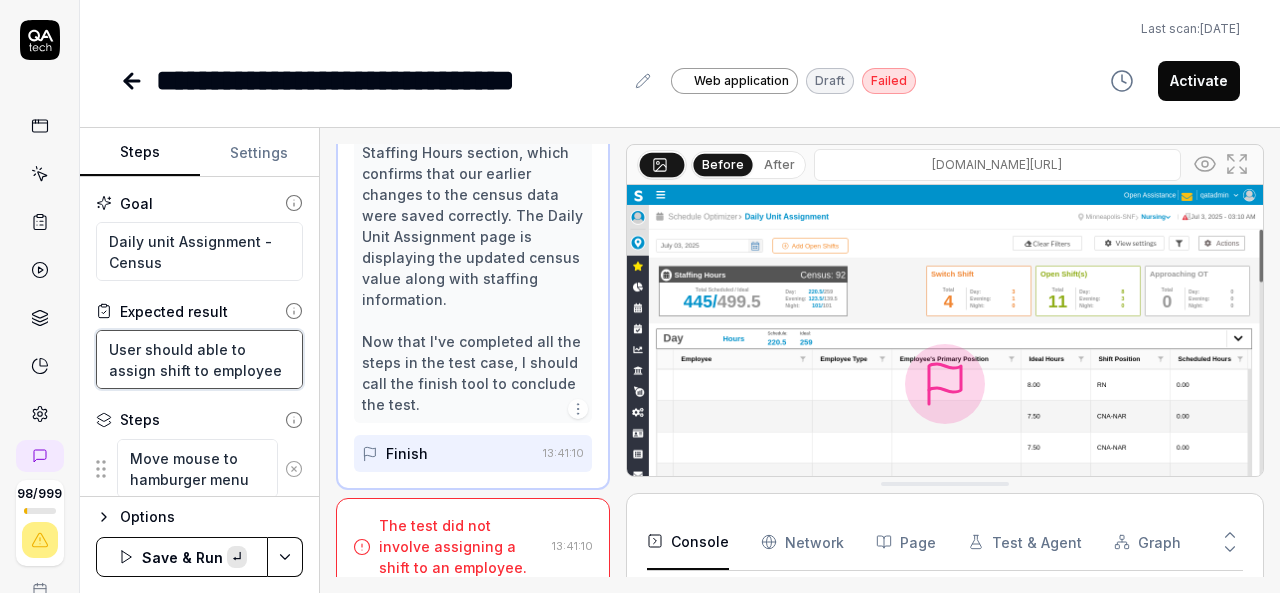 paste on "Daily unit Assignment - Census" 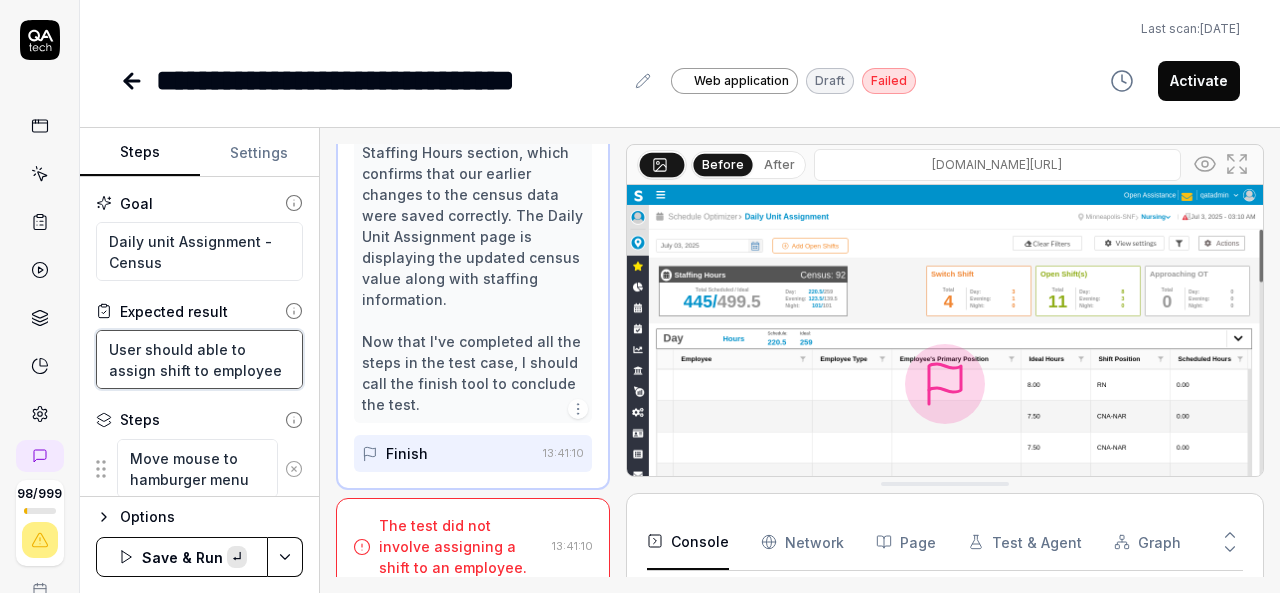 type on "Daily unit Assignment - Census" 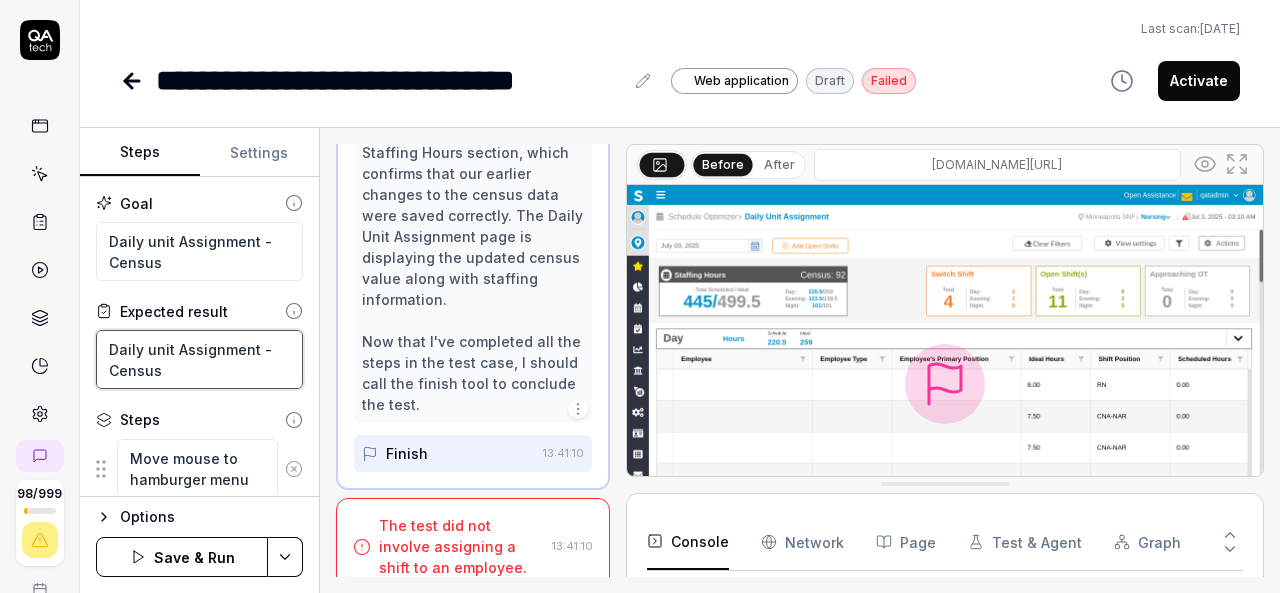 type on "Daily unit Assignment - Census" 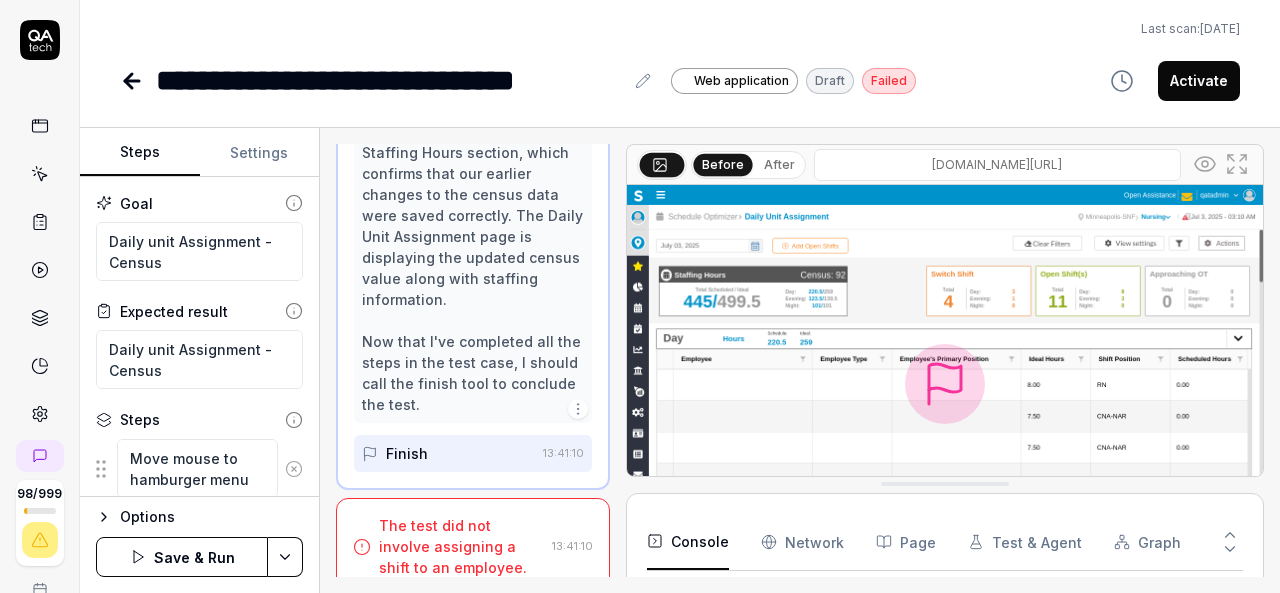 click on "Save & Run" at bounding box center [182, 557] 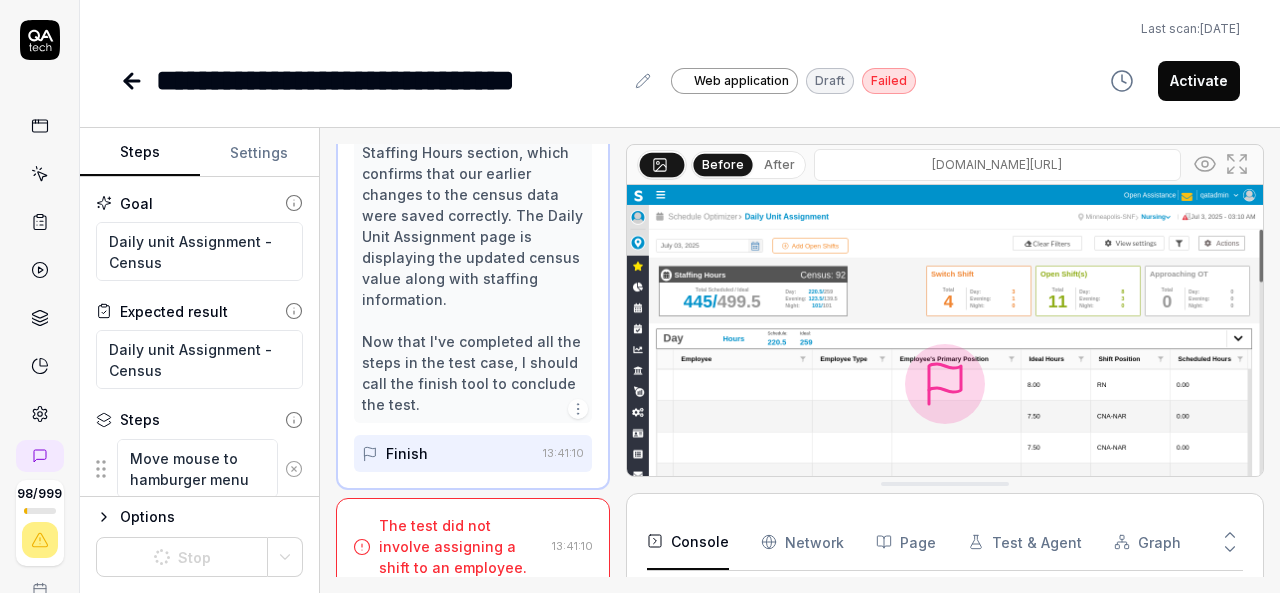 click 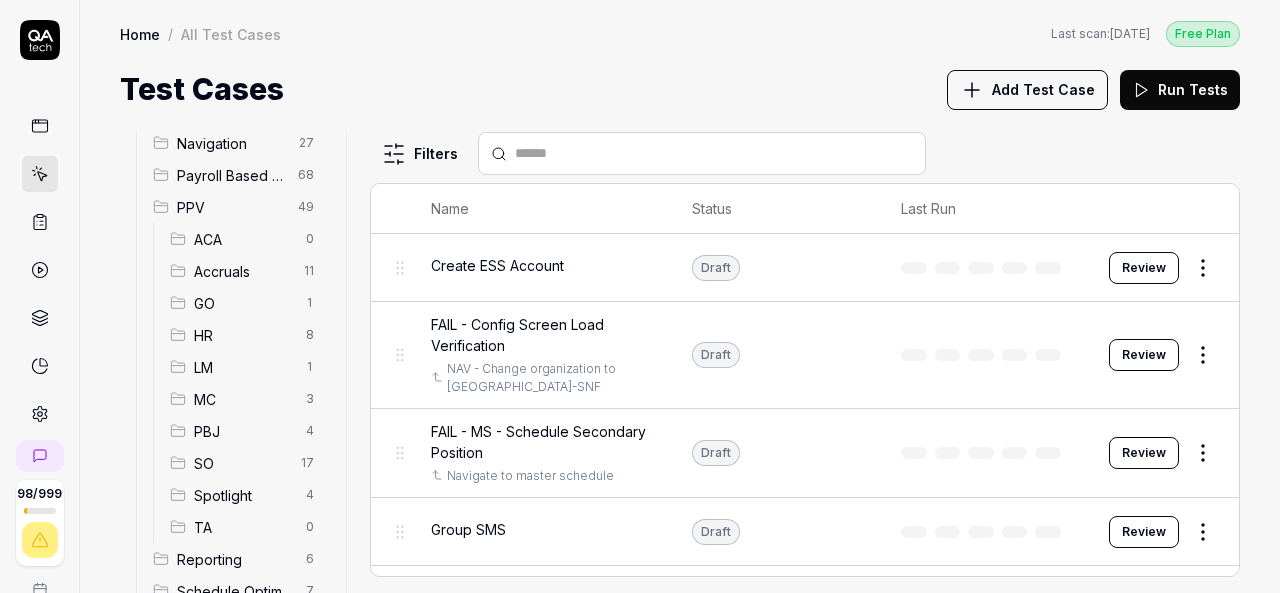 scroll, scrollTop: 270, scrollLeft: 0, axis: vertical 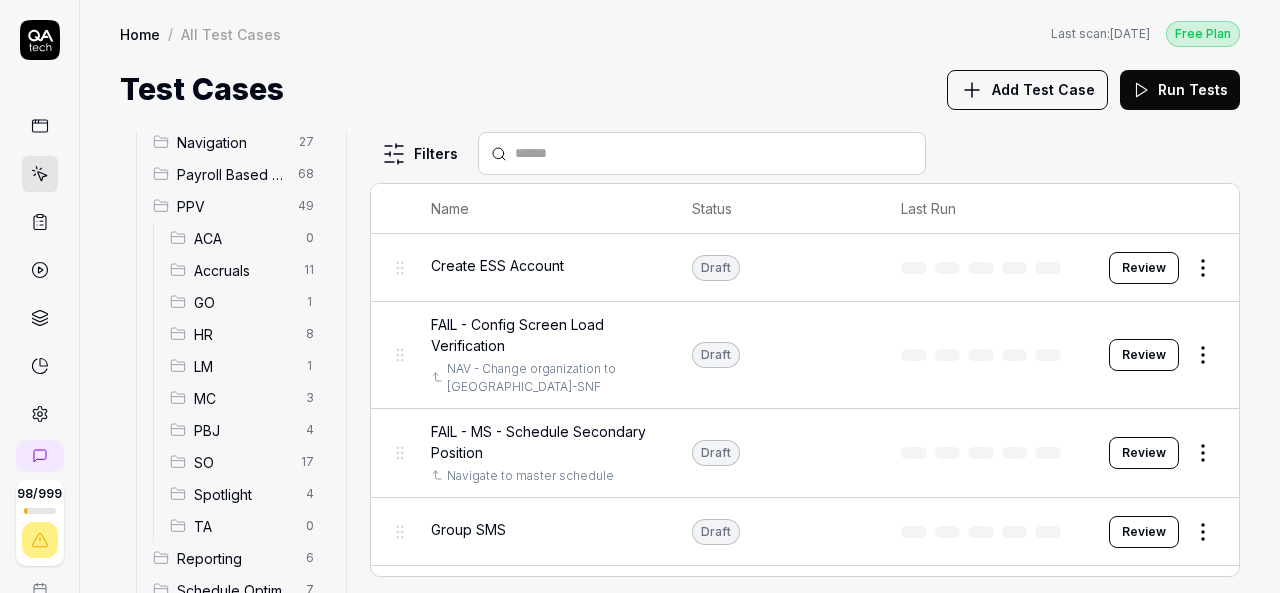 click on "SO" at bounding box center (241, 462) 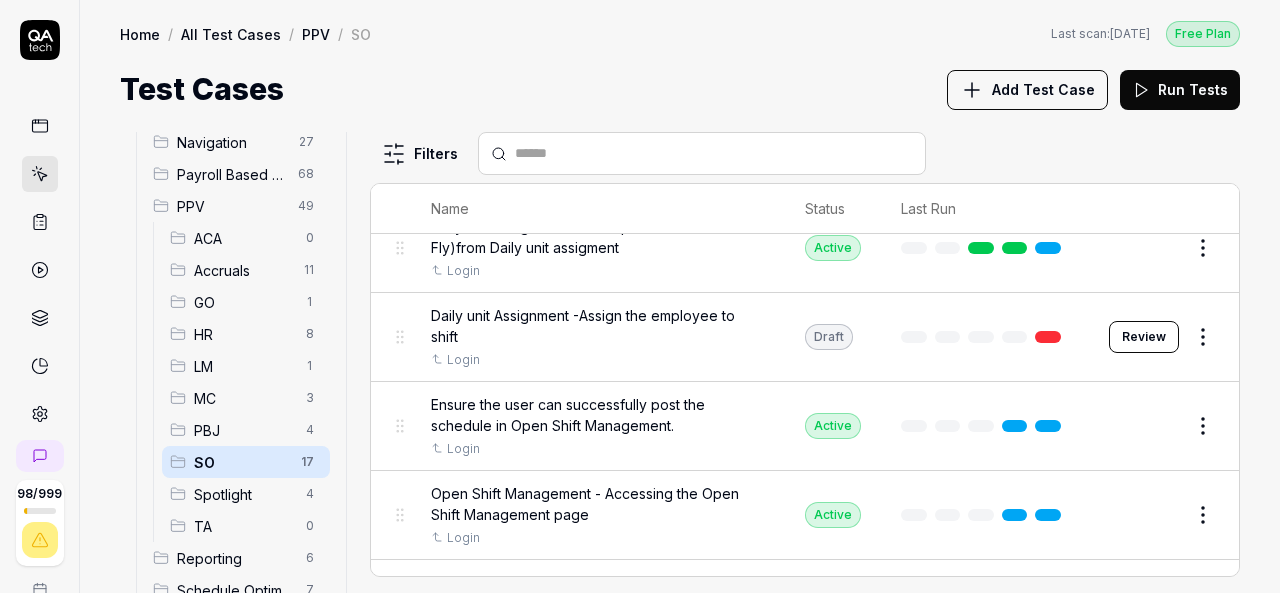 scroll, scrollTop: 0, scrollLeft: 0, axis: both 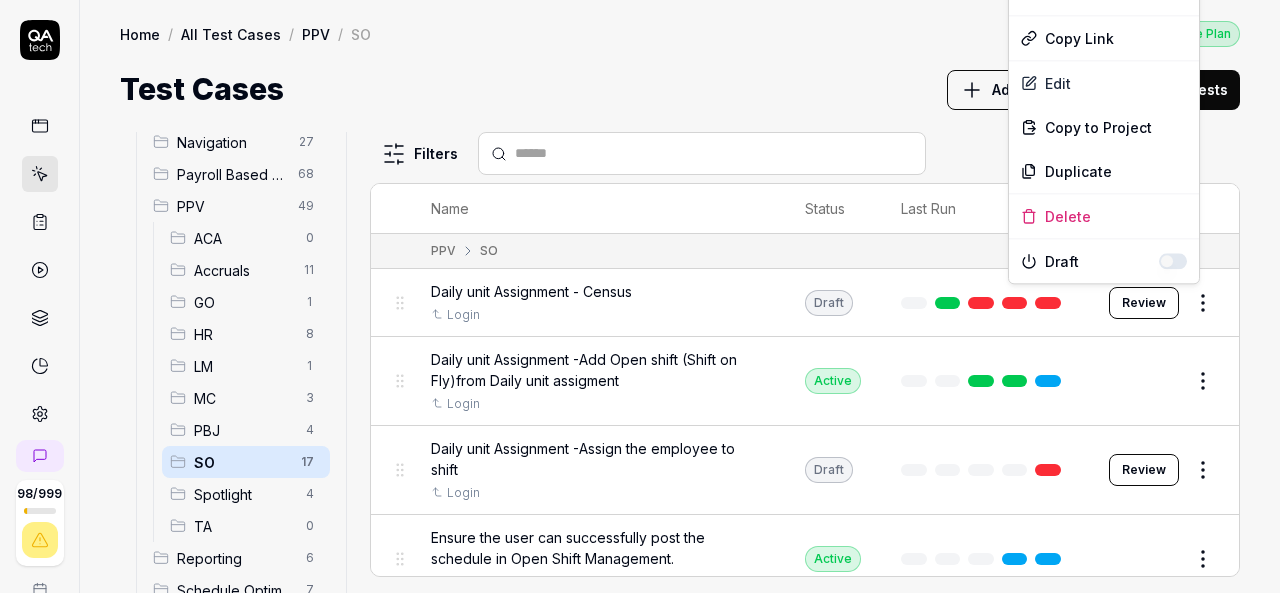 click on "98  /  999 k S Home / All Test Cases / PPV / SO Free Plan Home / All Test Cases / PPV / SO Last scan:  [DATE] Free Plan Test Cases Add Test Case Run Tests All Test Cases 502 Communication 46 Dashboard Management 13 Employee Management 42 Help and Support 19 Login 7 Logout 1 Master Schedule 12 Navigation 27 Payroll Based Journal 68 PPV 49 ACA 0 Accruals 11 GO 1 HR 8 LM 1 MC 3 PBJ 4 SO 17 Spotlight 4 TA 0 Reporting 6 Schedule Optimizer 7 Screen Loads 7 TestPPV 0 Time & Attendance 192 User Profile 1 Filters Name Status Last Run PPV SO Daily unit Assignment - Census Login Draft Review Daily unit Assignment -Add Open shift (Shift on Fly)from Daily unit assigment Login Active Edit Daily unit Assignment -Assign the employee to shift Login Draft Review Ensure the user can successfully post the schedule in Open Shift Management. Login Active Edit Open Shift Management - Accessing the Open Shift Management page Login Active Edit Verify filters functionality in Master schedule screen. Login Active Edit Login Active" at bounding box center [640, 296] 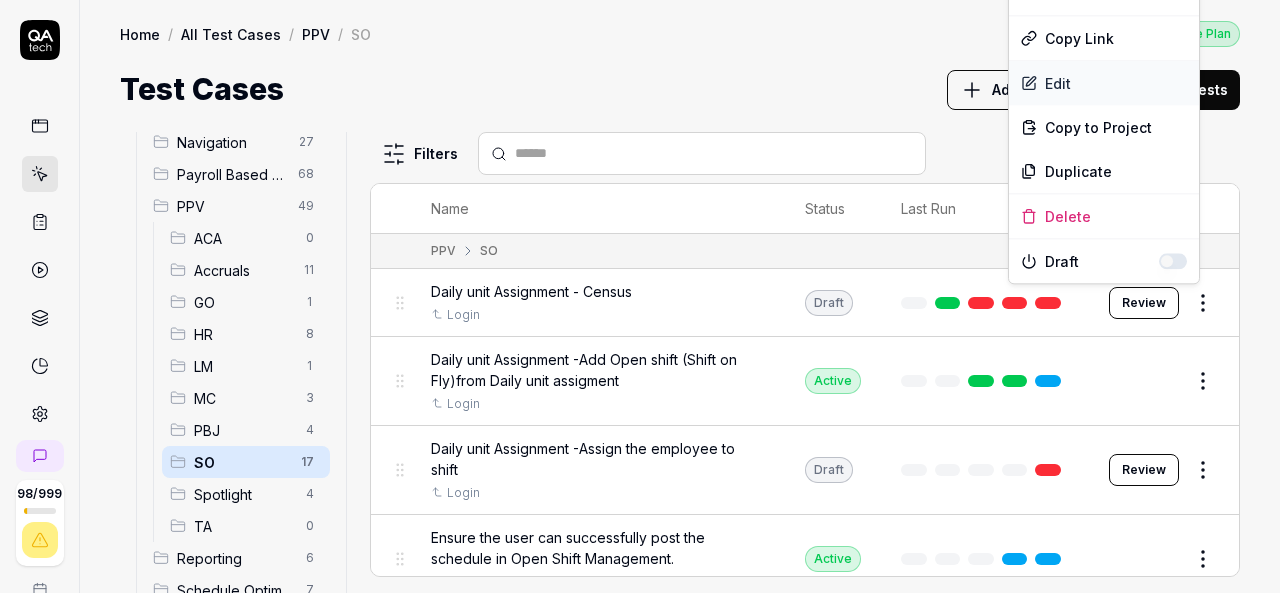 click on "Edit" at bounding box center [1104, 83] 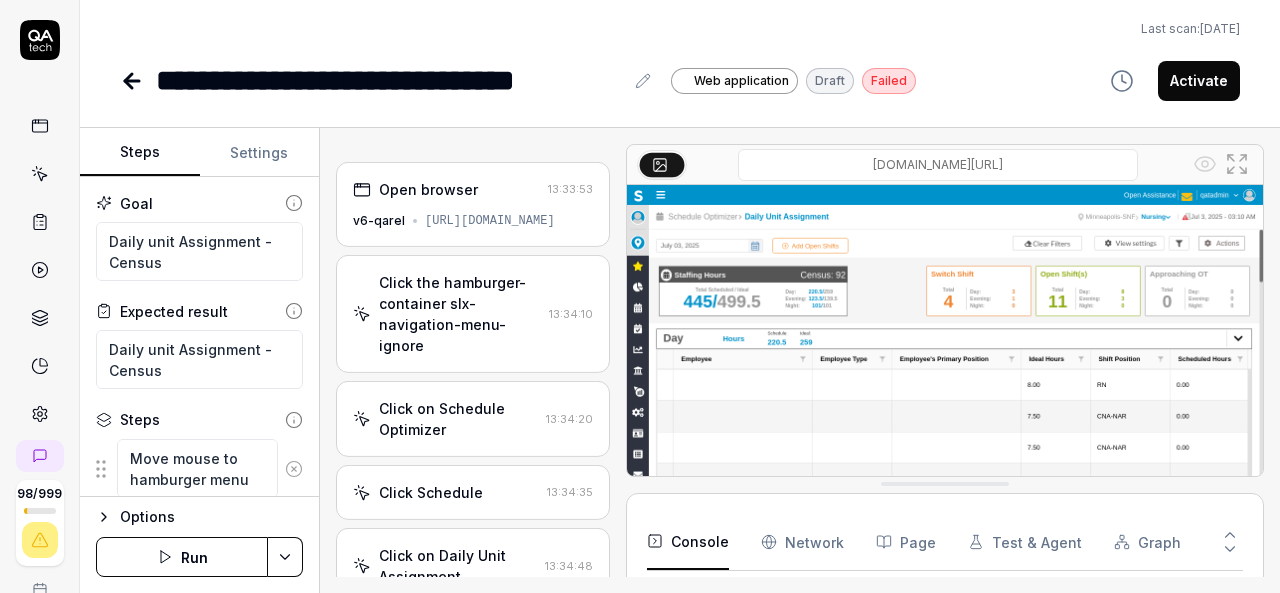scroll, scrollTop: 448, scrollLeft: 0, axis: vertical 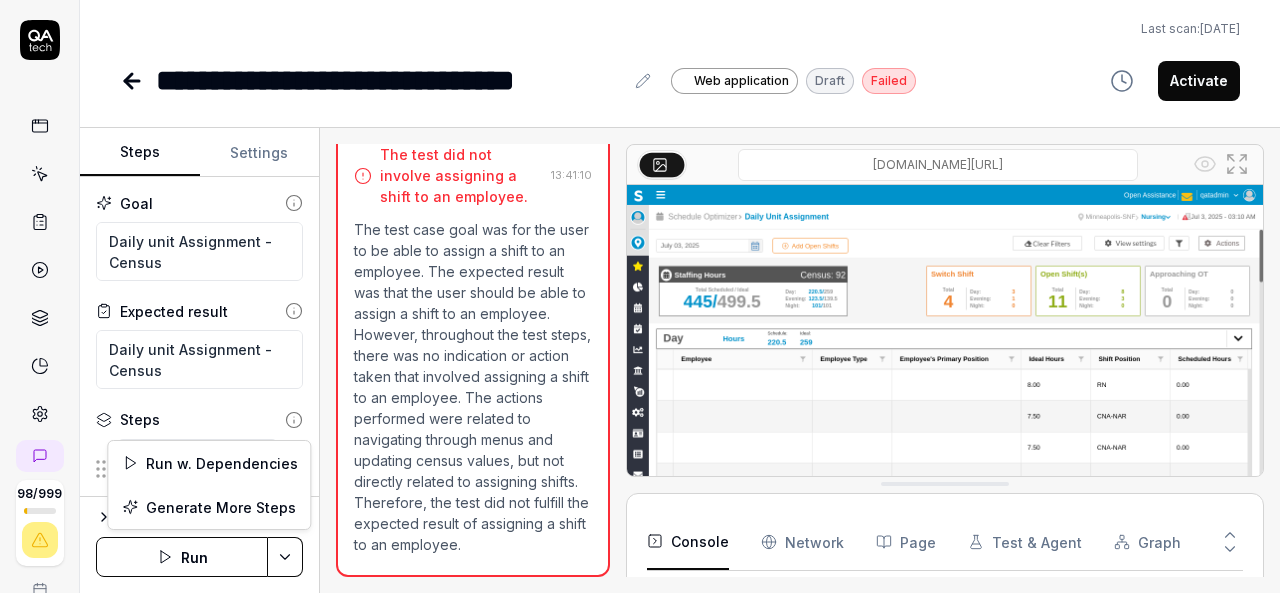 click on "**********" at bounding box center [640, 296] 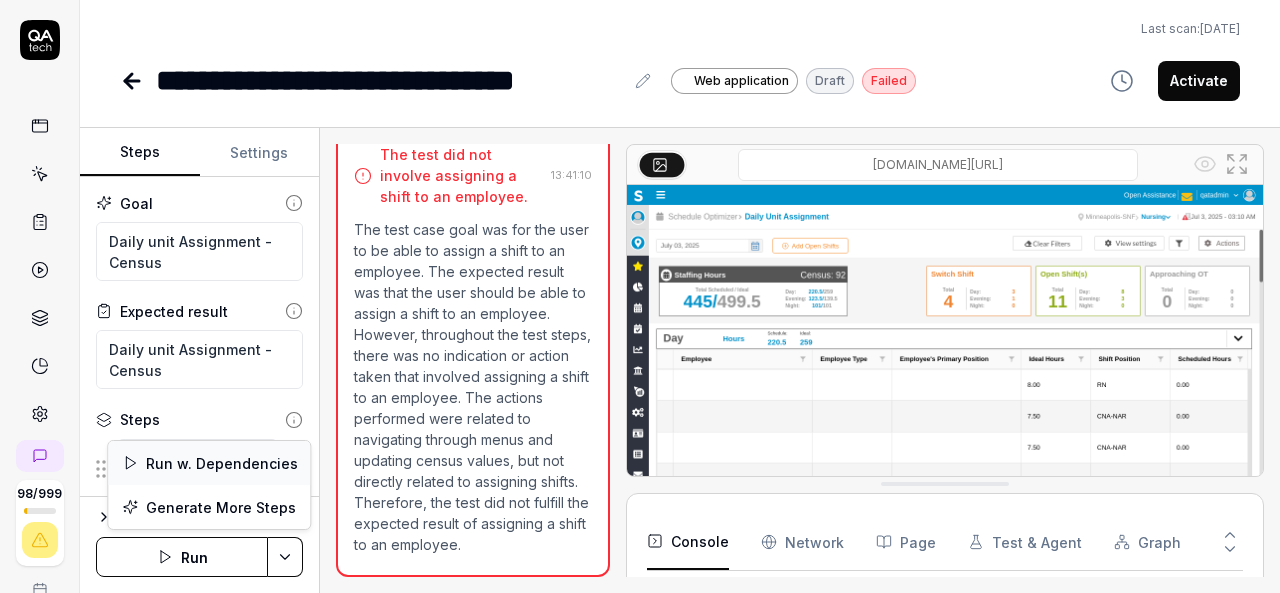 click on "Run w. Dependencies" at bounding box center [209, 463] 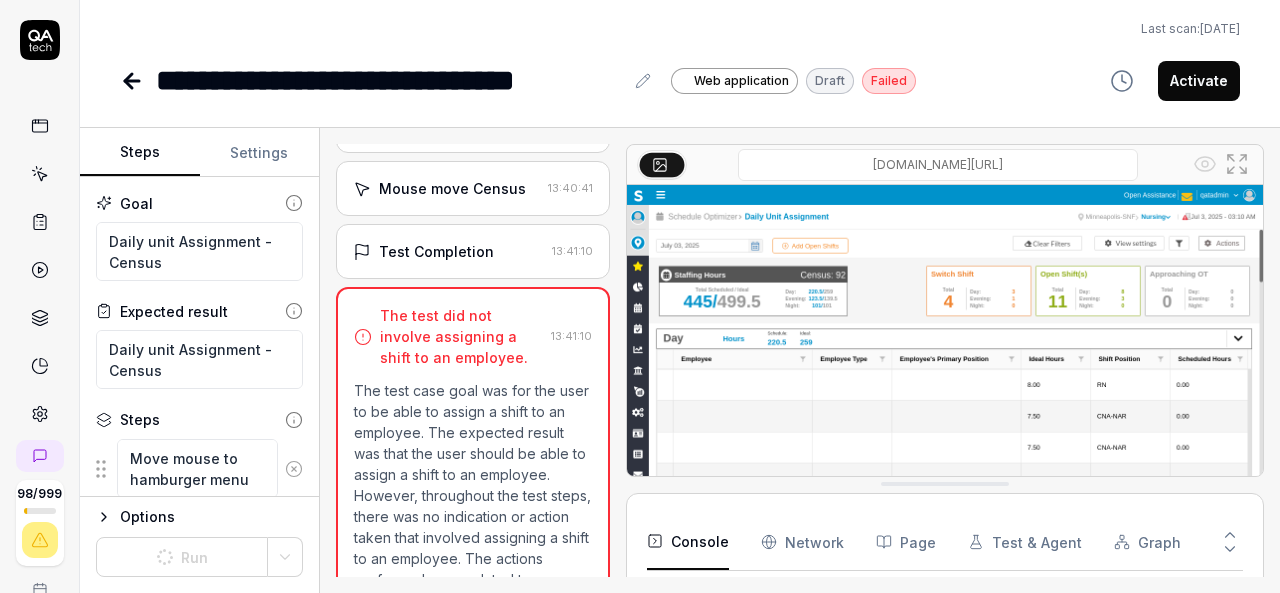 scroll, scrollTop: 1506, scrollLeft: 0, axis: vertical 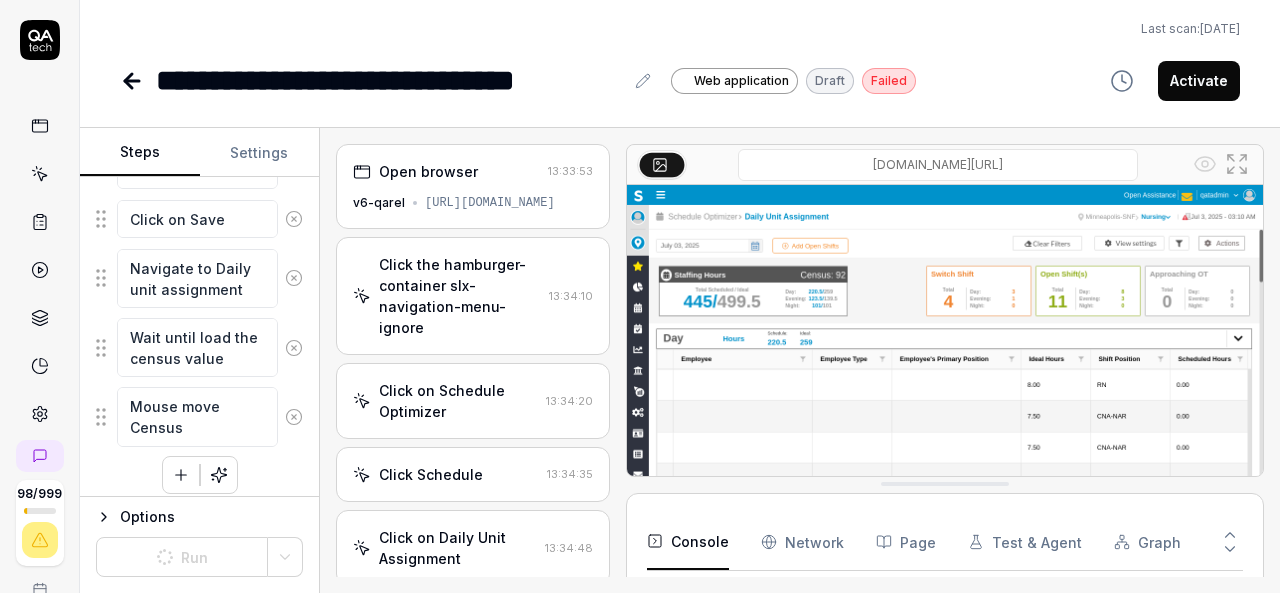 click 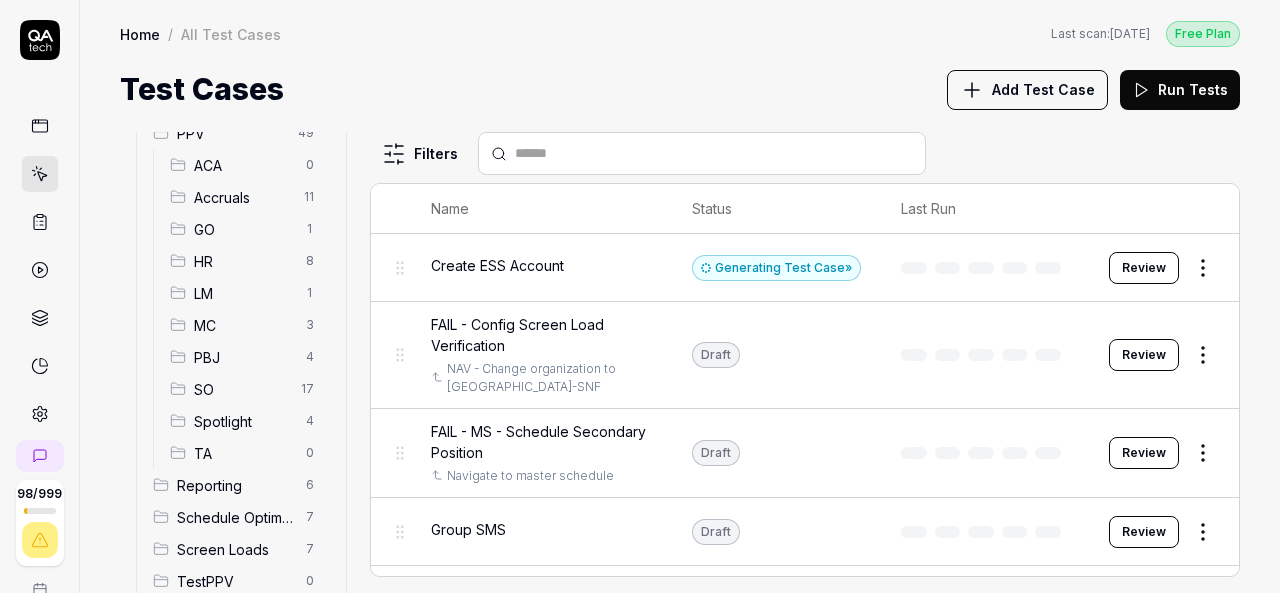 scroll, scrollTop: 441, scrollLeft: 0, axis: vertical 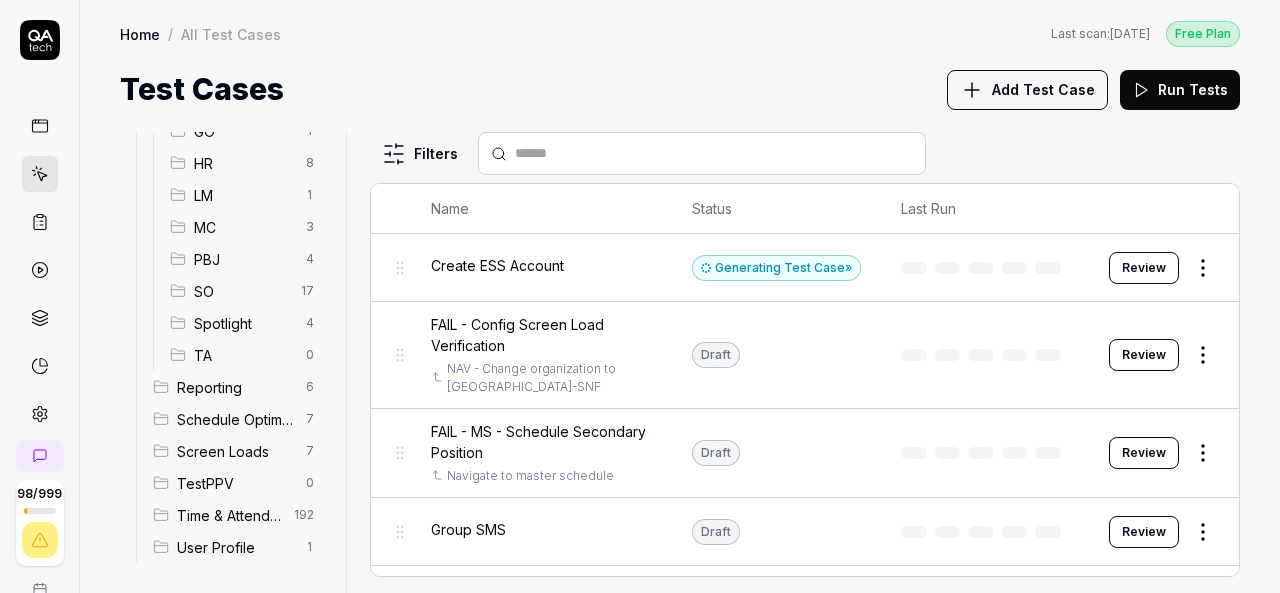 click on "SO" at bounding box center (241, 291) 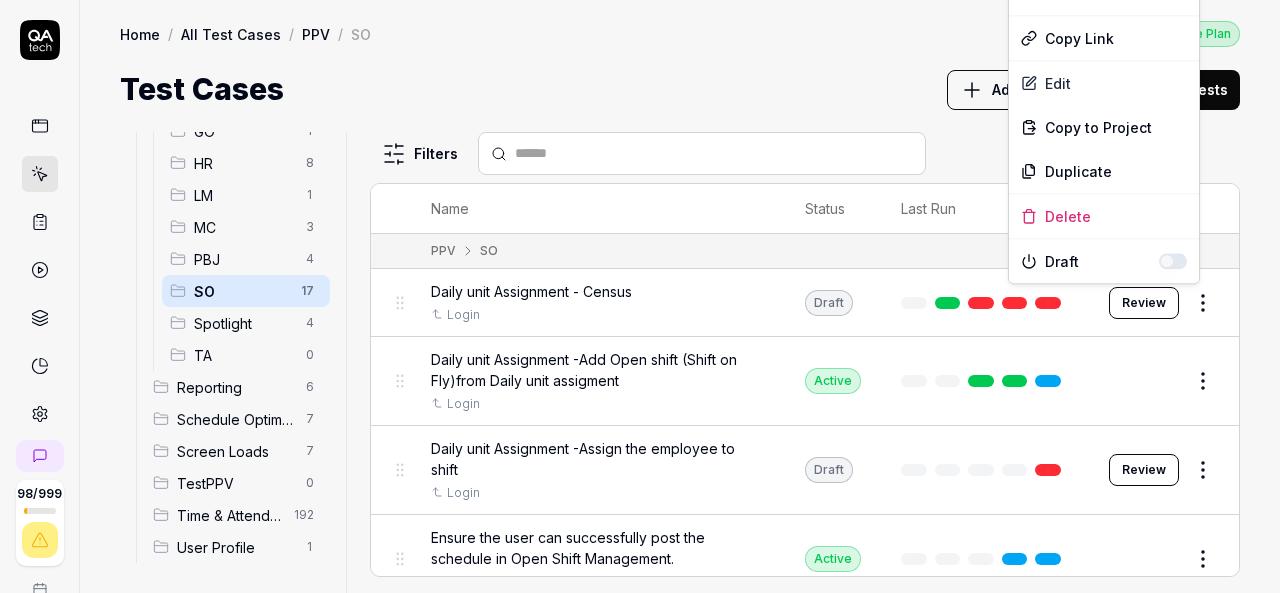 click on "98  /  999 k S Home / All Test Cases / PPV / SO Free Plan Home / All Test Cases / PPV / SO Last scan:  [DATE] Free Plan Test Cases Add Test Case Run Tests All Test Cases 502 Communication 46 Dashboard Management 13 Employee Management 42 Help and Support 19 Login 7 Logout 1 Master Schedule 12 Navigation 27 Payroll Based Journal 68 PPV 49 ACA 0 Accruals 11 GO 1 HR 8 LM 1 MC 3 PBJ 4 SO 17 Spotlight 4 TA 0 Reporting 6 Schedule Optimizer 7 Screen Loads 7 TestPPV 0 Time & Attendance 192 User Profile 1 Filters Name Status Last Run PPV SO Daily unit Assignment - Census Login Draft Review Daily unit Assignment -Add Open shift (Shift on Fly)from Daily unit assigment Login Active Edit Daily unit Assignment -Assign the employee to shift Login Draft Review Ensure the user can successfully post the schedule in Open Shift Management. Login Active Edit Open Shift Management - Accessing the Open Shift Management page Login Active Edit Verify filters functionality in Master schedule screen. Login Active Edit Login Active" at bounding box center (640, 296) 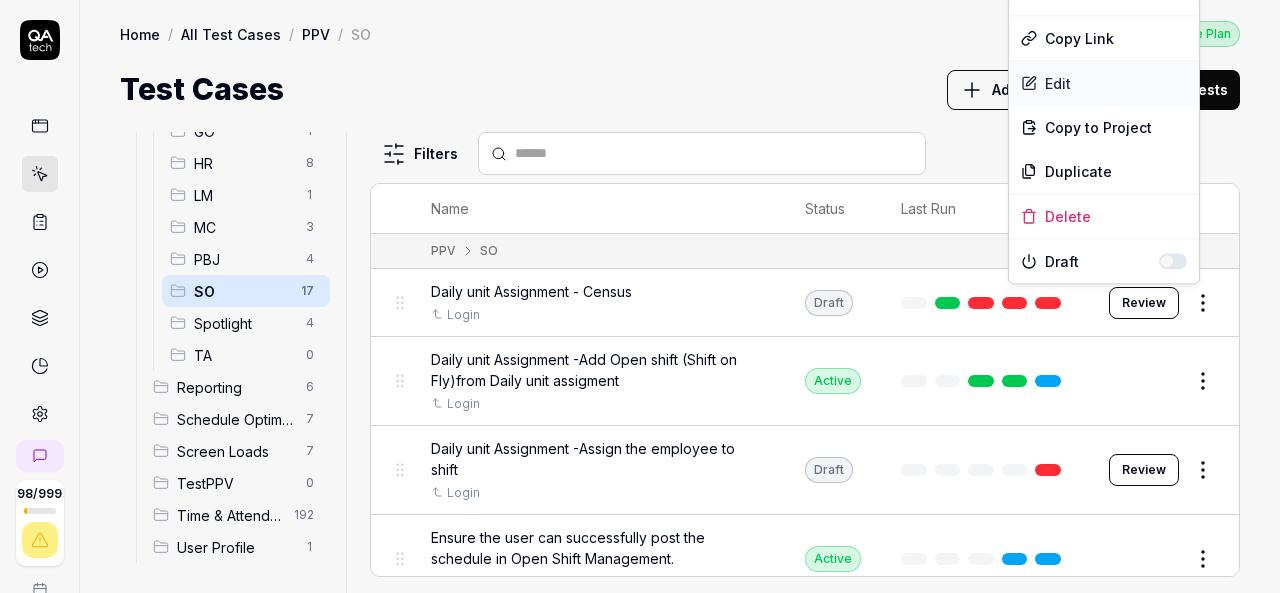 click on "Edit" at bounding box center (1104, 83) 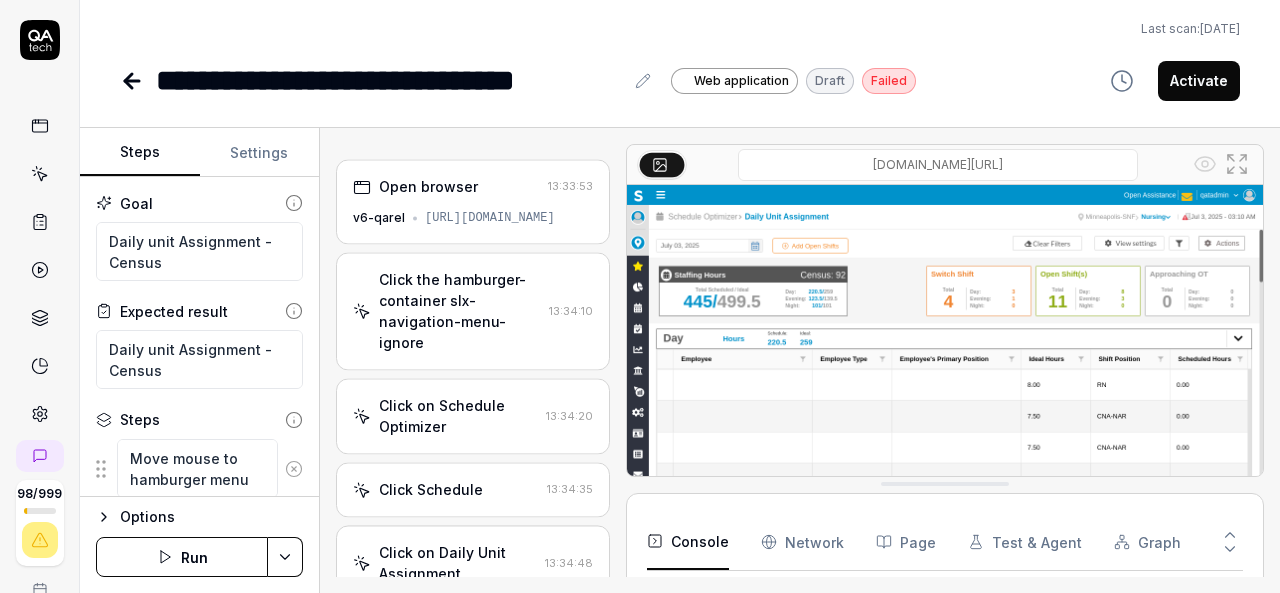 scroll, scrollTop: 914, scrollLeft: 0, axis: vertical 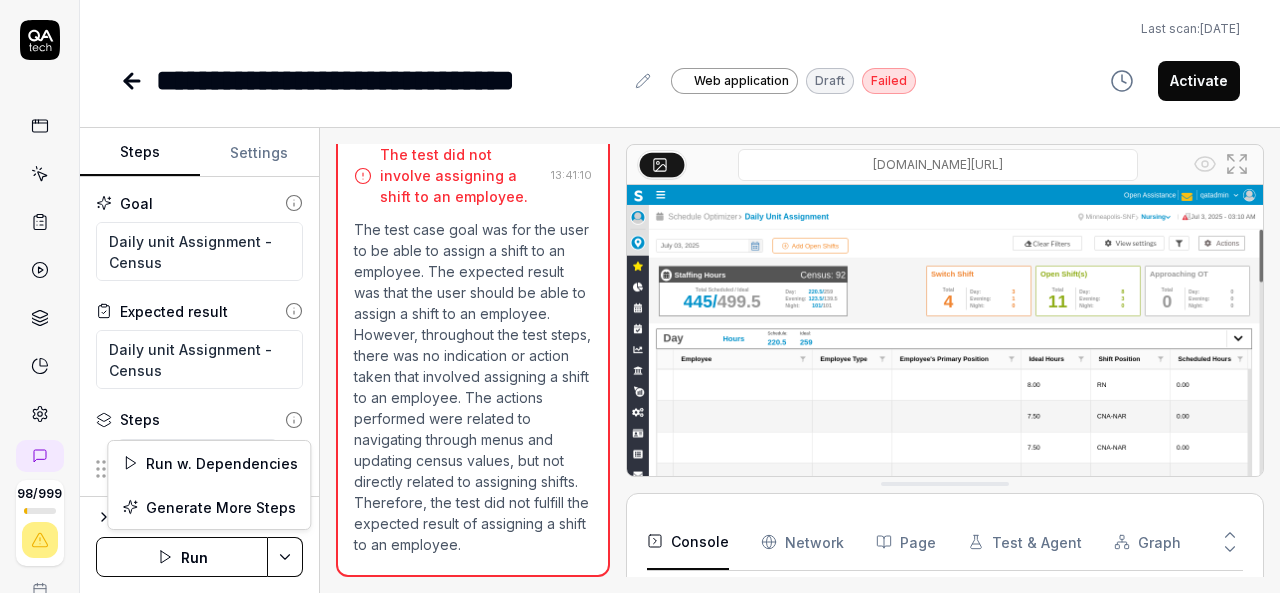 click on "**********" at bounding box center [640, 296] 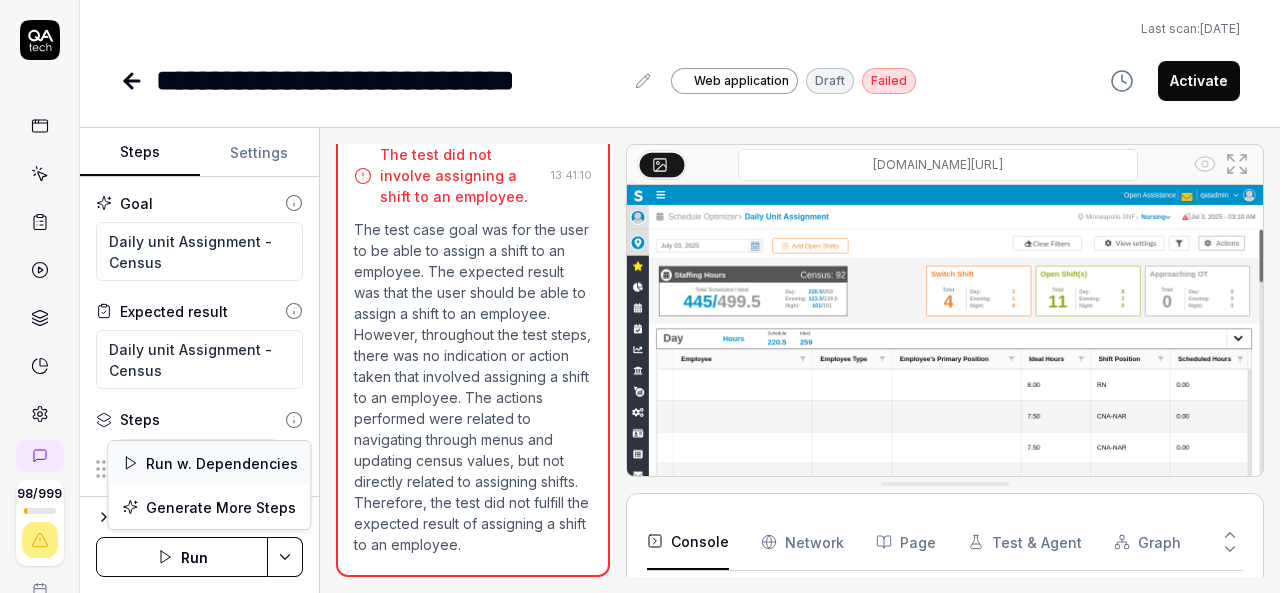 click on "Run w. Dependencies" at bounding box center (209, 463) 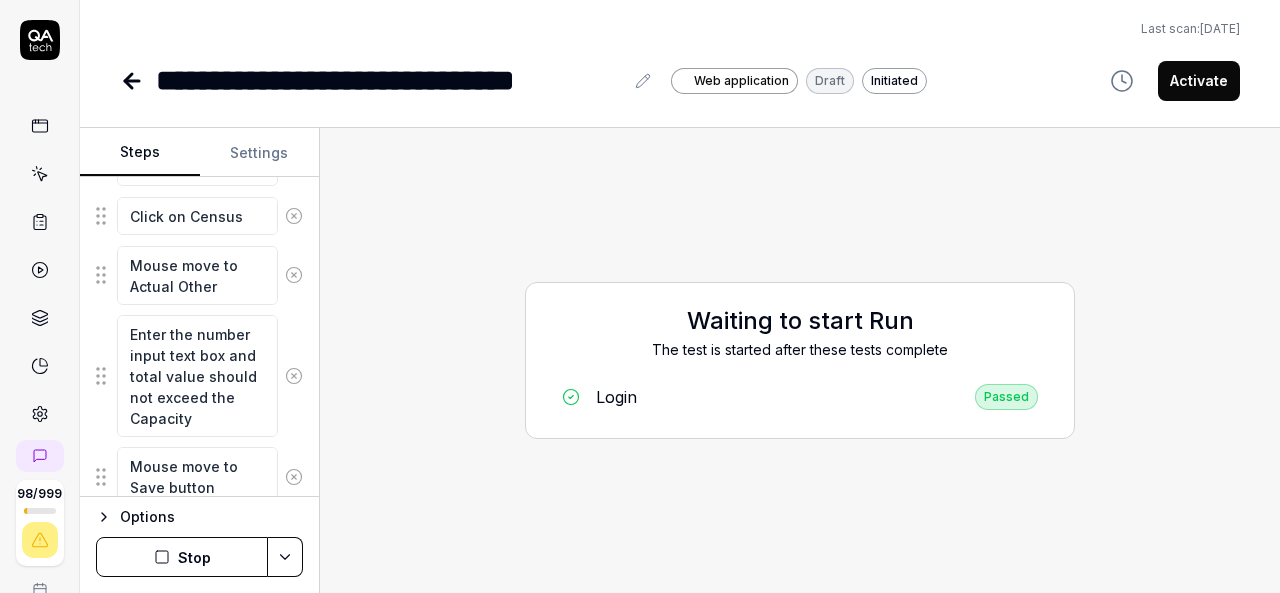 scroll, scrollTop: 956, scrollLeft: 0, axis: vertical 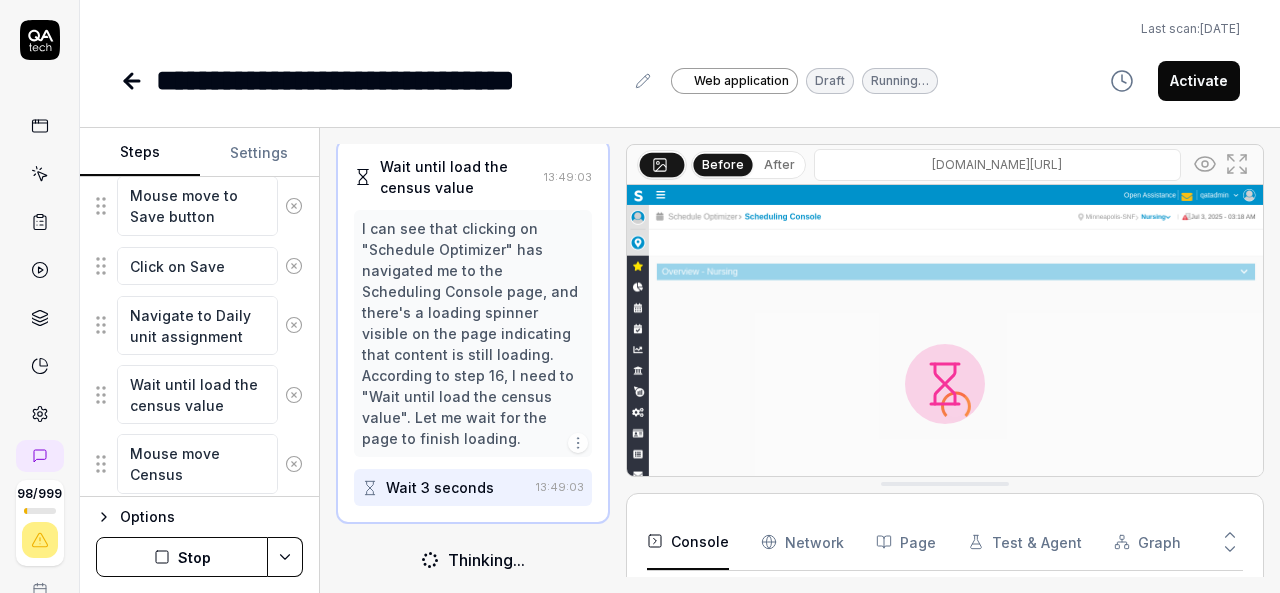 click at bounding box center [945, 384] 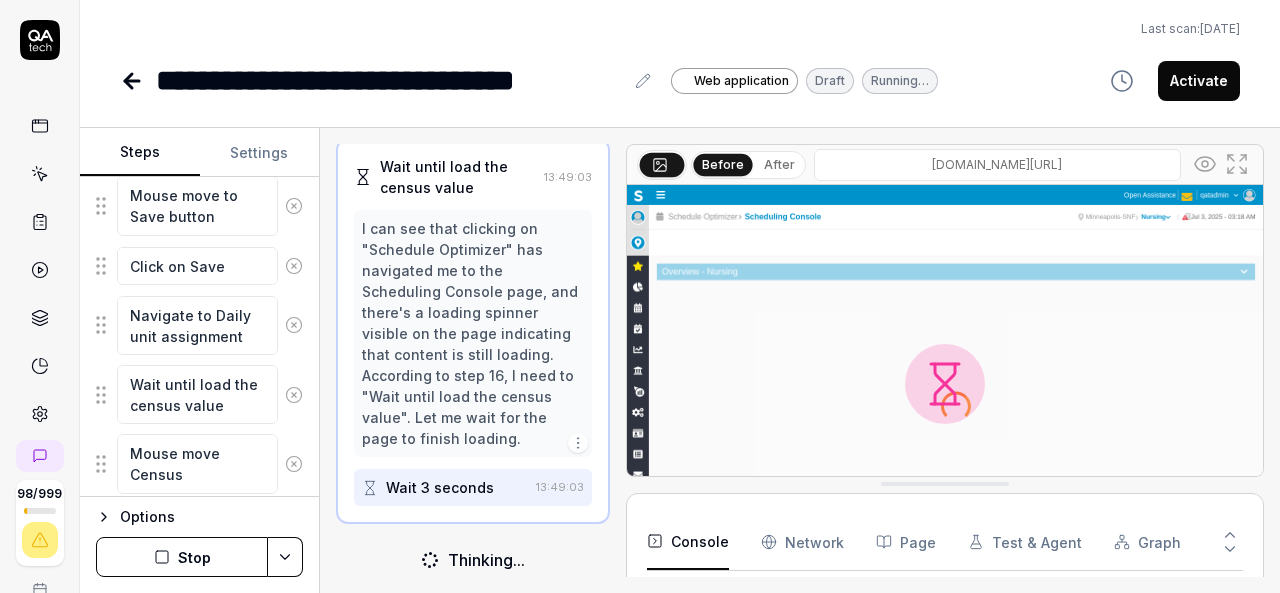 click at bounding box center (945, 384) 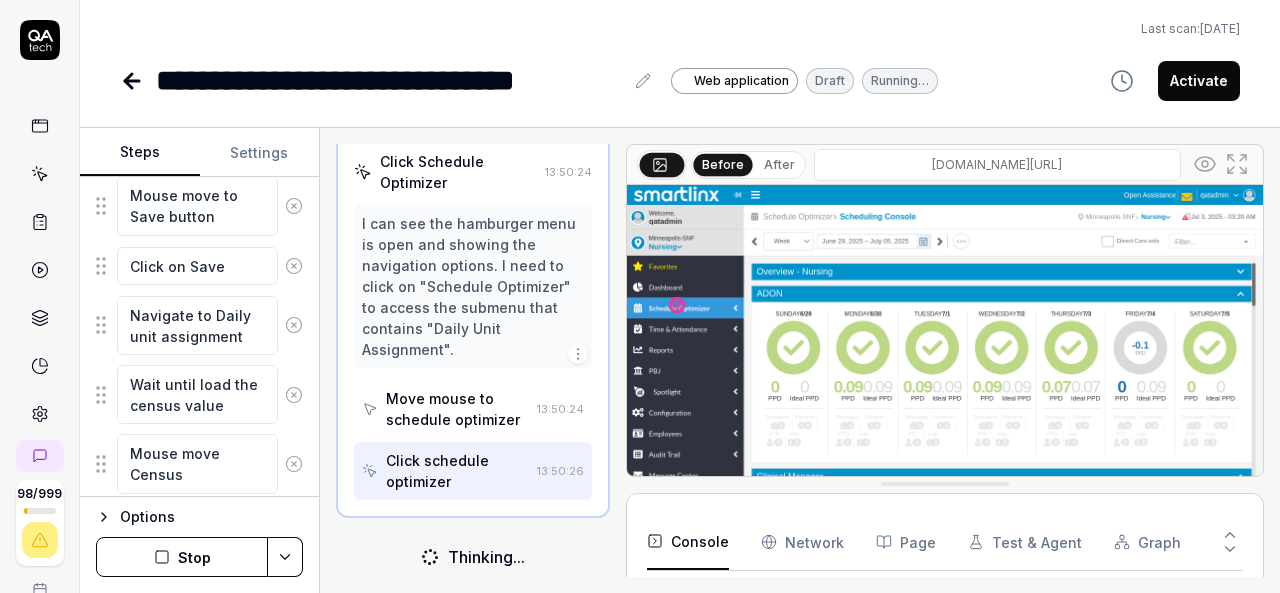 scroll, scrollTop: 1125, scrollLeft: 0, axis: vertical 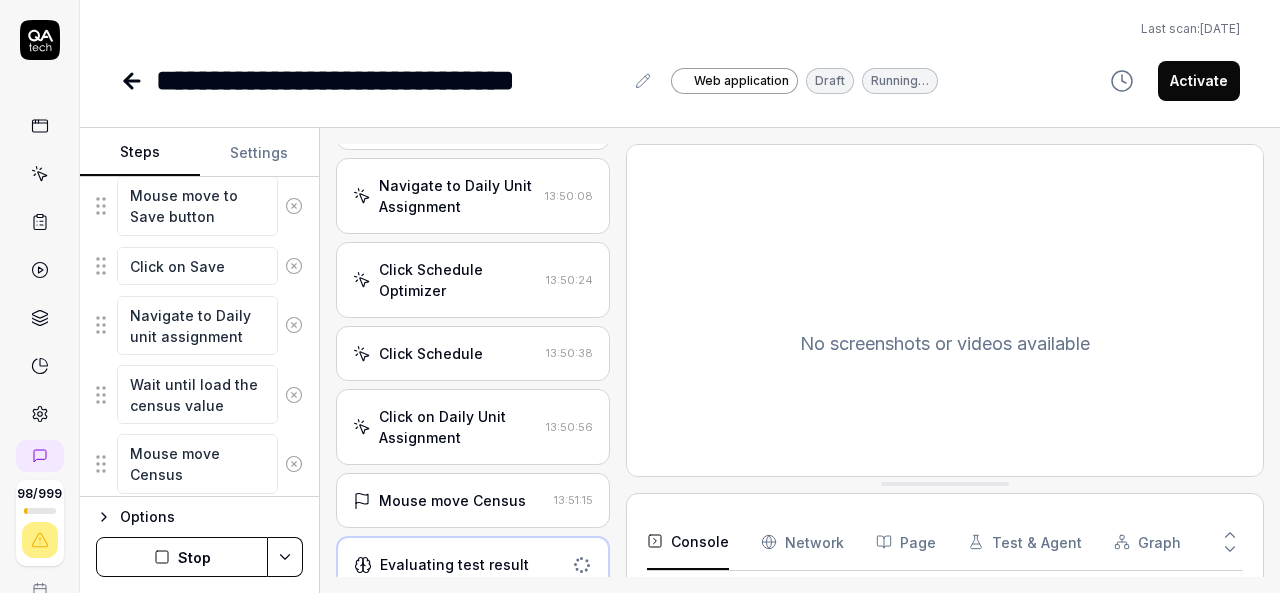 click on "Click on Daily Unit Assignment" at bounding box center [458, 427] 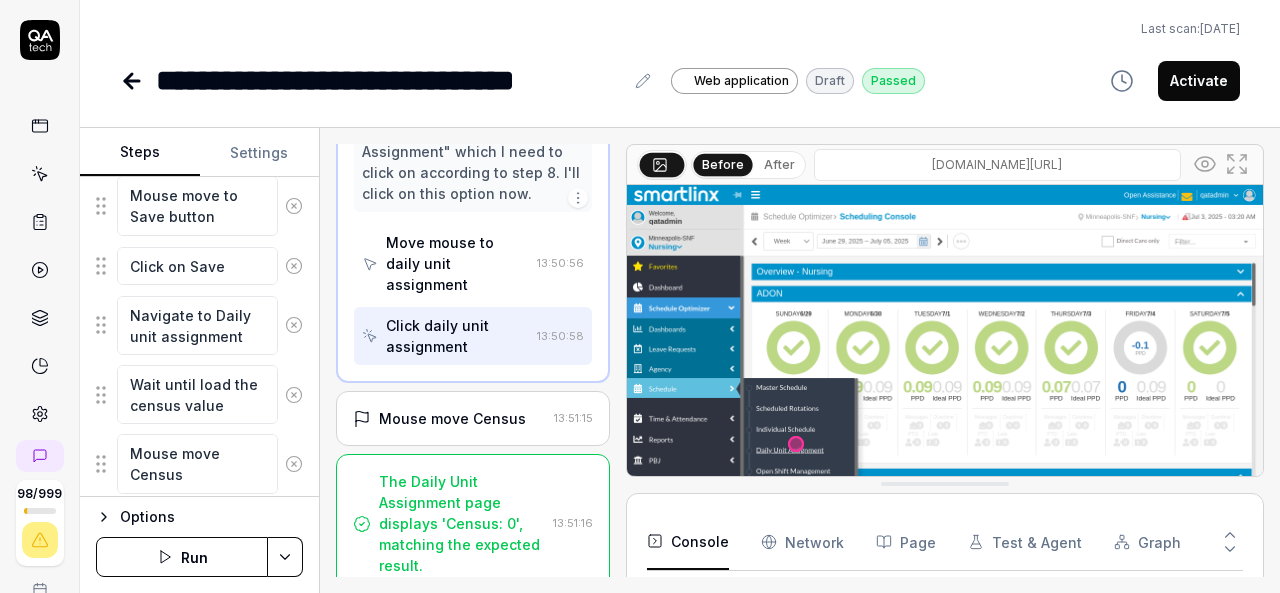 scroll, scrollTop: 1428, scrollLeft: 0, axis: vertical 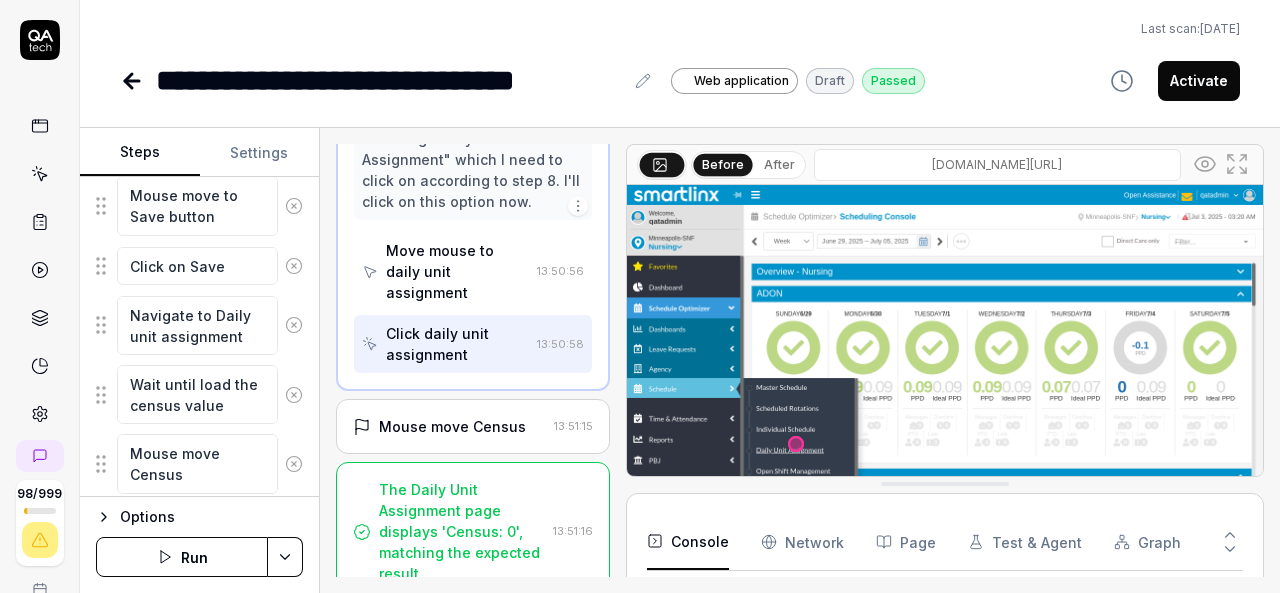 click on "Mouse move Census" at bounding box center [452, 426] 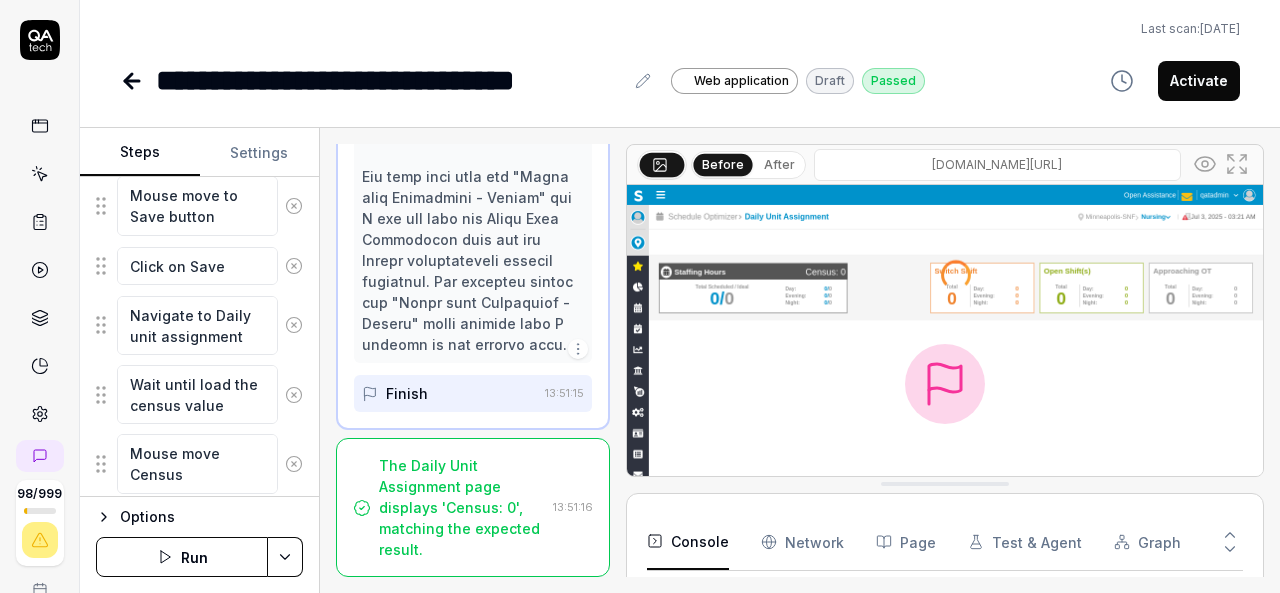 scroll, scrollTop: 2550, scrollLeft: 0, axis: vertical 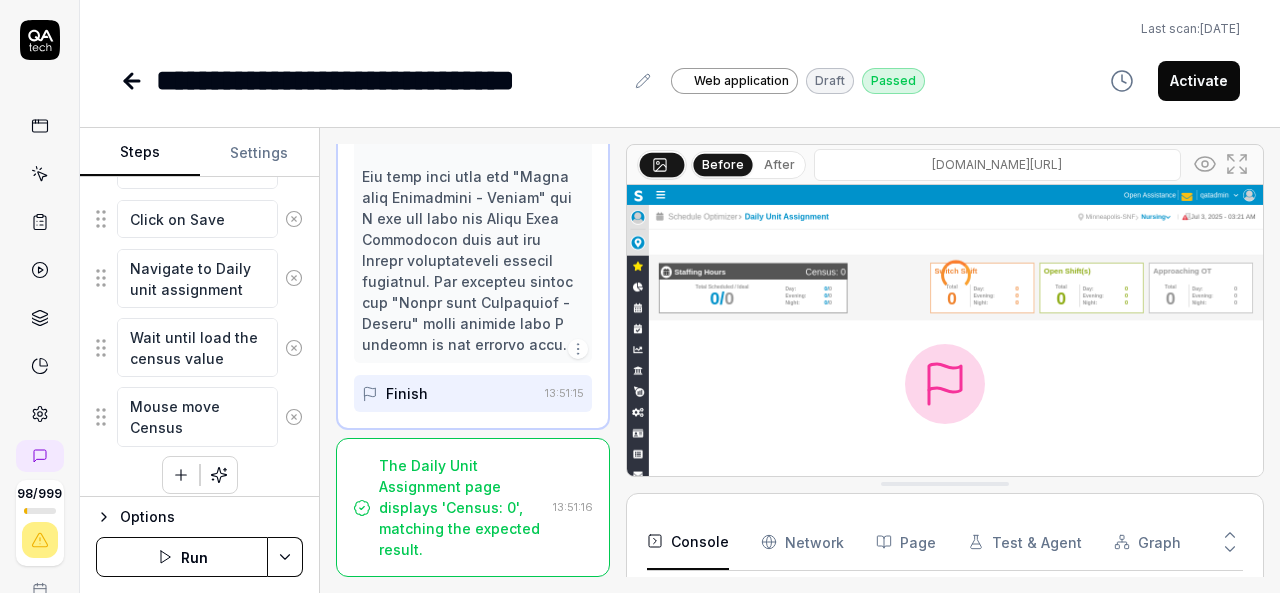 click at bounding box center [945, 384] 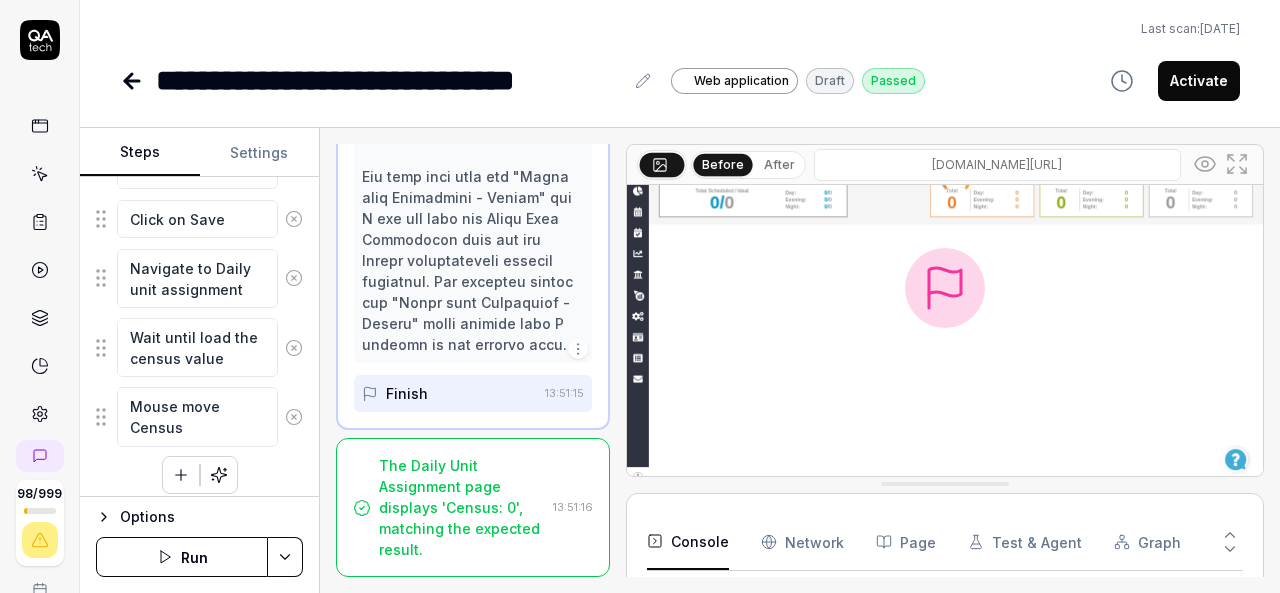 scroll, scrollTop: 0, scrollLeft: 0, axis: both 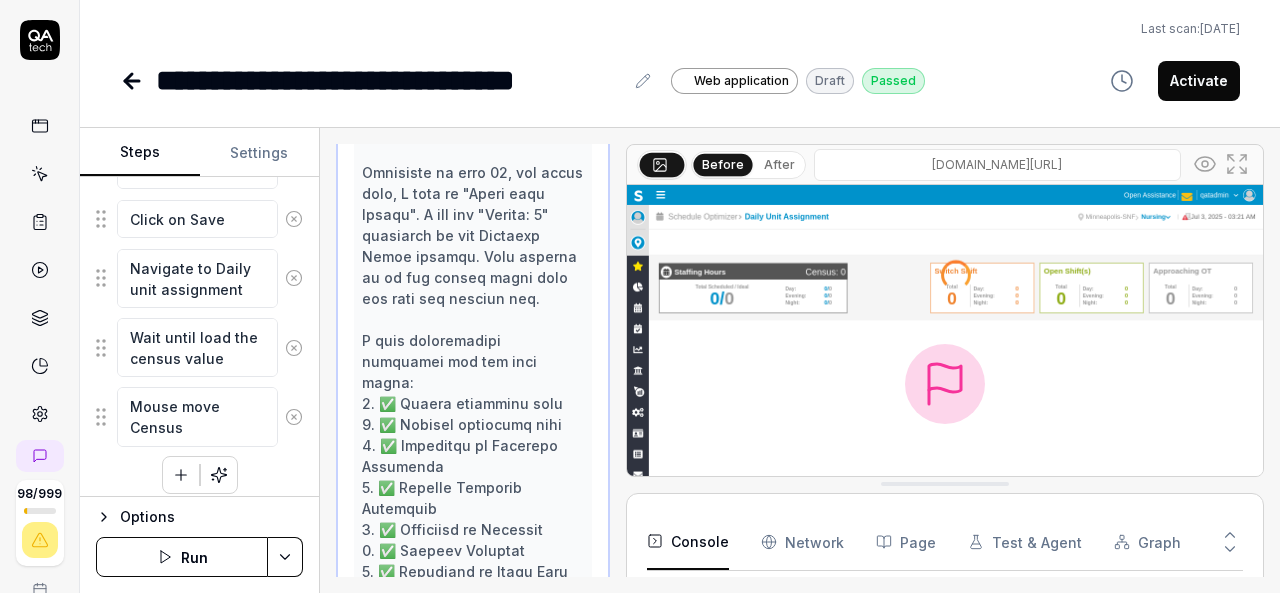 click 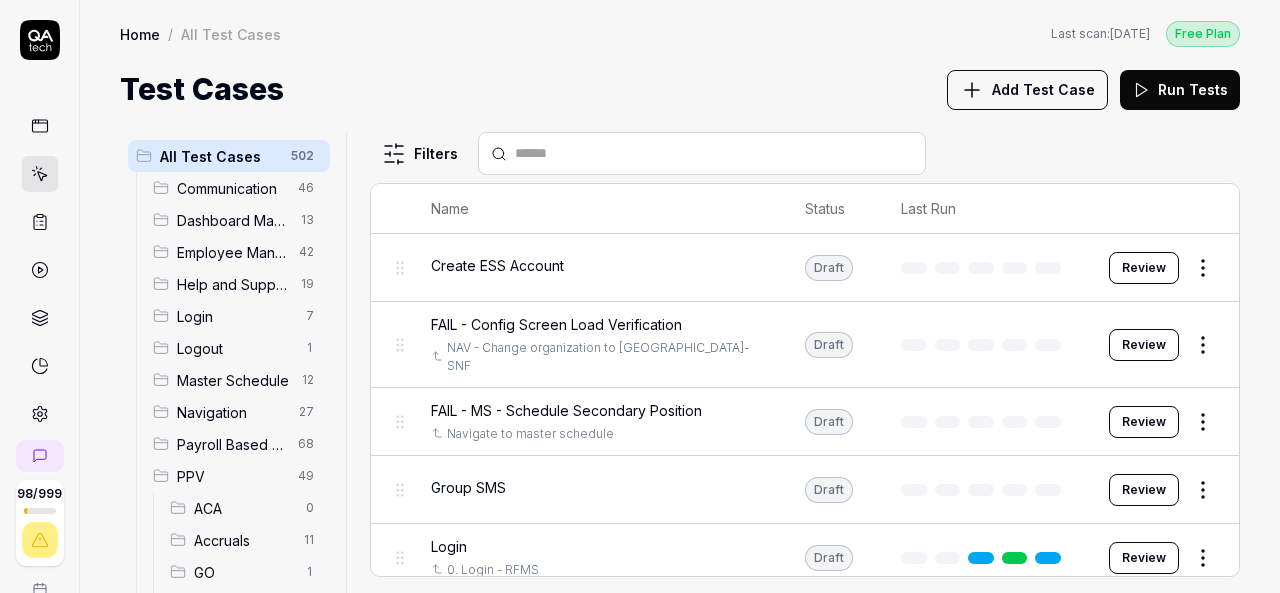 scroll, scrollTop: 346, scrollLeft: 0, axis: vertical 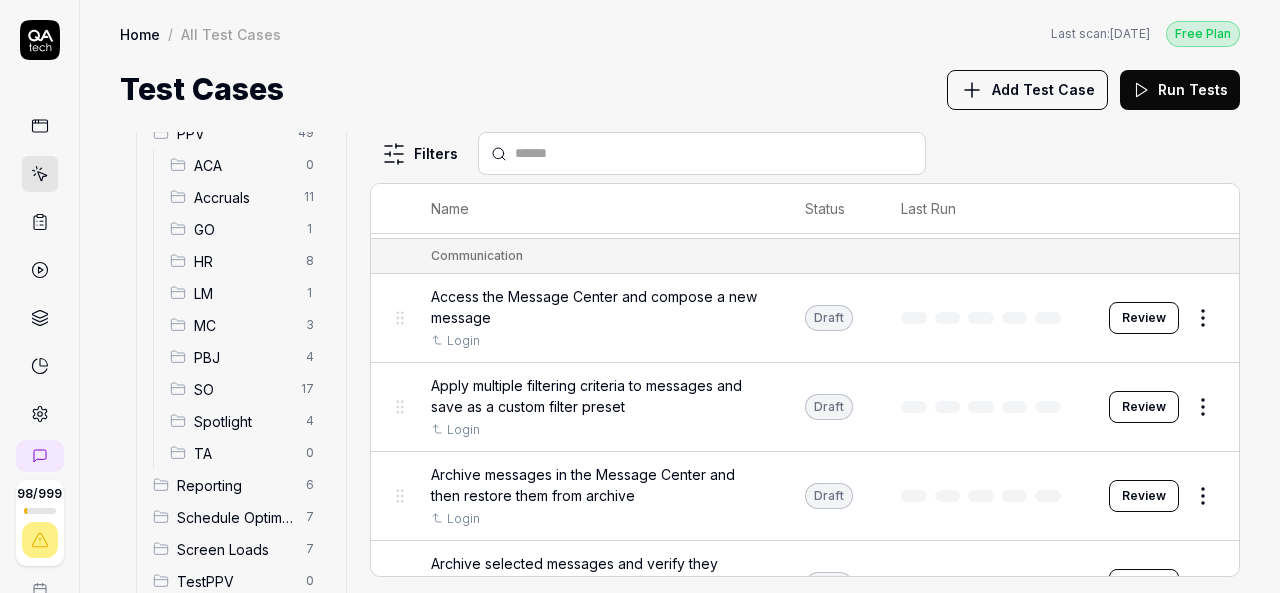 click on "SO" at bounding box center [241, 389] 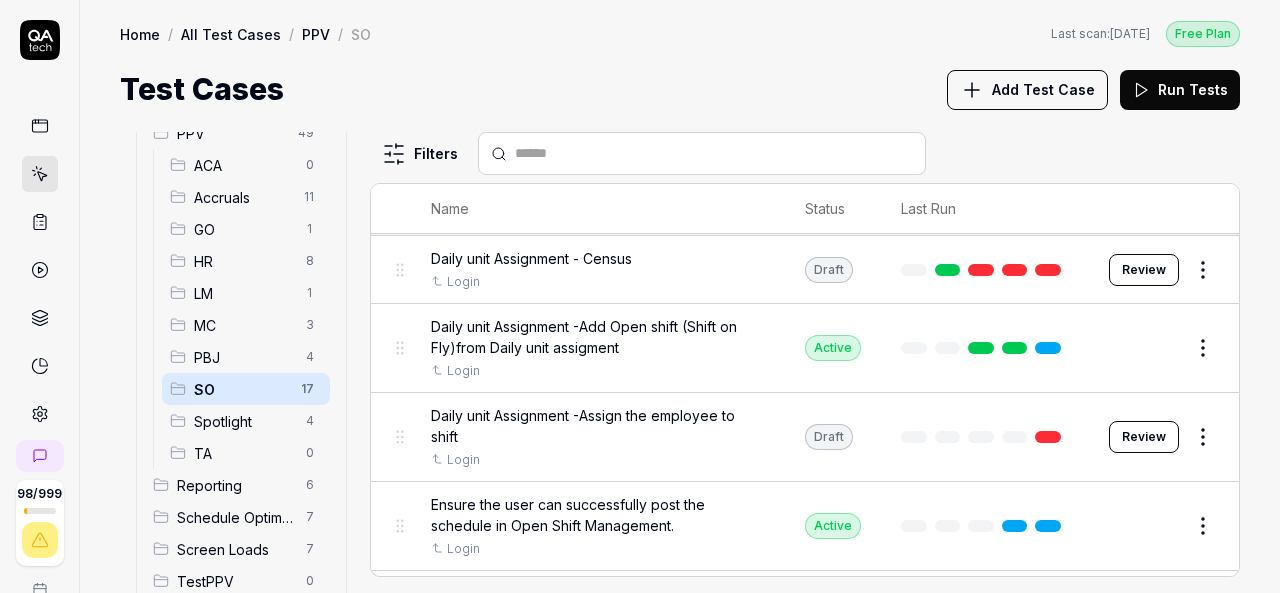 scroll, scrollTop: 0, scrollLeft: 0, axis: both 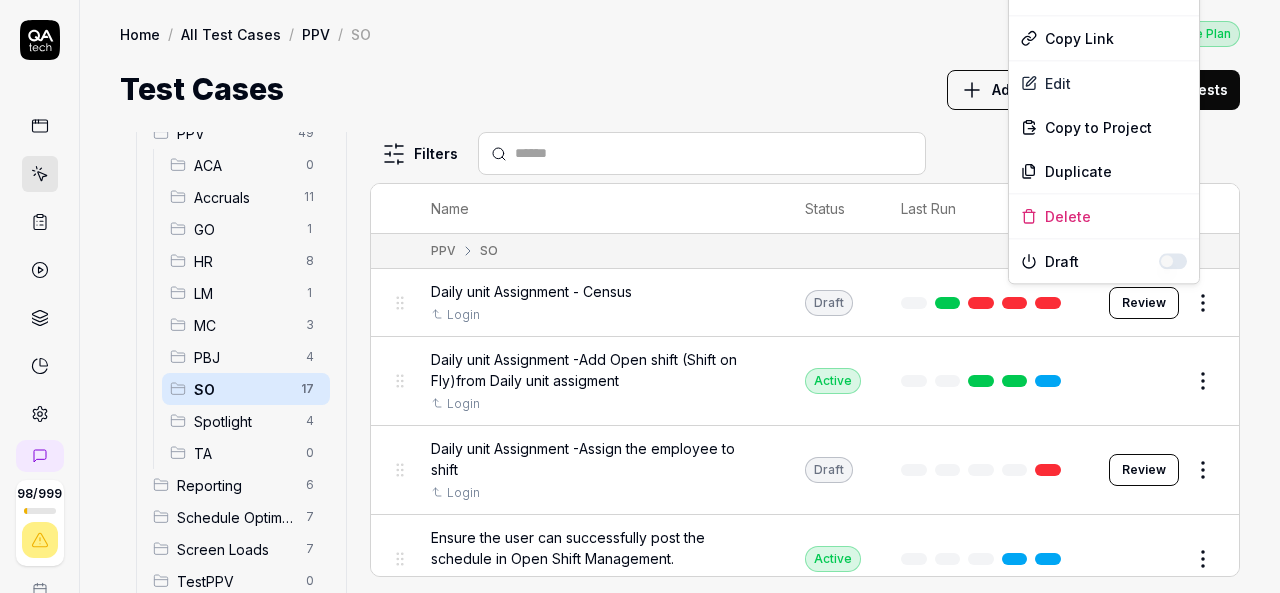 click on "98  /  999 k S Home / All Test Cases / PPV / SO Free Plan Home / All Test Cases / PPV / SO Last scan:  [DATE] Free Plan Test Cases Add Test Case Run Tests All Test Cases 502 Communication 46 Dashboard Management 13 Employee Management 42 Help and Support 19 Login 7 Logout 1 Master Schedule 12 Navigation 27 Payroll Based Journal 68 PPV 49 ACA 0 Accruals 11 GO 1 HR 8 LM 1 MC 3 PBJ 4 SO 17 Spotlight 4 TA 0 Reporting 6 Schedule Optimizer 7 Screen Loads 7 TestPPV 0 Time & Attendance 192 User Profile 1 Filters Name Status Last Run PPV SO Daily unit Assignment - Census Login Draft Review Daily unit Assignment -Add Open shift (Shift on Fly)from Daily unit assigment Login Active Edit Daily unit Assignment -Assign the employee to shift Login Draft Review Ensure the user can successfully post the schedule in Open Shift Management. Login Active Edit Open Shift Management - Accessing the Open Shift Management page Login Active Edit Verify filters functionality in Master schedule screen. Login Active Edit Login Active" at bounding box center (640, 296) 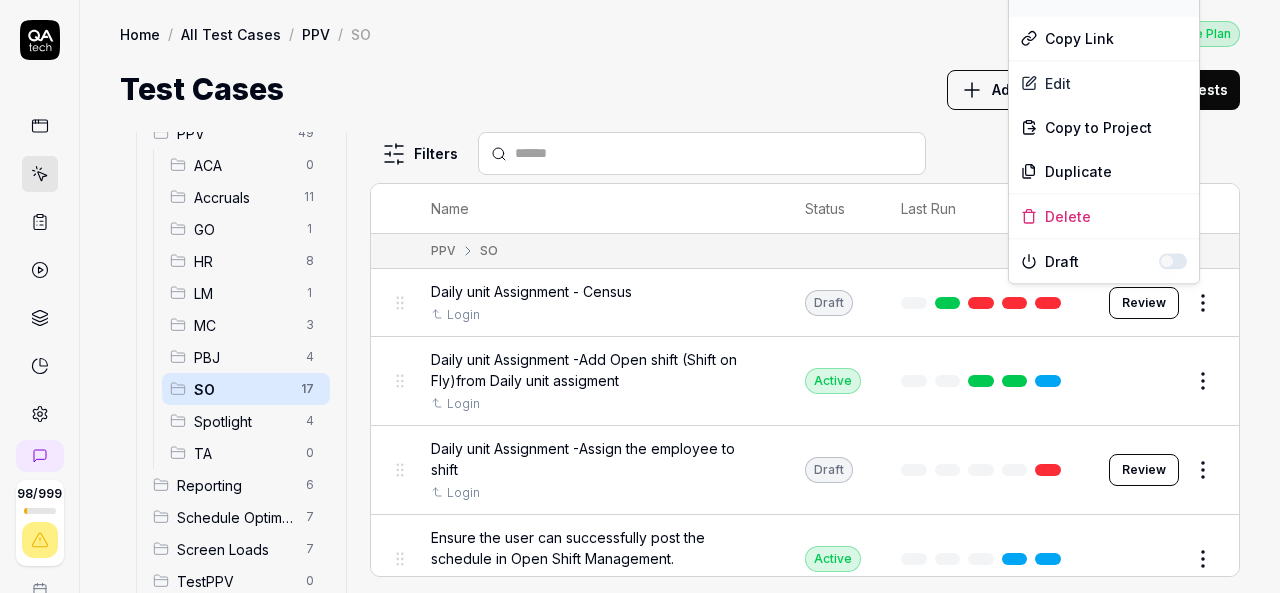 click on "Run Test" at bounding box center [1104, -7] 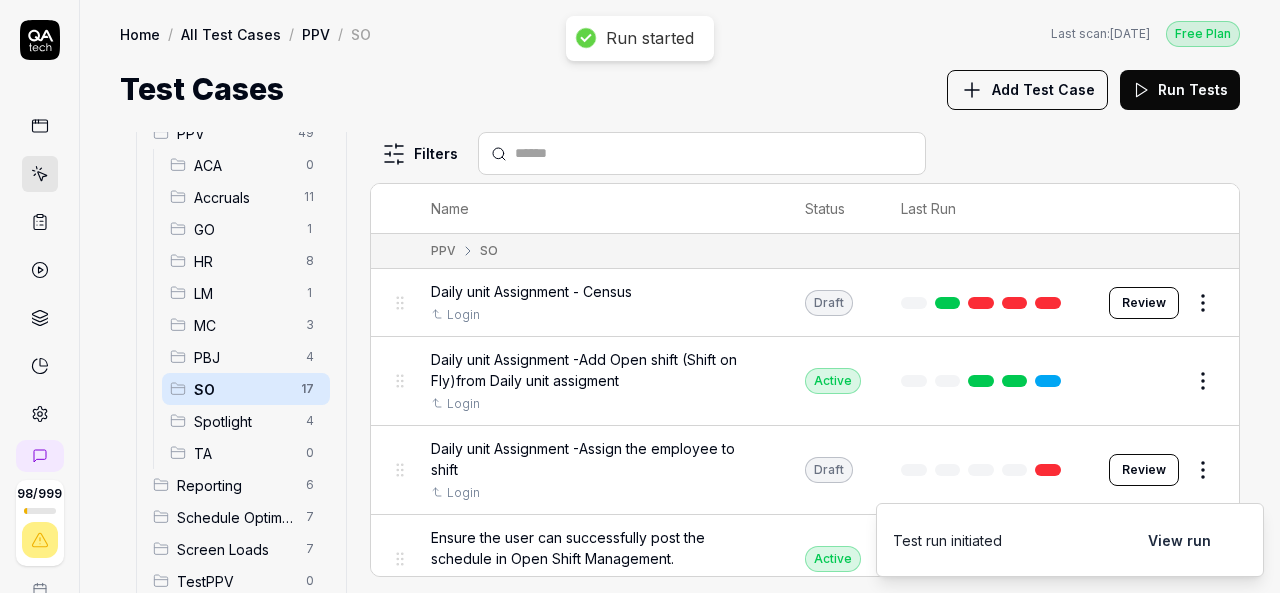 click on "View run" at bounding box center (1179, 540) 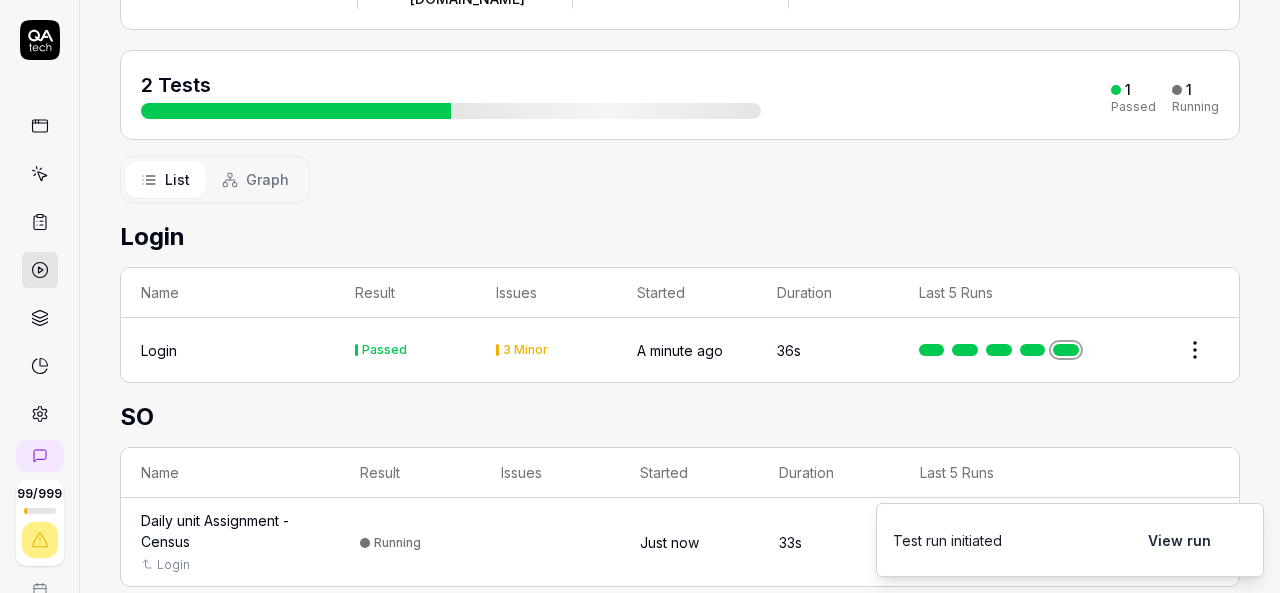 scroll, scrollTop: 220, scrollLeft: 0, axis: vertical 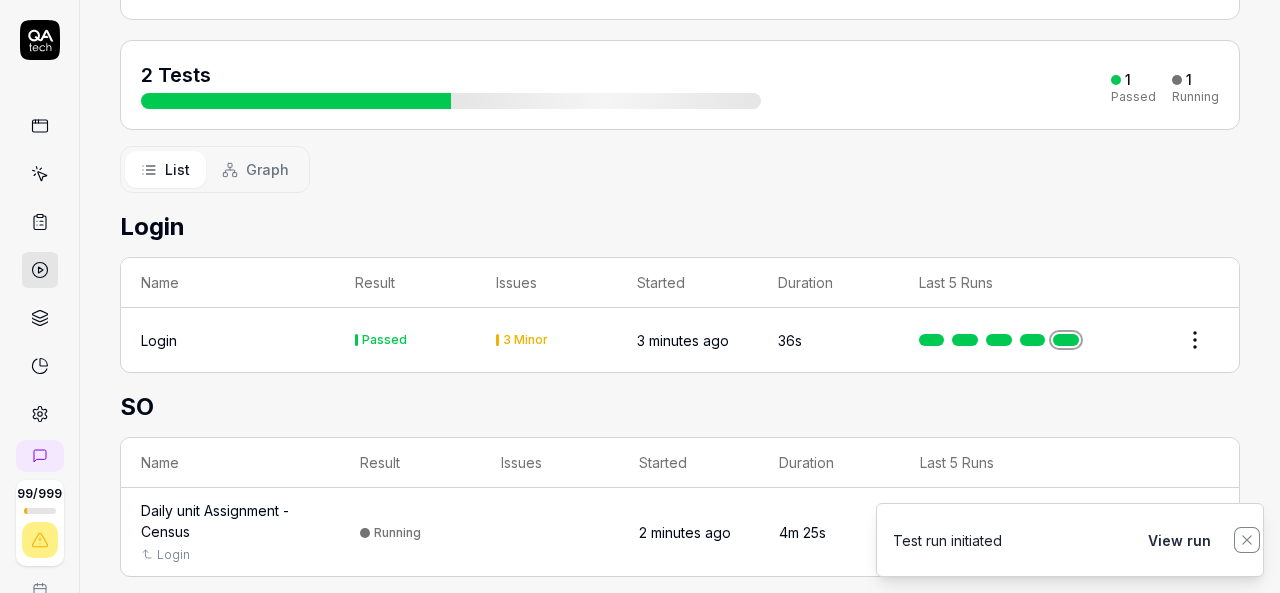 click 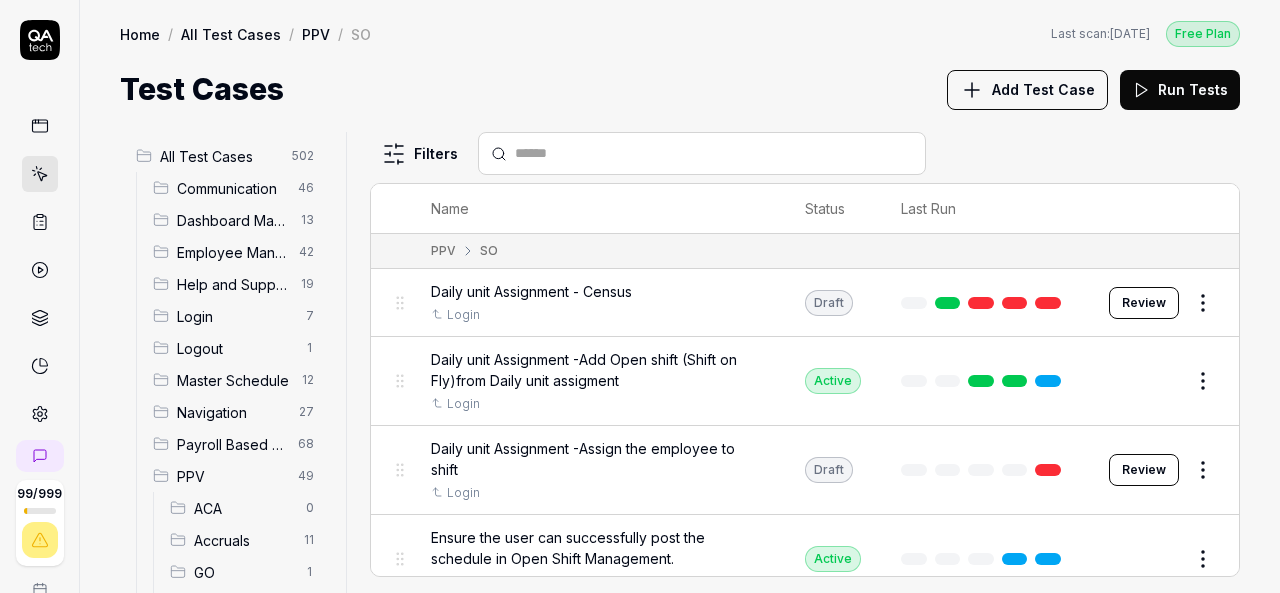 scroll, scrollTop: 0, scrollLeft: 0, axis: both 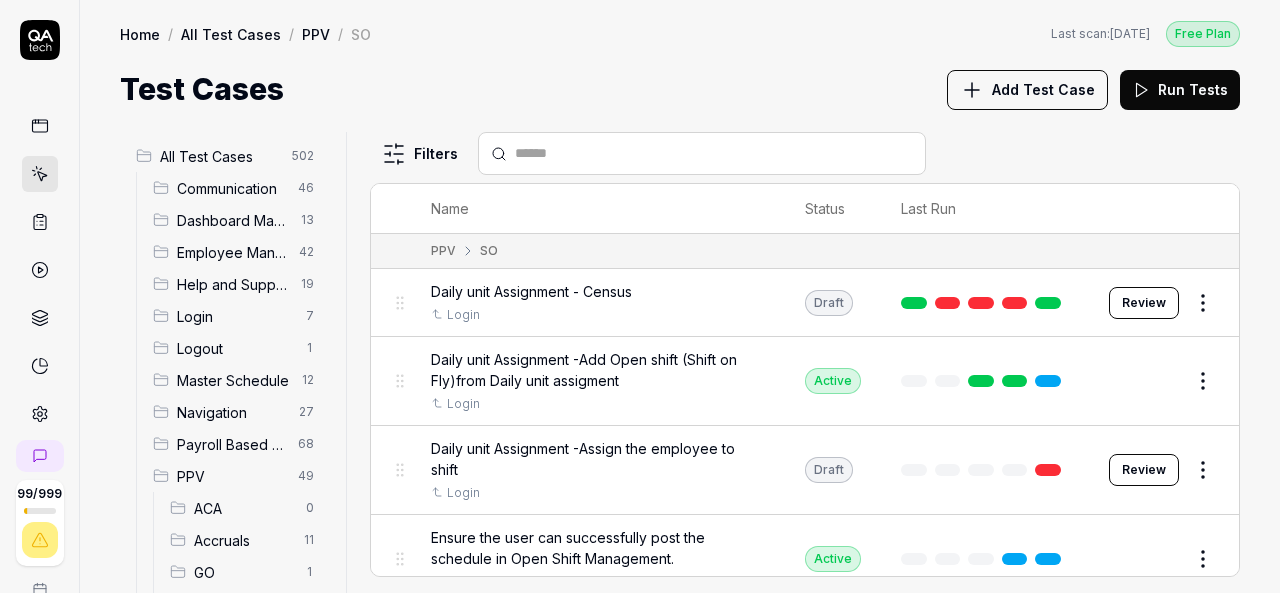 click on "99  /  999 k S Home / All Test Cases / PPV / SO Free Plan Home / All Test Cases / PPV / SO Last scan:  [DATE] Free Plan Test Cases Add Test Case Run Tests All Test Cases 502 Communication 46 Dashboard Management 13 Employee Management 42 Help and Support 19 Login 7 Logout 1 Master Schedule 12 Navigation 27 Payroll Based Journal 68 PPV 49 ACA 0 Accruals 11 GO 1 HR 8 LM 1 MC 3 PBJ 4 SO 17 Spotlight 4 TA 0 Reporting 6 Schedule Optimizer 7 Screen Loads 7 TestPPV 0 Time & Attendance 192 User Profile 1 Filters Name Status Last Run PPV SO Daily unit Assignment - Census Login Draft Review Daily unit Assignment -Add Open shift (Shift on Fly)from Daily unit assigment Login Active Edit Daily unit Assignment -Assign the employee to shift Login Draft Review Ensure the user can successfully post the schedule in Open Shift Management. Login Active Edit Open Shift Management - Accessing the Open Shift Management page Login Active Edit Verify filters functionality in Master schedule screen. Login Active Edit Login Active" at bounding box center (640, 296) 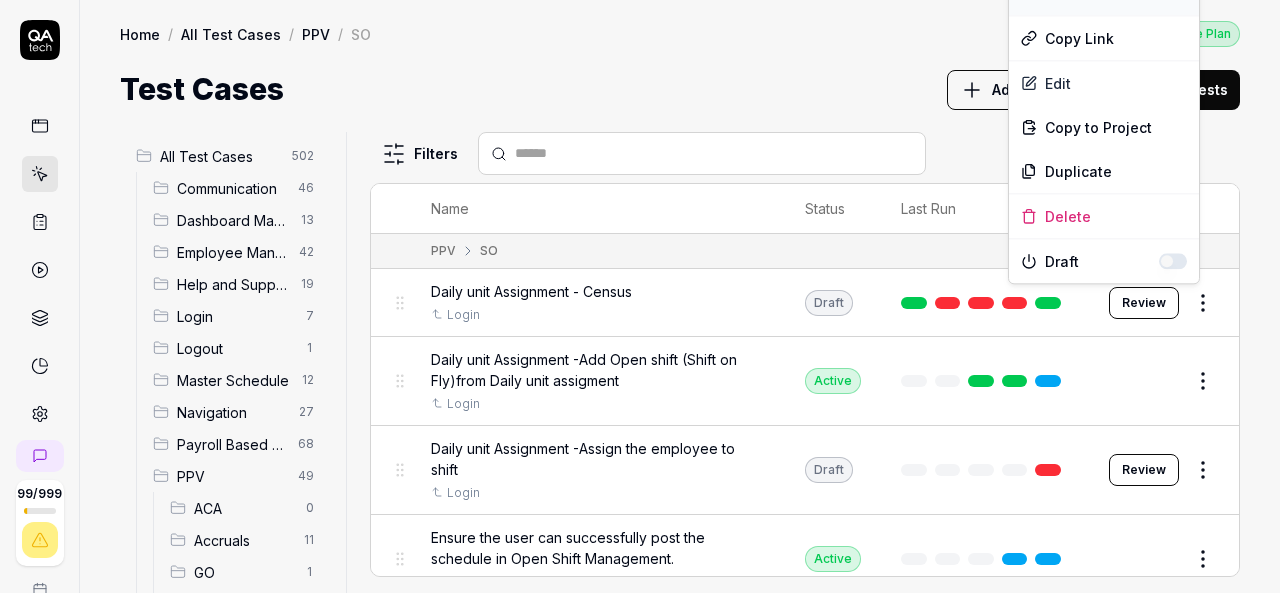 click on "Run Test" at bounding box center [1104, -7] 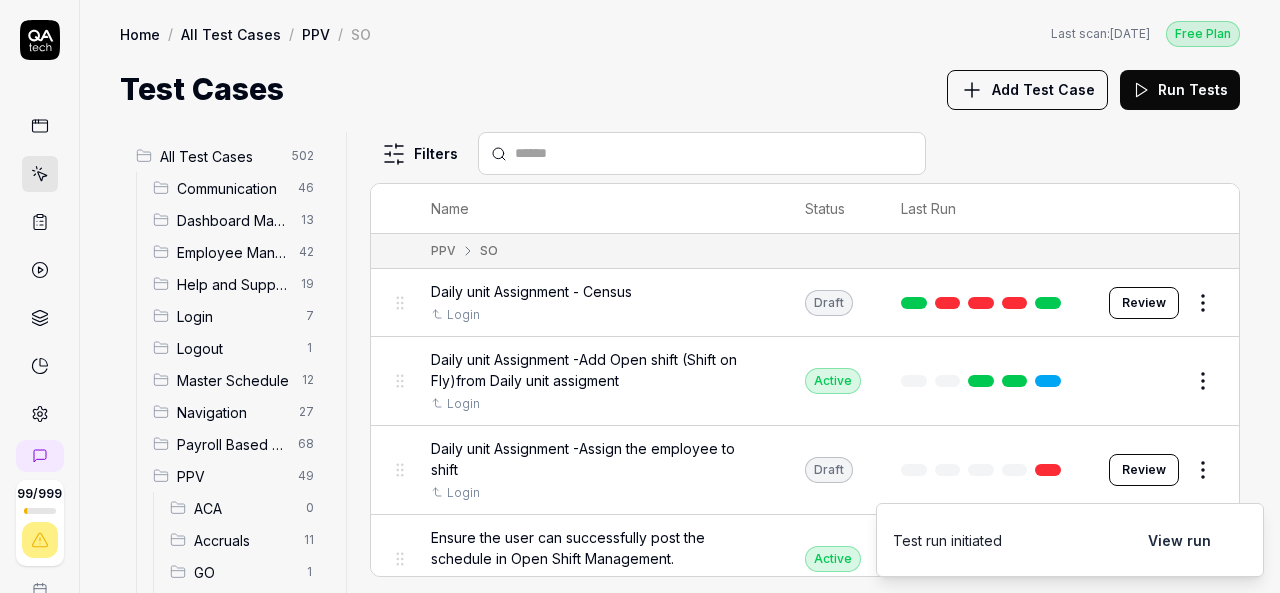 click on "View run" at bounding box center (1179, 540) 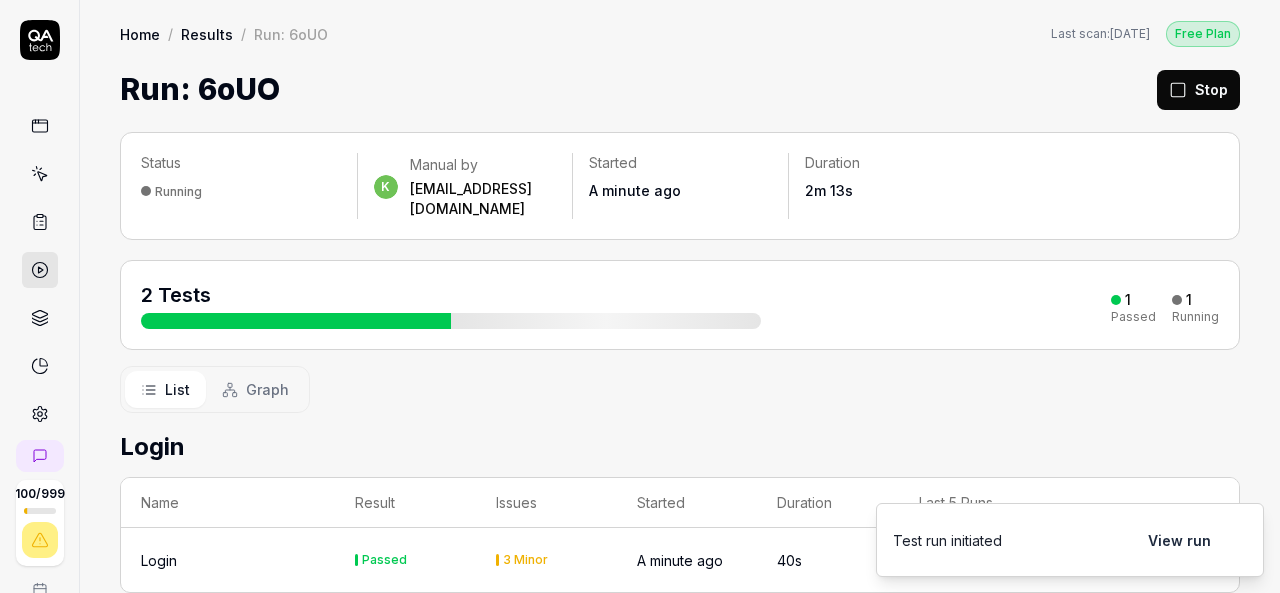 scroll, scrollTop: 220, scrollLeft: 0, axis: vertical 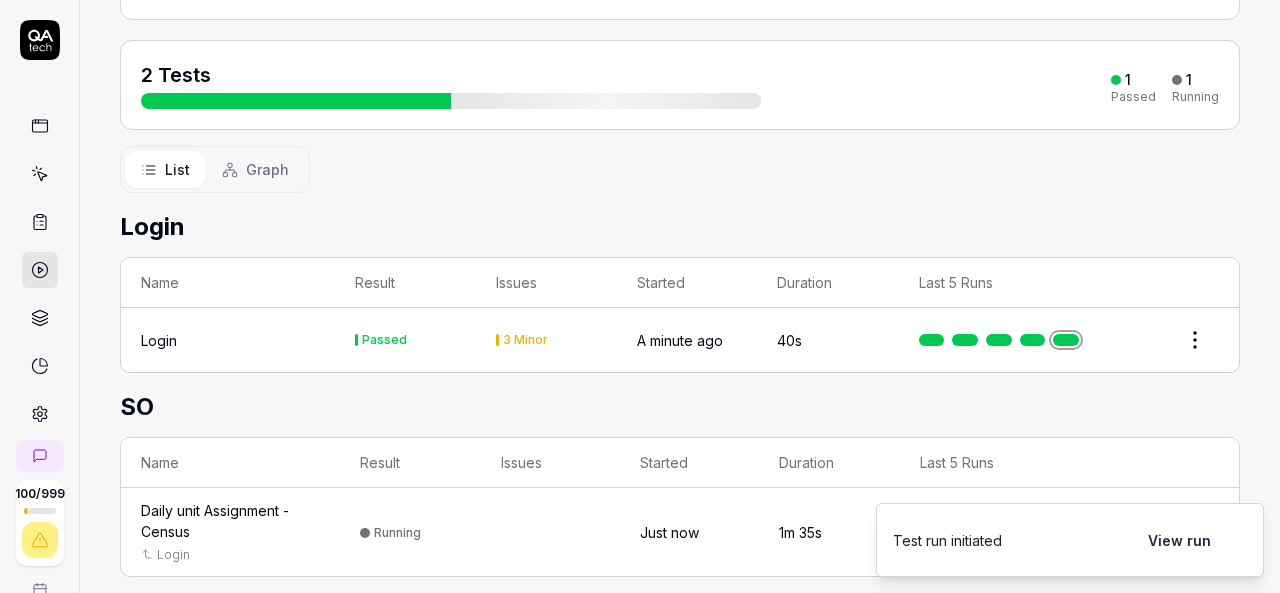 click on "Status Running k Manual by [PERSON_NAME][EMAIL_ADDRESS][DOMAIN_NAME] Started A minute ago Duration 2m 16s 2 Tests   1 Passed 1 Running List Graph Login Name Result Issues Started Duration Last 5 Runs Login Passed 3   Minor A minute ago 40s SO Name Result Issues Started Duration Last 5 Runs Daily unit Assignment - Census Login Running Just now 1m 35s" at bounding box center (680, 254) 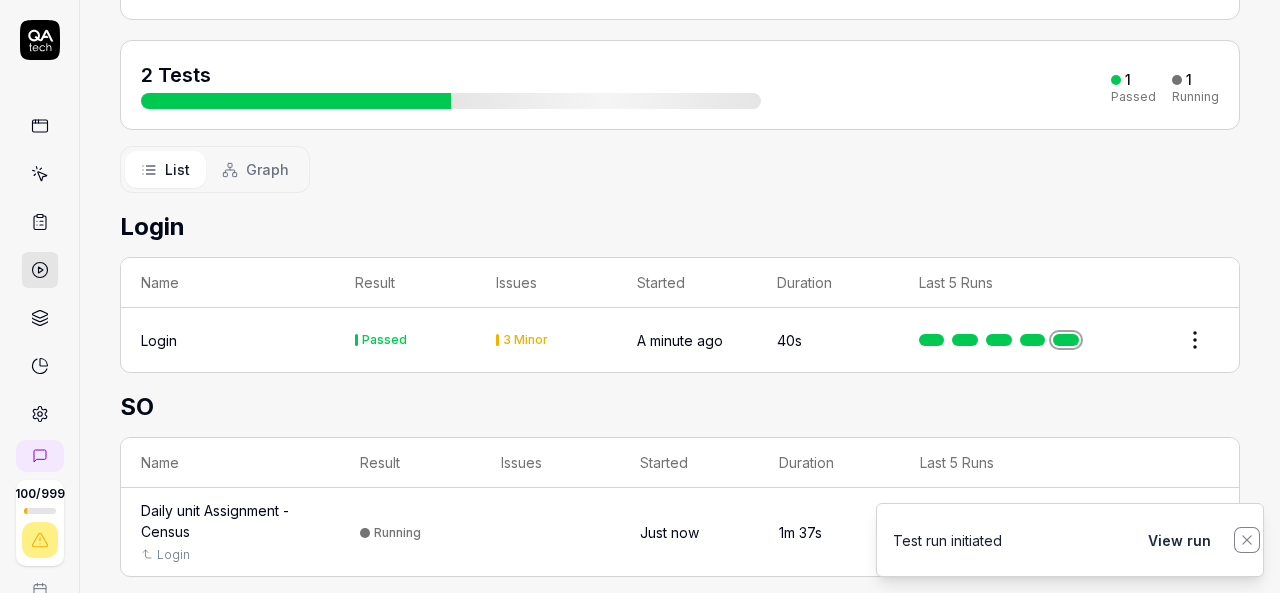 click 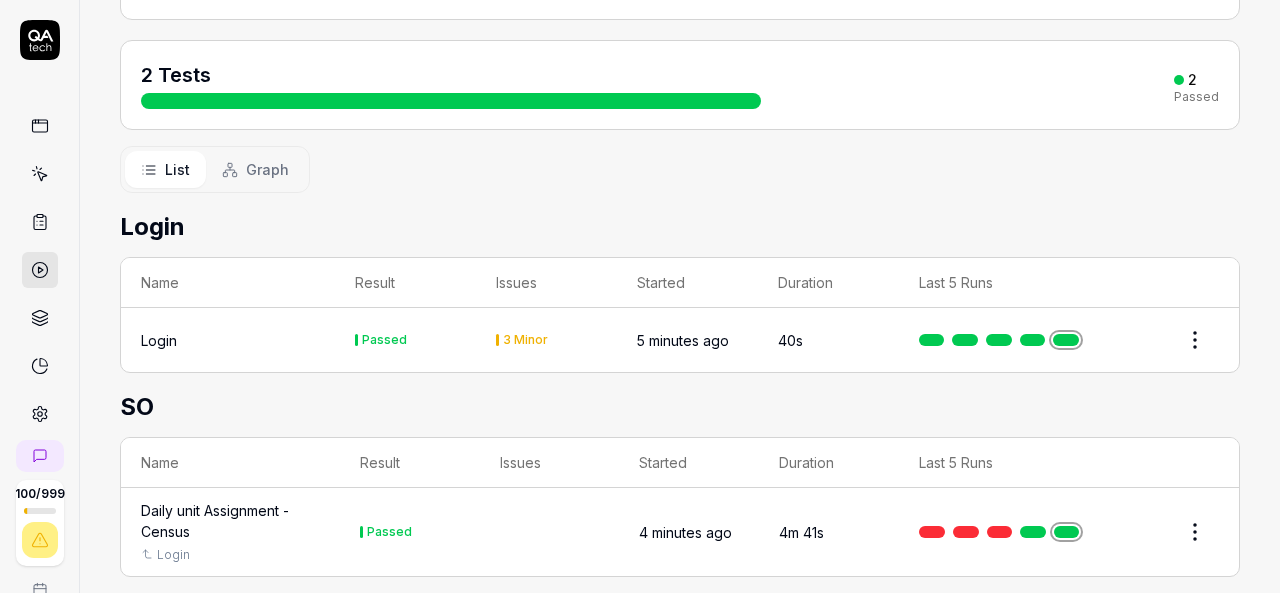 scroll, scrollTop: 0, scrollLeft: 0, axis: both 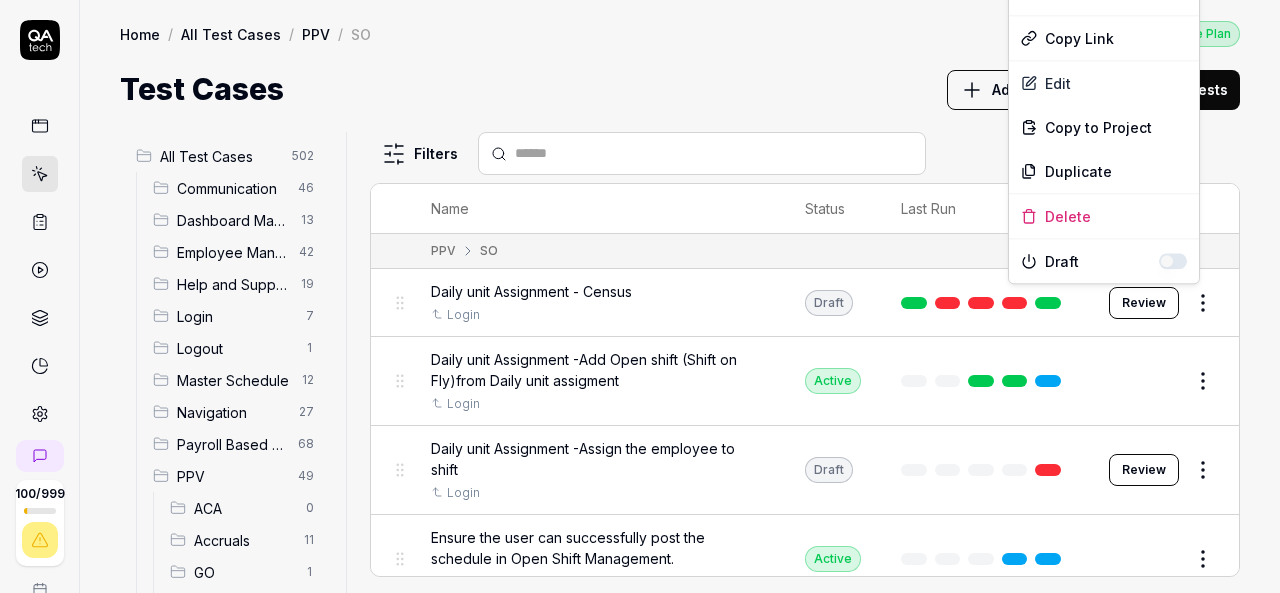click on "100  /  999 k S Home / All Test Cases / PPV / SO Free Plan Home / All Test Cases / PPV / SO Last scan:  [DATE] Free Plan Test Cases Add Test Case Run Tests All Test Cases 502 Communication 46 Dashboard Management 13 Employee Management 42 Help and Support 19 Login 7 Logout 1 Master Schedule 12 Navigation 27 Payroll Based Journal 68 PPV 49 ACA 0 Accruals 11 GO 1 HR 8 LM 1 MC 3 PBJ 4 SO 17 Spotlight 4 TA 0 Reporting 6 Schedule Optimizer 7 Screen Loads 7 TestPPV 0 Time & Attendance 192 User Profile 1 Filters Name Status Last Run PPV SO Daily unit Assignment - Census Login Draft Review Daily unit Assignment -Add Open shift (Shift on Fly)from Daily unit assigment Login Active Edit Daily unit Assignment -Assign the employee to shift Login Draft Review Ensure the user can successfully post the schedule in Open Shift Management. Login Active Edit Open Shift Management - Accessing the Open Shift Management page Login Active Edit Verify filters functionality in Master schedule screen. Login Active Edit Login Active" at bounding box center [640, 296] 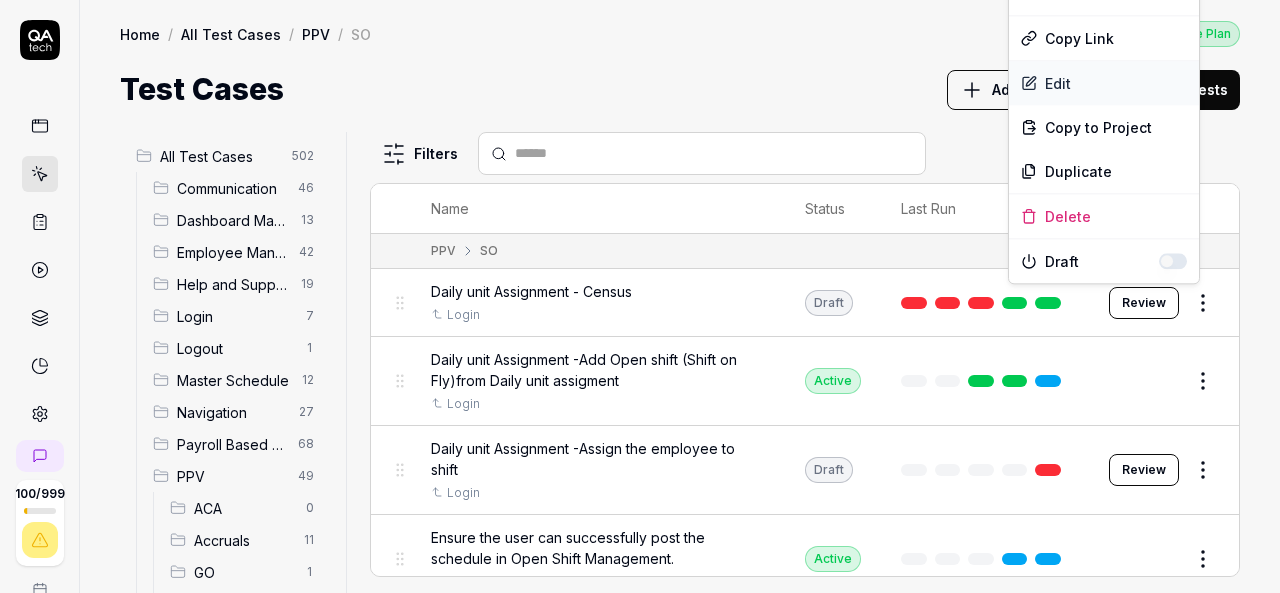 click on "Edit" at bounding box center [1104, 83] 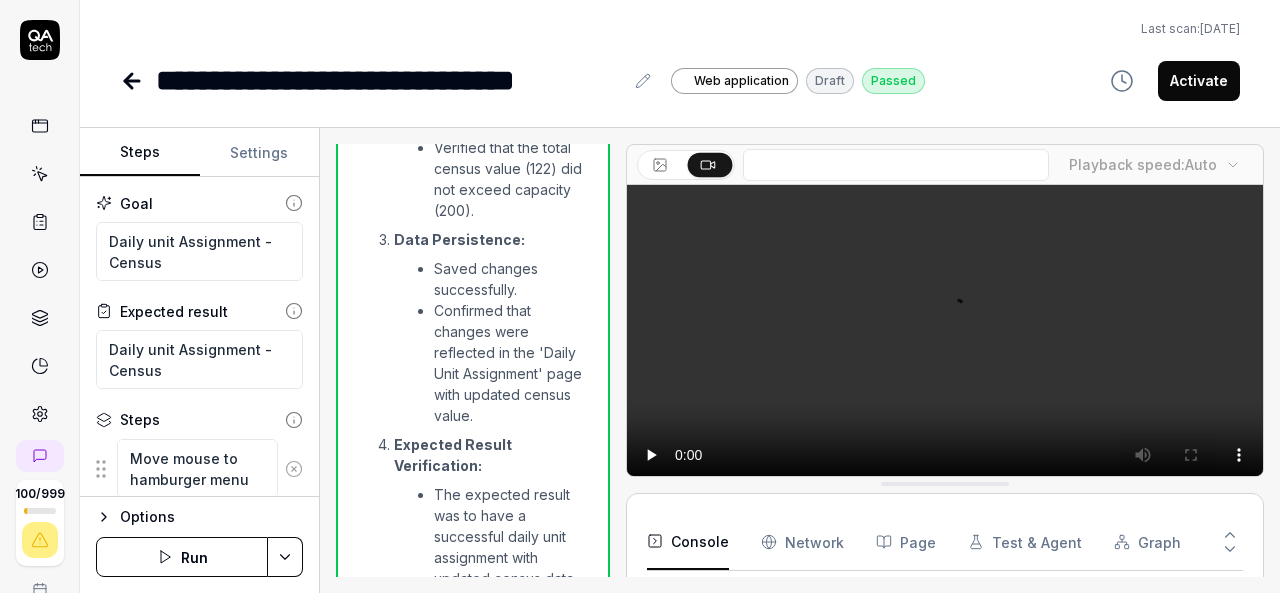 scroll, scrollTop: 2598, scrollLeft: 0, axis: vertical 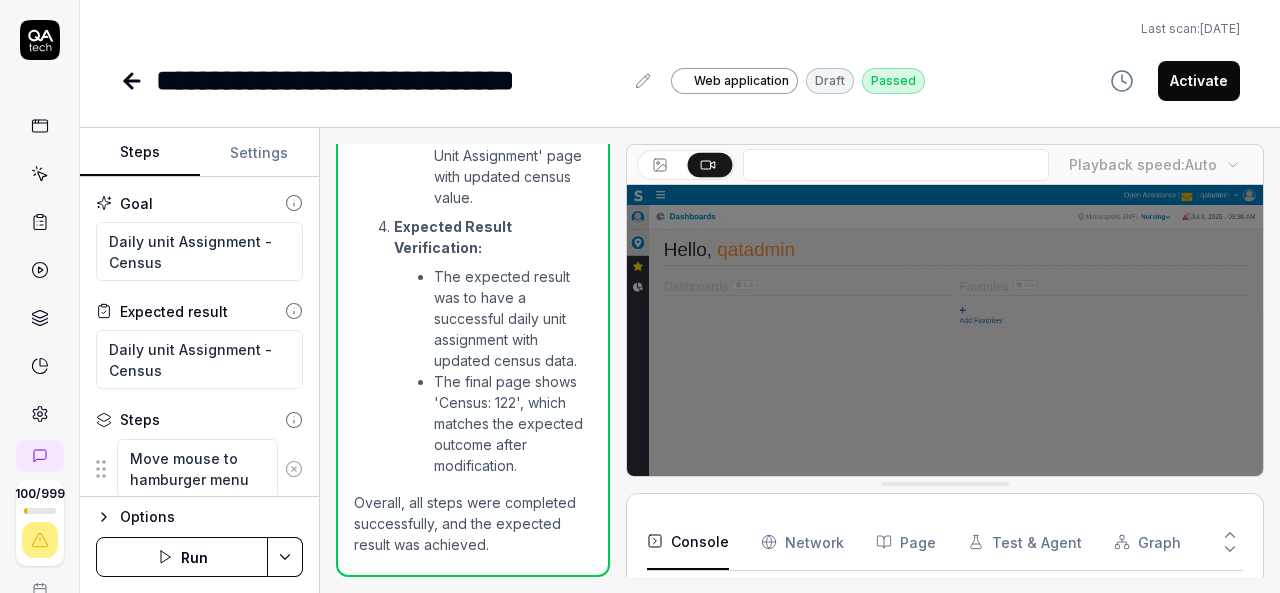 click on "Activate" at bounding box center (1199, 81) 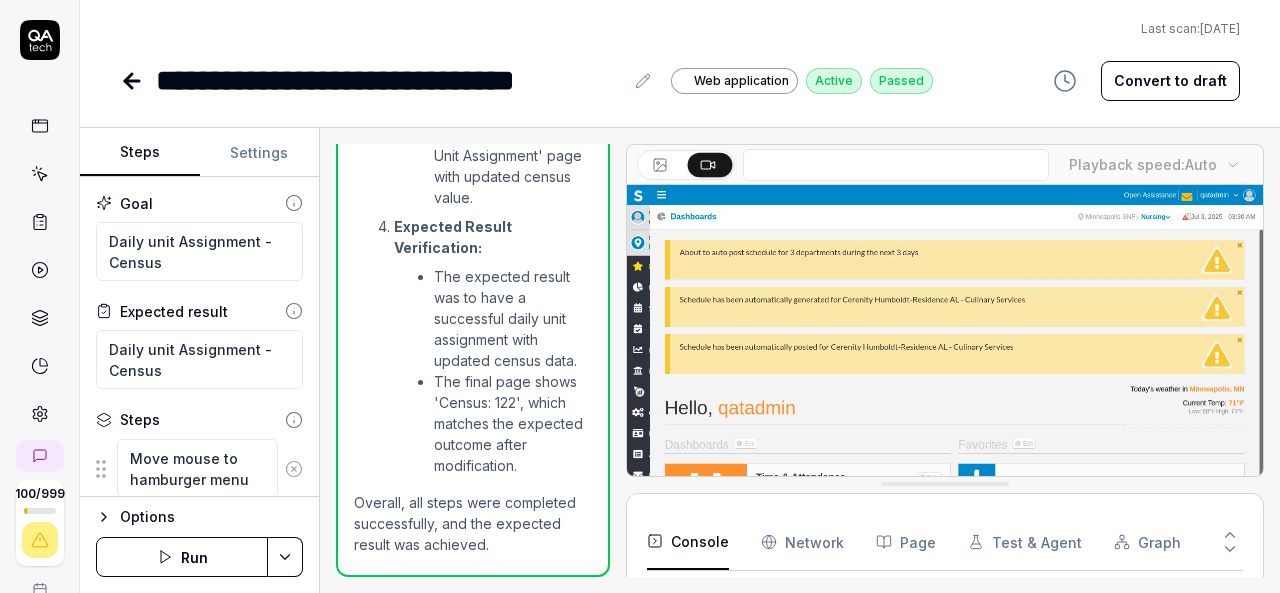 click 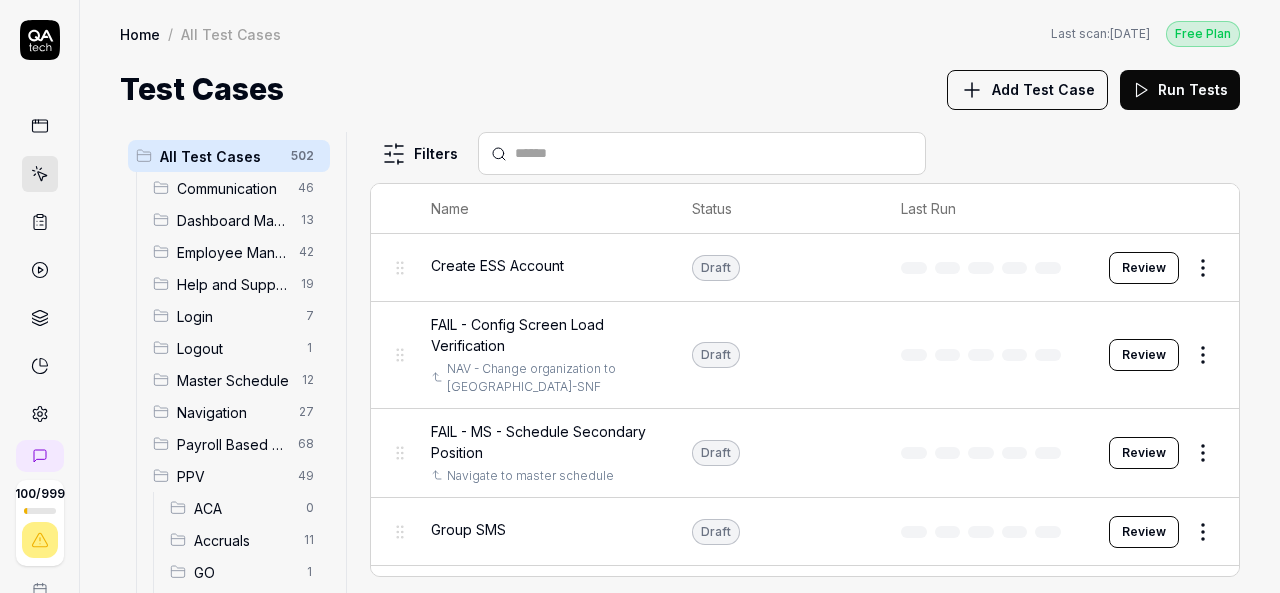 click on "SO" at bounding box center (241, 732) 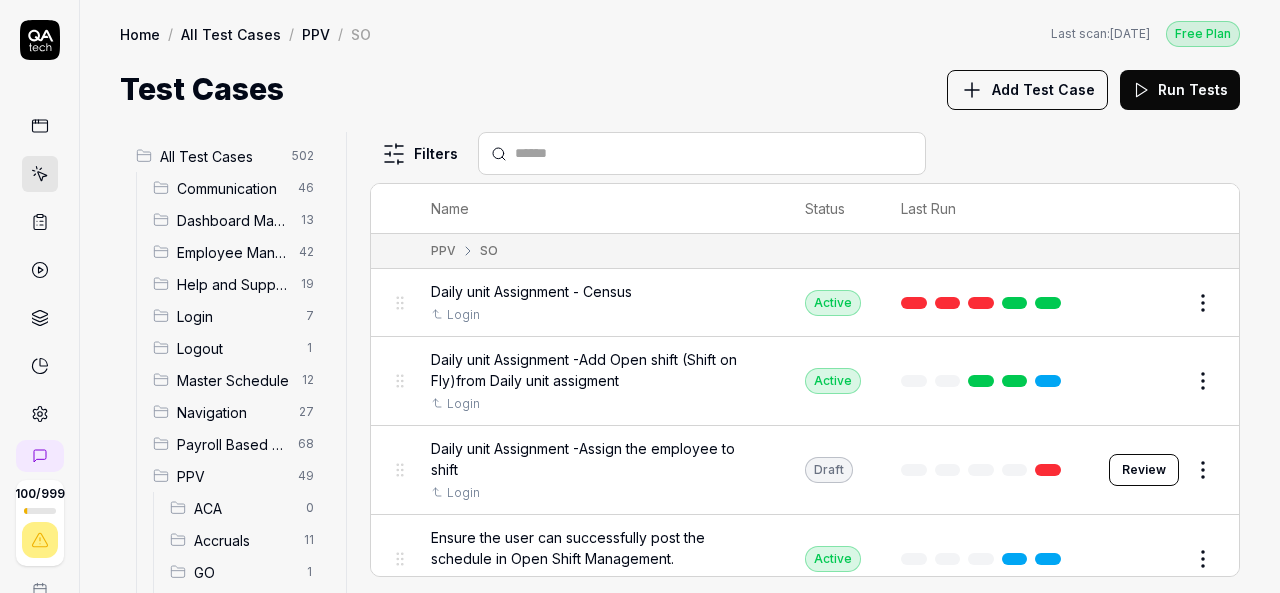 scroll, scrollTop: 441, scrollLeft: 0, axis: vertical 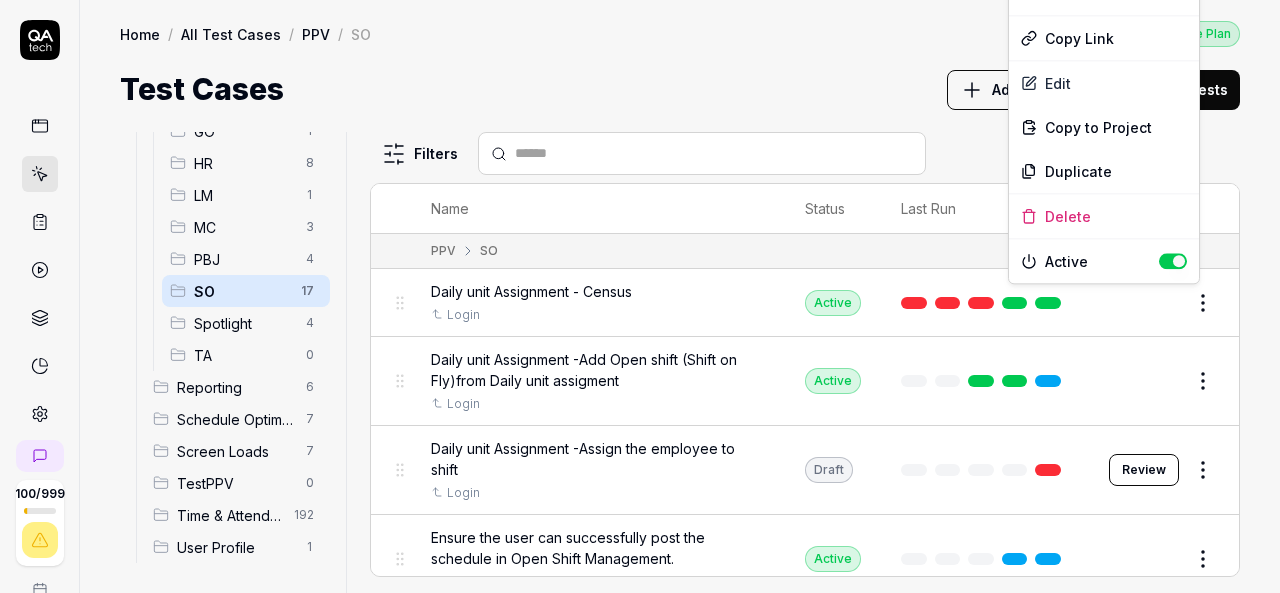 click on "100  /  999 k S Home / All Test Cases / PPV / SO Free Plan Home / All Test Cases / PPV / SO Last scan:  [DATE] Free Plan Test Cases Add Test Case Run Tests All Test Cases 502 Communication 46 Dashboard Management 13 Employee Management 42 Help and Support 19 Login 7 Logout 1 Master Schedule 12 Navigation 27 Payroll Based Journal 68 PPV 49 ACA 0 Accruals 11 GO 1 HR 8 LM 1 MC 3 PBJ 4 SO 17 Spotlight 4 TA 0 Reporting 6 Schedule Optimizer 7 Screen Loads 7 TestPPV 0 Time & Attendance 192 User Profile 1 Filters Name Status Last Run PPV SO Daily unit Assignment - Census Login Active Edit Daily unit Assignment -Add Open shift (Shift on Fly)from Daily unit assigment Login Active Edit Daily unit Assignment -Assign the employee to shift Login Draft Review Ensure the user can successfully post the schedule in Open Shift Management. Login Active Edit Open Shift Management - Accessing the Open Shift Management page Login Active Edit Verify filters functionality in Master schedule screen. Login Active Edit Login Active" at bounding box center [640, 296] 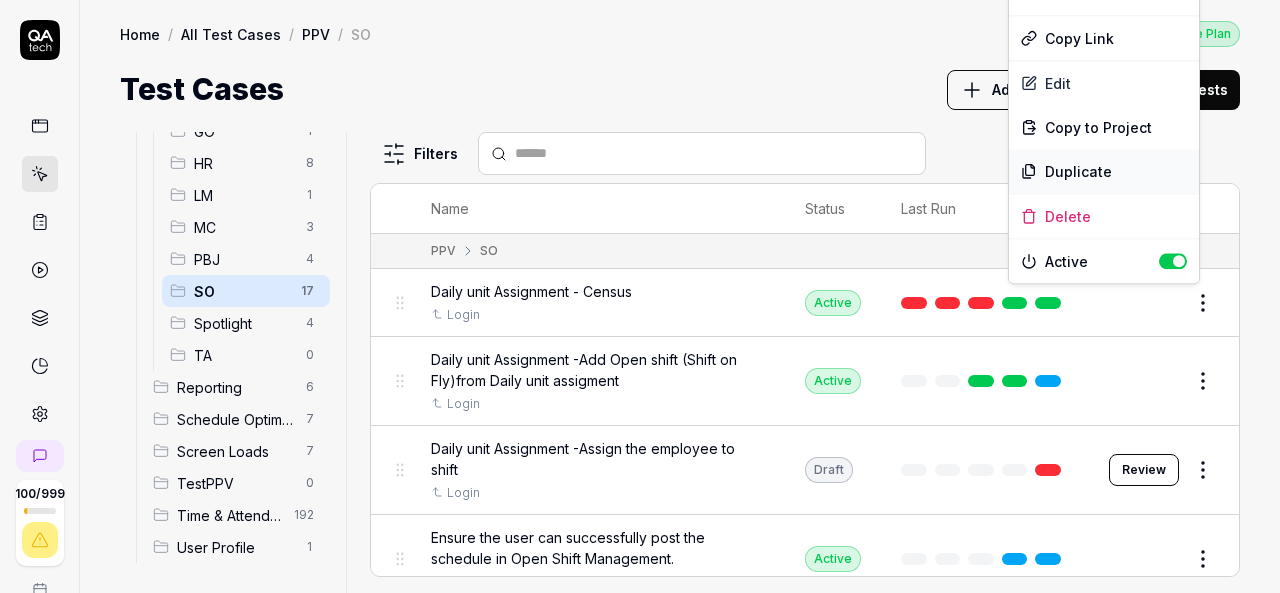 click on "Duplicate" at bounding box center [1104, 171] 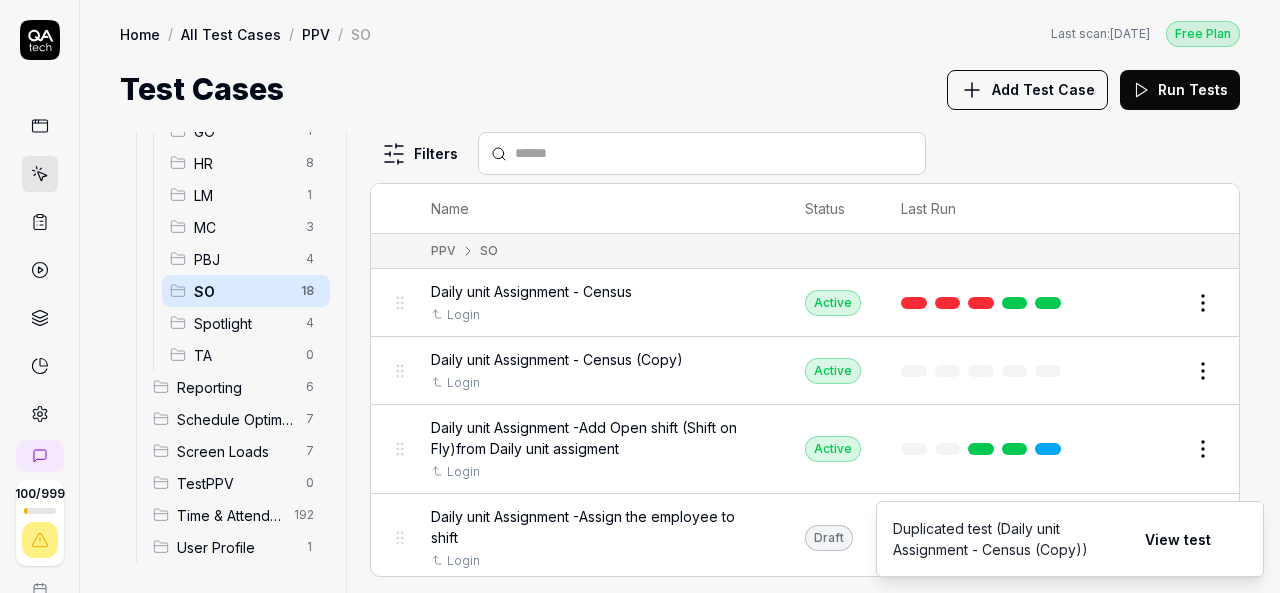 click on "View test" at bounding box center [1178, 539] 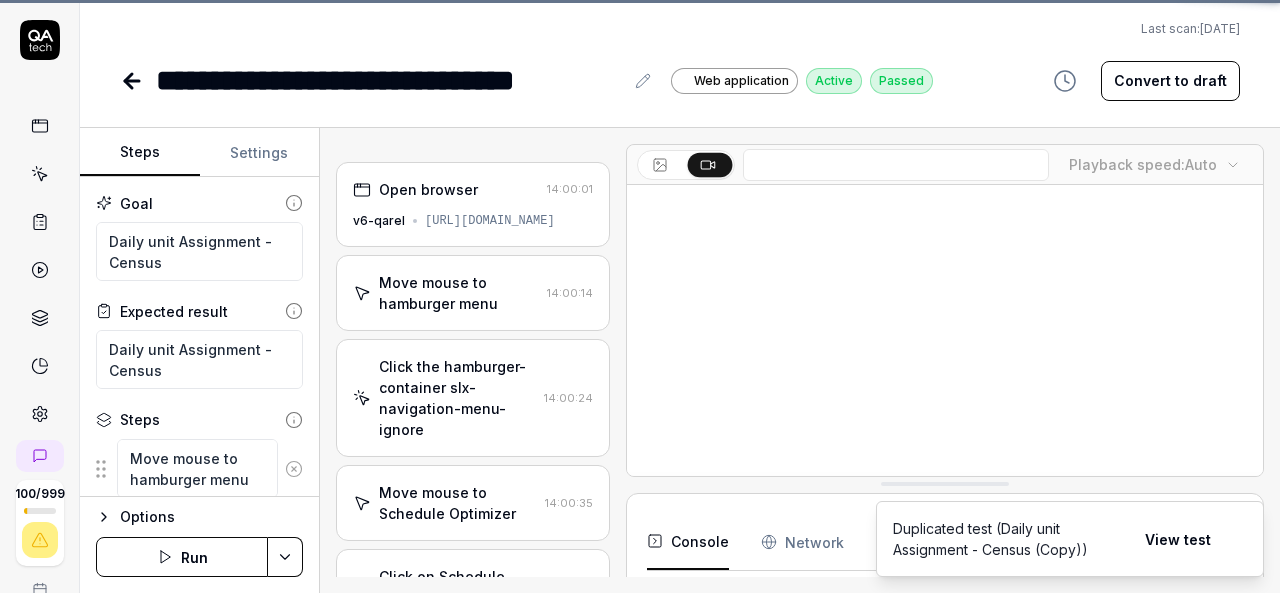 scroll, scrollTop: 1201, scrollLeft: 0, axis: vertical 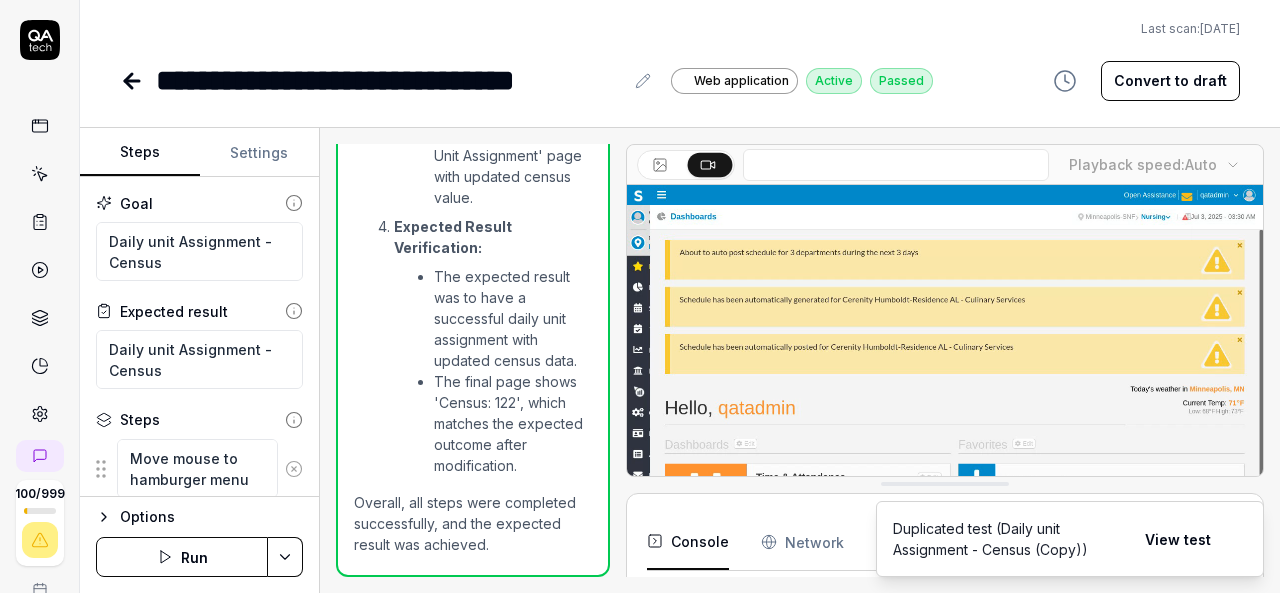 click at bounding box center (134, 81) 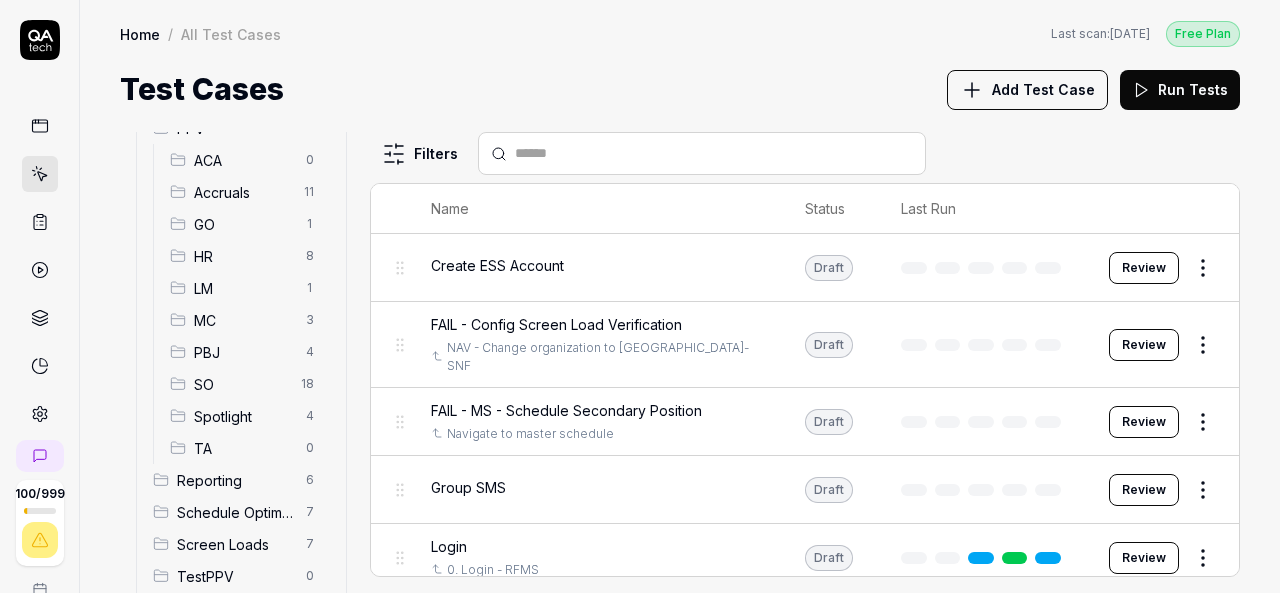 scroll, scrollTop: 352, scrollLeft: 0, axis: vertical 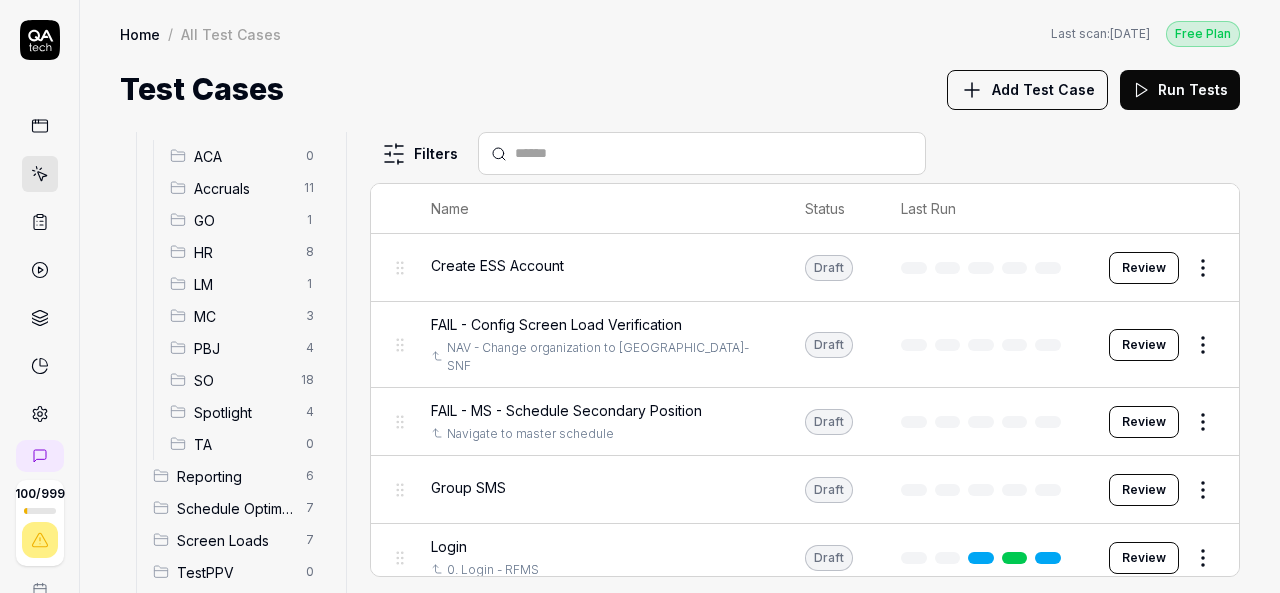 click on "SO" at bounding box center [241, 380] 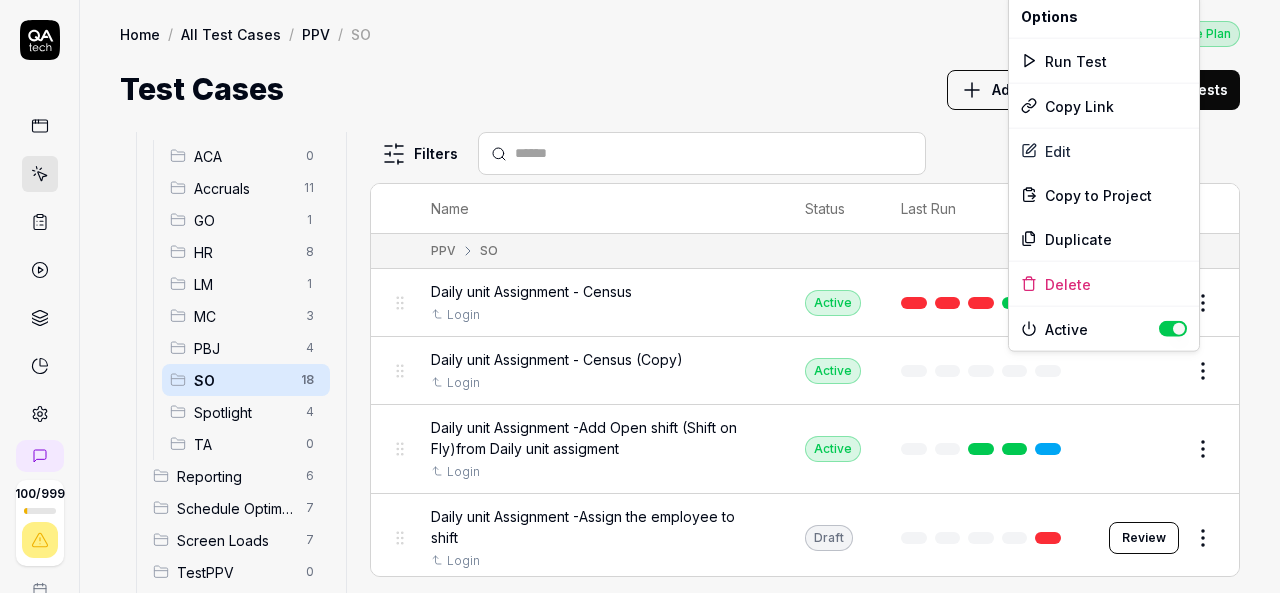 click on "100  /  999 k S Home / All Test Cases / PPV / SO Free Plan Home / All Test Cases / PPV / SO Last scan:  [DATE] Free Plan Test Cases Add Test Case Run Tests All Test Cases 503 Communication 46 Dashboard Management 13 Employee Management 42 Help and Support 19 Login 7 Logout 1 Master Schedule 12 Navigation 27 Payroll Based Journal 68 PPV 50 ACA 0 Accruals 11 GO 1 HR 8 LM 1 MC 3 PBJ 4 SO 18 Spotlight 4 TA 0 Reporting 6 Schedule Optimizer 7 Screen Loads 7 TestPPV 0 Time & Attendance 192 User Profile 1 Filters Name Status Last Run PPV SO Daily unit Assignment - Census Login Active Edit Daily unit Assignment - Census (Copy) Login Active Edit Daily unit Assignment -Add Open shift (Shift on Fly)from Daily unit assigment Login Active Edit Daily unit Assignment -Assign the employee to shift Login Draft Review Ensure the user can successfully post the schedule in Open Shift Management. Login Active Edit Open Shift Management - Accessing the Open Shift Management page Login Active Edit Login Active Edit Login Active" at bounding box center (640, 296) 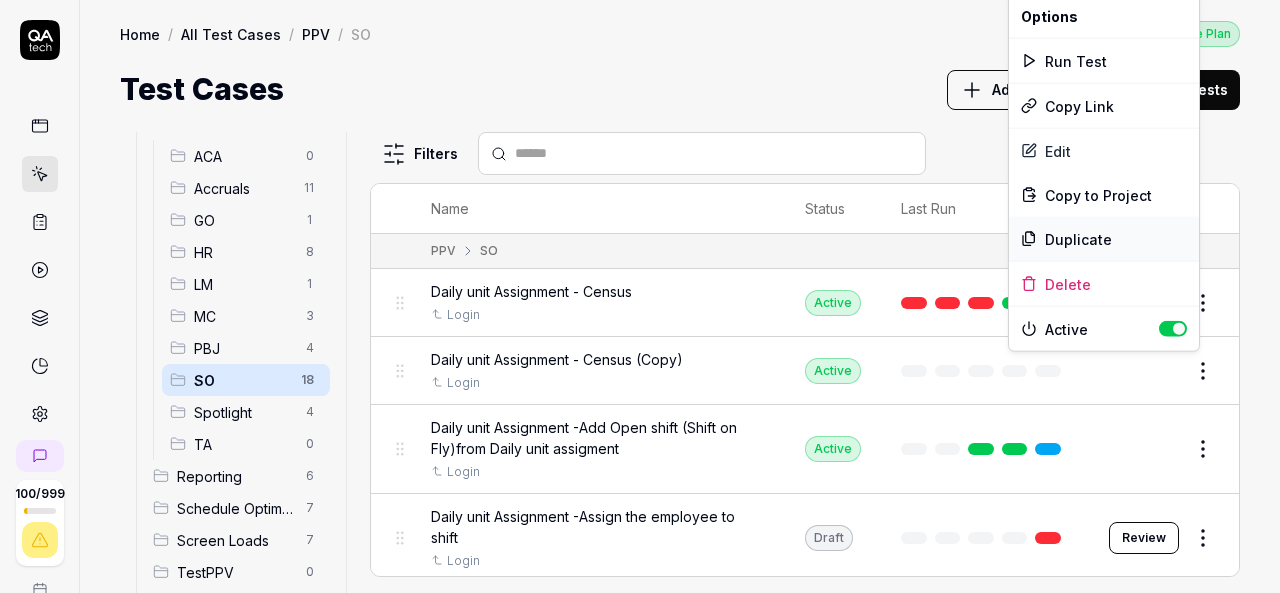 click on "Duplicate" at bounding box center (1104, 239) 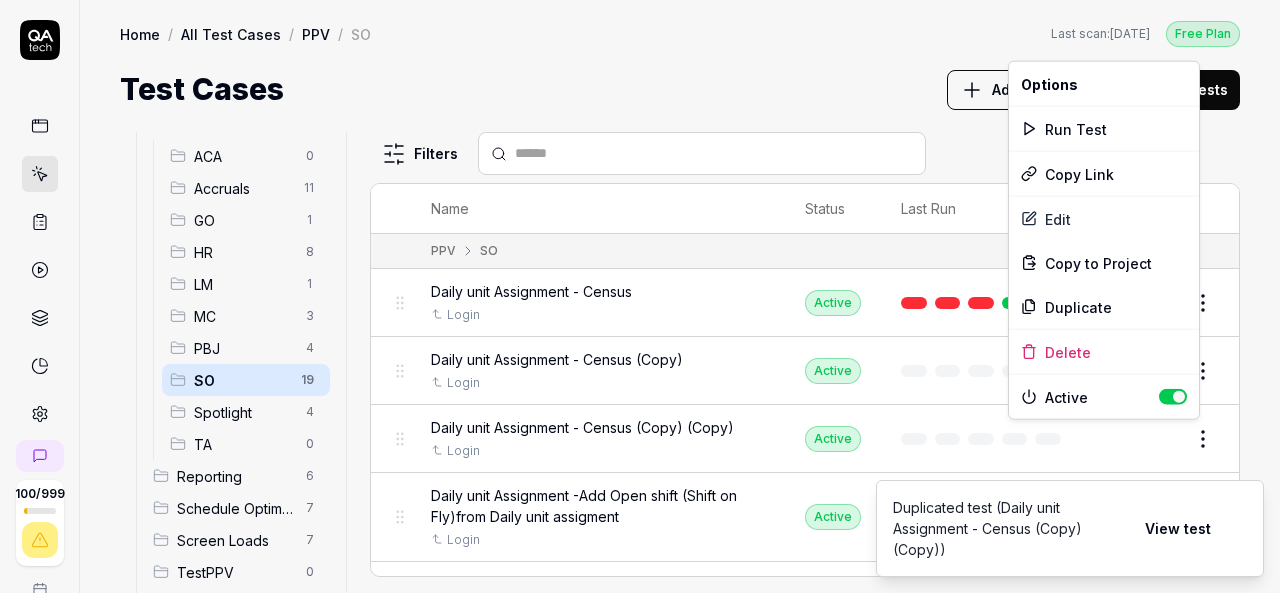 click on "100  /  999 k S Home / All Test Cases / PPV / SO Free Plan Home / All Test Cases / PPV / SO Last scan:  [DATE] Free Plan Test Cases Add Test Case Run Tests All Test Cases 504 Communication 46 Dashboard Management 13 Employee Management 42 Help and Support 19 Login 7 Logout 1 Master Schedule 12 Navigation 27 Payroll Based Journal 68 PPV 51 ACA 0 Accruals 11 GO 1 HR 8 LM 1 MC 3 PBJ 4 SO 19 Spotlight 4 TA 0 Reporting 6 Schedule Optimizer 7 Screen Loads 7 TestPPV 0 Time & Attendance 192 User Profile 1 Filters Name Status Last Run PPV SO Daily unit Assignment - Census Login Active Edit Daily unit Assignment - Census (Copy) Login Active Edit Daily unit Assignment - Census (Copy) (Copy) Login Active Edit Daily unit Assignment -Add Open shift (Shift on Fly)from Daily unit assigment Login Active Edit Daily unit Assignment -Assign the employee to shift Login Draft Review Ensure the user can successfully post the schedule in Open Shift Management. Login Active Edit Login Active Edit Login Active Edit Login Active" at bounding box center (640, 296) 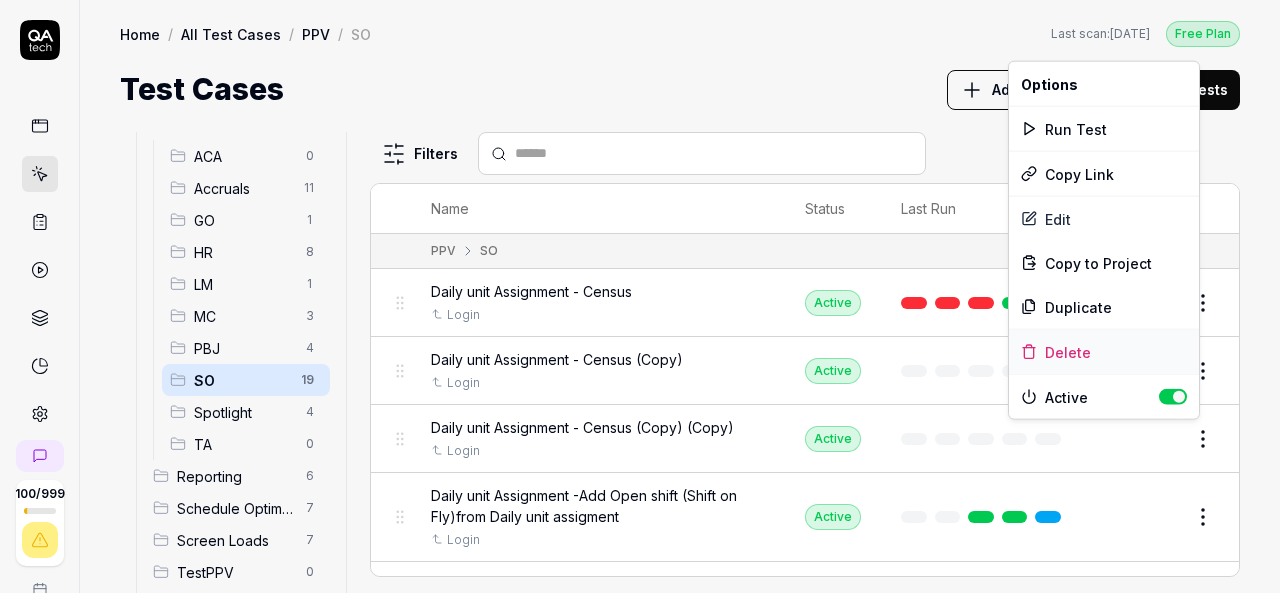 click on "Delete" at bounding box center (1104, 352) 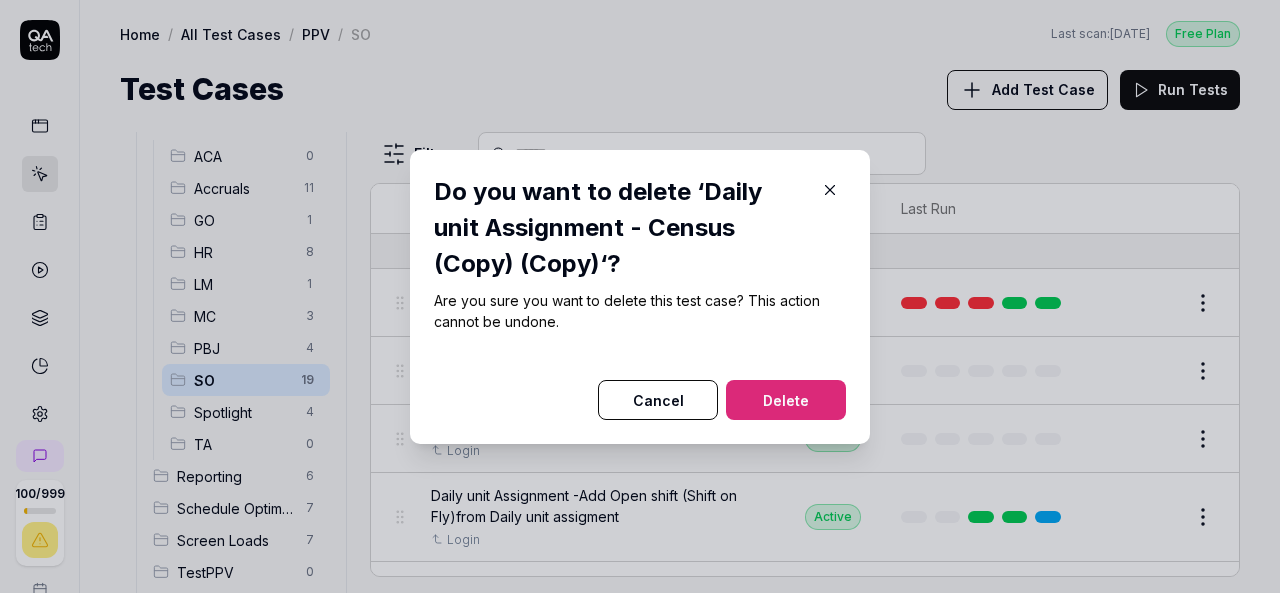 click on "Delete" at bounding box center [786, 400] 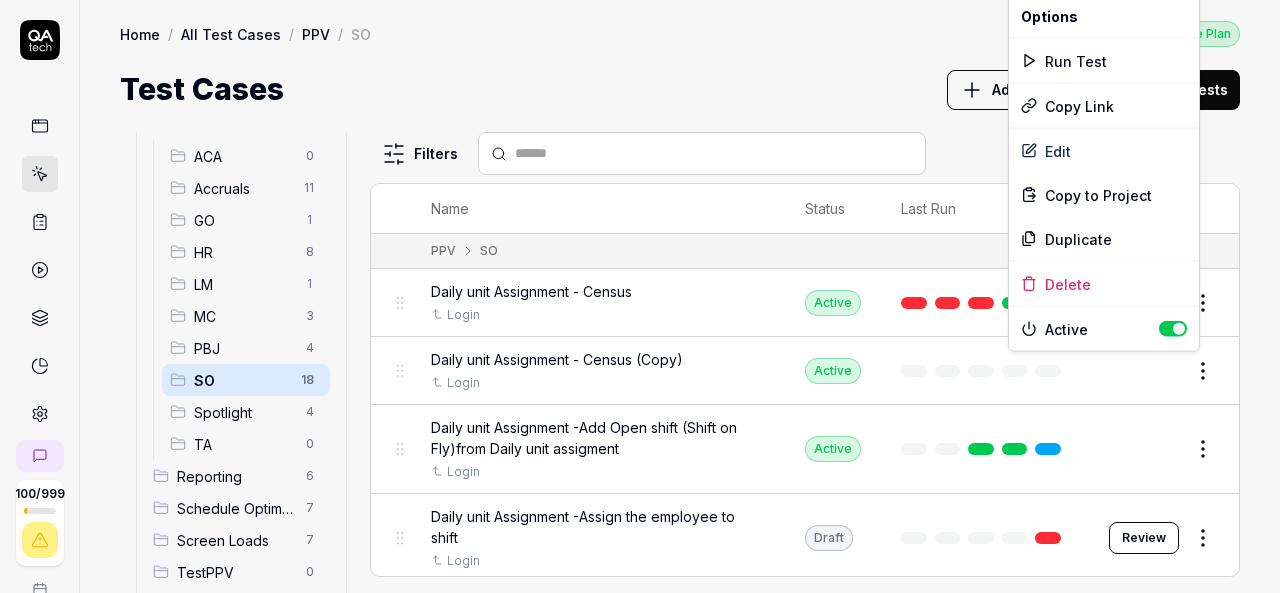 click on "100  /  999 k S Home / All Test Cases / PPV / SO Free Plan Home / All Test Cases / PPV / SO Last scan:  [DATE] Free Plan Test Cases Add Test Case Run Tests All Test Cases 503 Communication 46 Dashboard Management 13 Employee Management 42 Help and Support 19 Login 7 Logout 1 Master Schedule 12 Navigation 27 Payroll Based Journal 68 PPV 50 ACA 0 Accruals 11 GO 1 HR 8 LM 1 MC 3 PBJ 4 SO 18 Spotlight 4 TA 0 Reporting 6 Schedule Optimizer 7 Screen Loads 7 TestPPV 0 Time & Attendance 192 User Profile 1 Filters Name Status Last Run PPV SO Daily unit Assignment - Census Login Active Edit Daily unit Assignment - Census (Copy) Login Active Edit Daily unit Assignment -Add Open shift (Shift on Fly)from Daily unit assigment Login Active Edit Daily unit Assignment -Assign the employee to shift Login Draft Review Ensure the user can successfully post the schedule in Open Shift Management. Login Active Edit Open Shift Management - Accessing the Open Shift Management page Login Active Edit Login Active Edit Login Active" at bounding box center [640, 296] 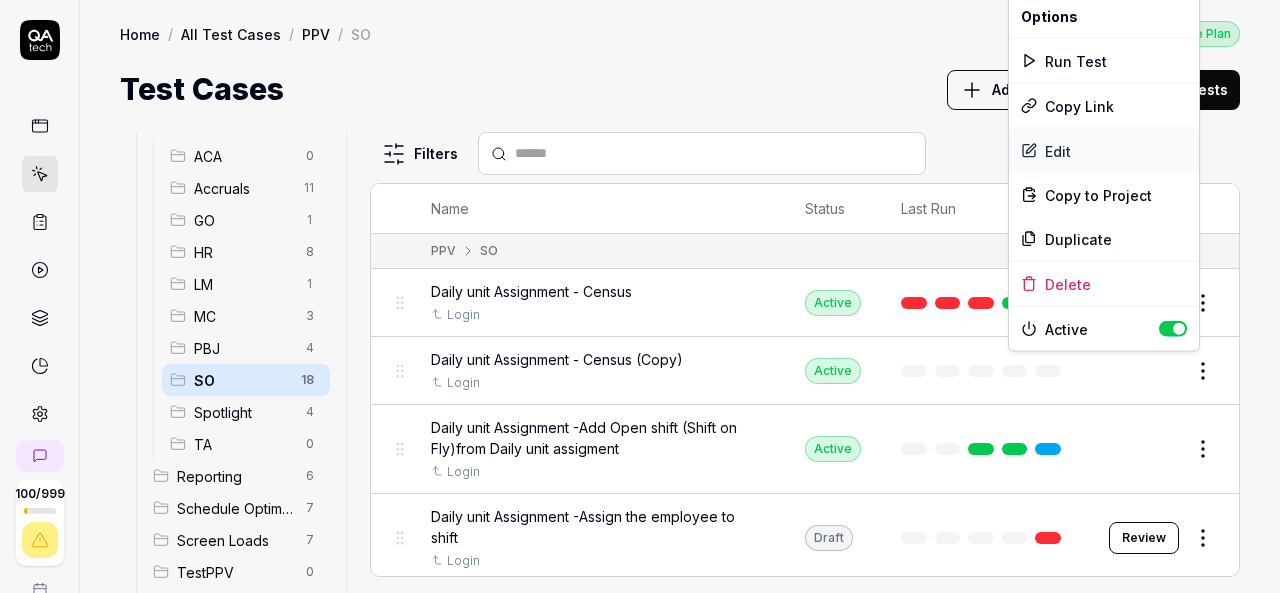 click on "Edit" at bounding box center [1104, 151] 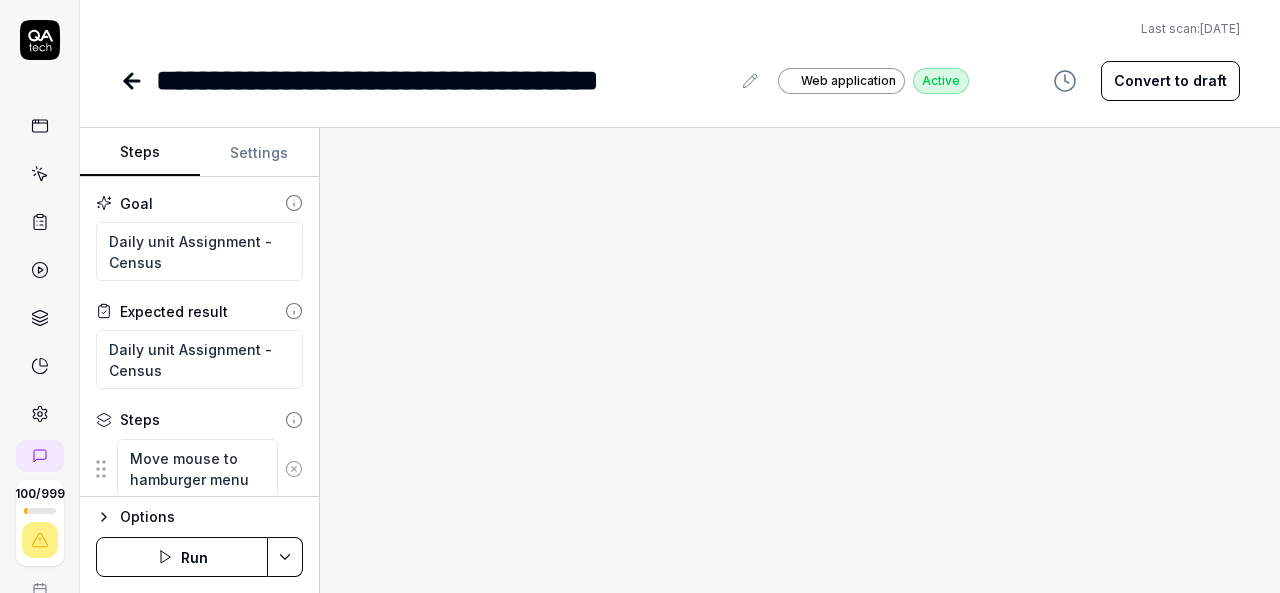type on "*" 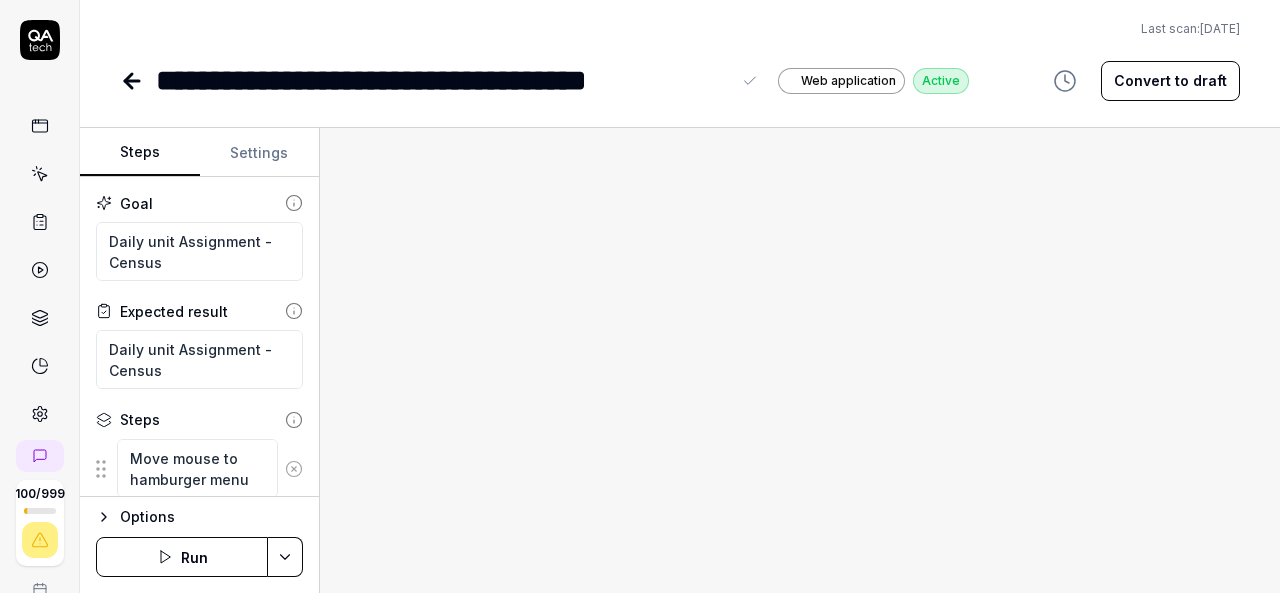 type 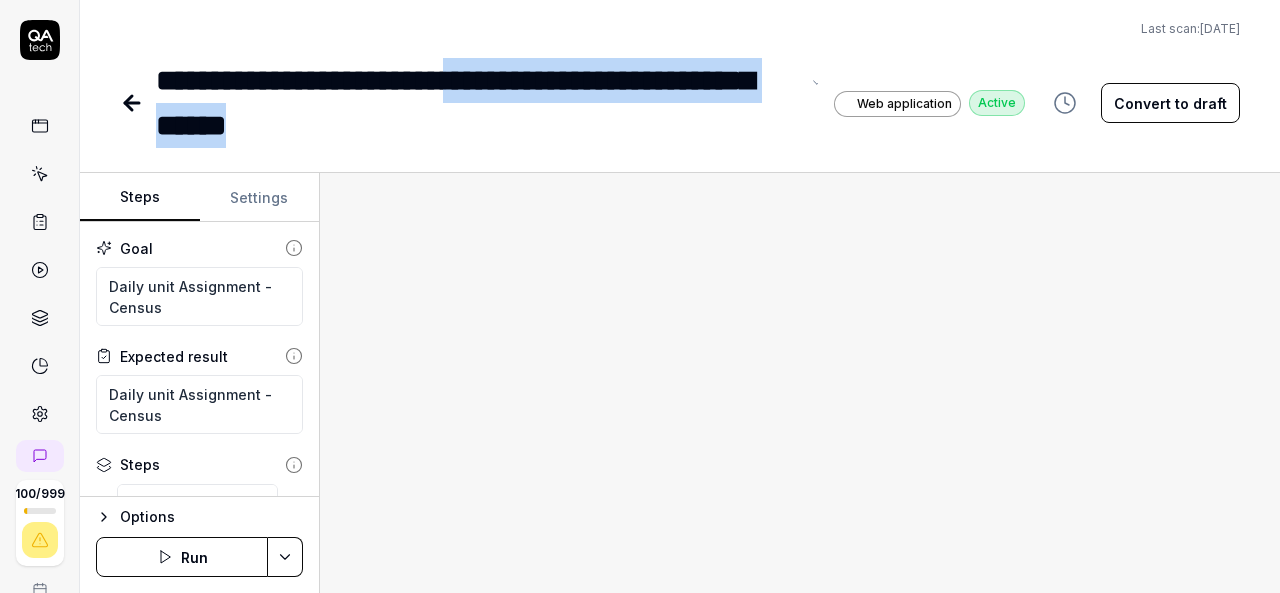 drag, startPoint x: 518, startPoint y: 77, endPoint x: 520, endPoint y: 117, distance: 40.04997 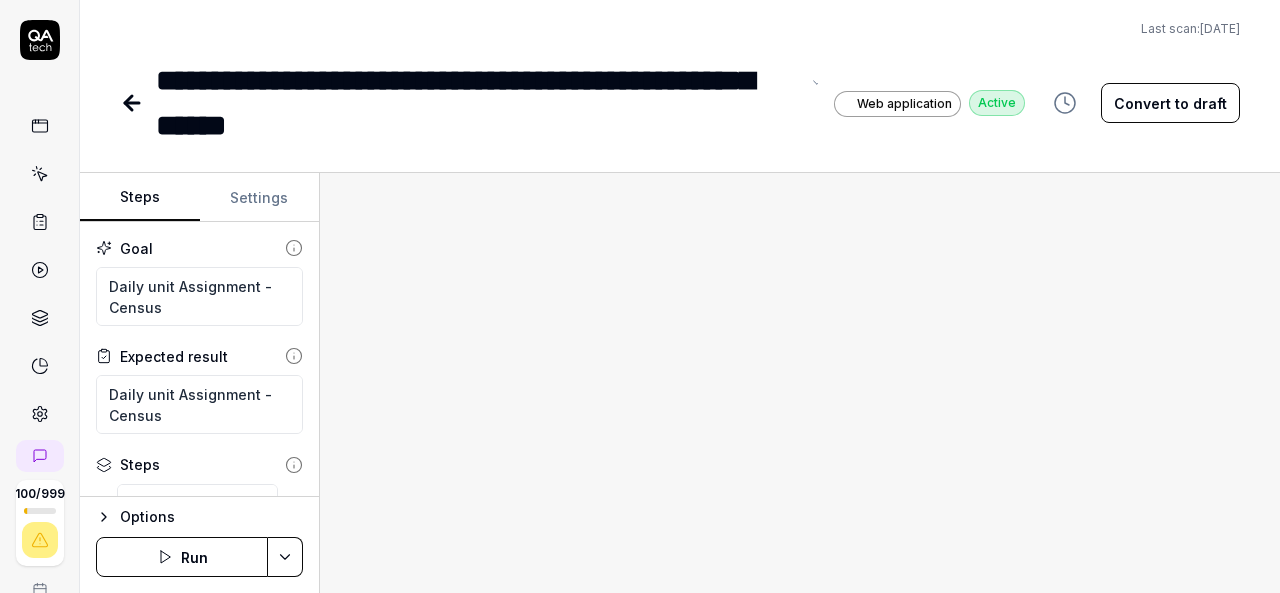 click on "**********" at bounding box center (477, 103) 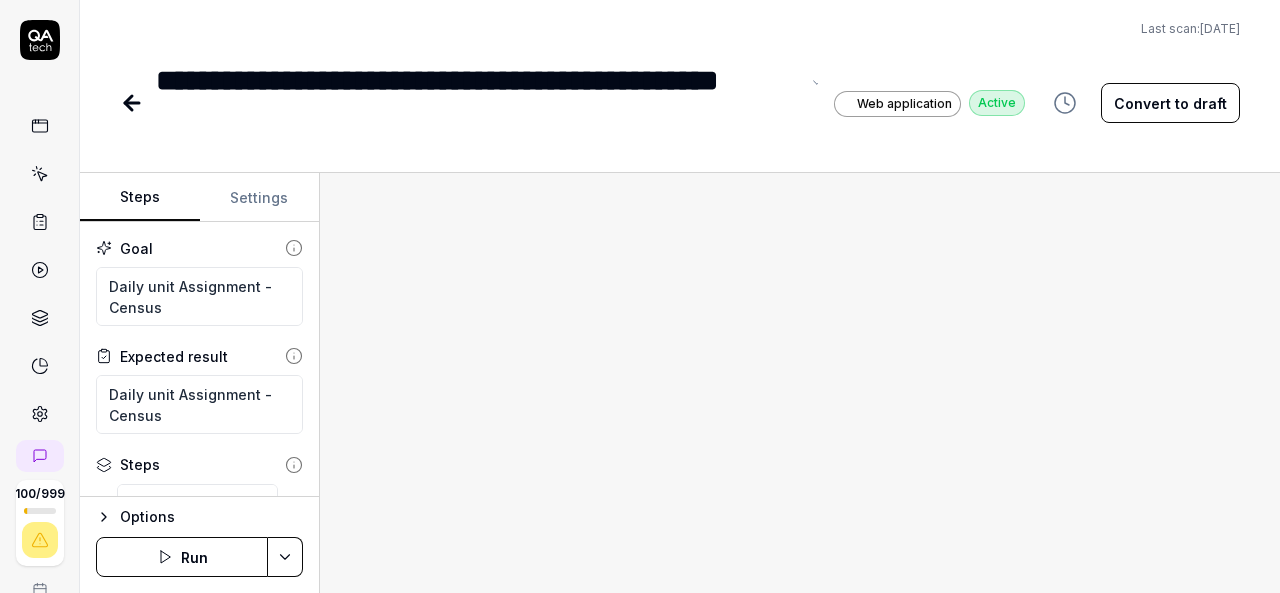 click on "**********" at bounding box center (477, 103) 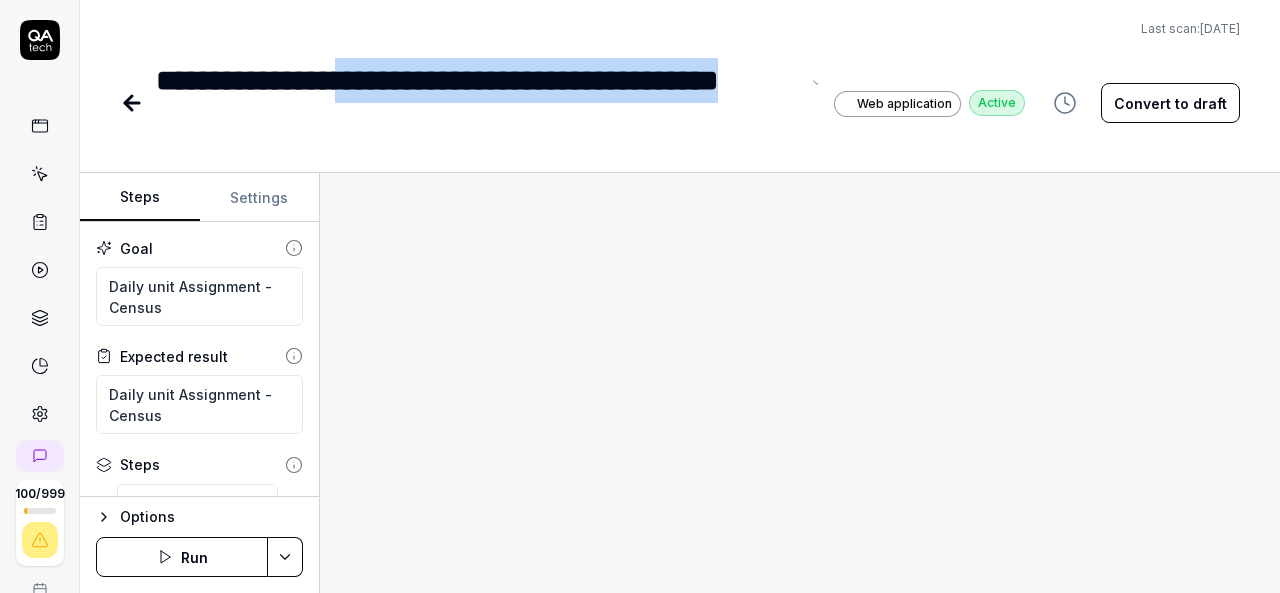 click on "**********" at bounding box center [477, 103] 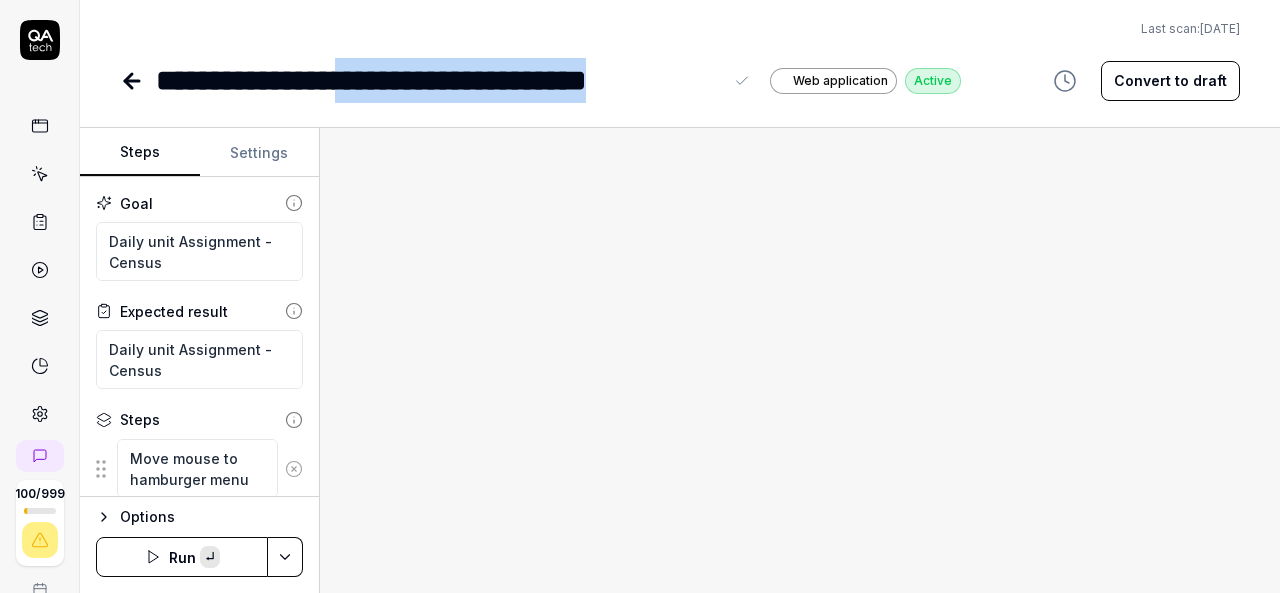 copy on "**********" 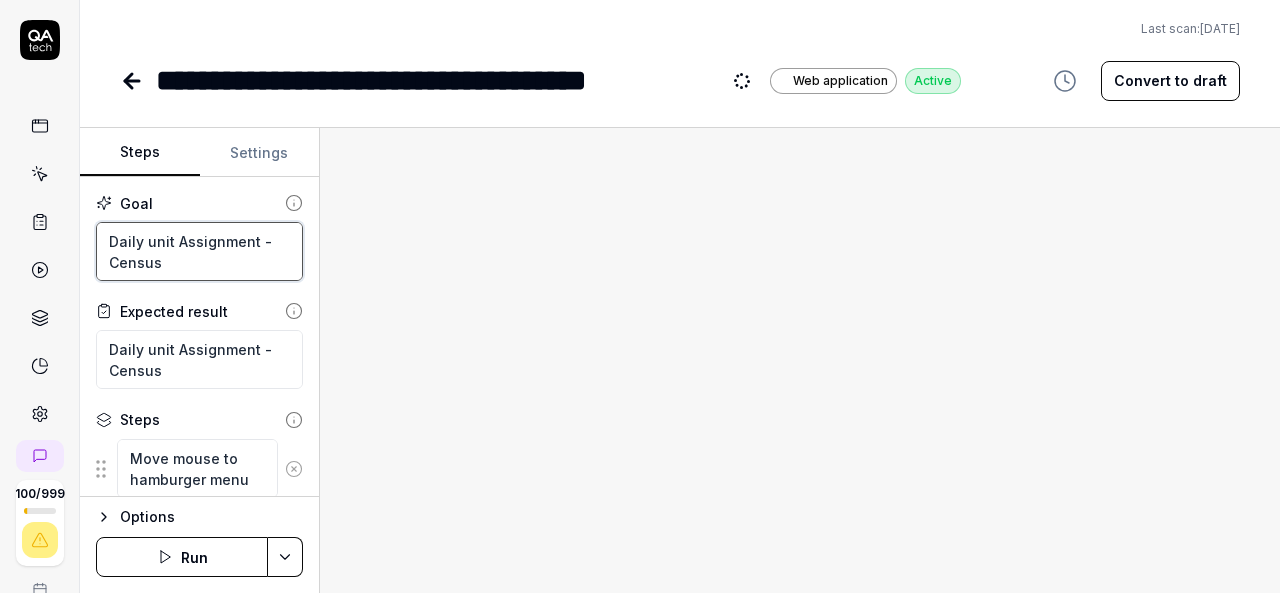 click on "Daily unit Assignment - Census" at bounding box center (199, 251) 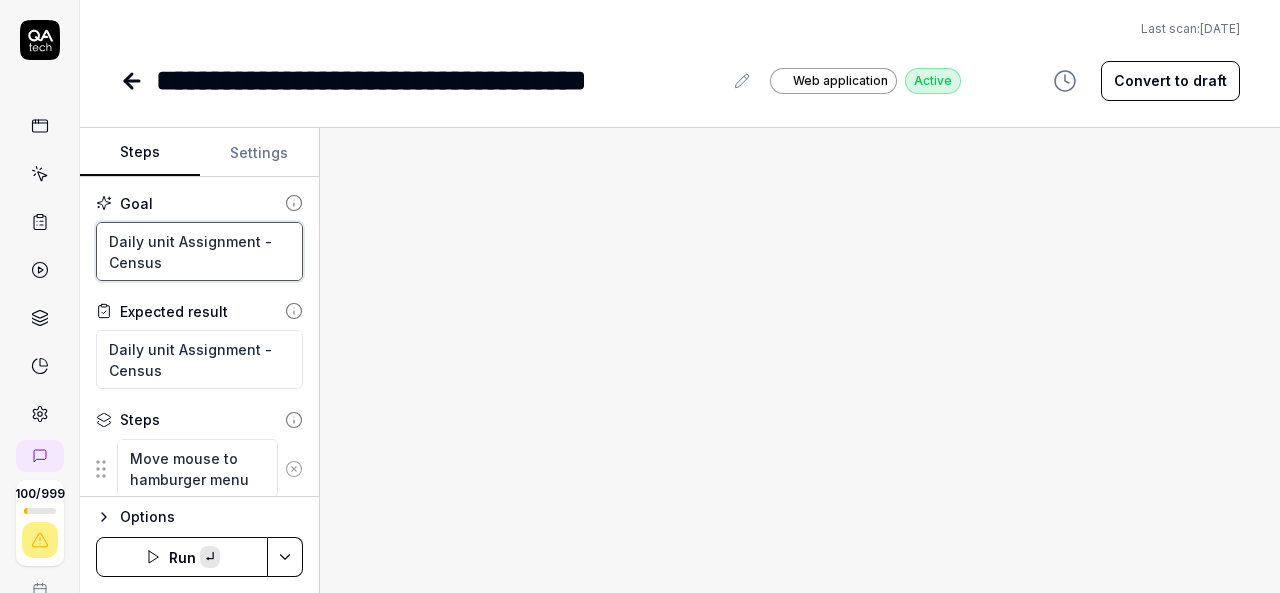 paste on "Open Position control" 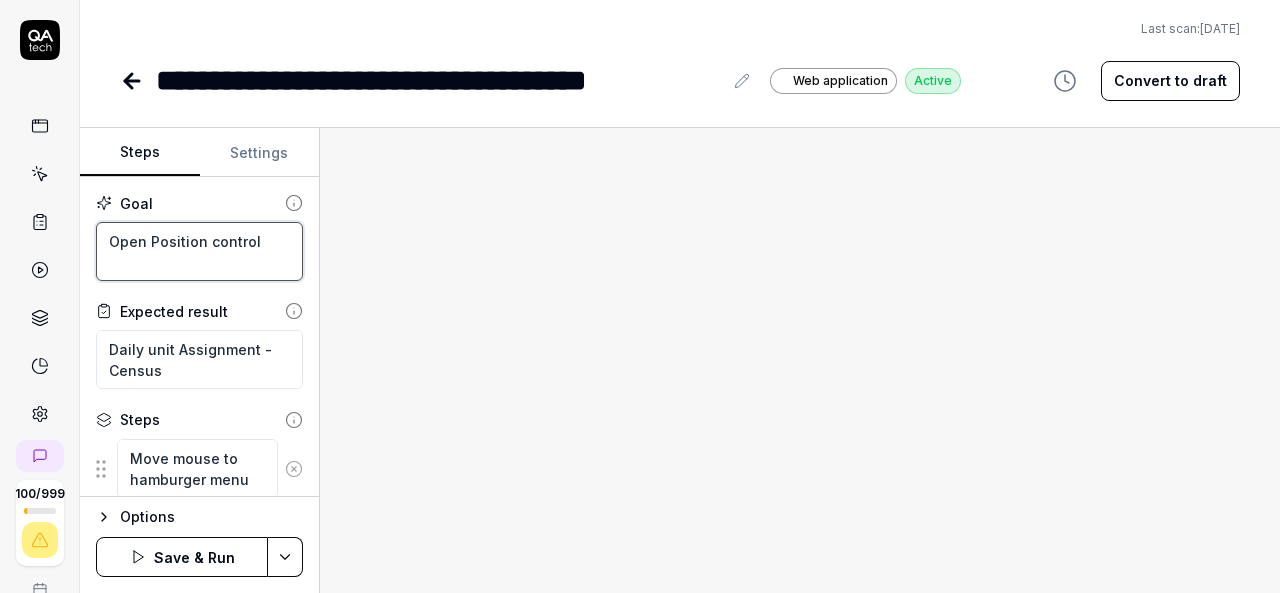type on "Open Position control" 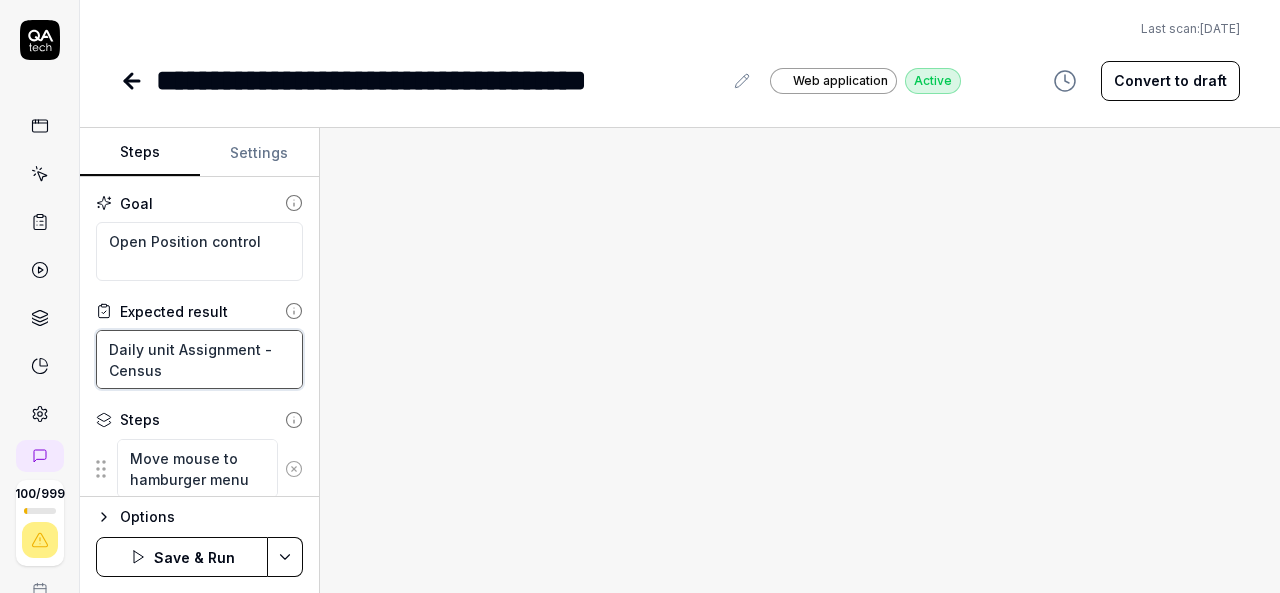 click on "Daily unit Assignment - Census" at bounding box center (199, 359) 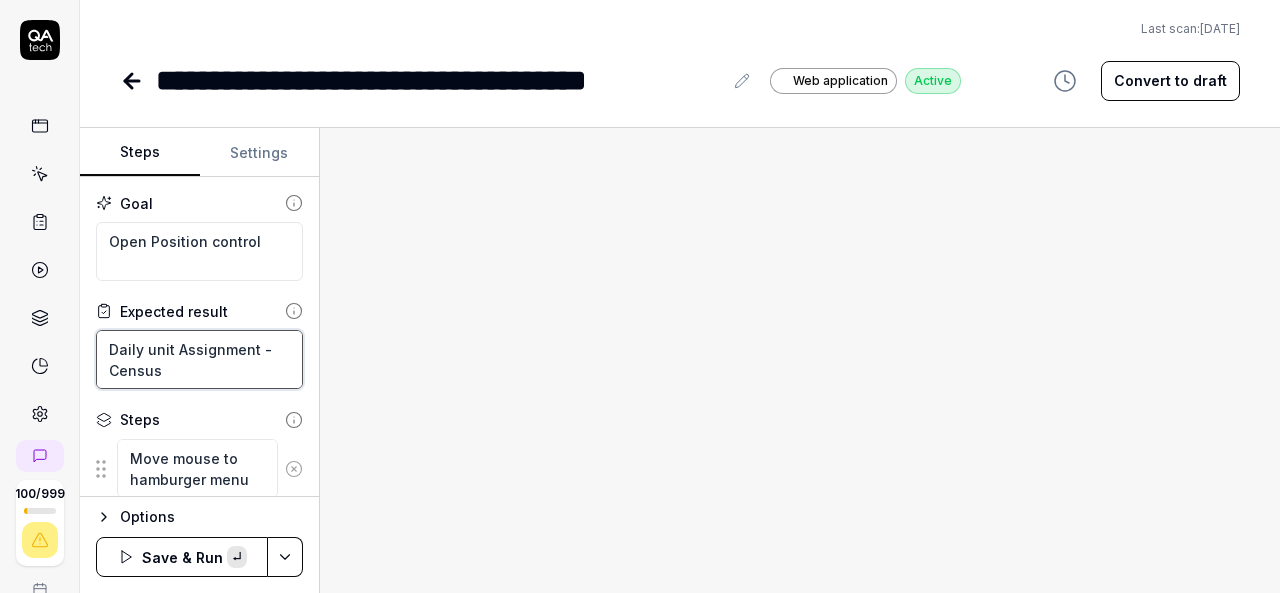 paste on "Open Position control" 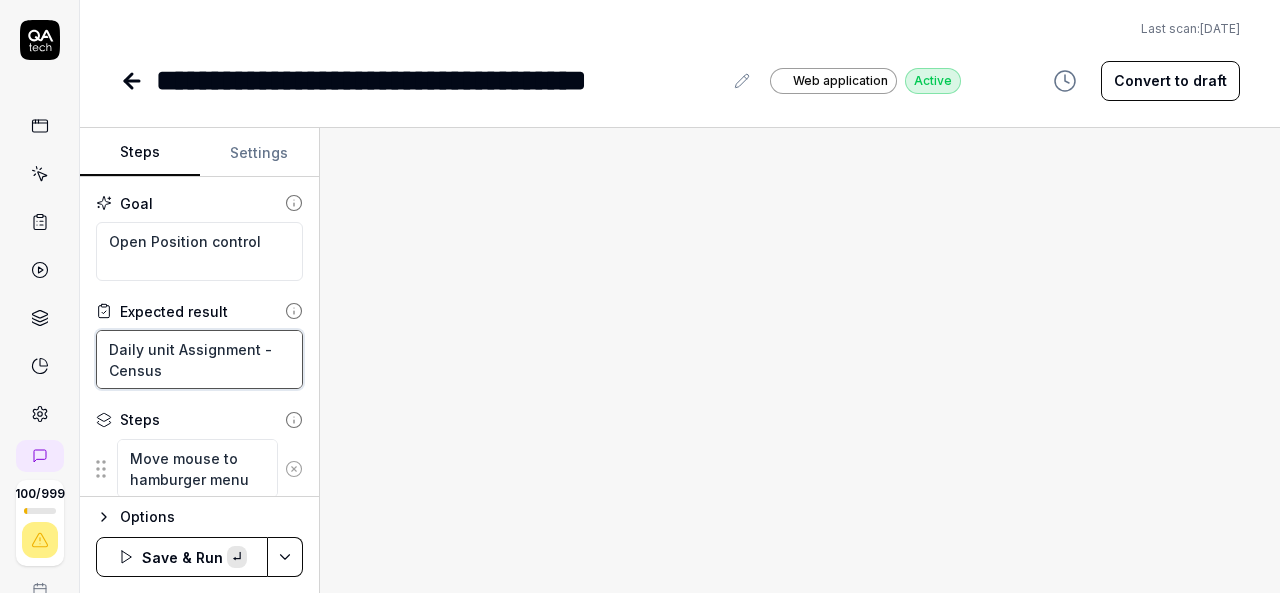 type on "*" 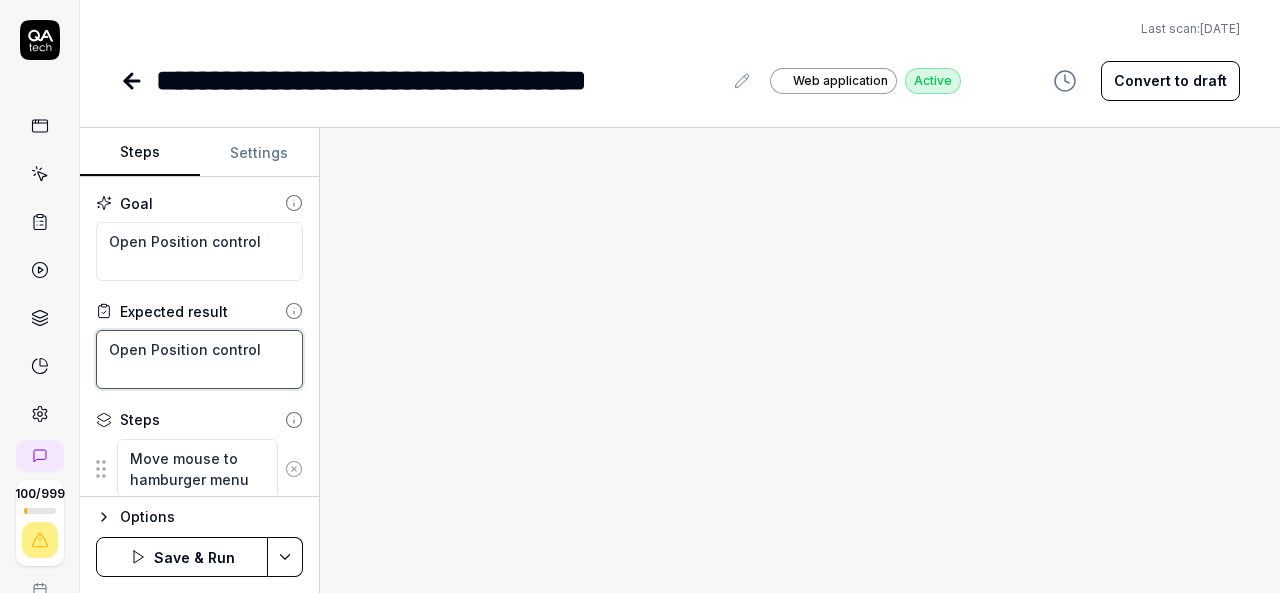 type on "*" 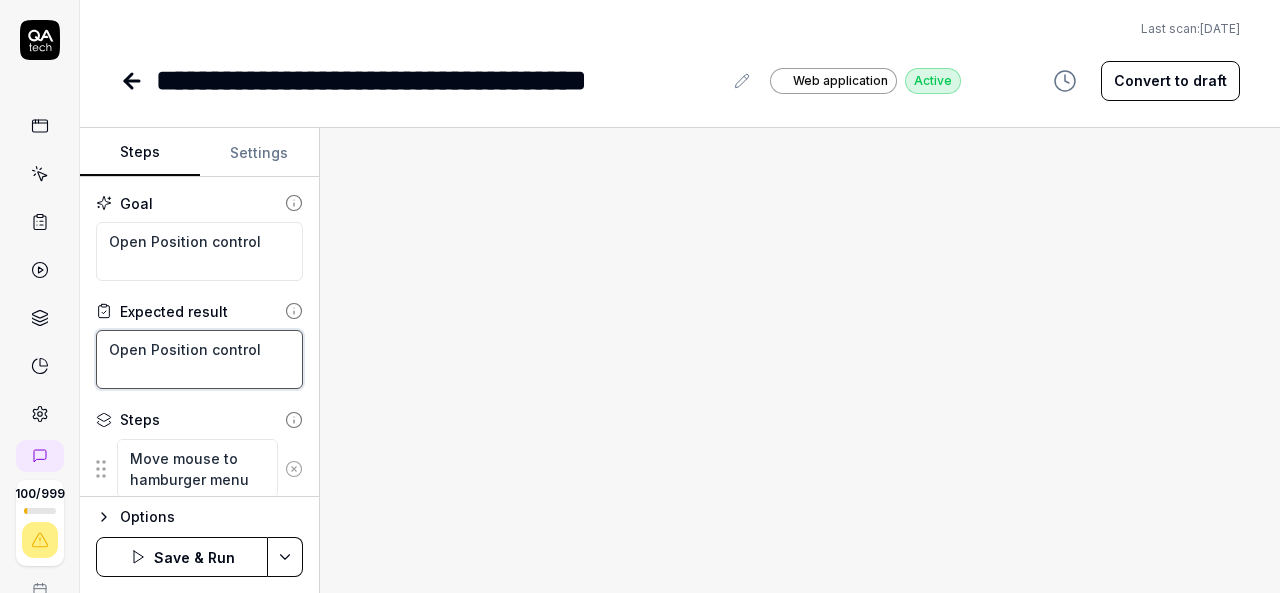 click on "Open Position control" at bounding box center [199, 359] 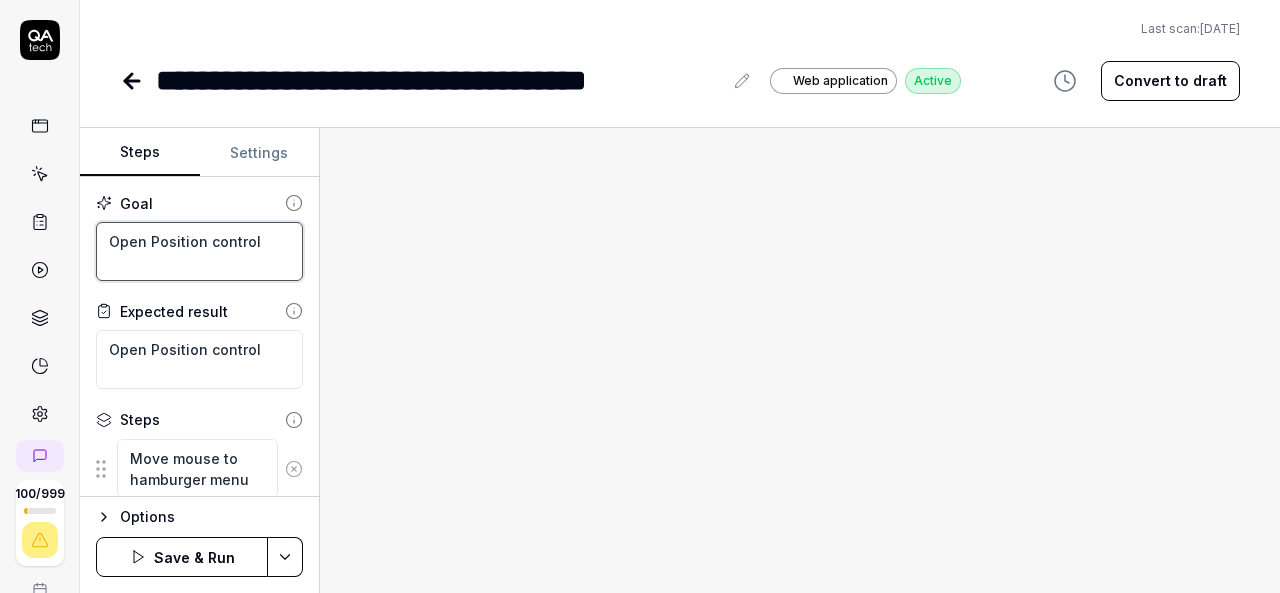 click on "Open Position control" at bounding box center (199, 251) 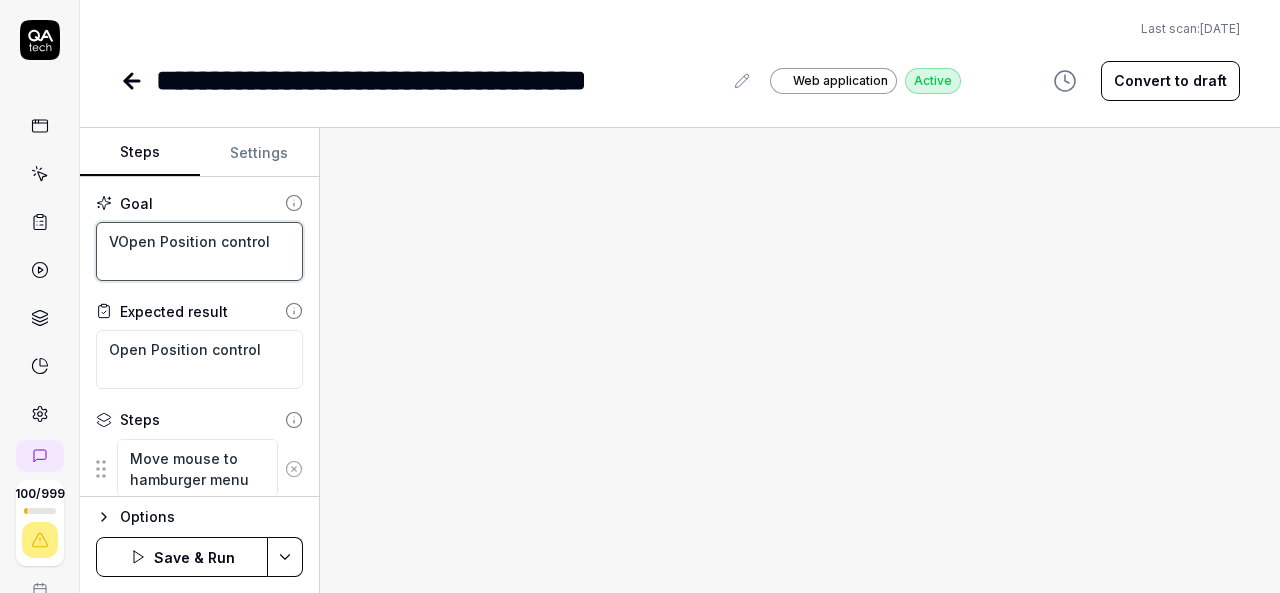 type on "*" 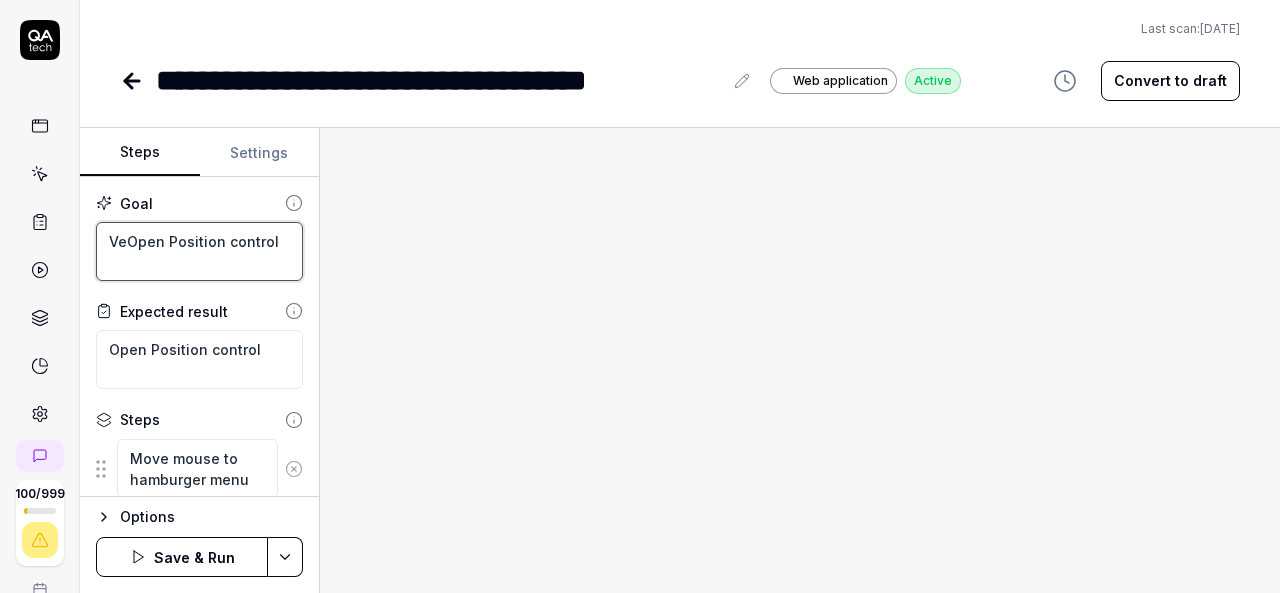 type on "VeeOpen Position control" 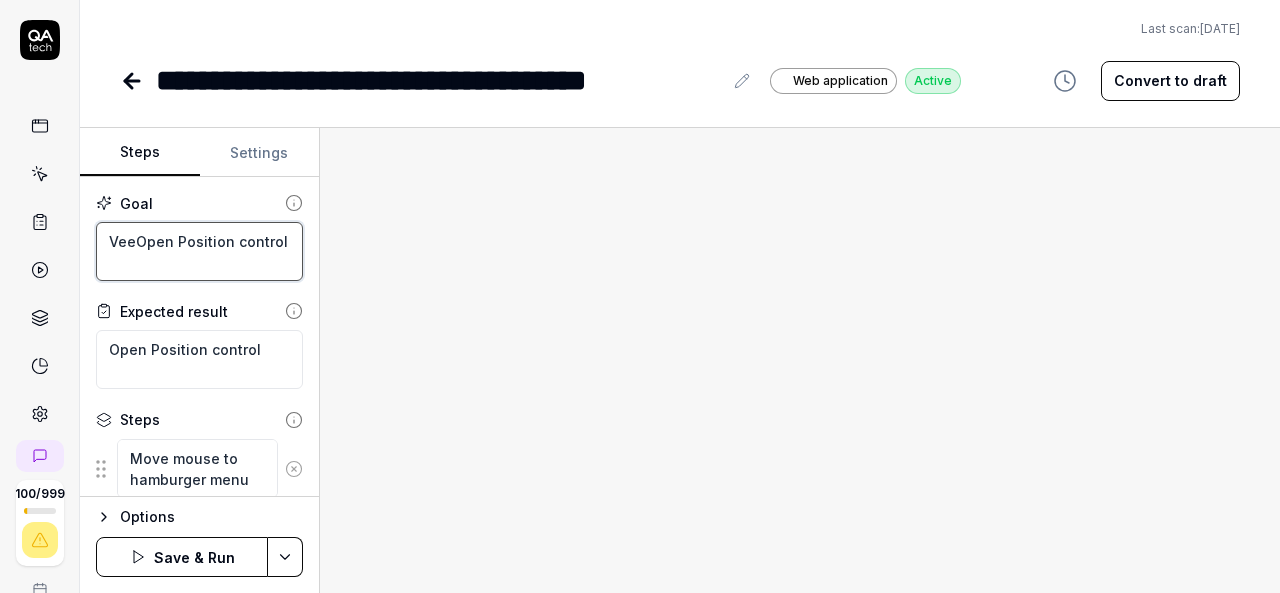 type on "*" 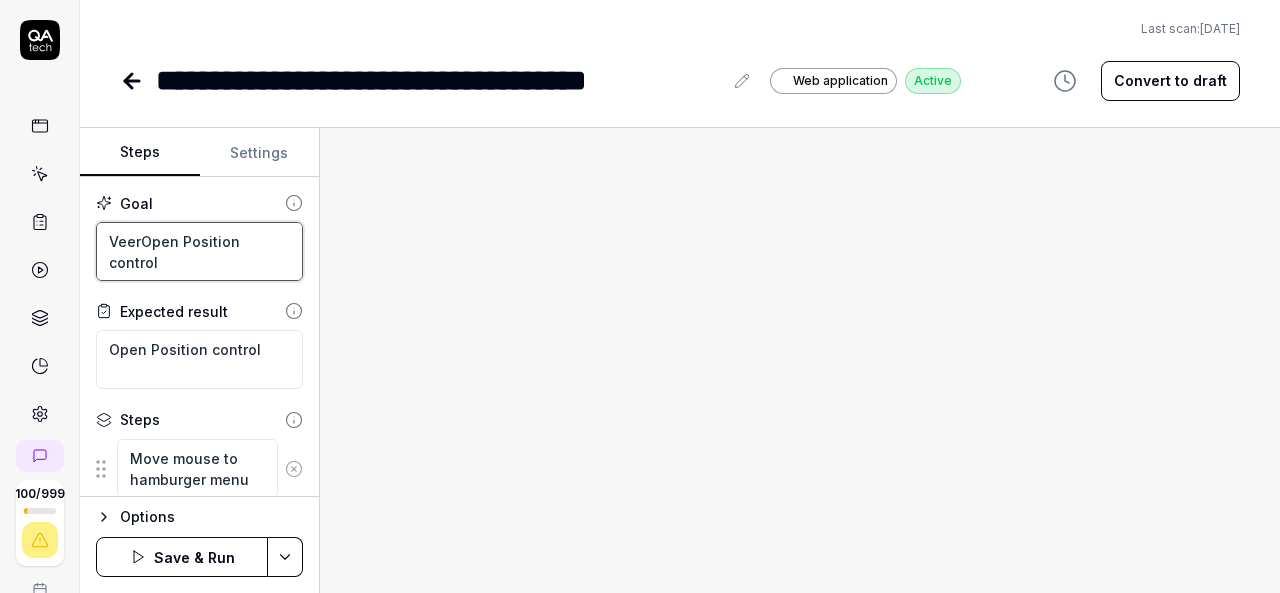 type on "*" 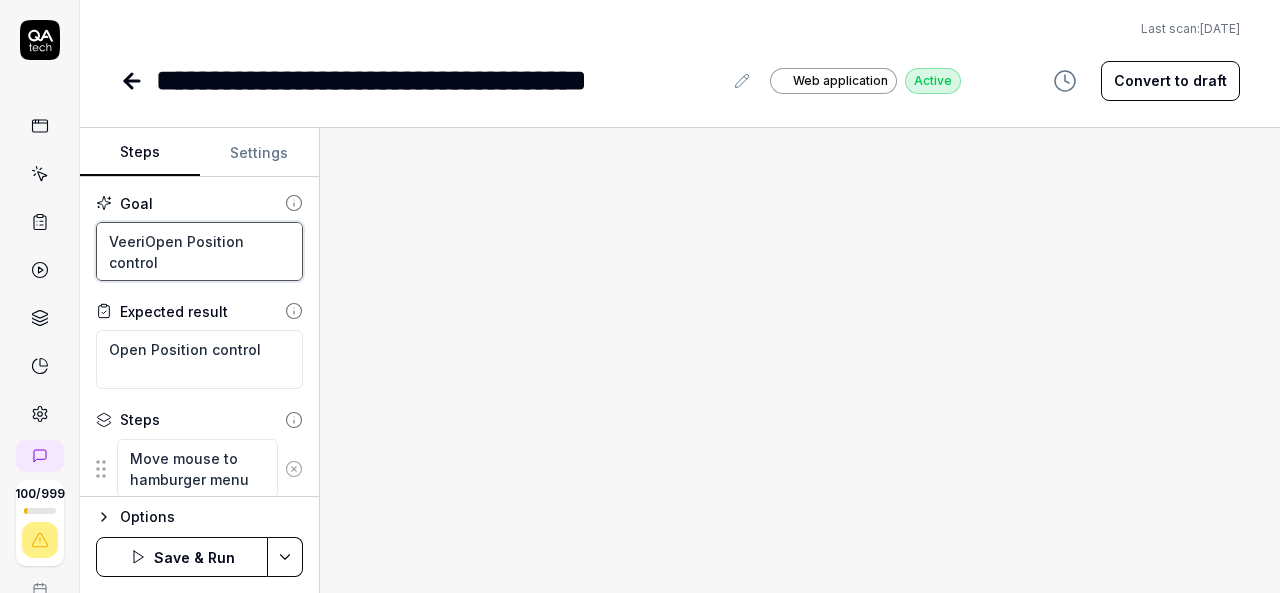 type on "*" 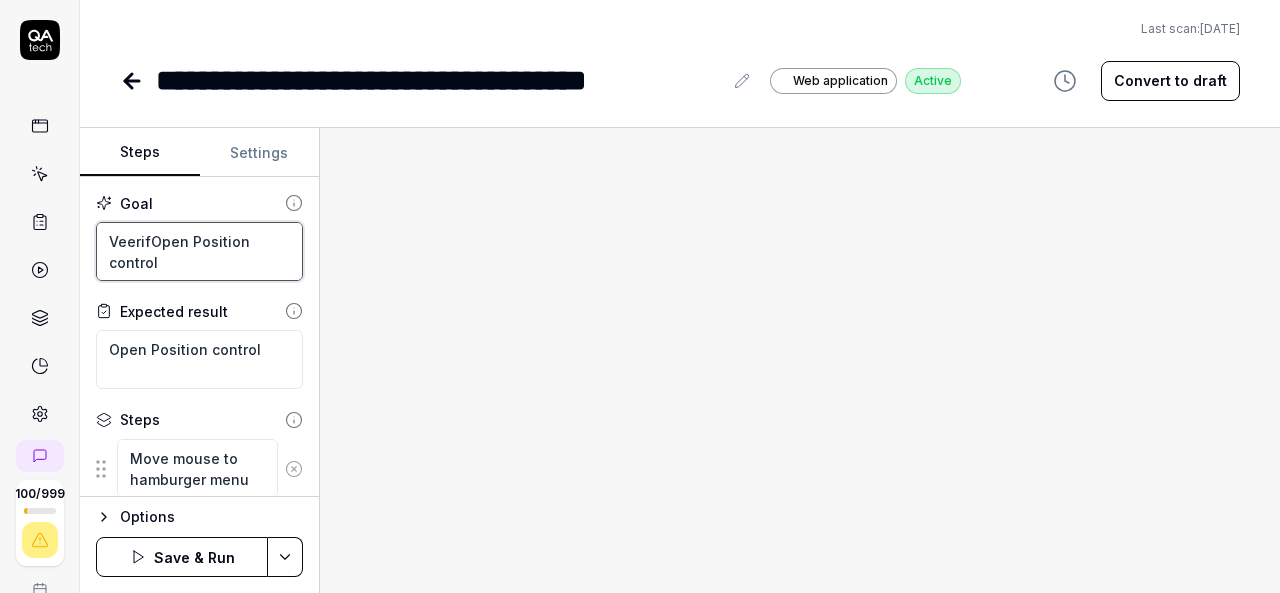 type on "*" 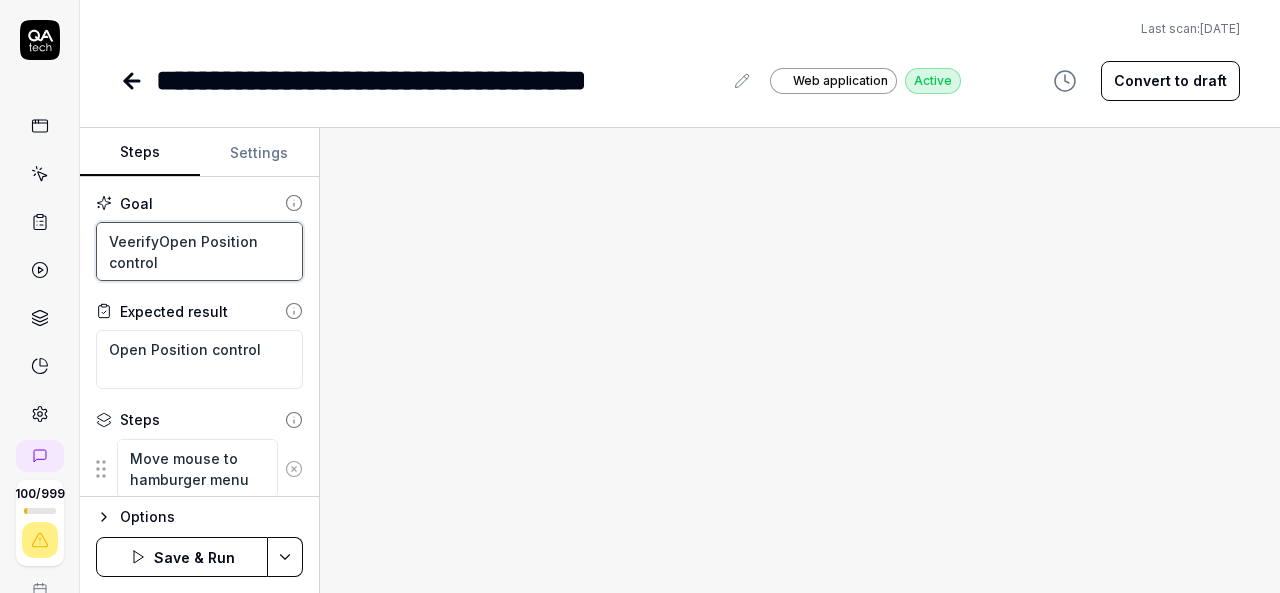 type on "*" 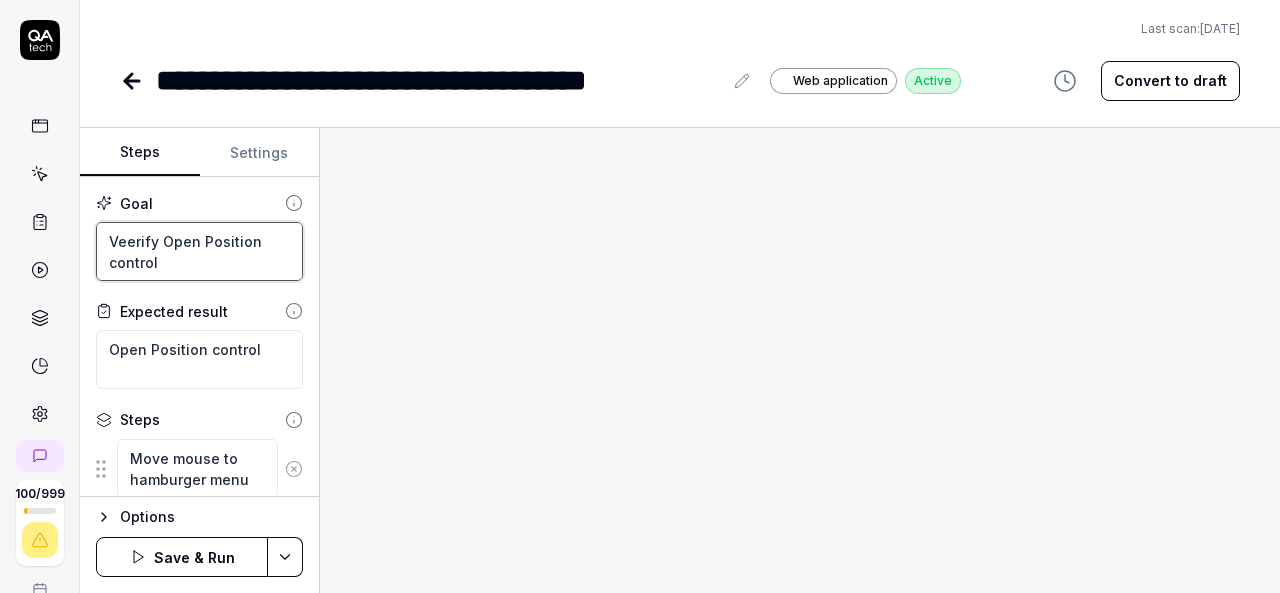 type on "*" 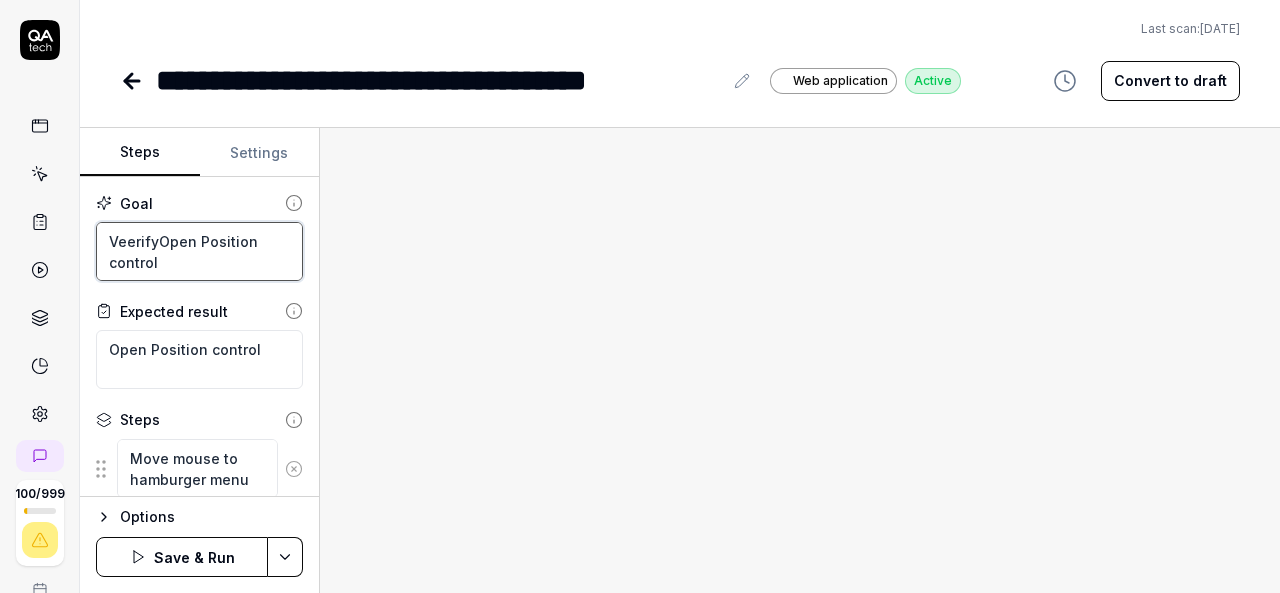 type on "*" 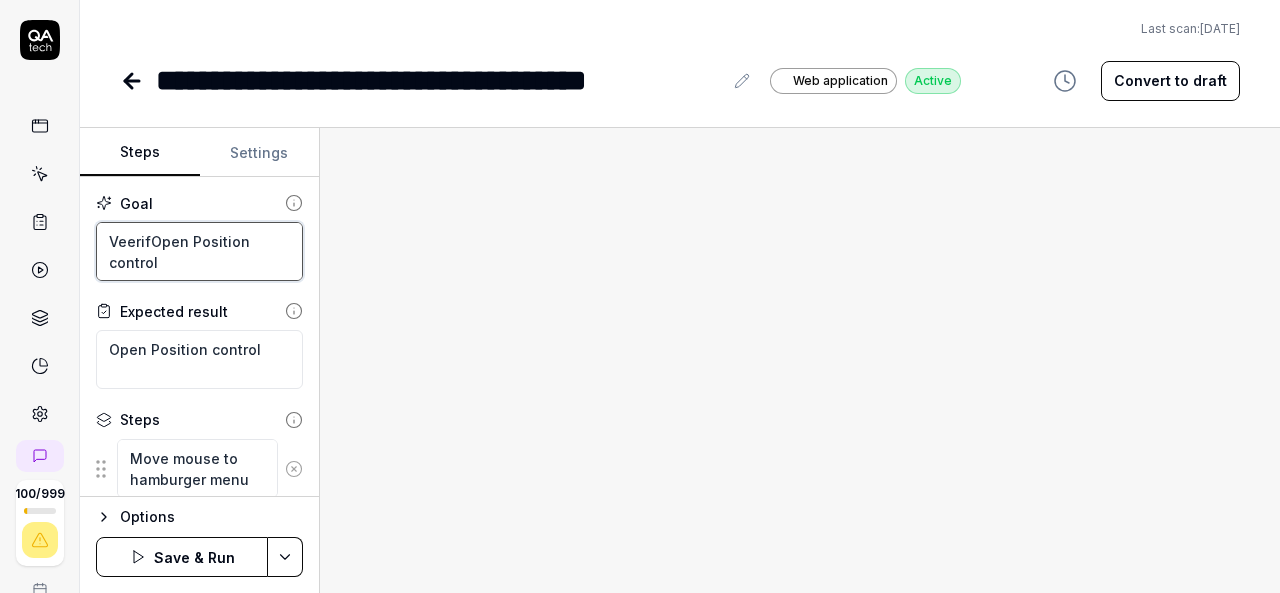 type on "*" 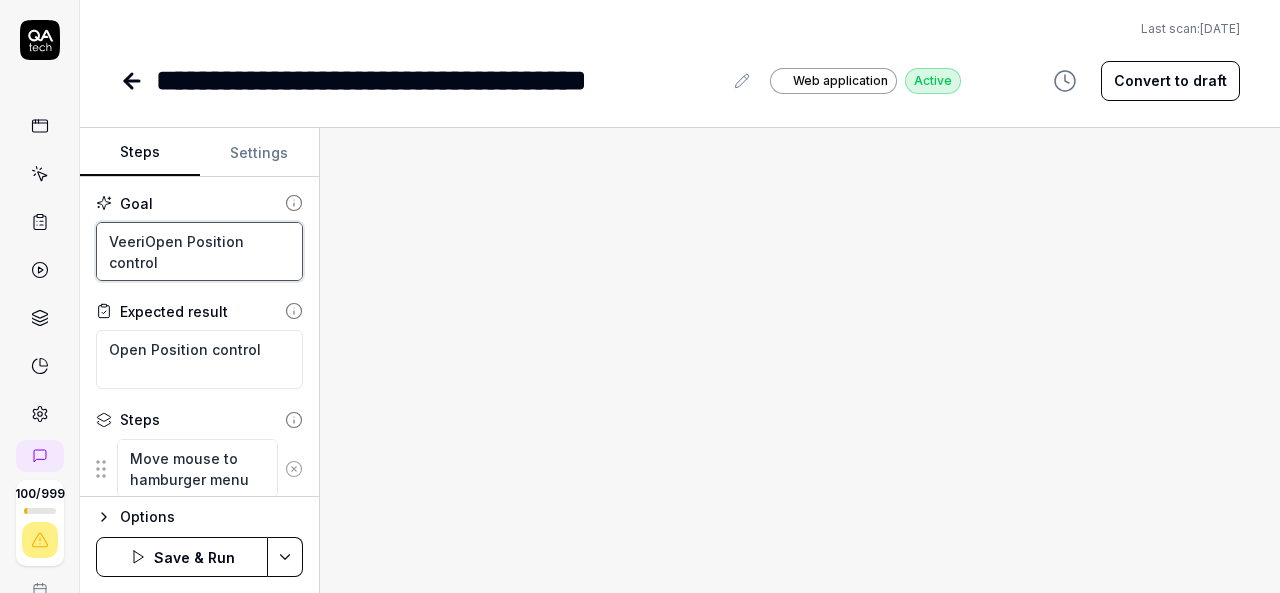 type on "*" 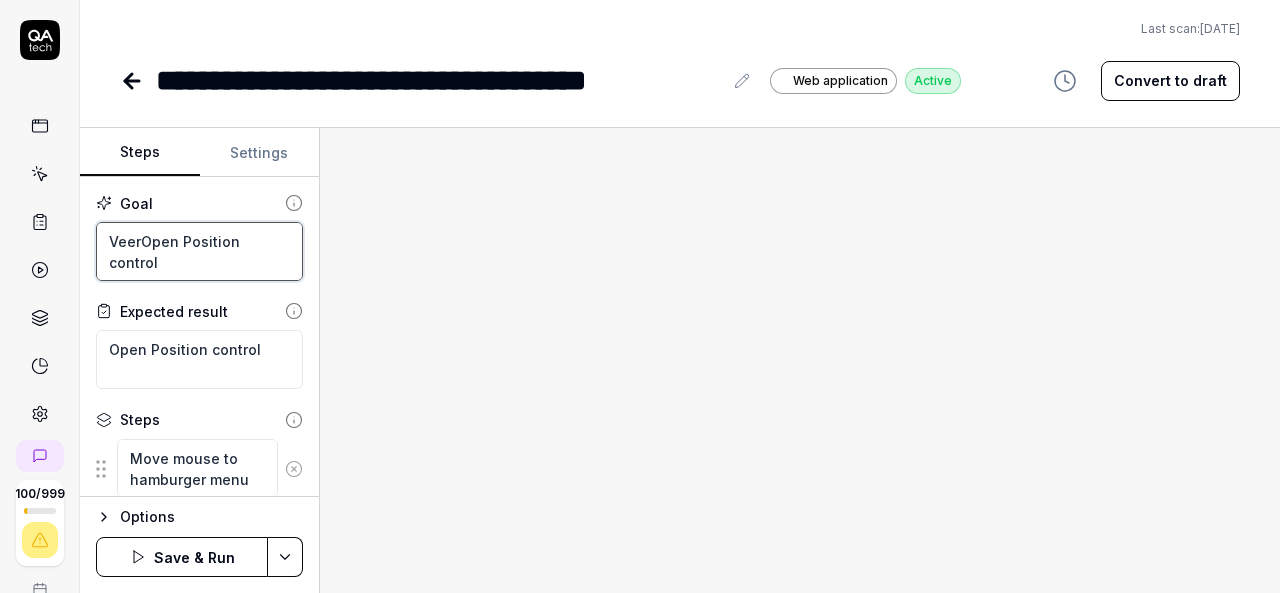 type on "*" 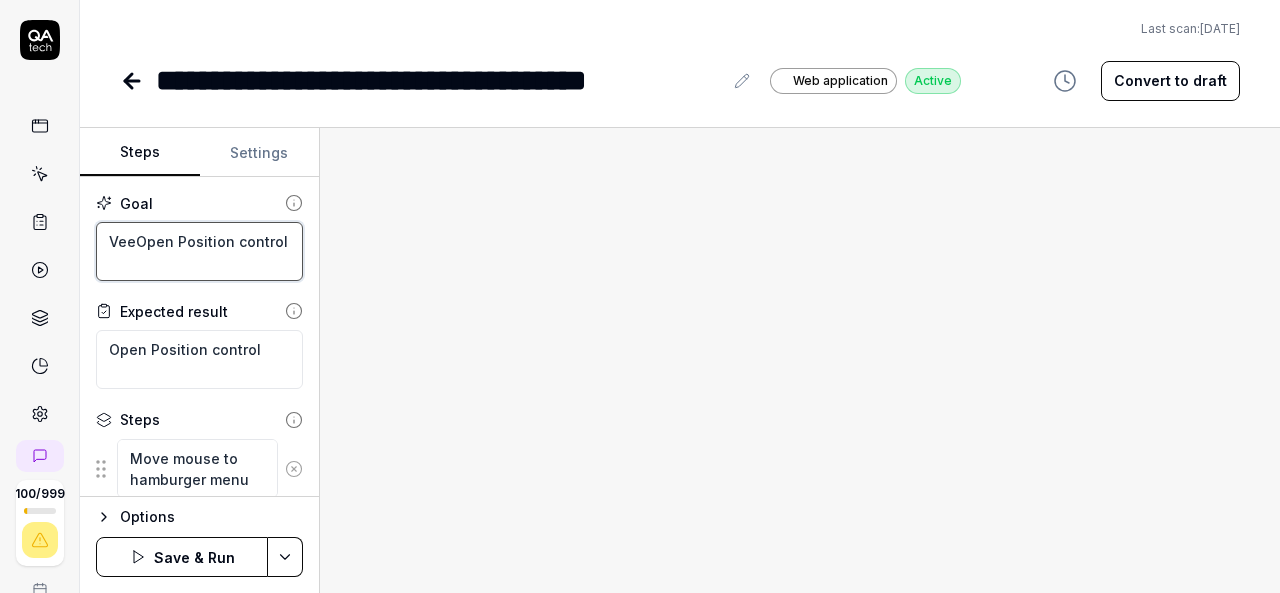 type on "*" 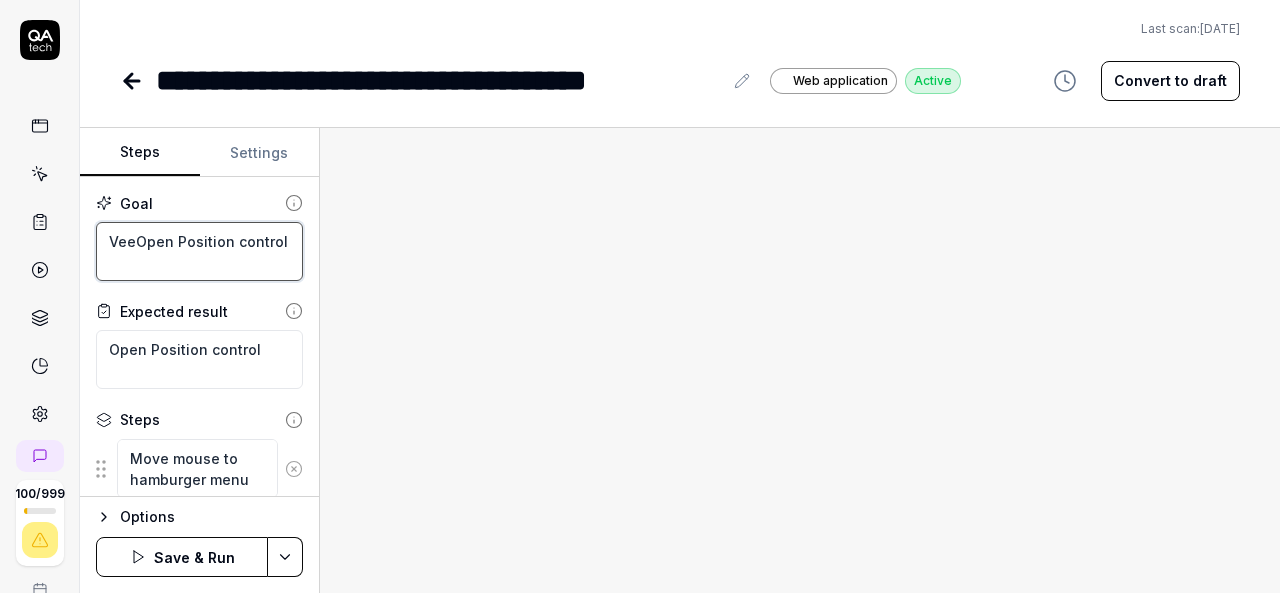 type on "VeOpen Position control" 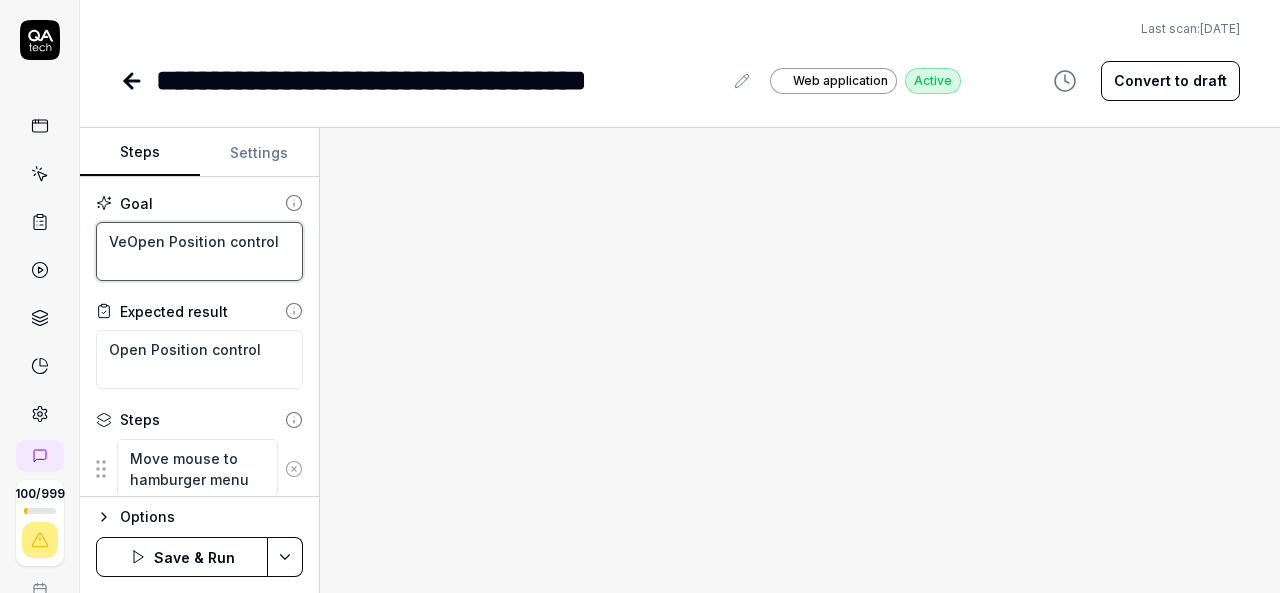 type on "*" 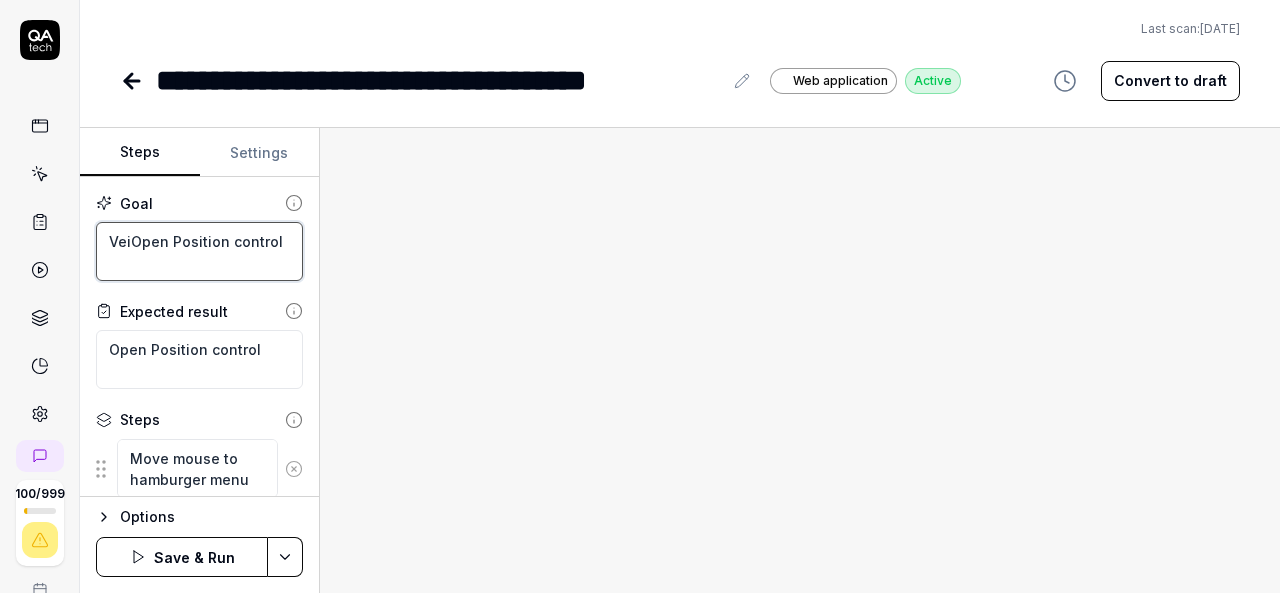type on "*" 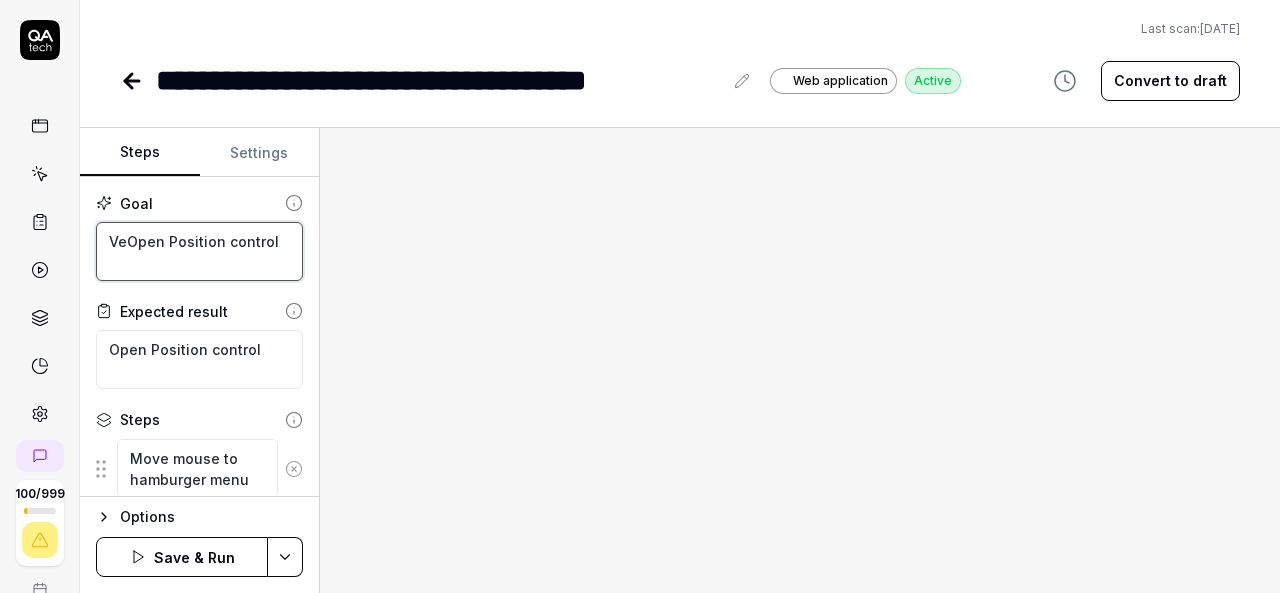 type on "*" 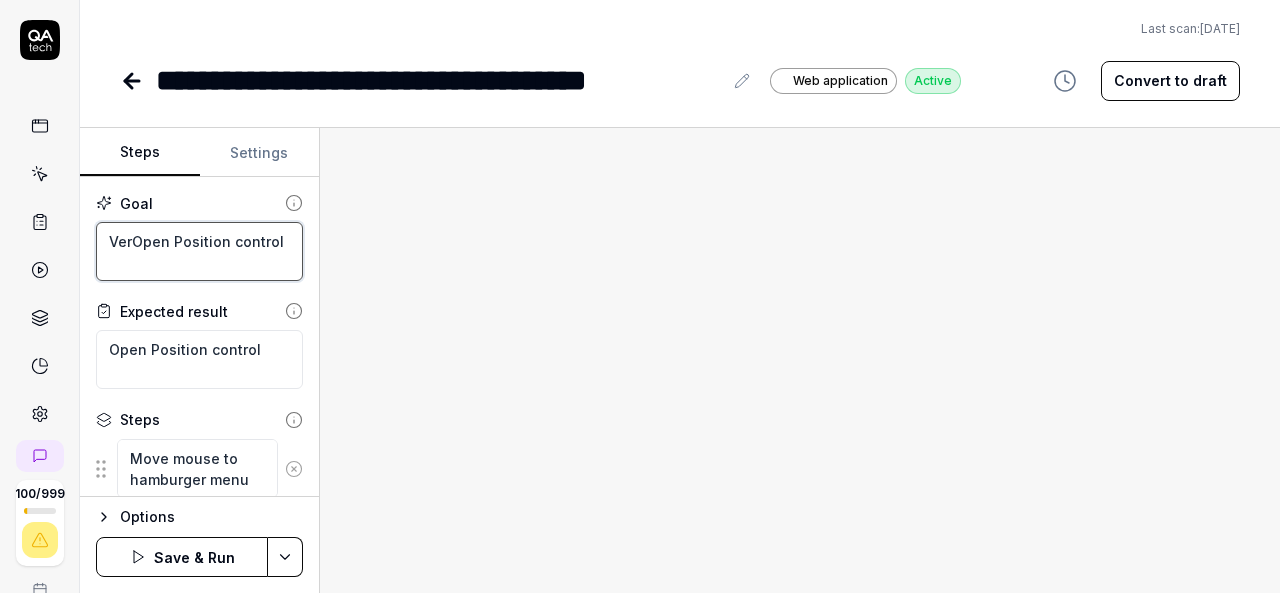 type on "*" 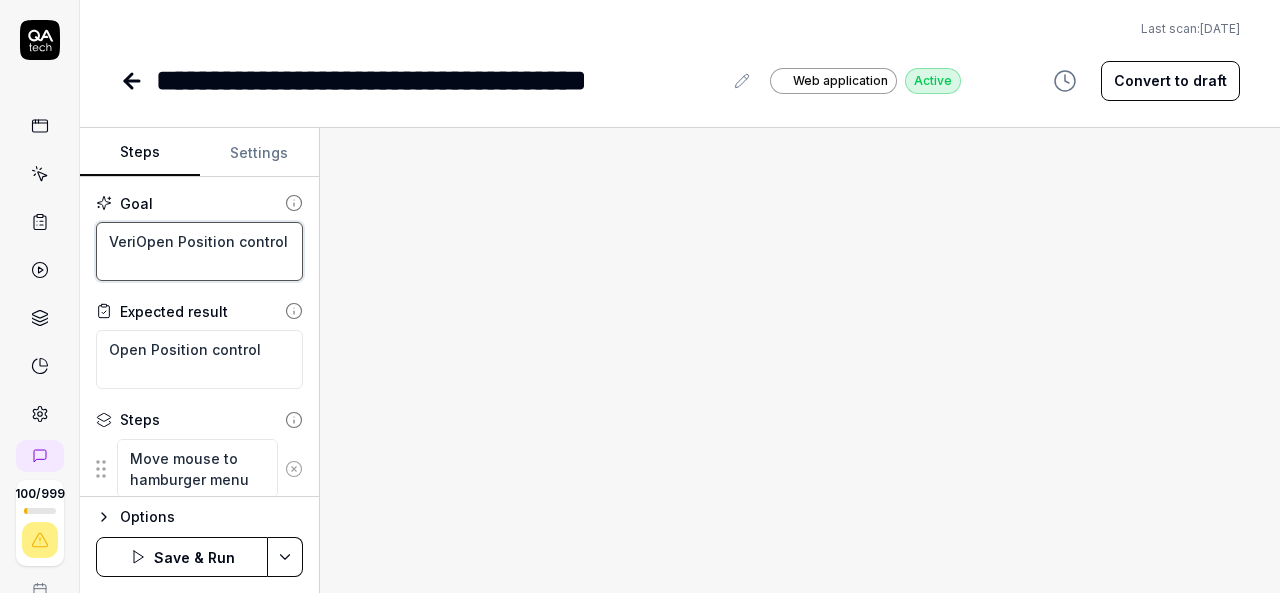 type on "*" 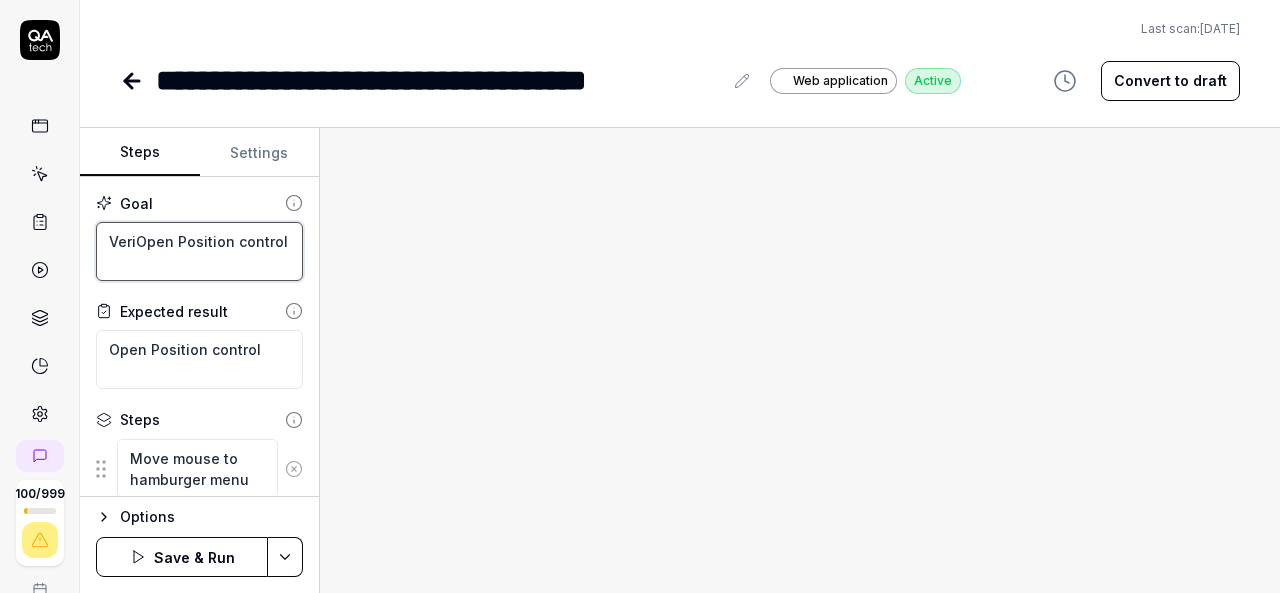 type on "VerifOpen Position control" 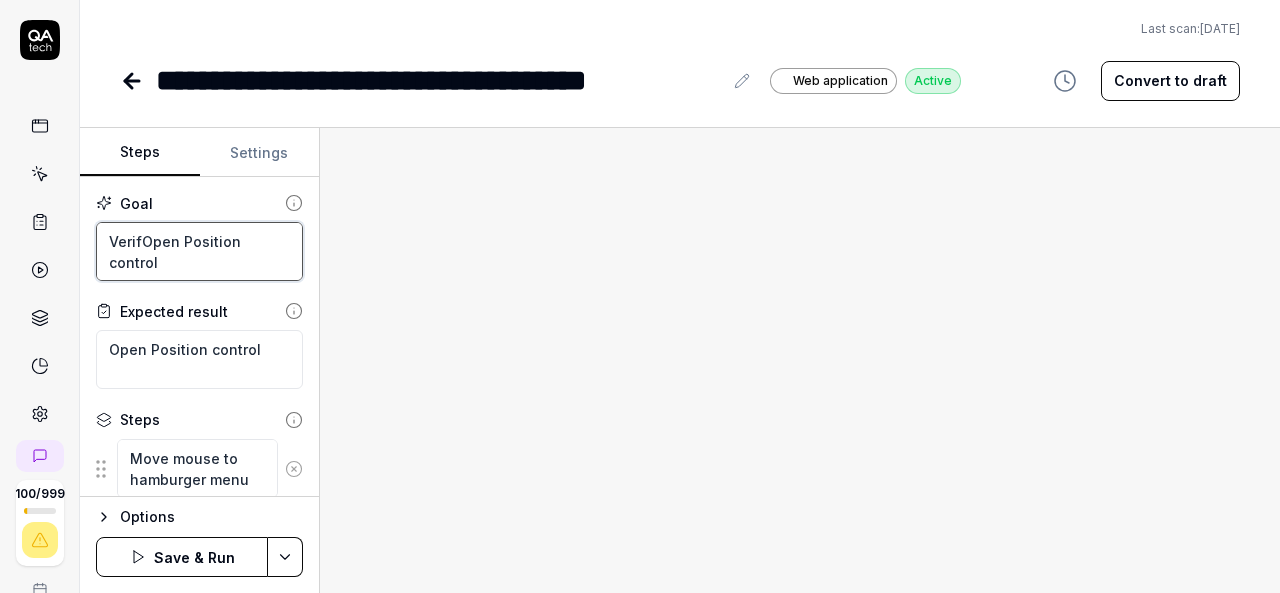 type on "*" 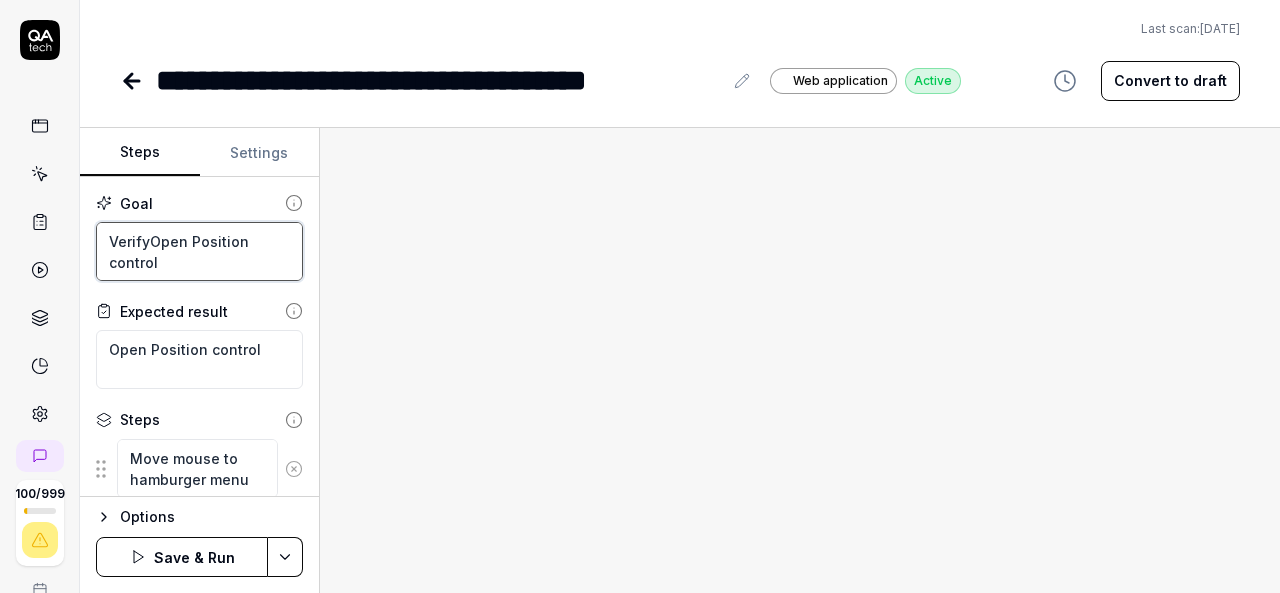 type on "*" 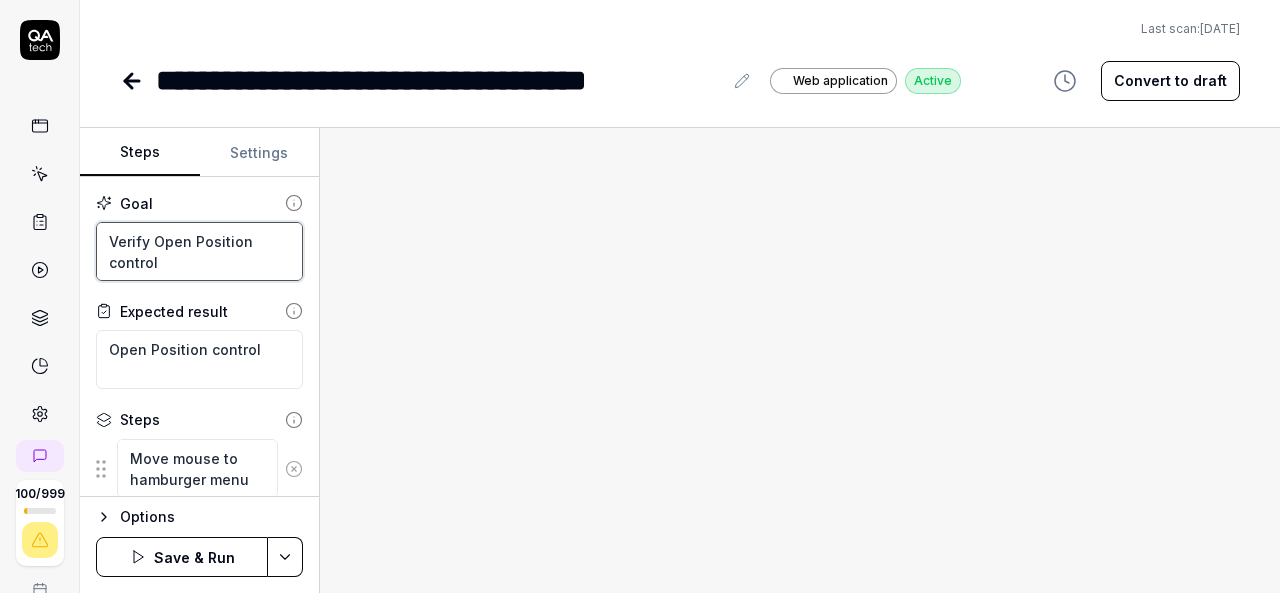 type on "*" 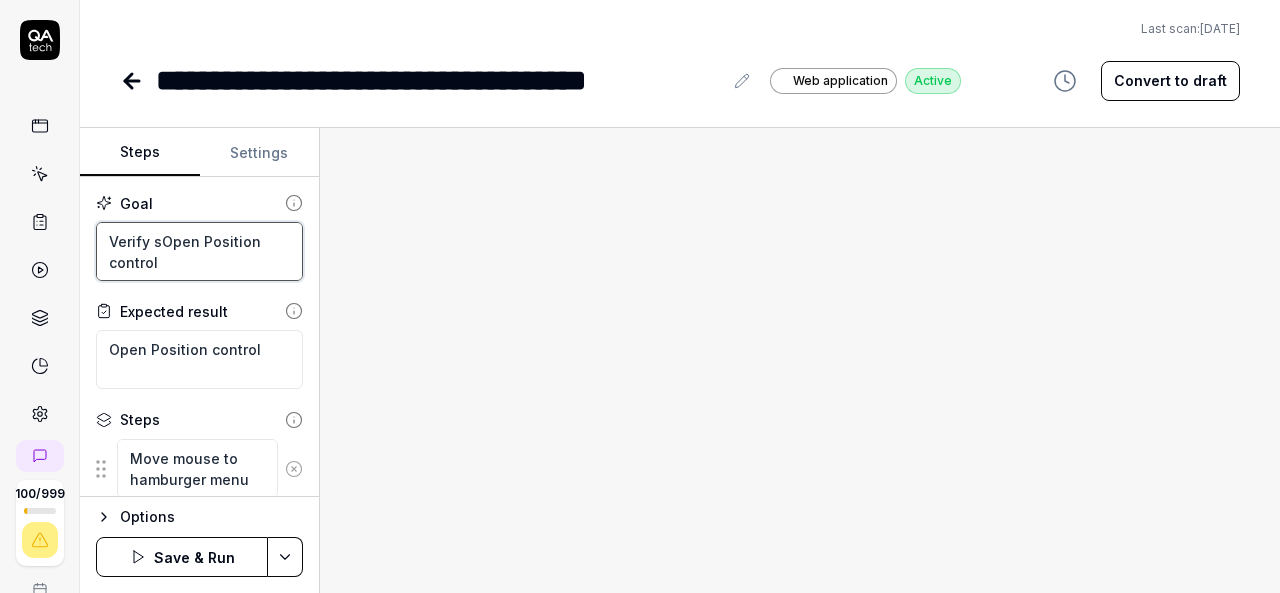 type on "*" 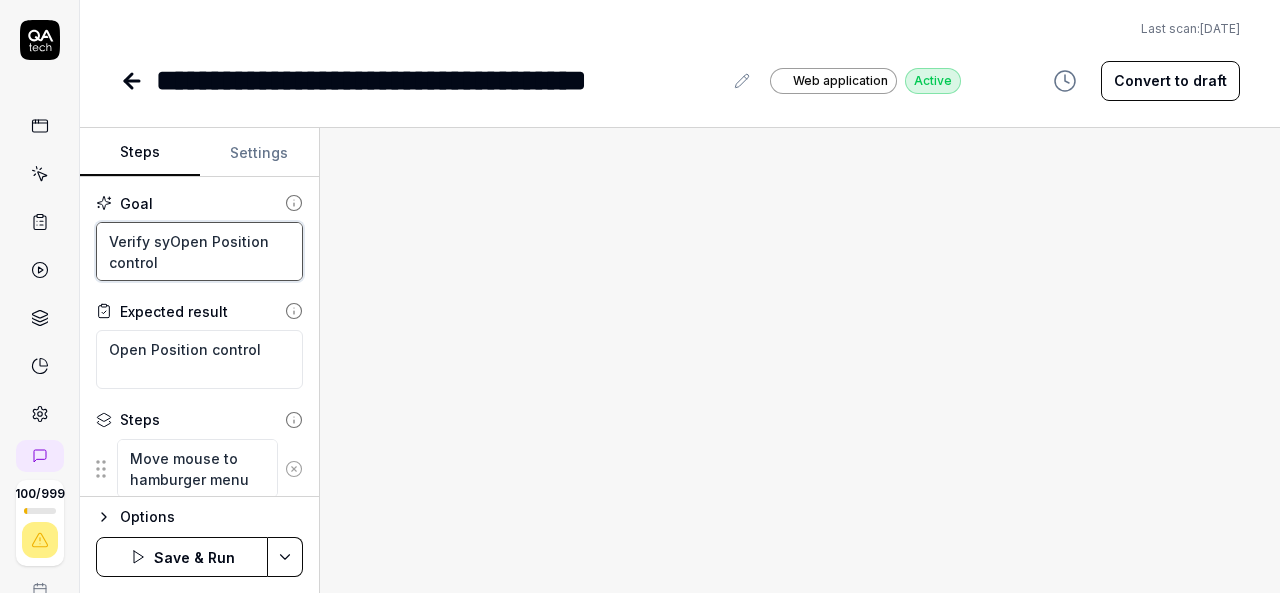 type on "*" 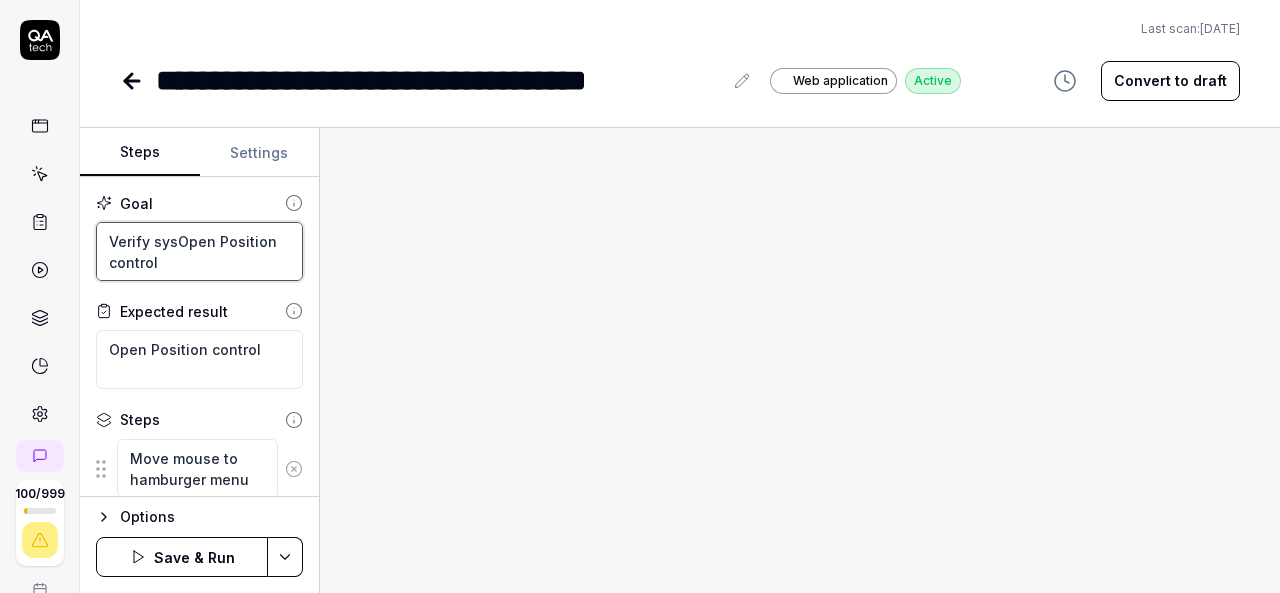 type on "*" 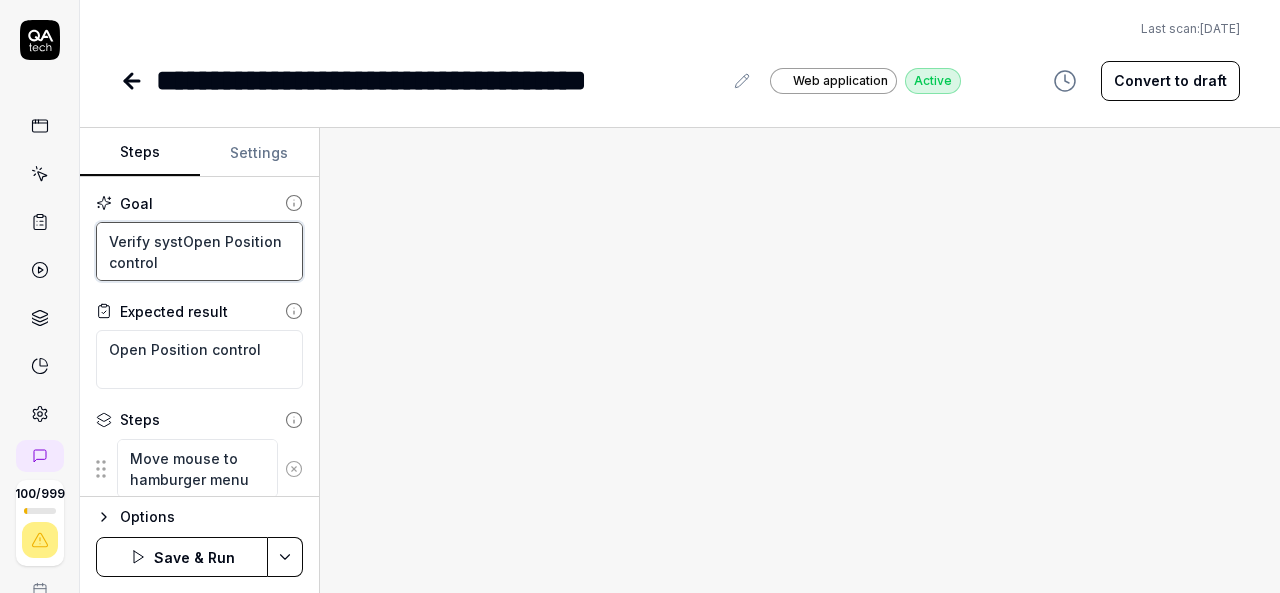 type on "*" 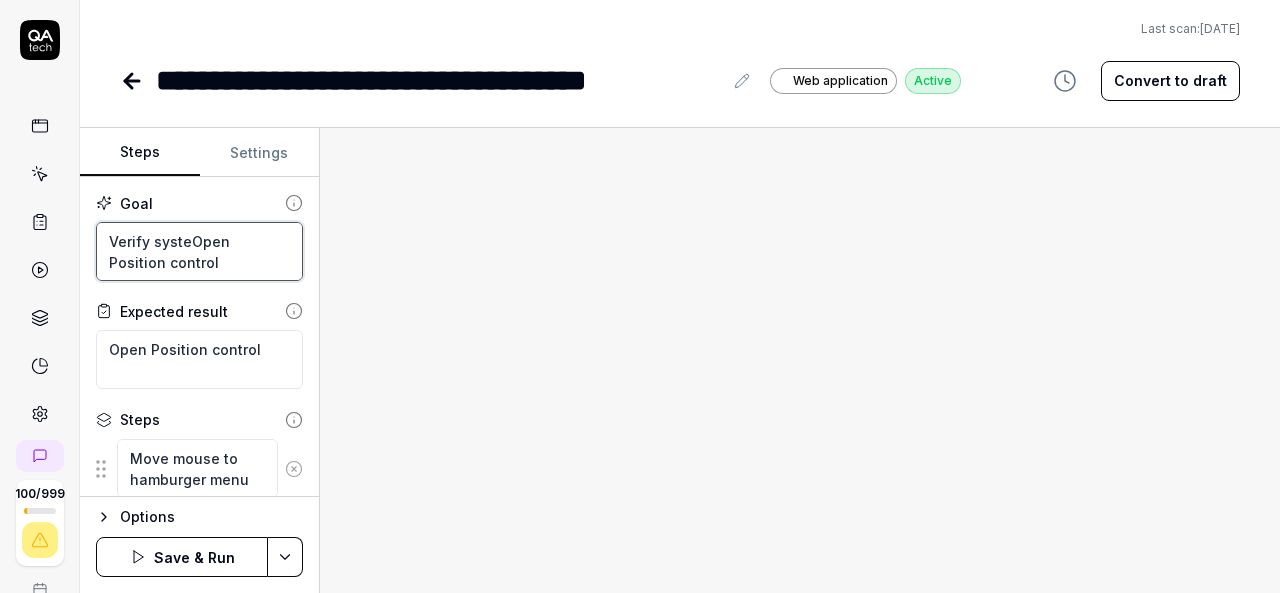 type on "*" 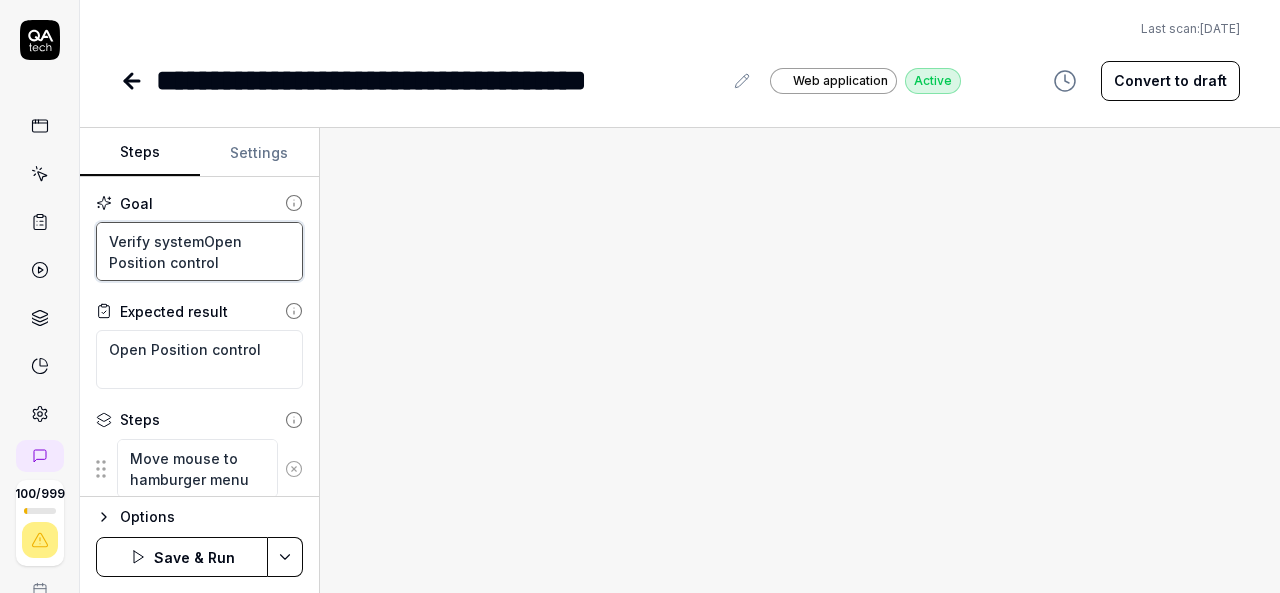 type on "*" 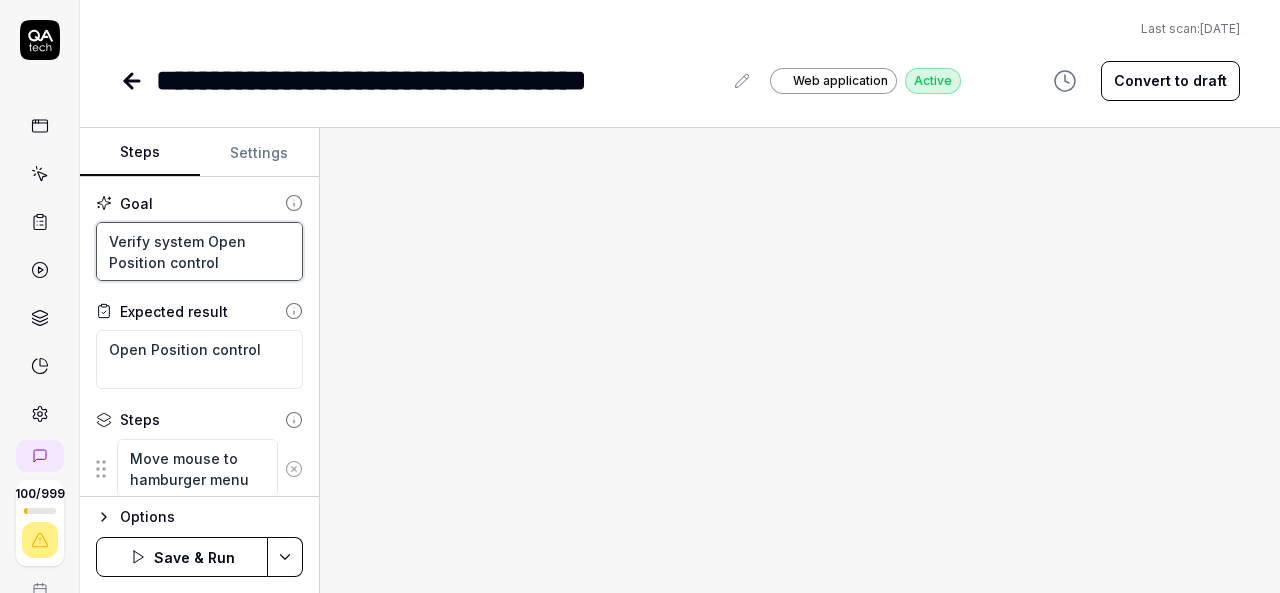 type on "*" 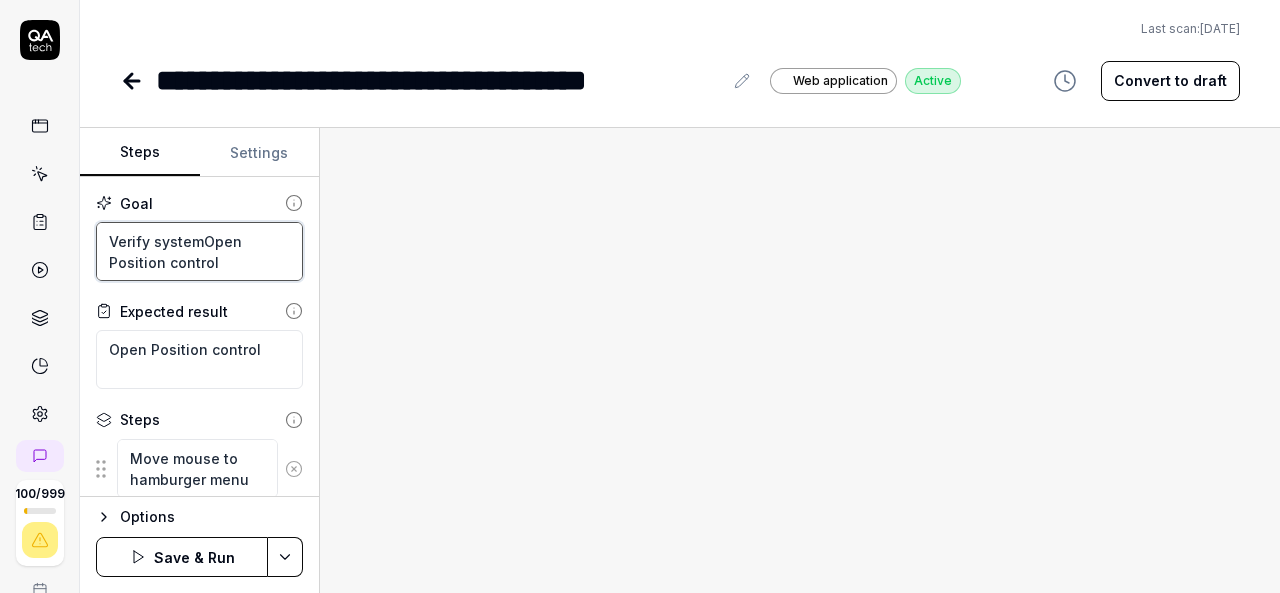 type on "*" 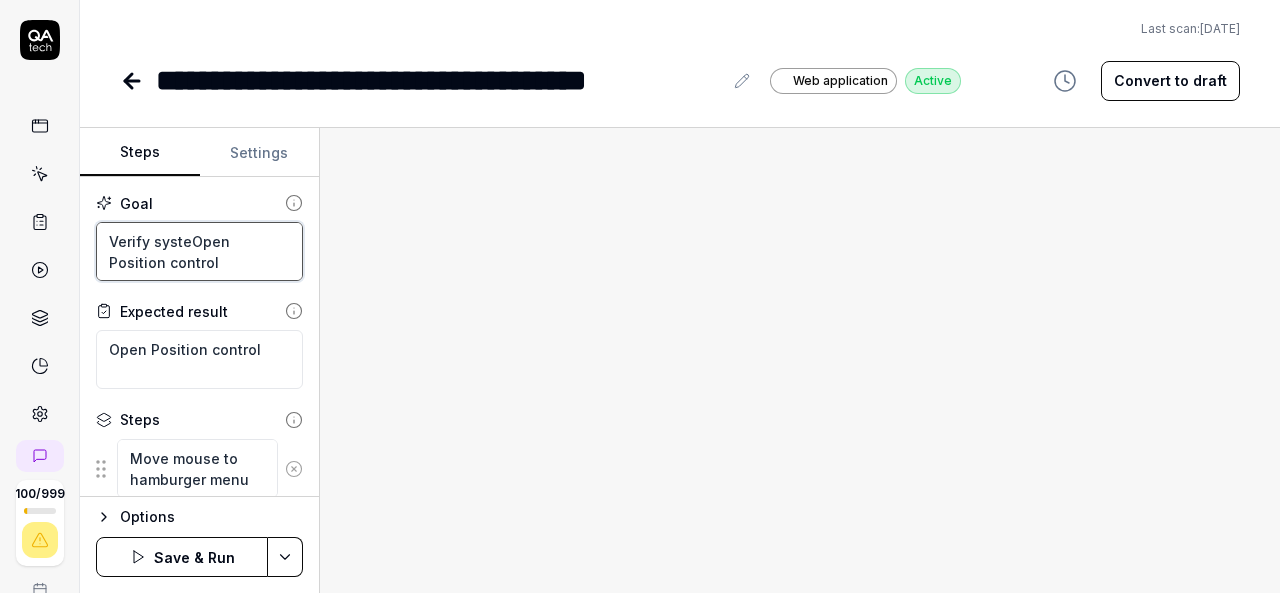 type on "*" 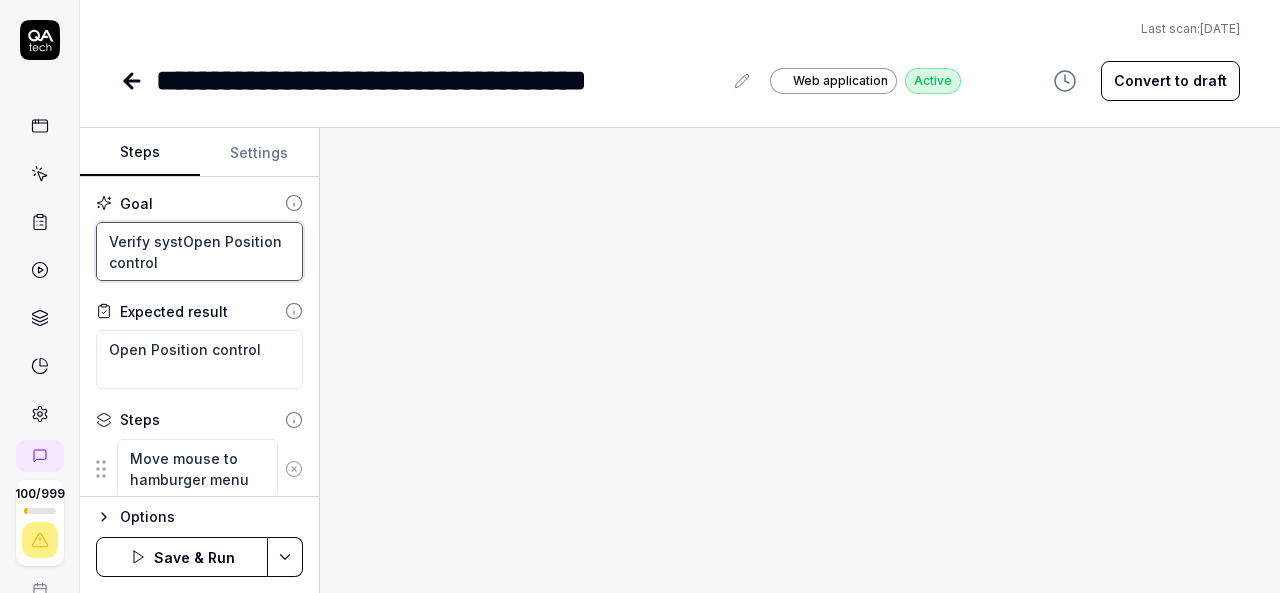 type on "*" 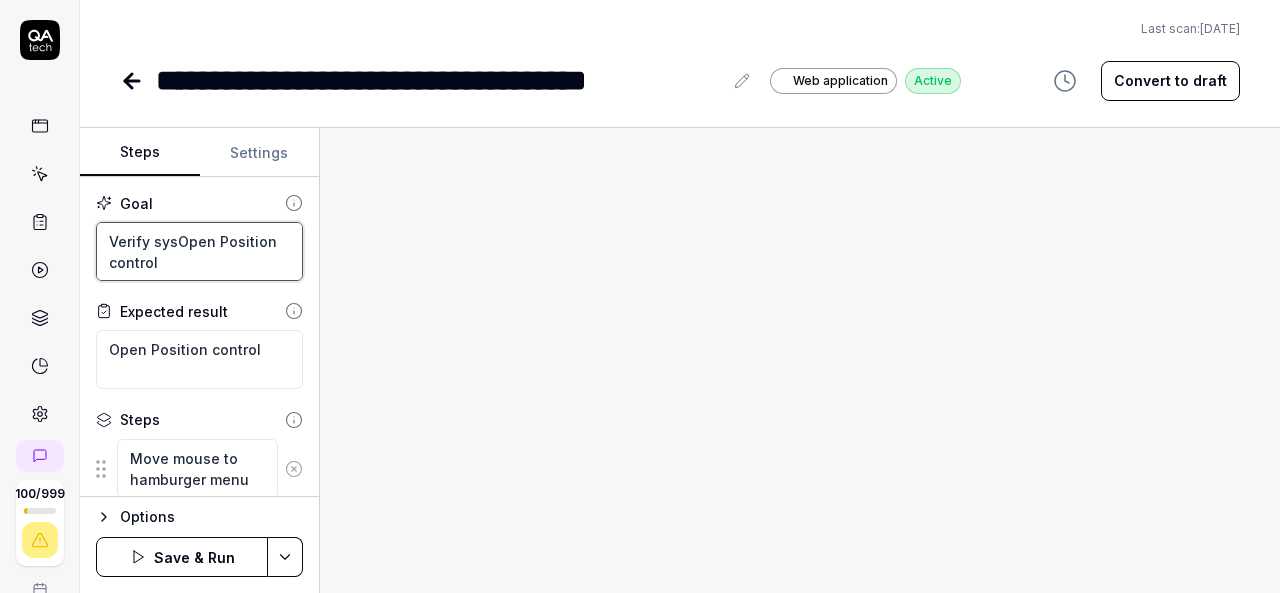 type on "*" 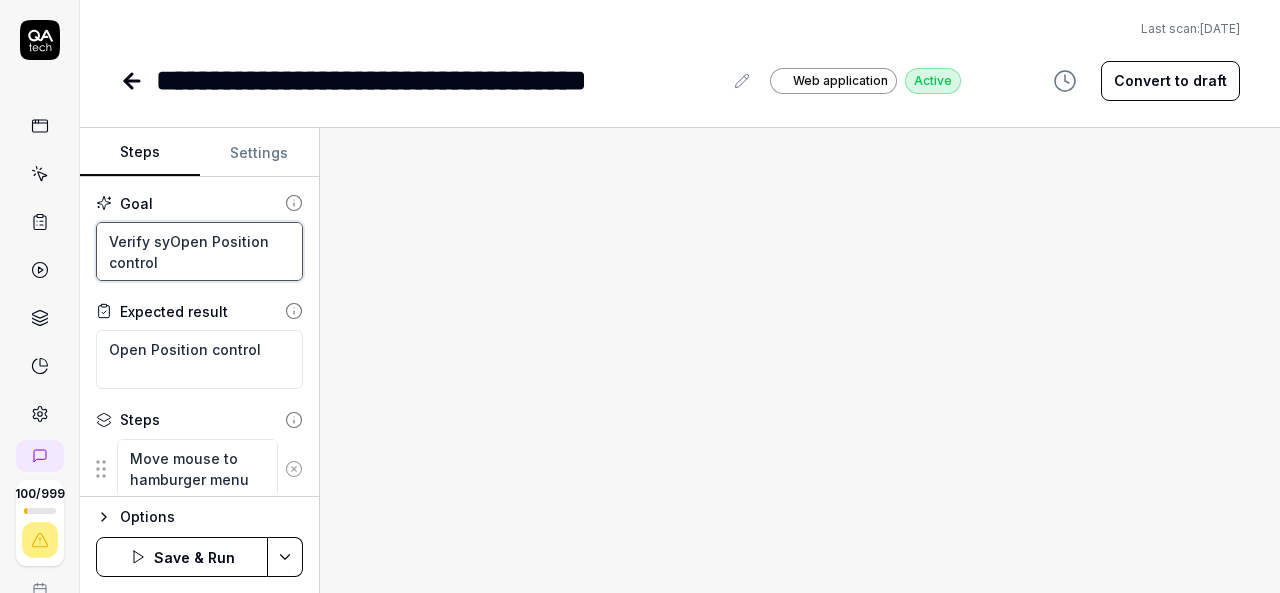 type on "*" 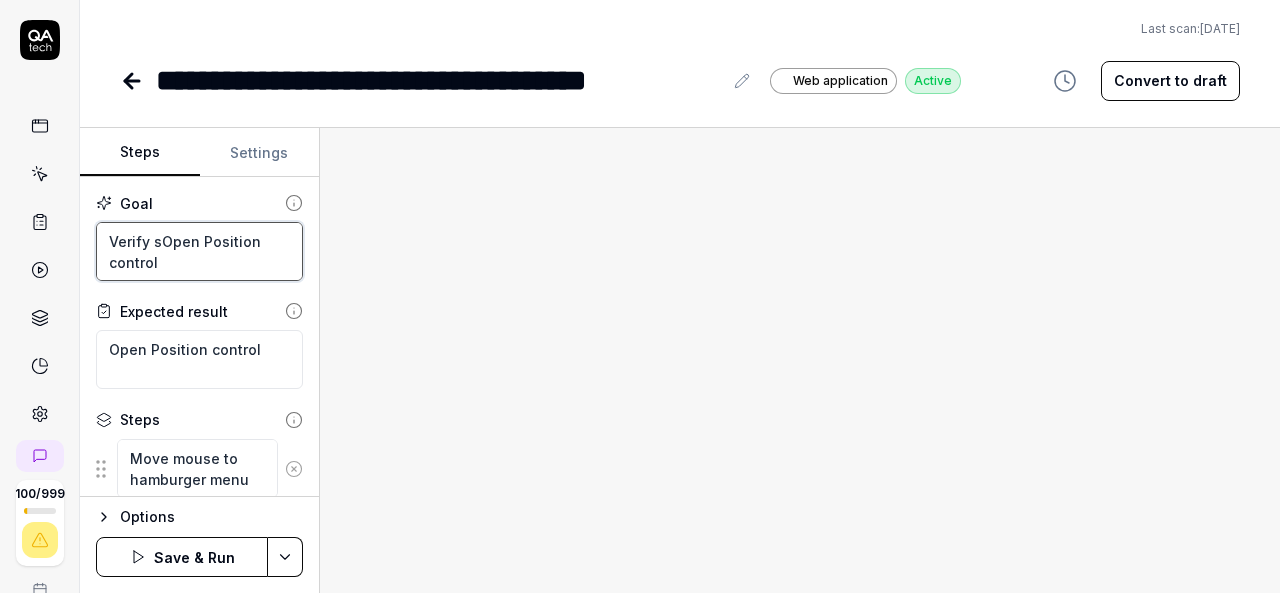 type on "*" 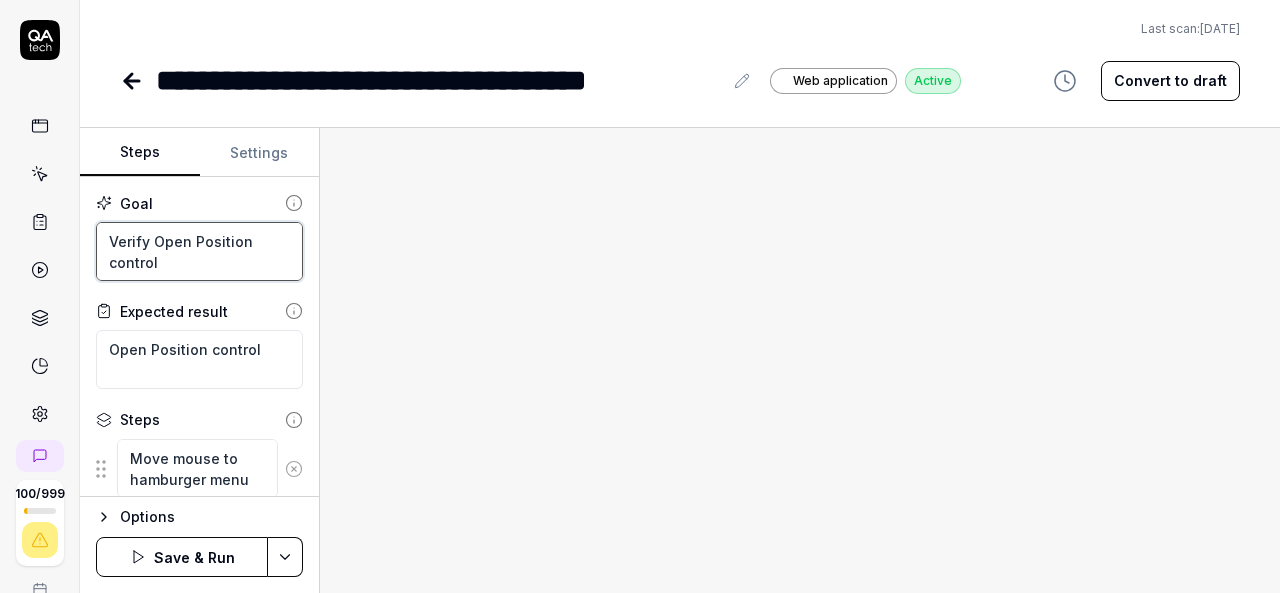 type on "*" 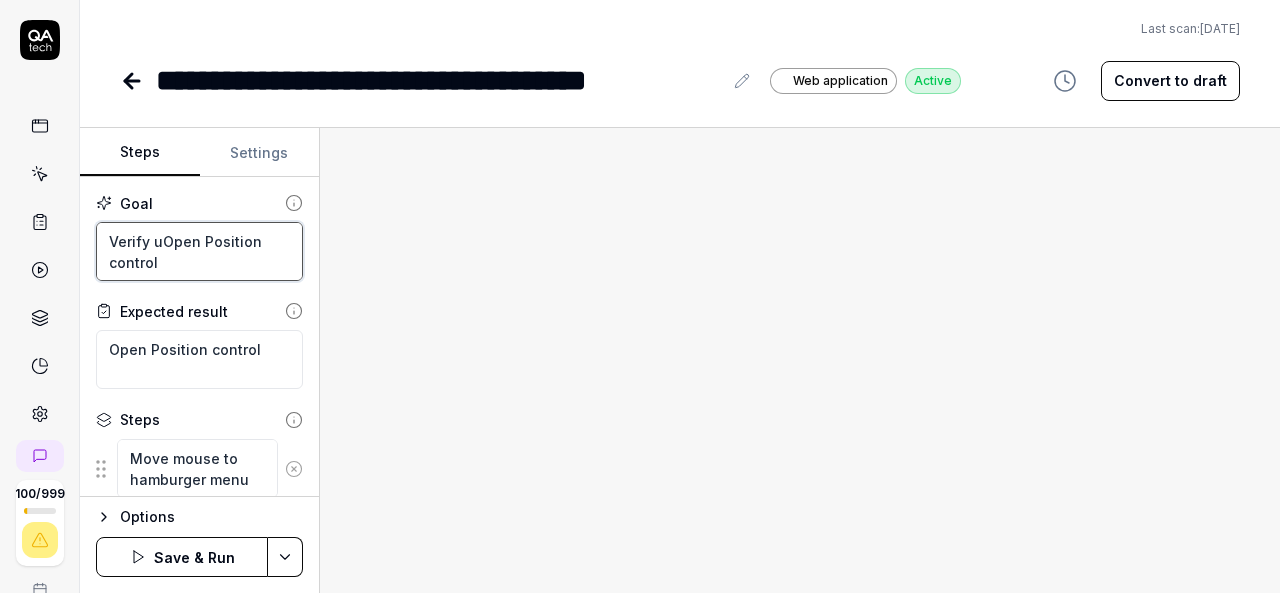 type on "*" 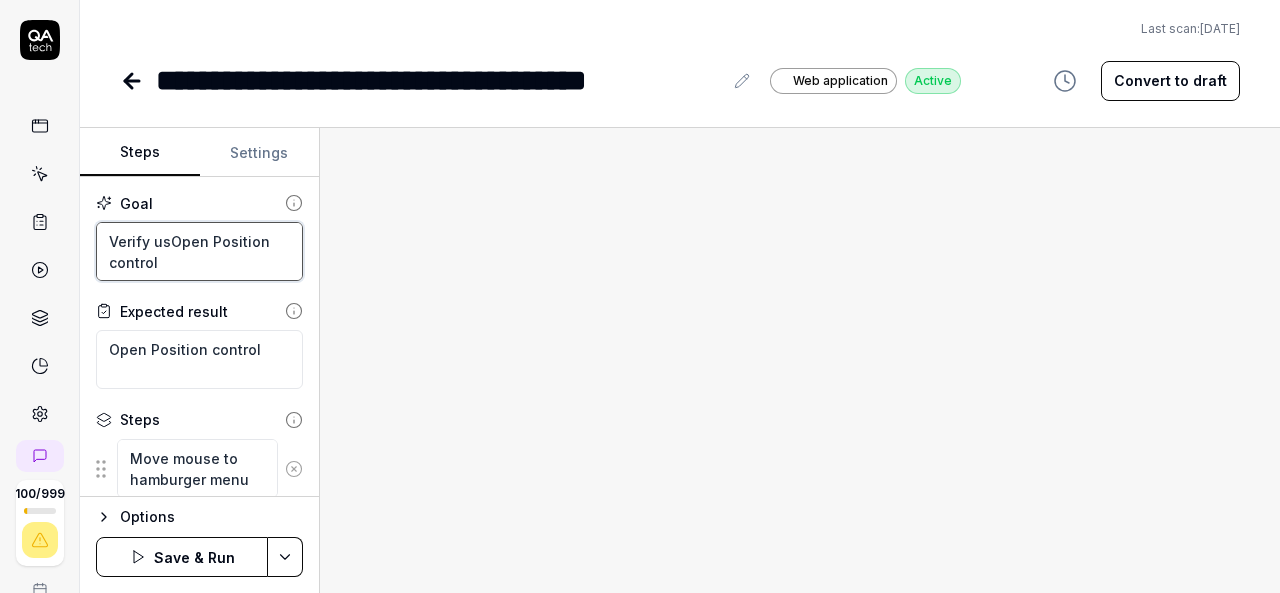 type on "*" 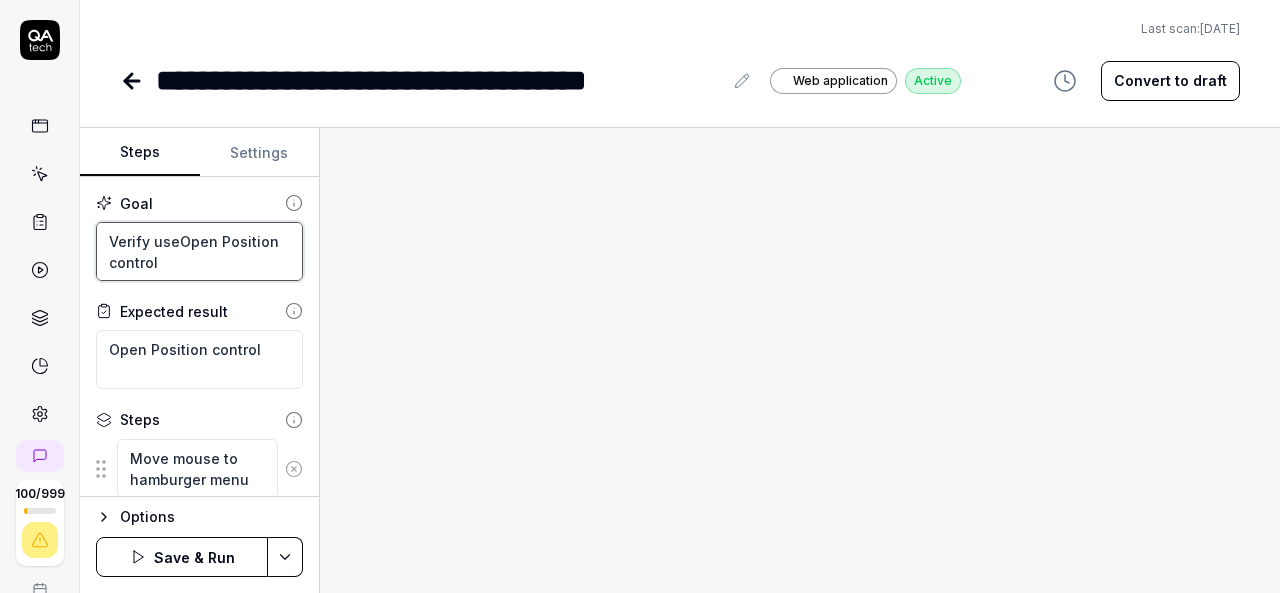 type on "*" 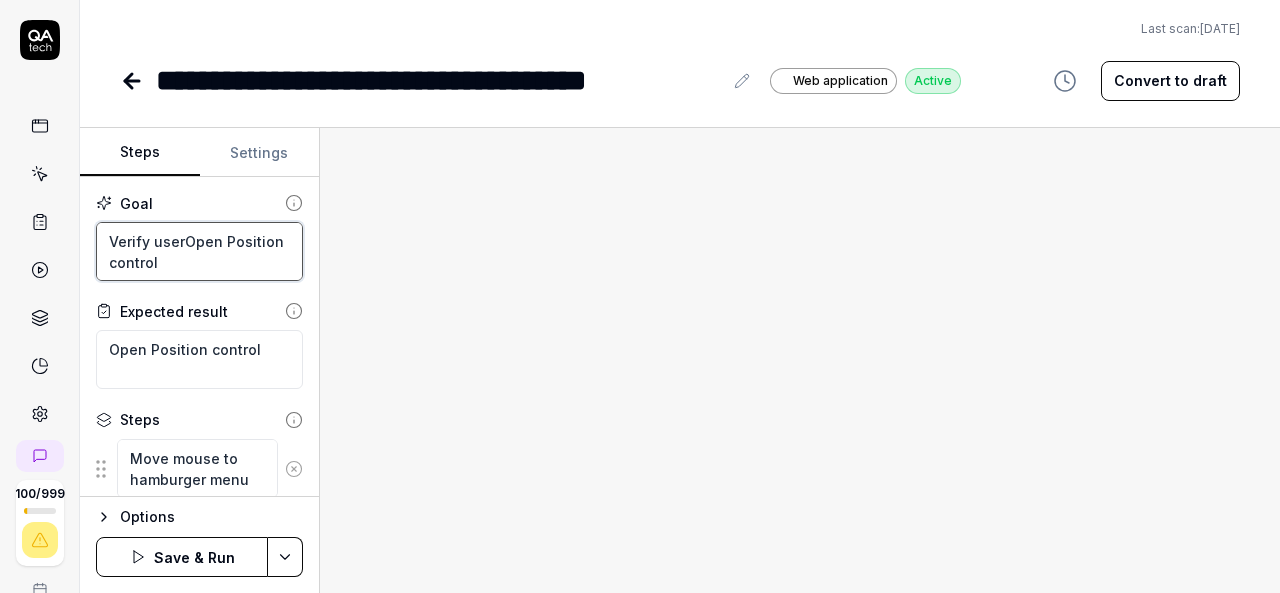 type on "*" 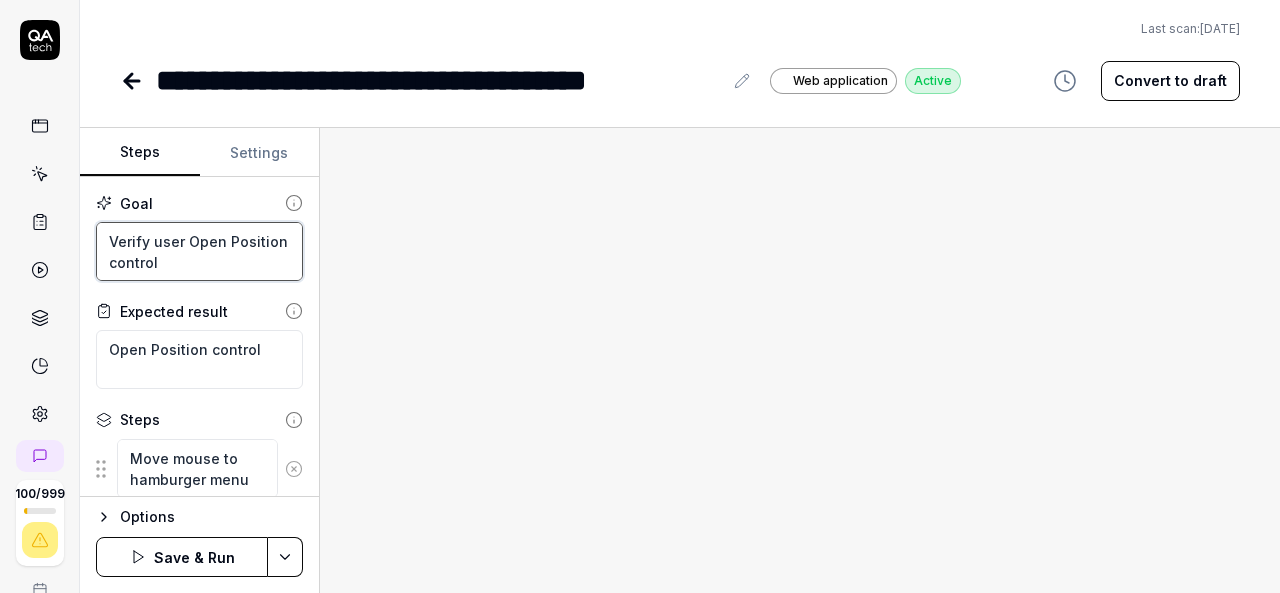 type on "*" 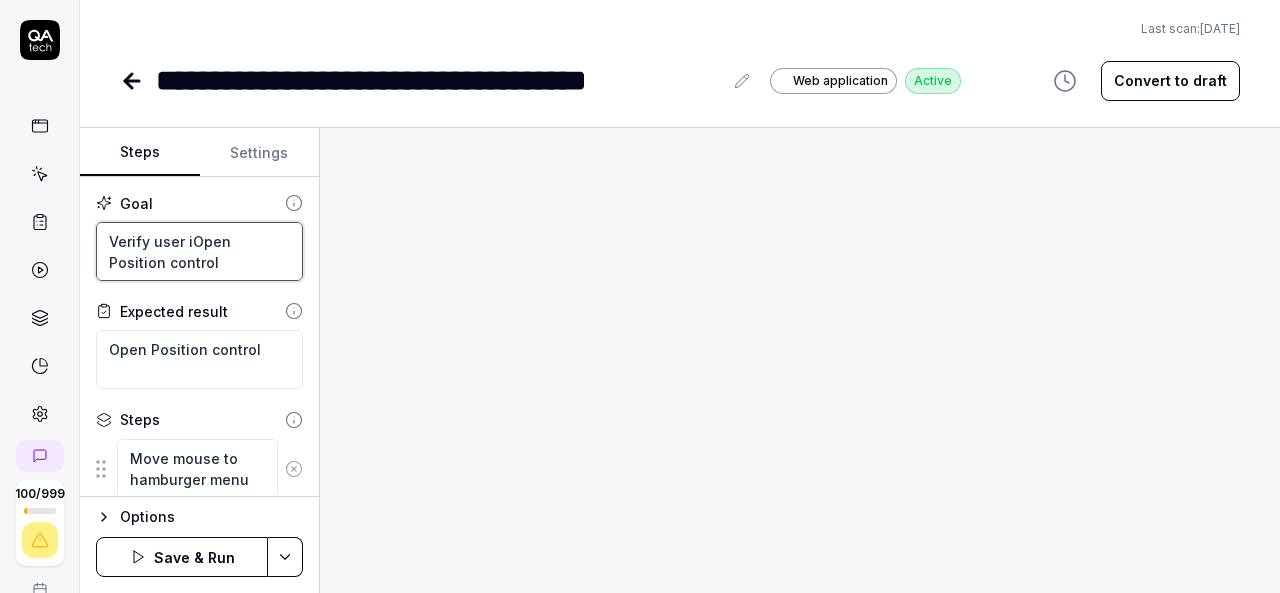 type on "*" 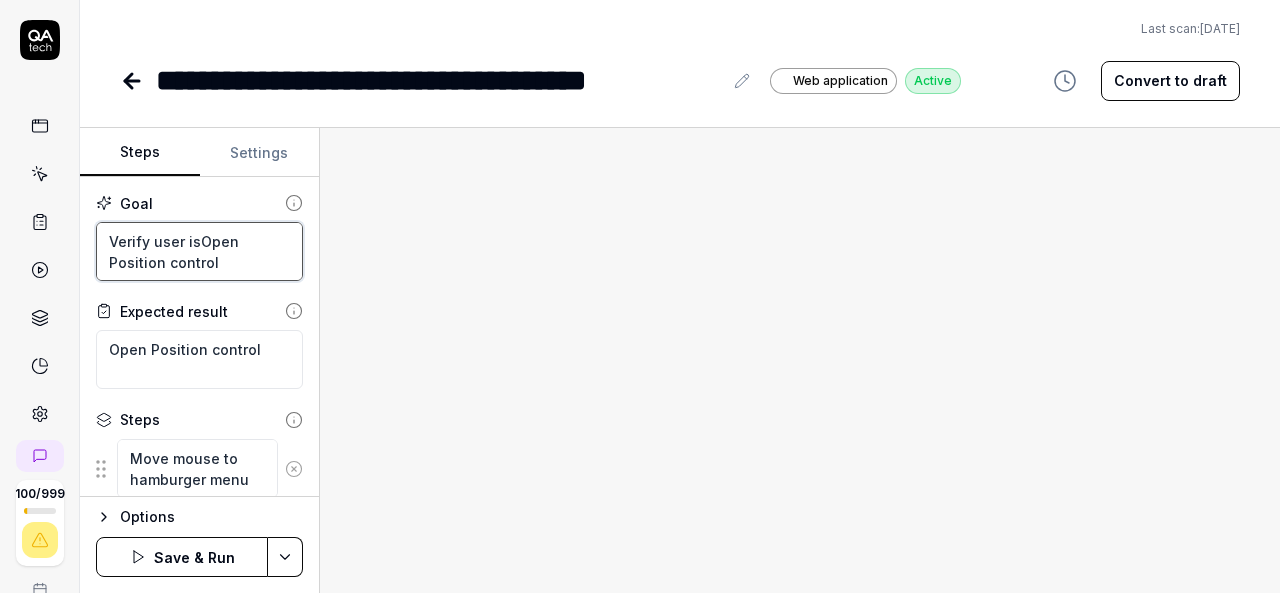type on "*" 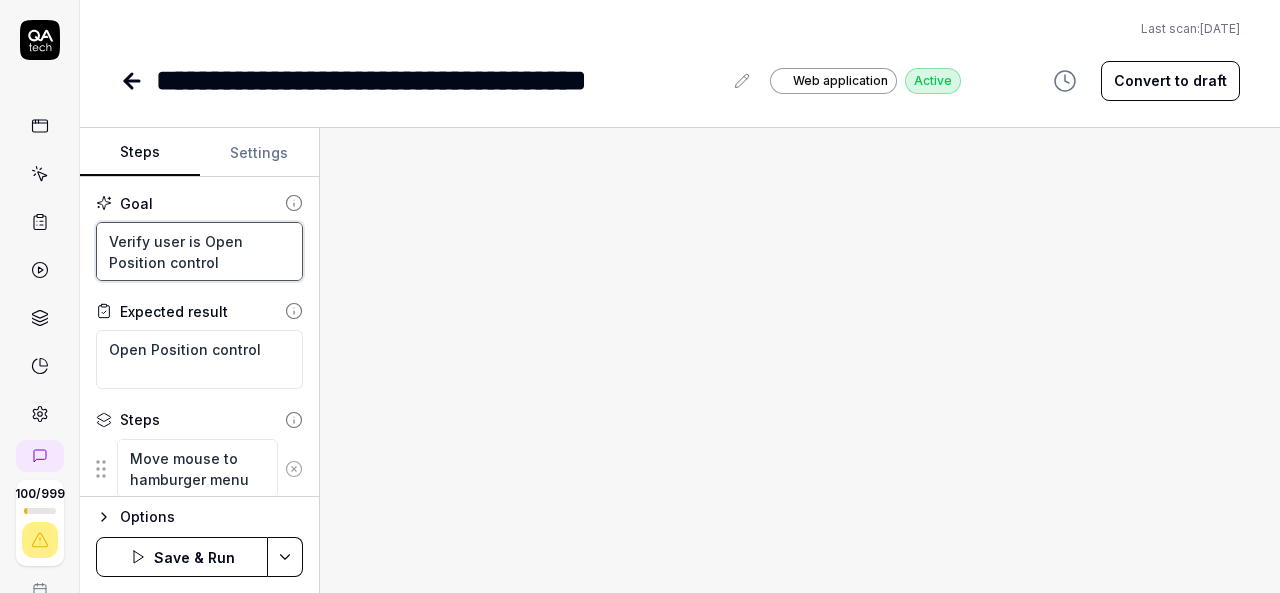 type on "*" 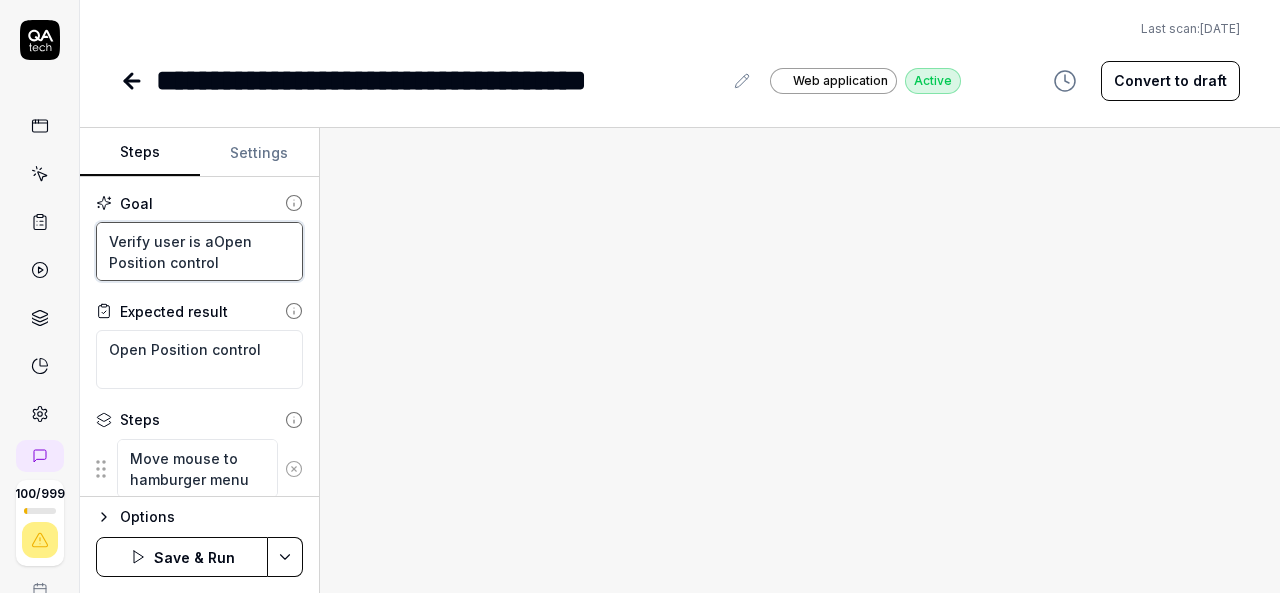 type on "*" 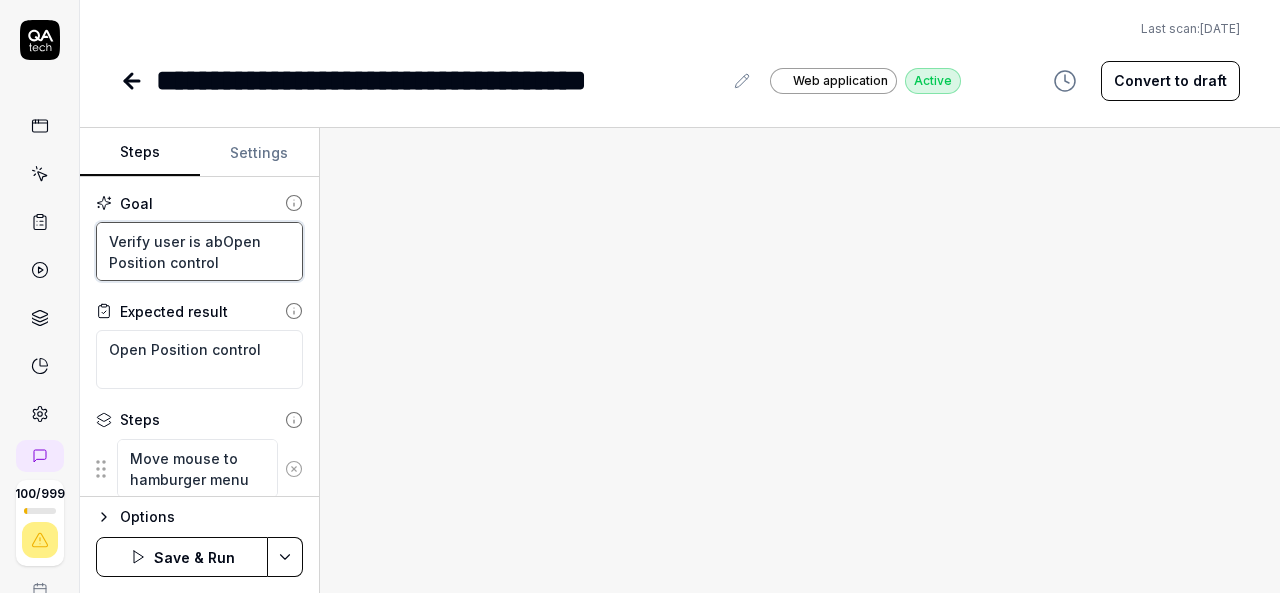 type on "*" 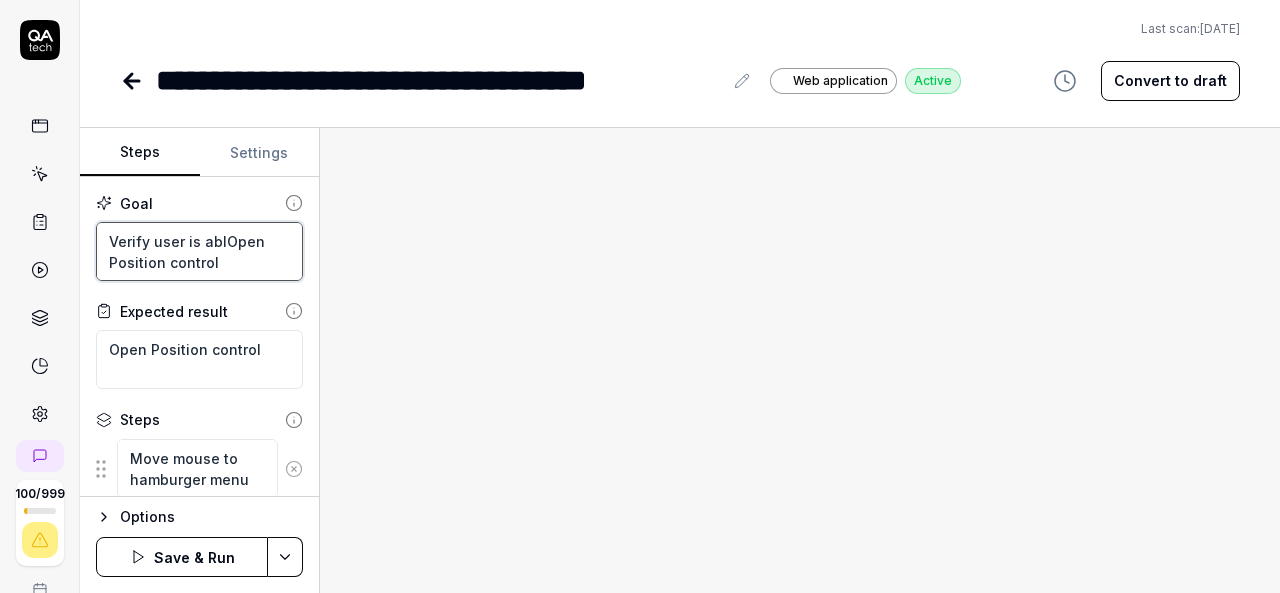 type on "*" 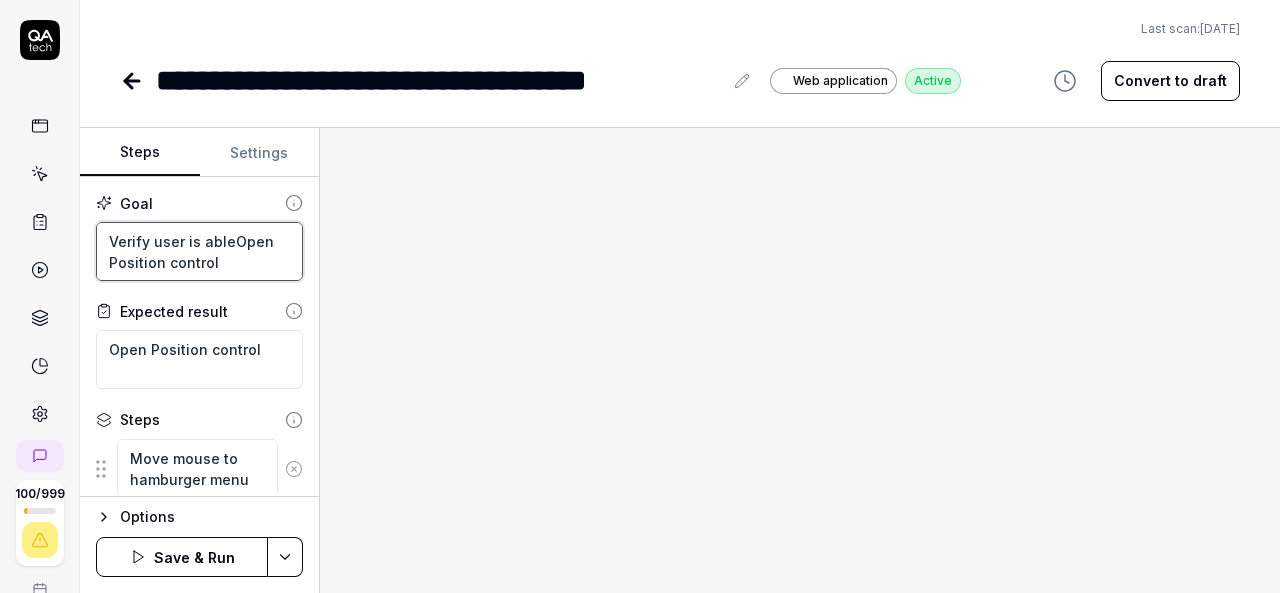 type on "*" 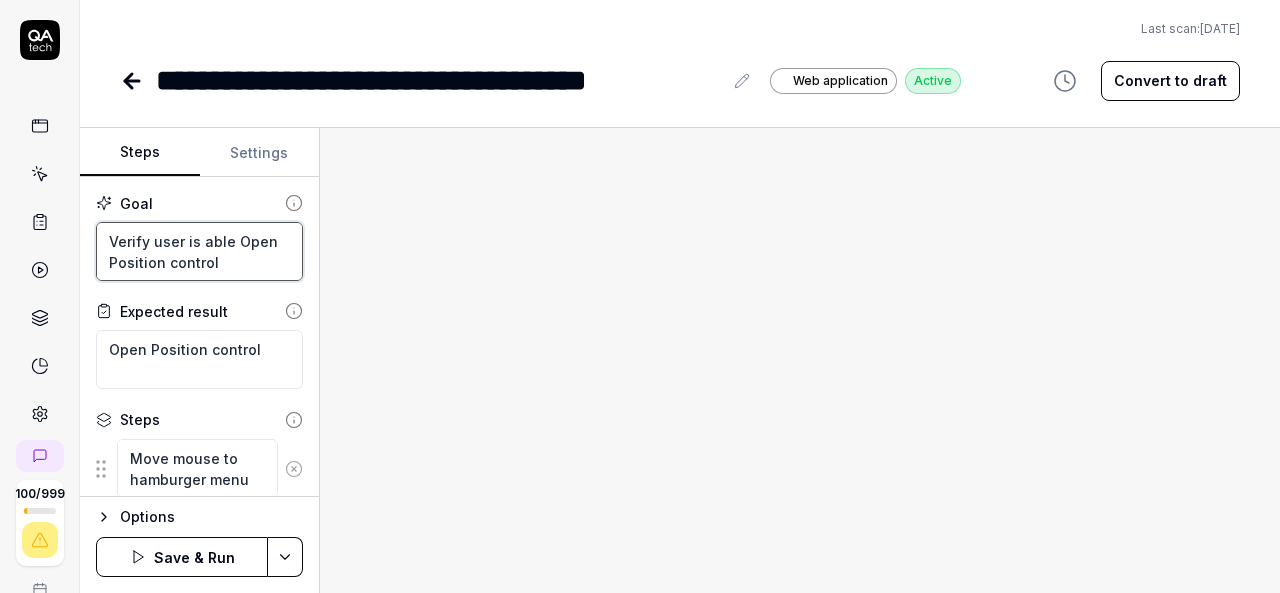 type on "*" 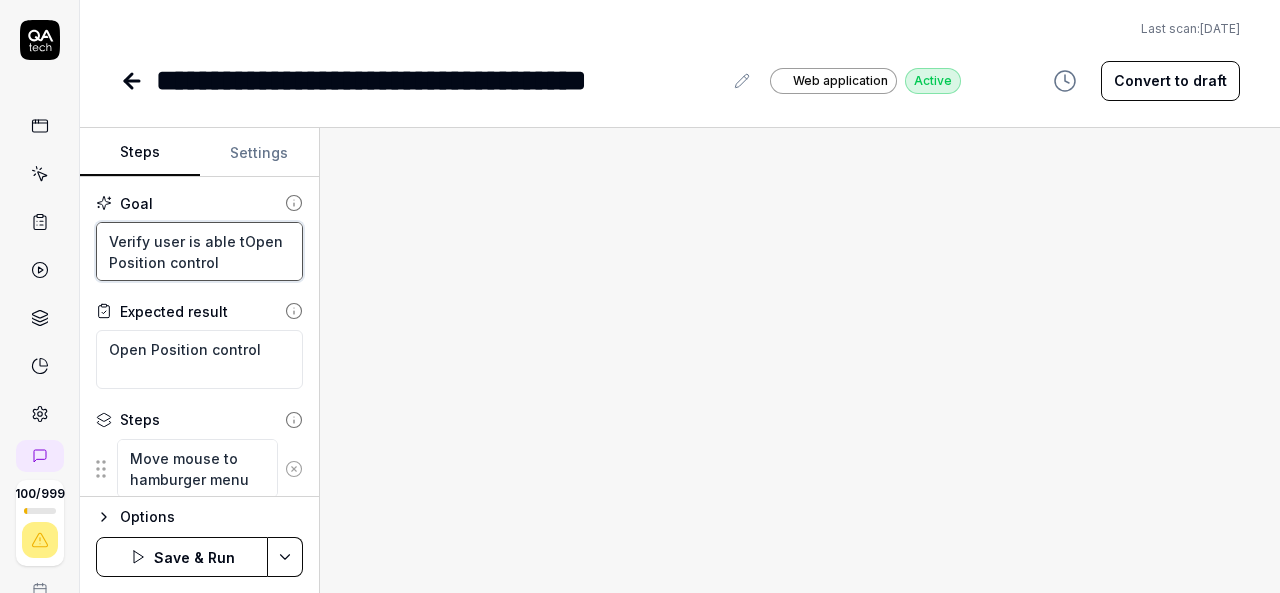 type on "*" 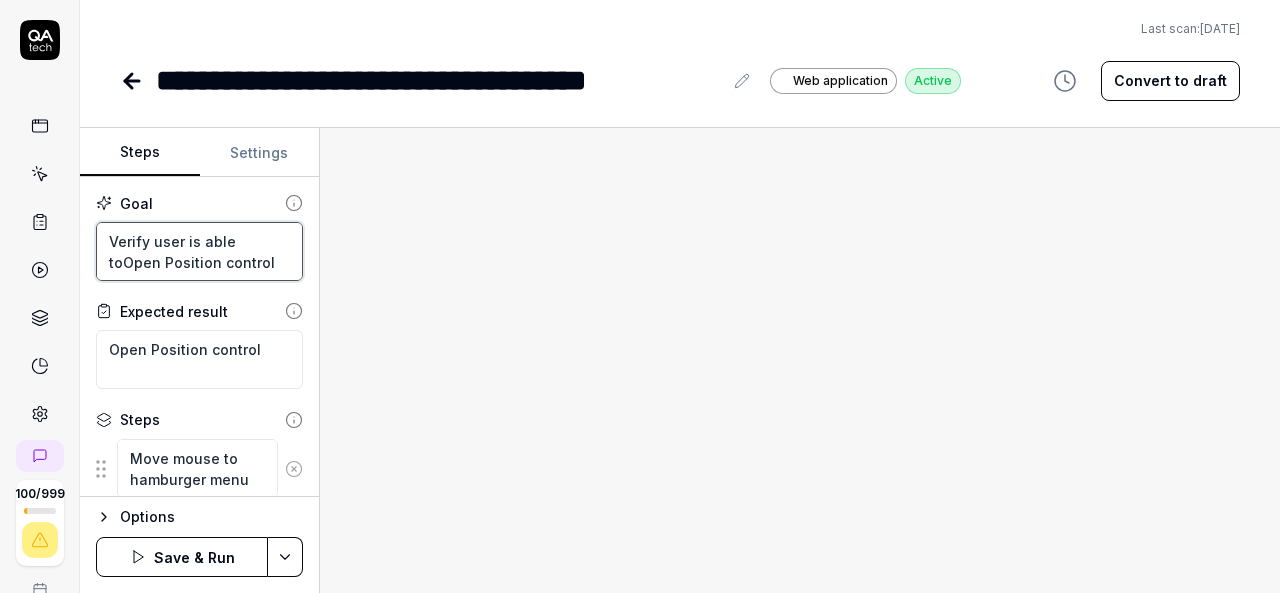 type on "*" 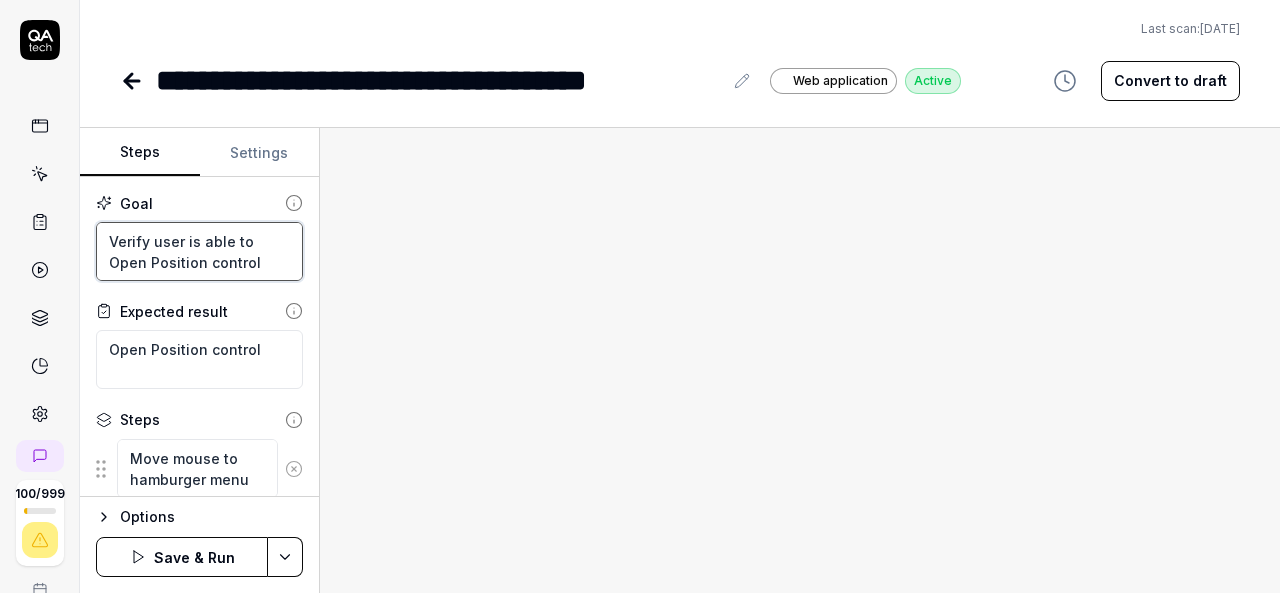 type on "Verify user is able to OOpen Position control" 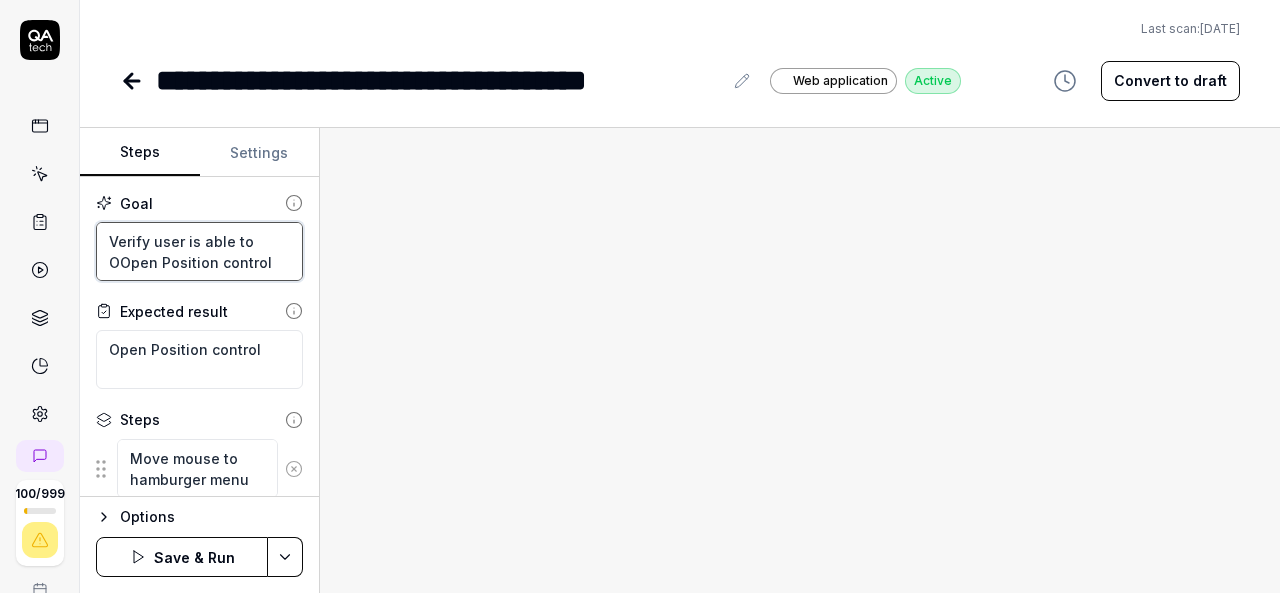 type on "*" 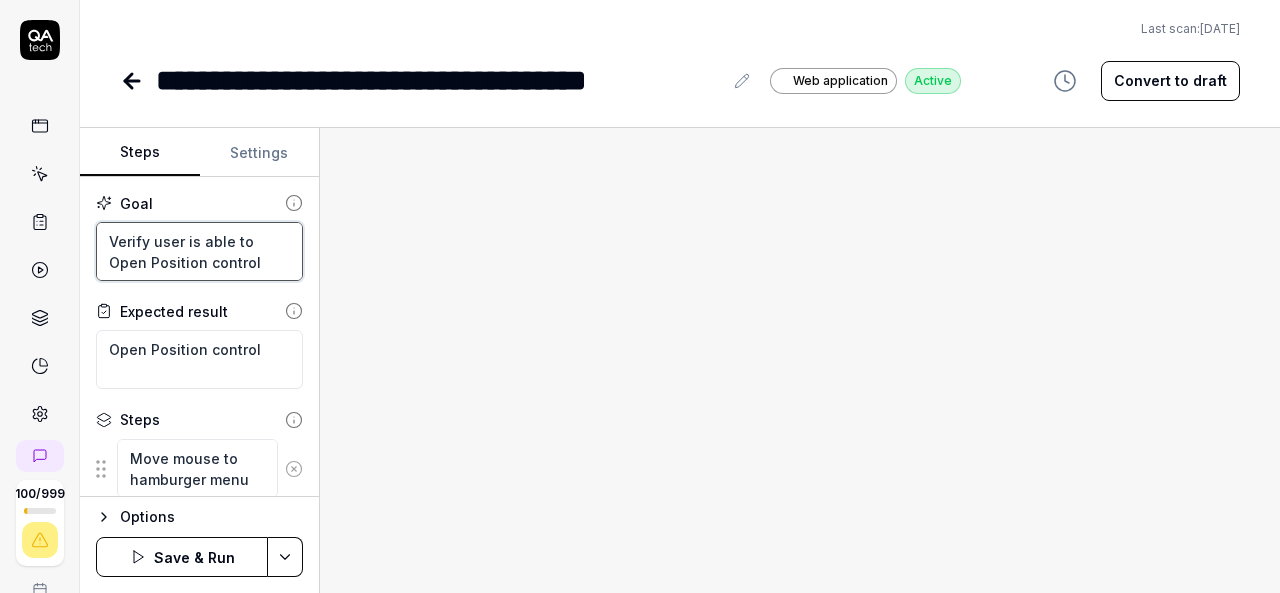 type on "*" 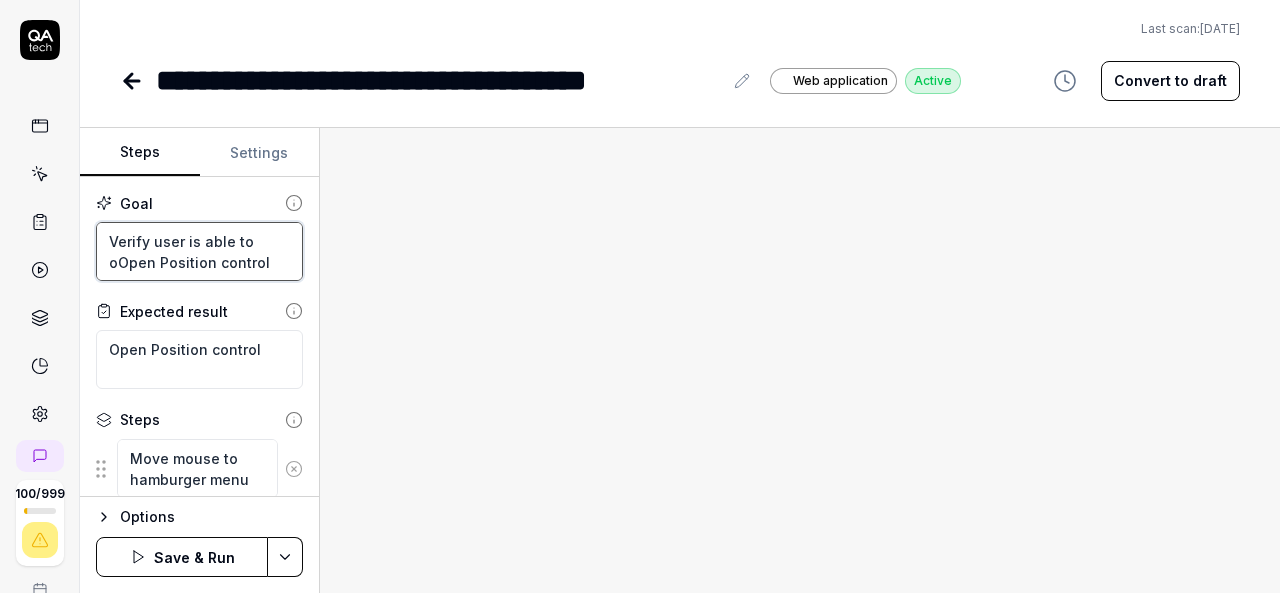 type on "*" 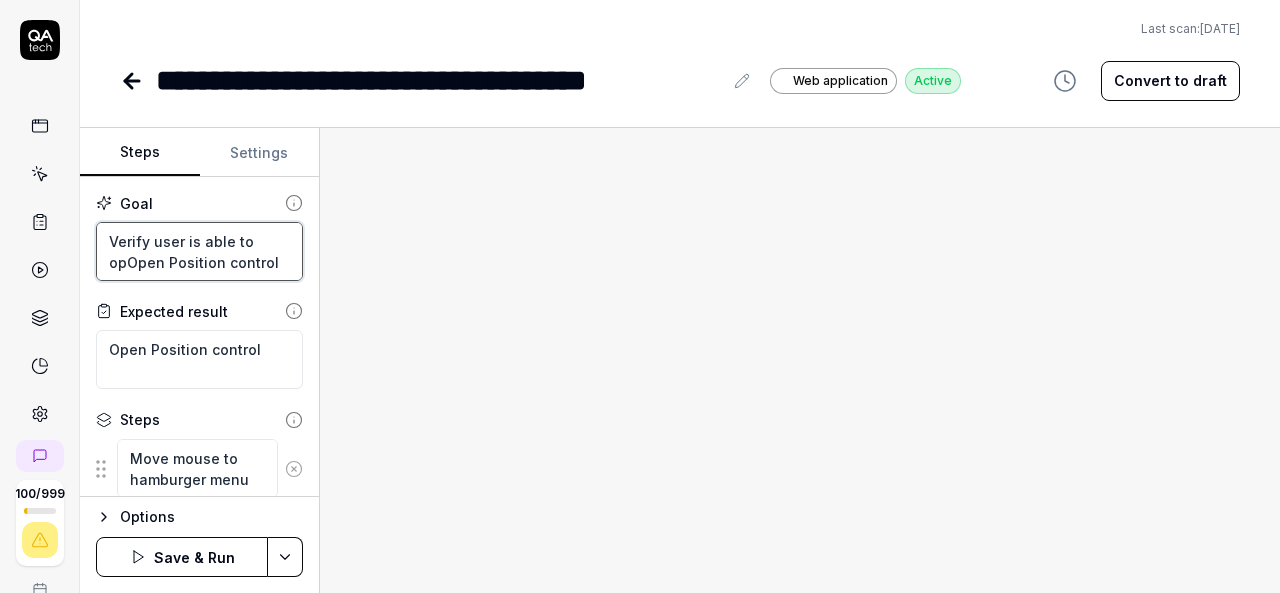 type on "*" 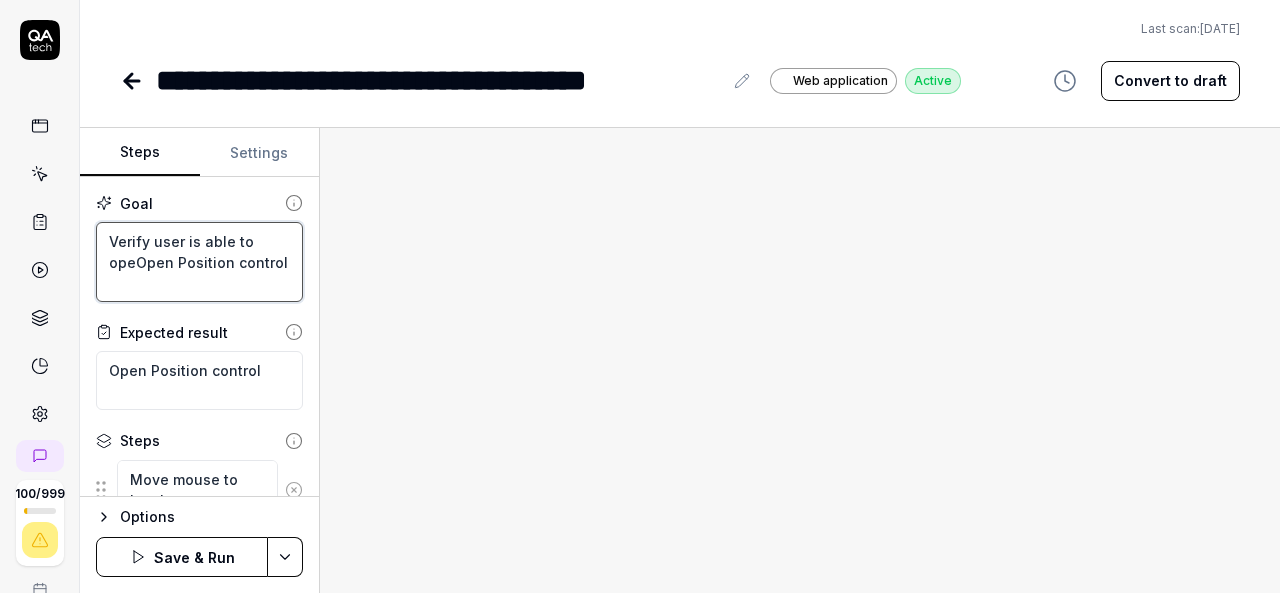 type on "*" 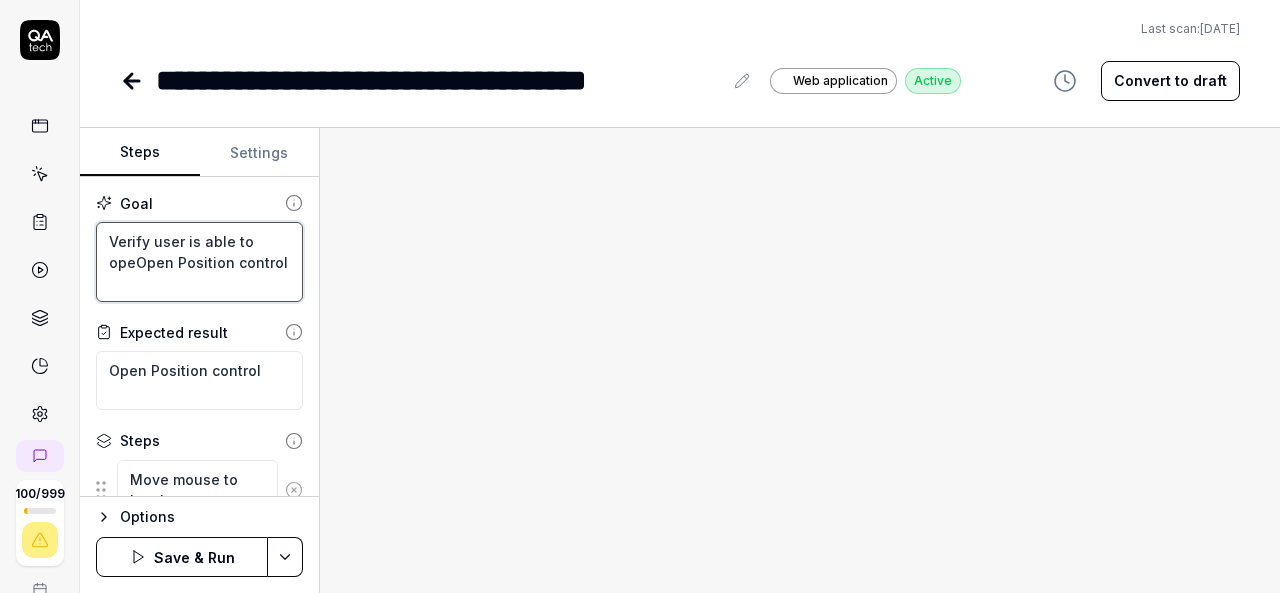 type on "Verify user is able to openOpen Position control" 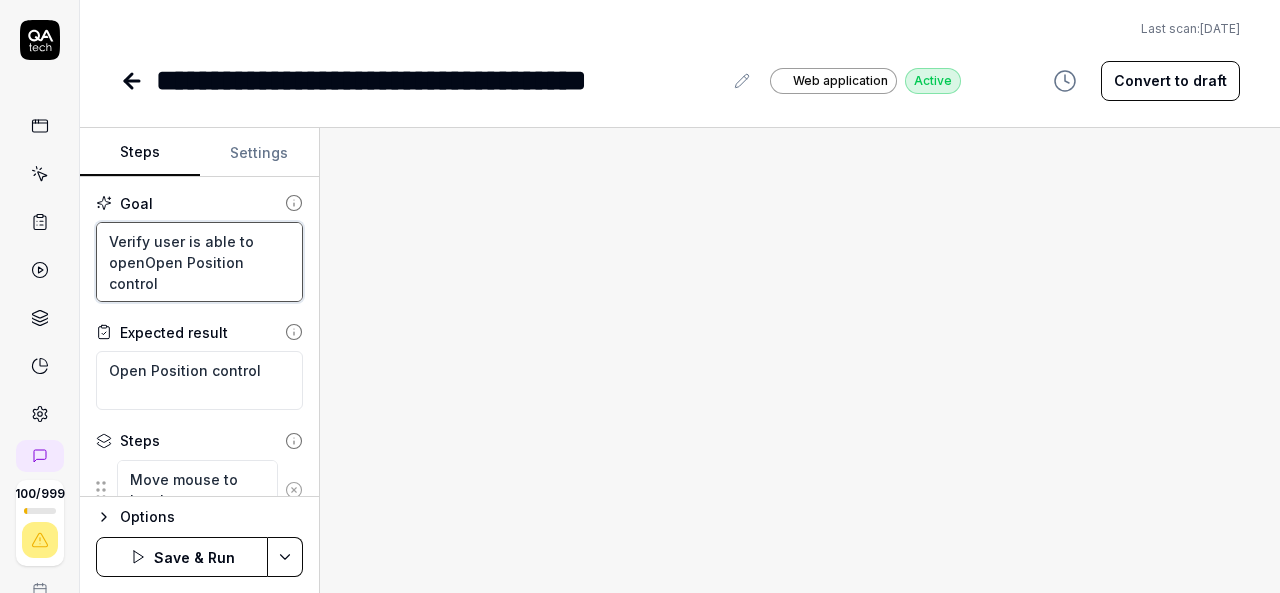 type on "*" 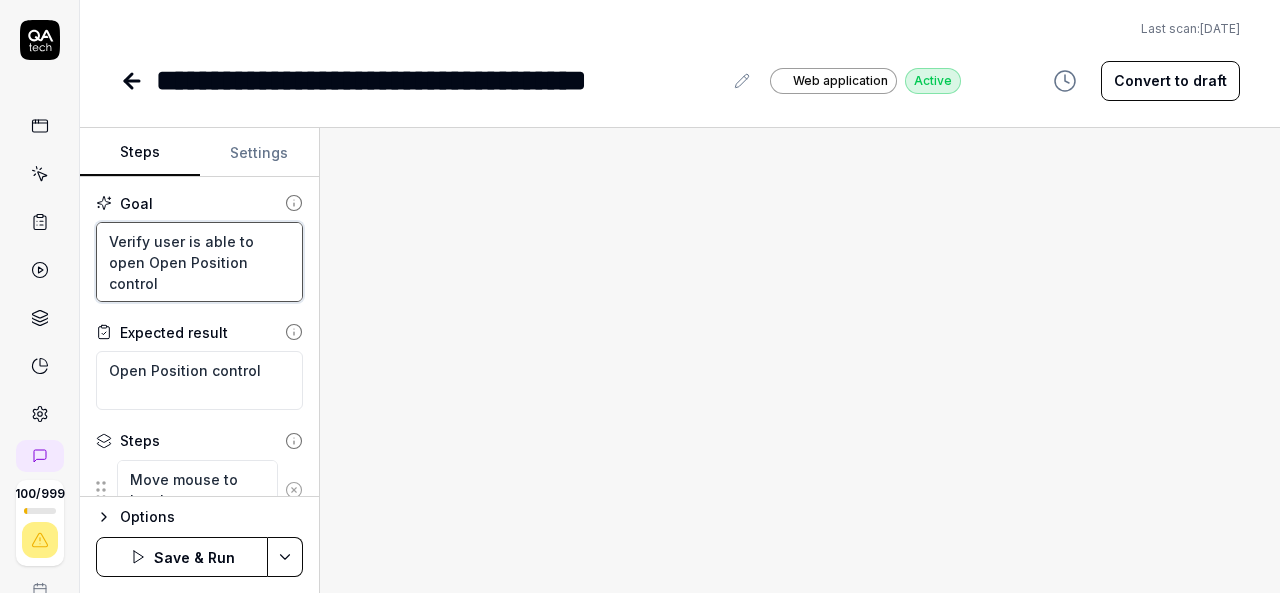 type on "*" 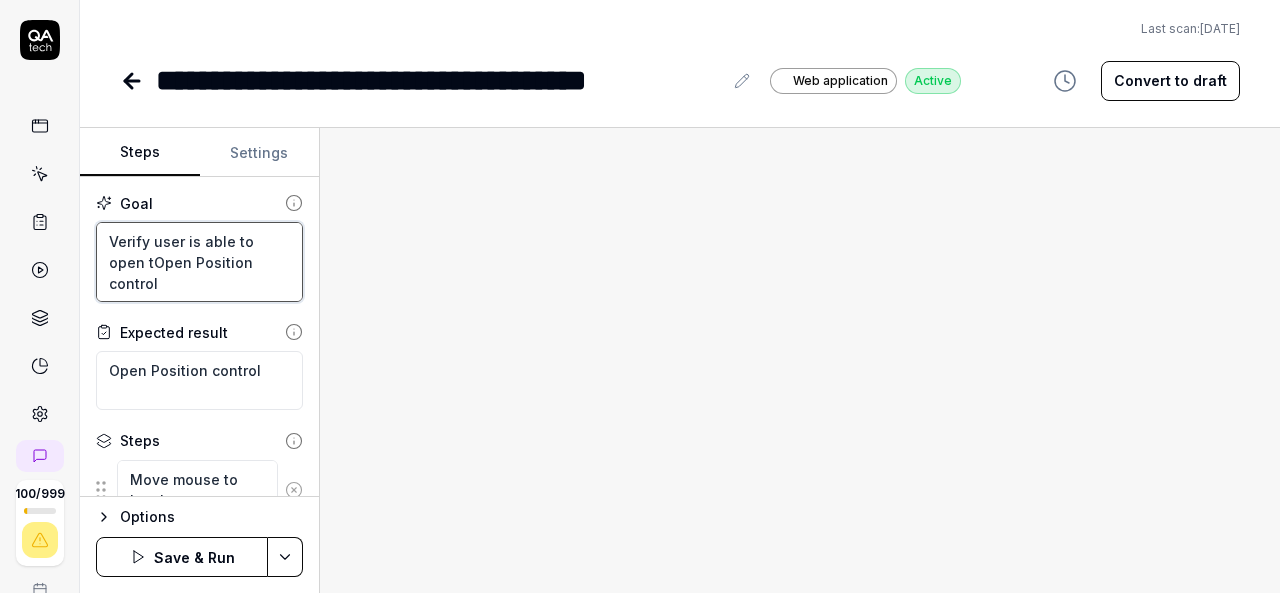 type on "*" 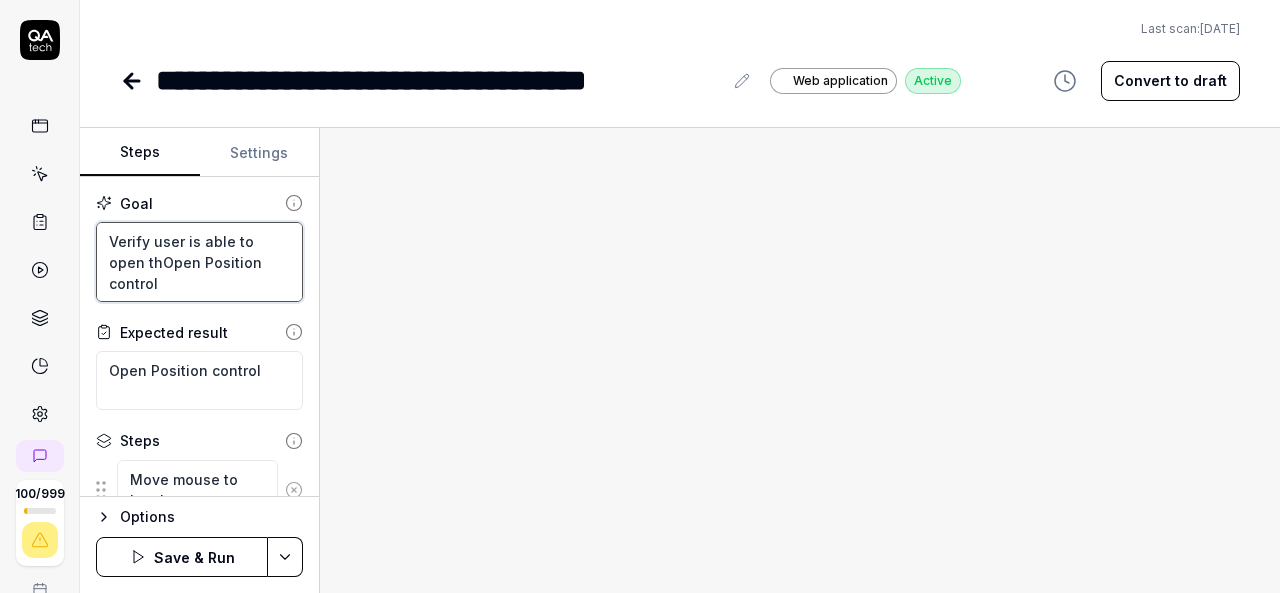 type on "*" 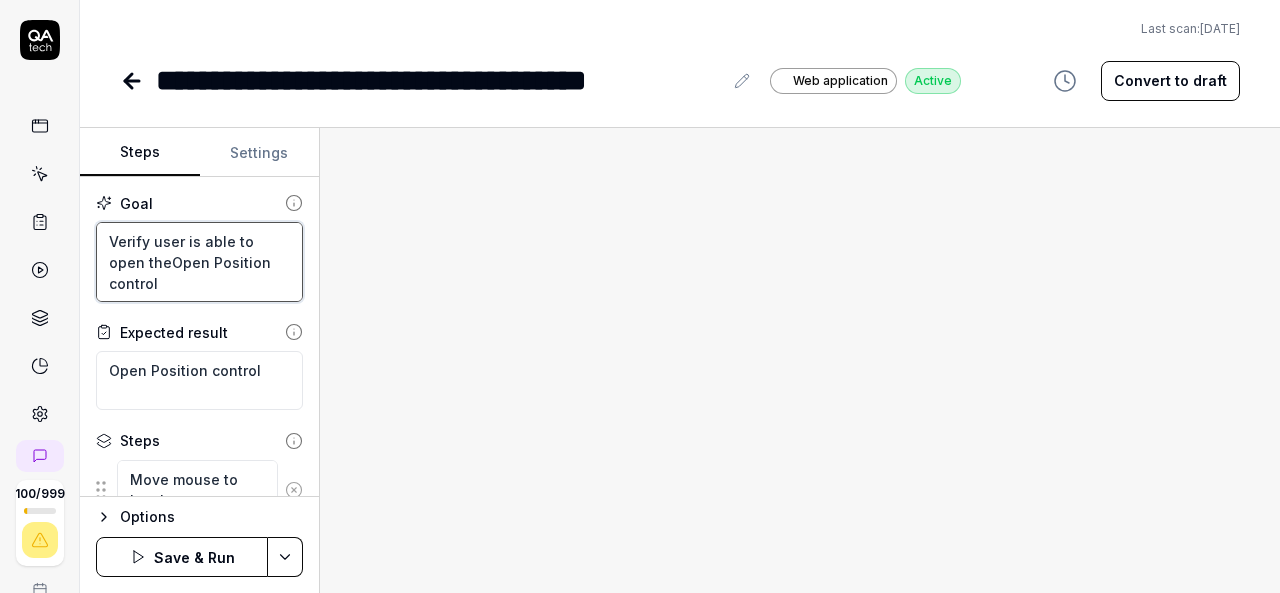 type on "*" 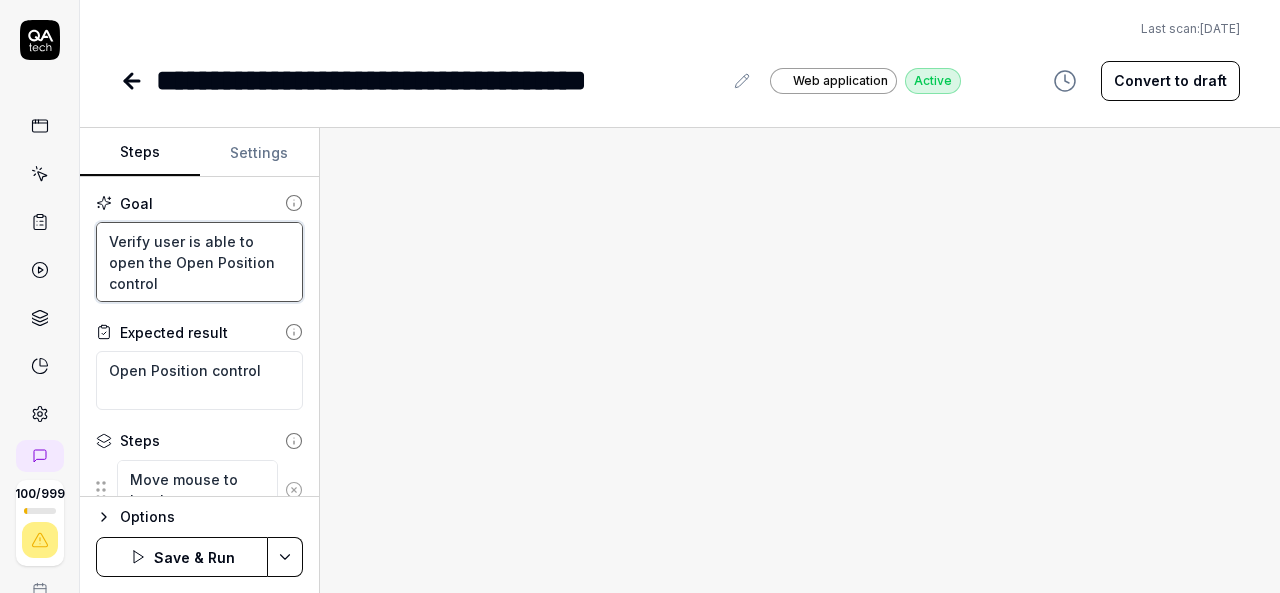 click on "Verify user is able to open the Open Position control" at bounding box center [199, 262] 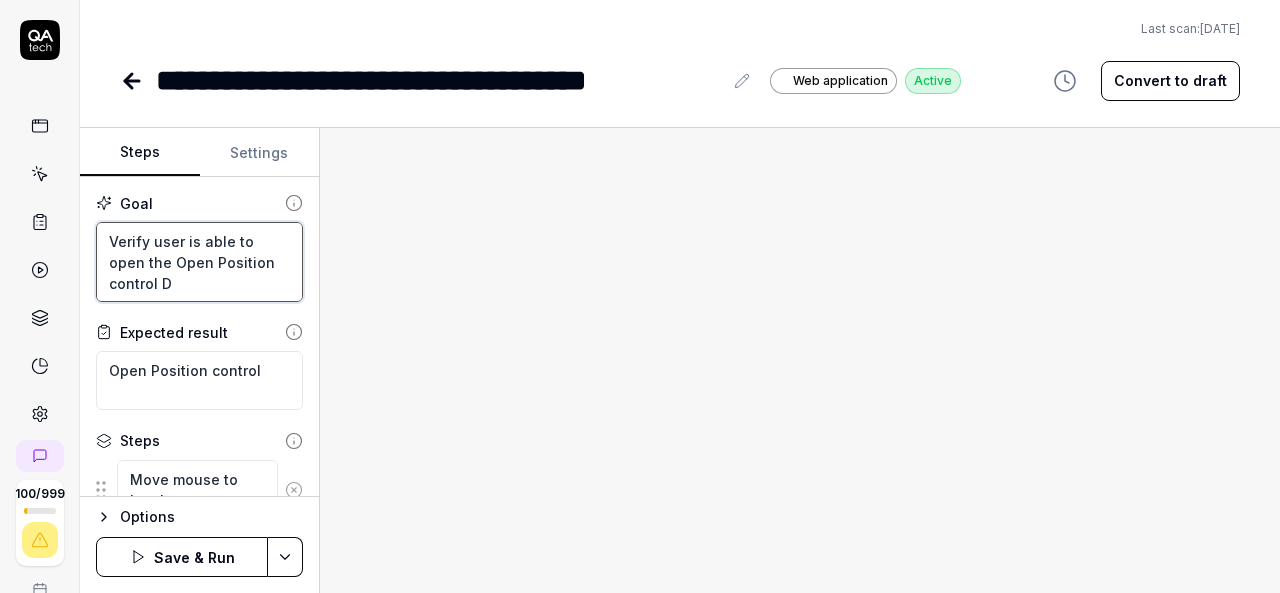 type on "*" 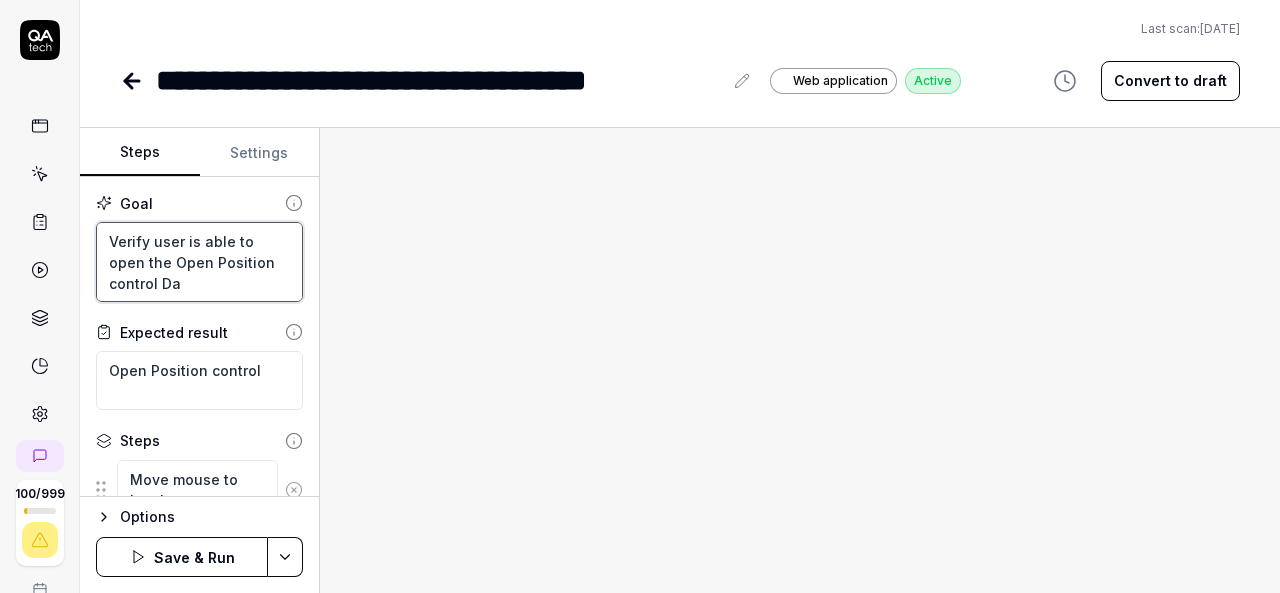 type on "*" 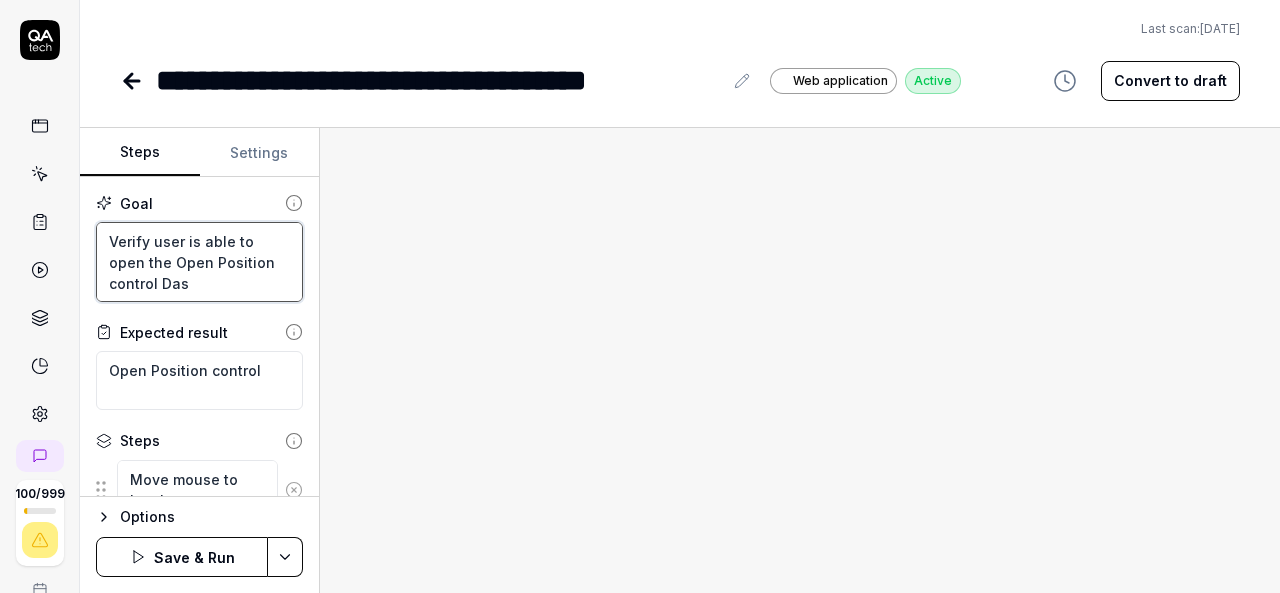 type on "*" 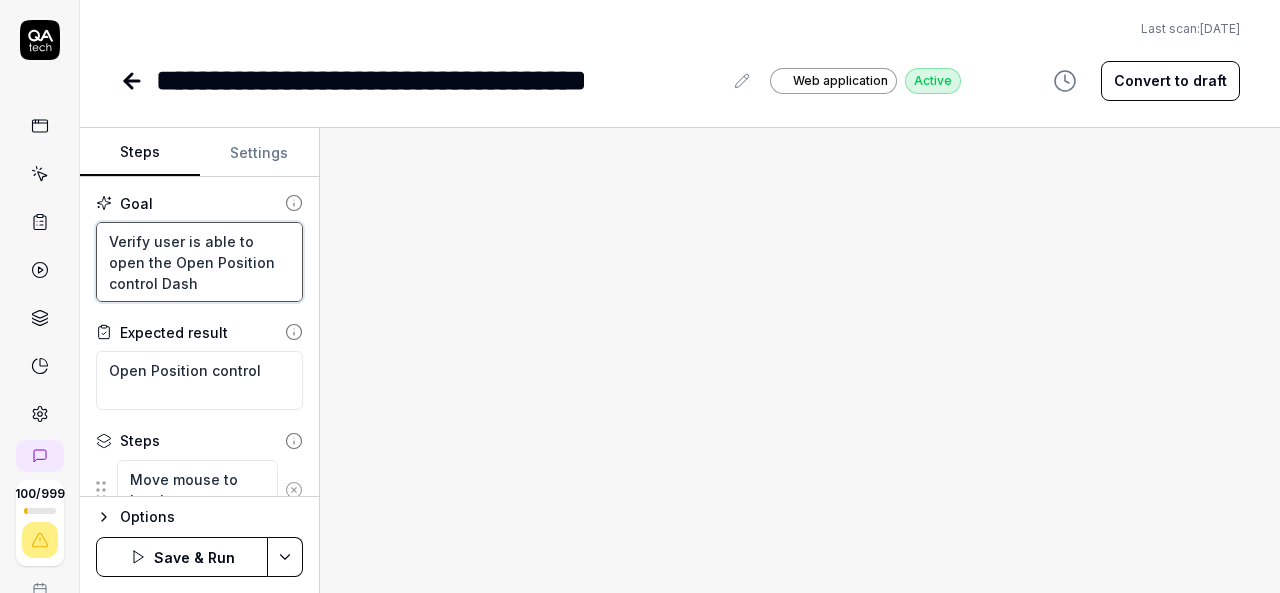 type on "*" 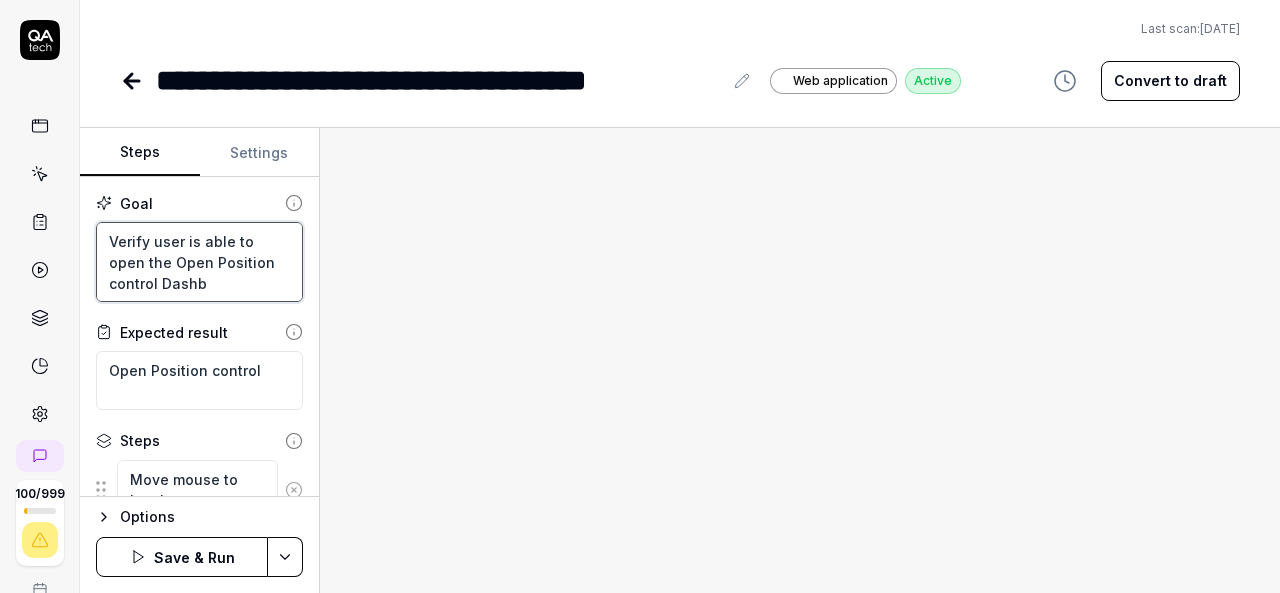 type on "*" 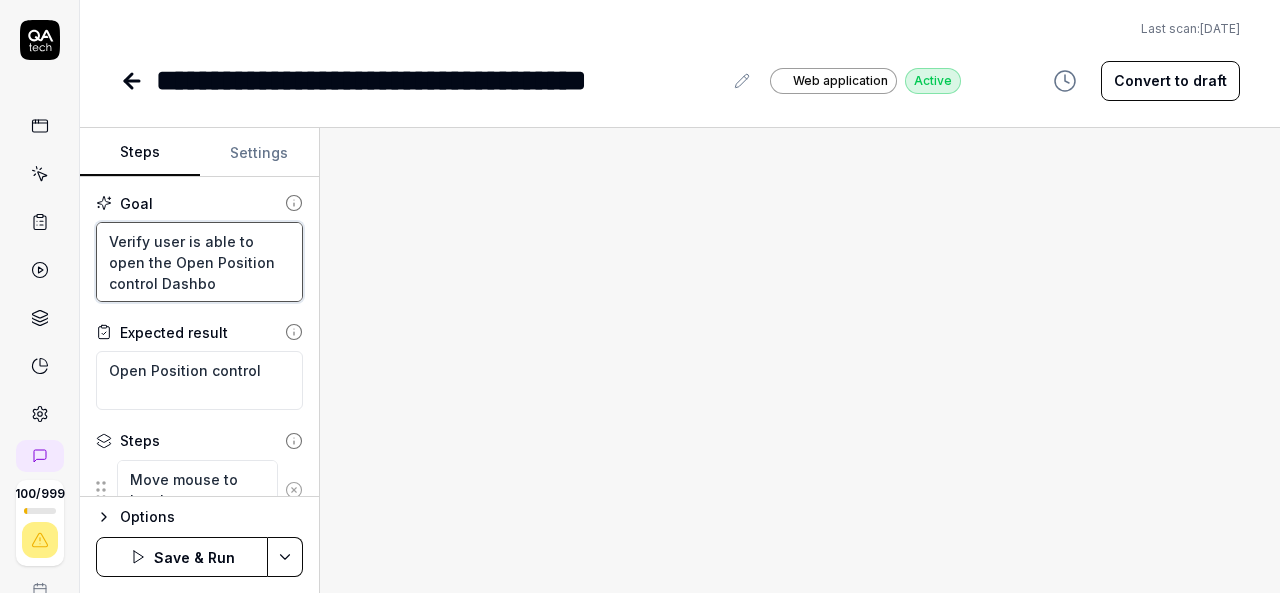type on "*" 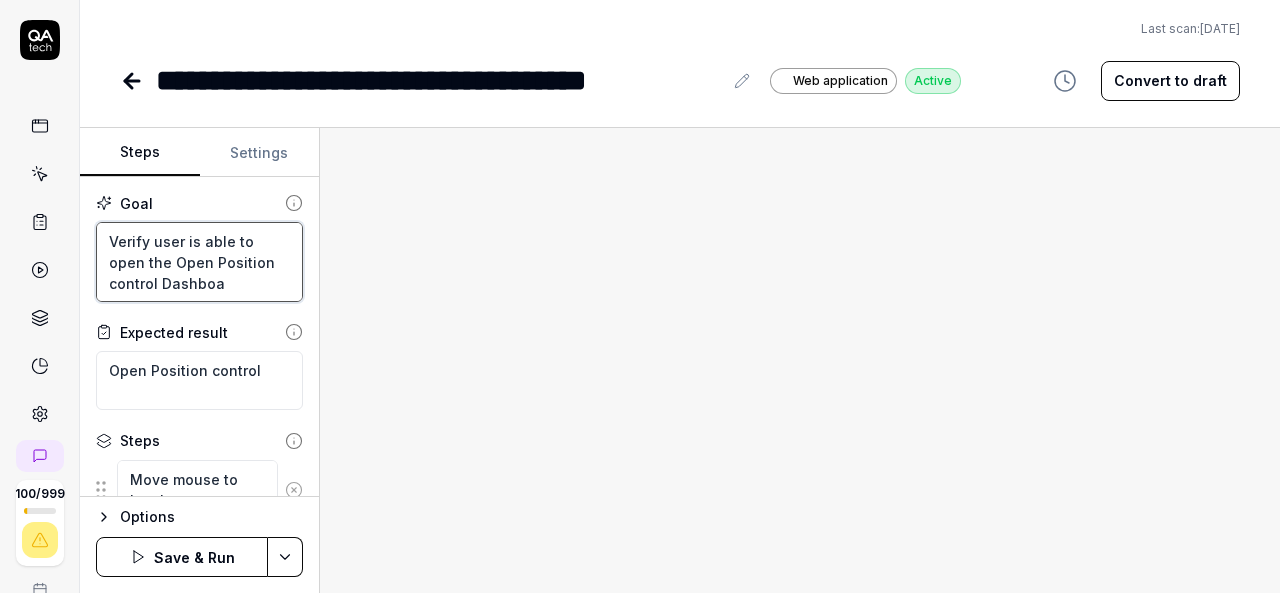 type on "*" 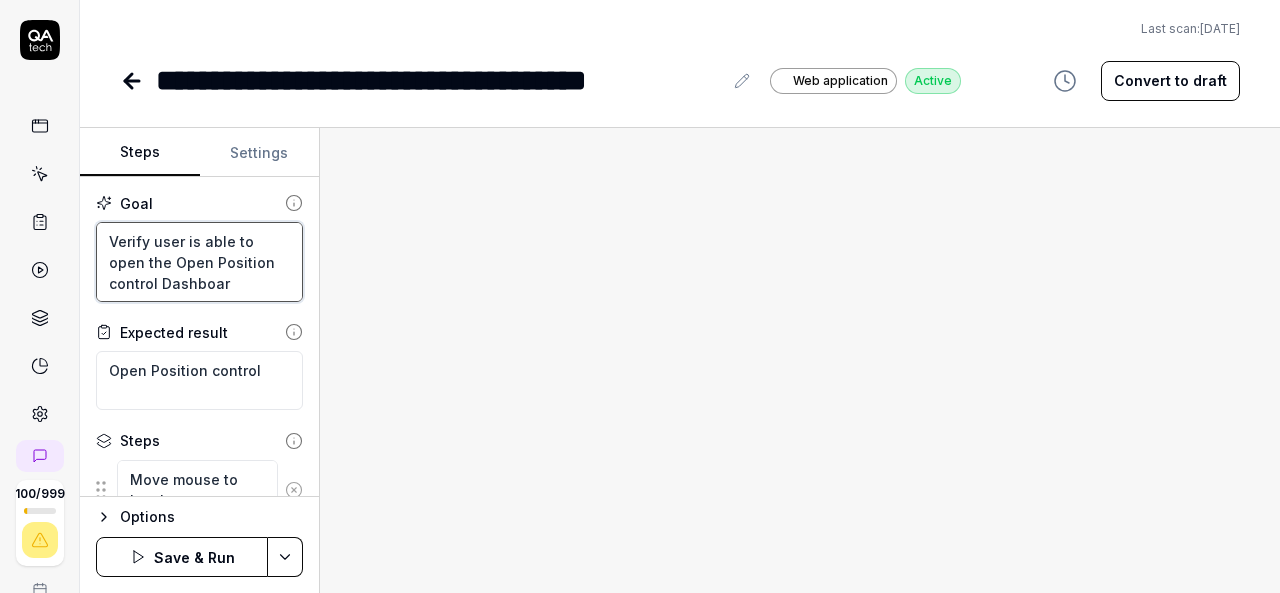 type on "*" 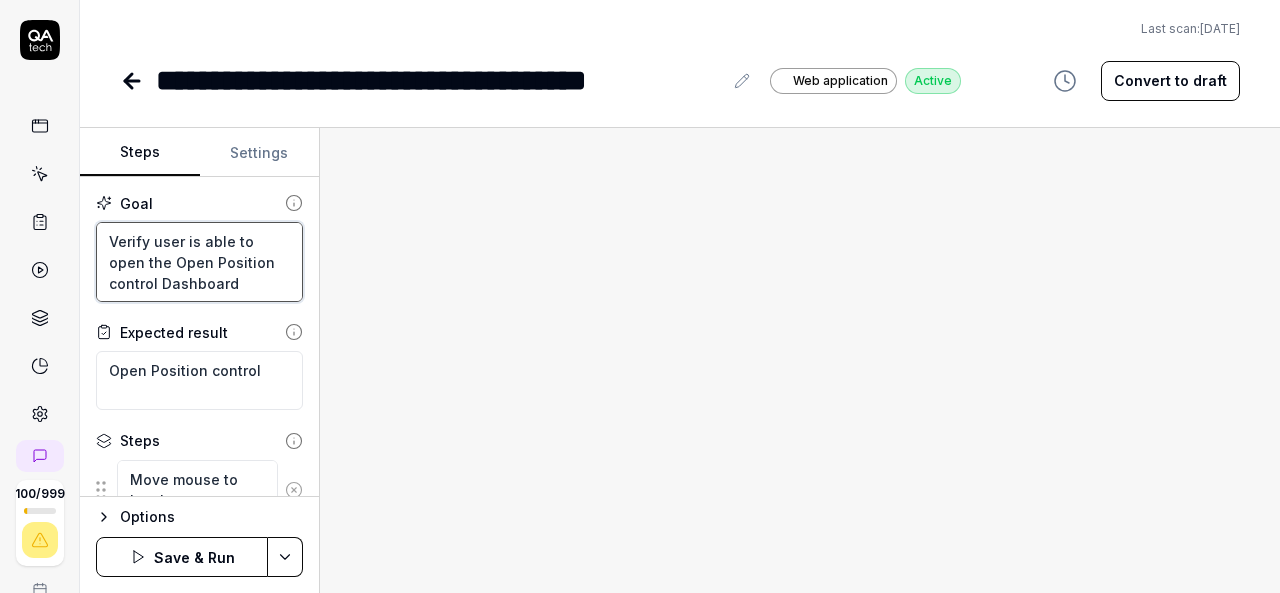 drag, startPoint x: 103, startPoint y: 255, endPoint x: 255, endPoint y: 274, distance: 153.18289 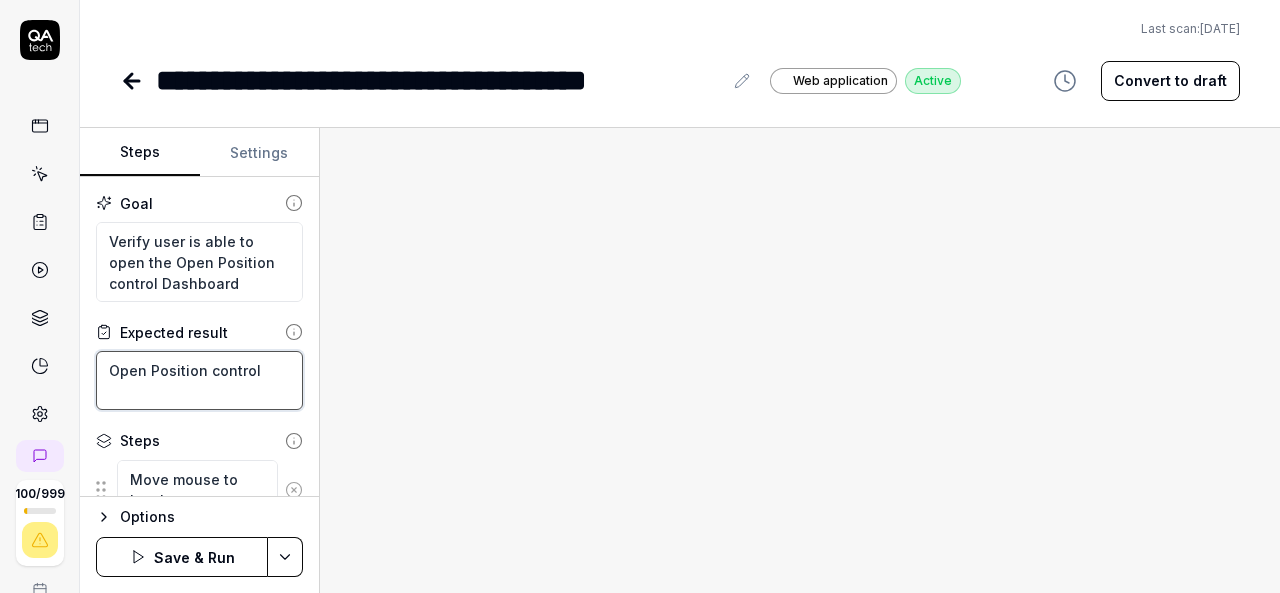 click on "Open Position control" at bounding box center (199, 380) 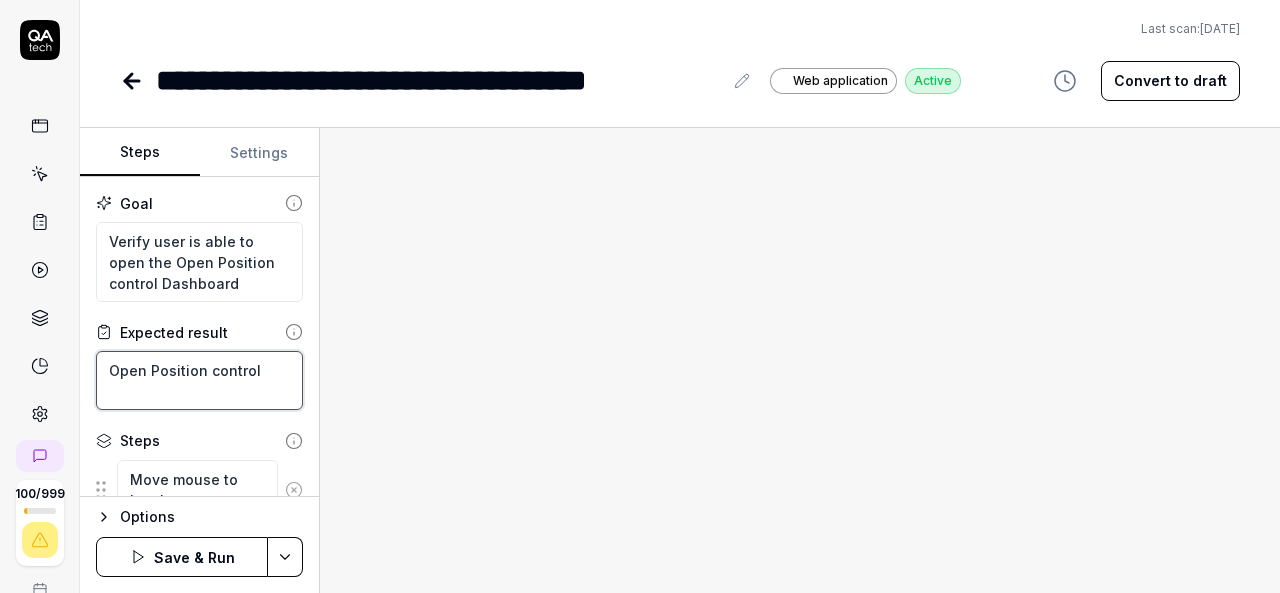 type 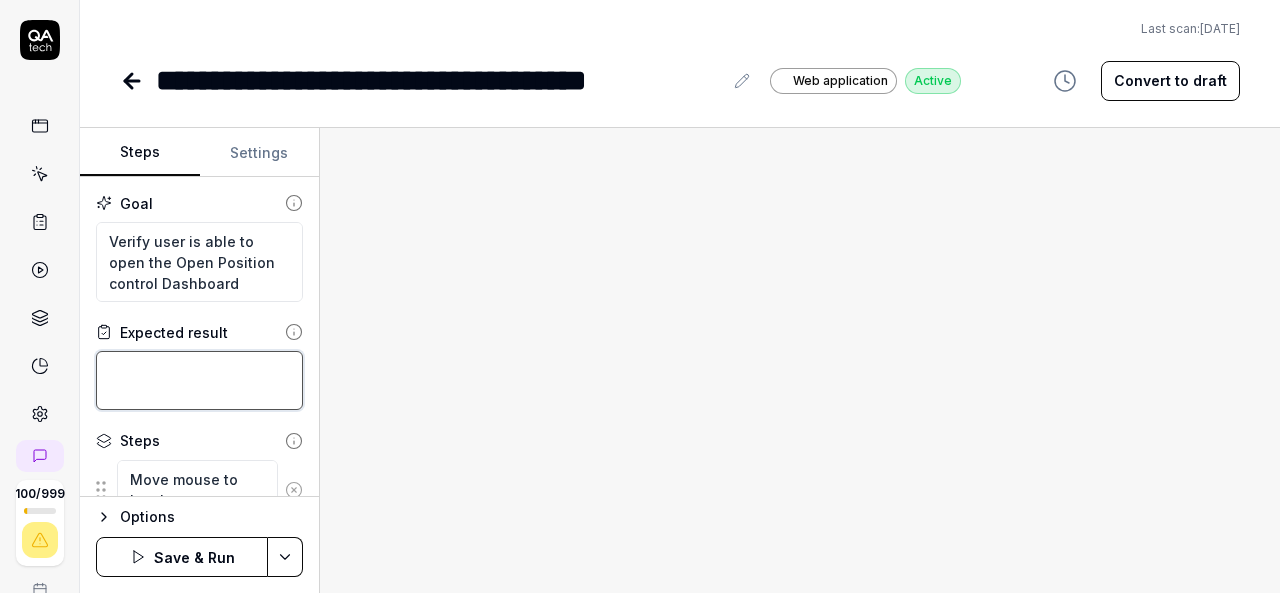 type on "*" 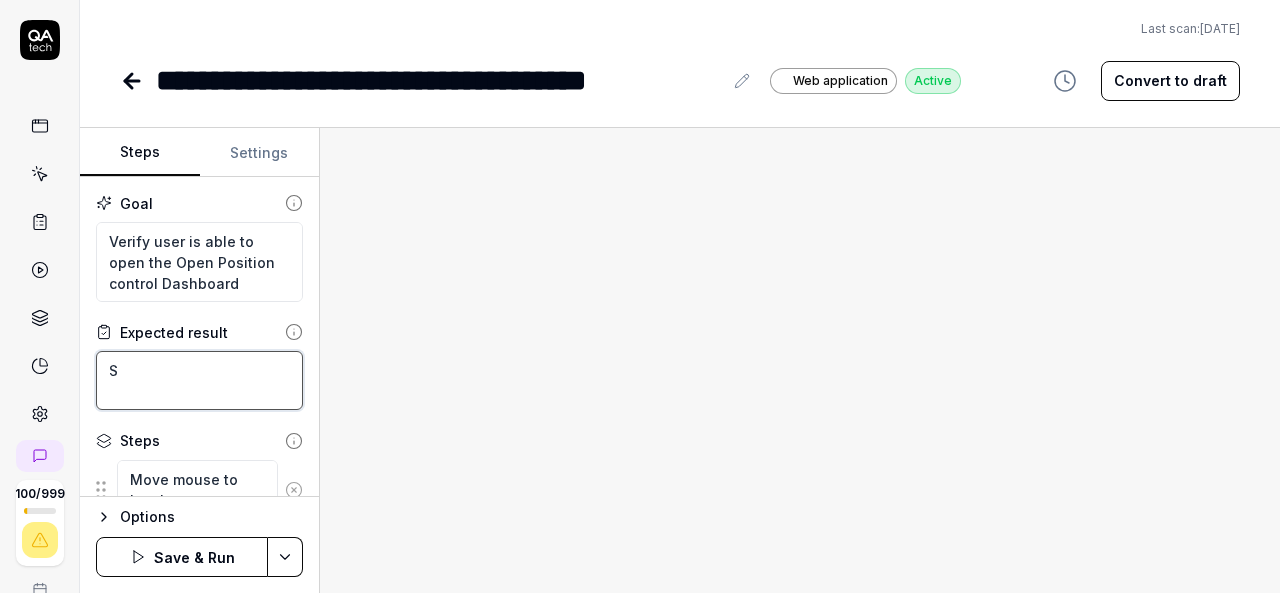 type on "*" 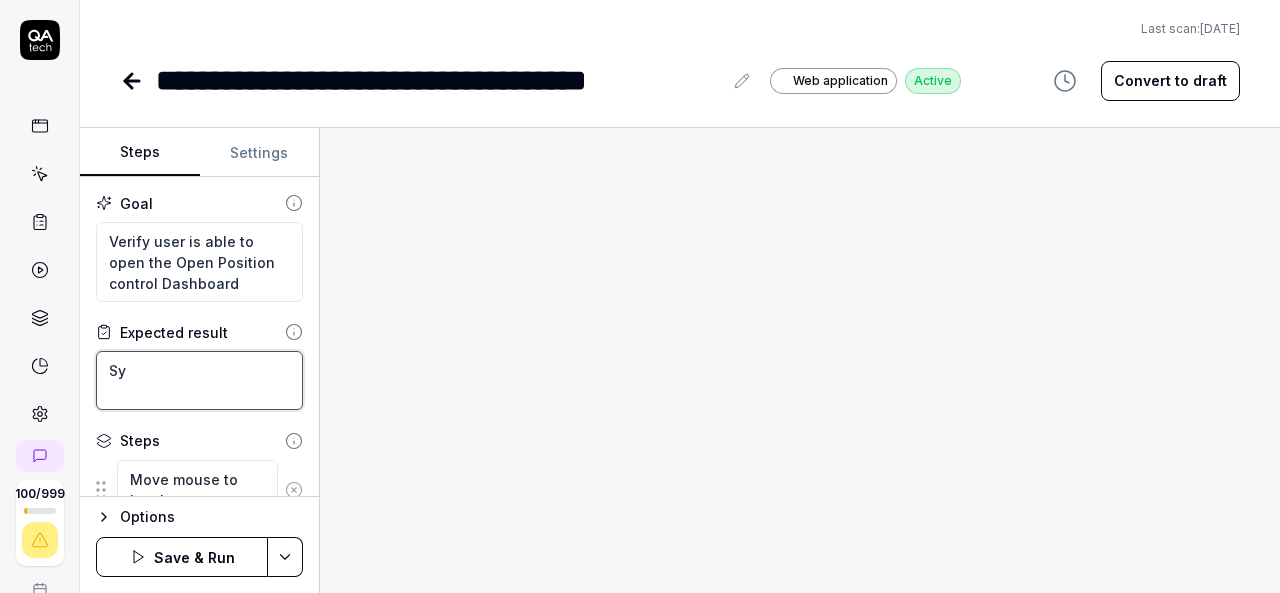 type on "*" 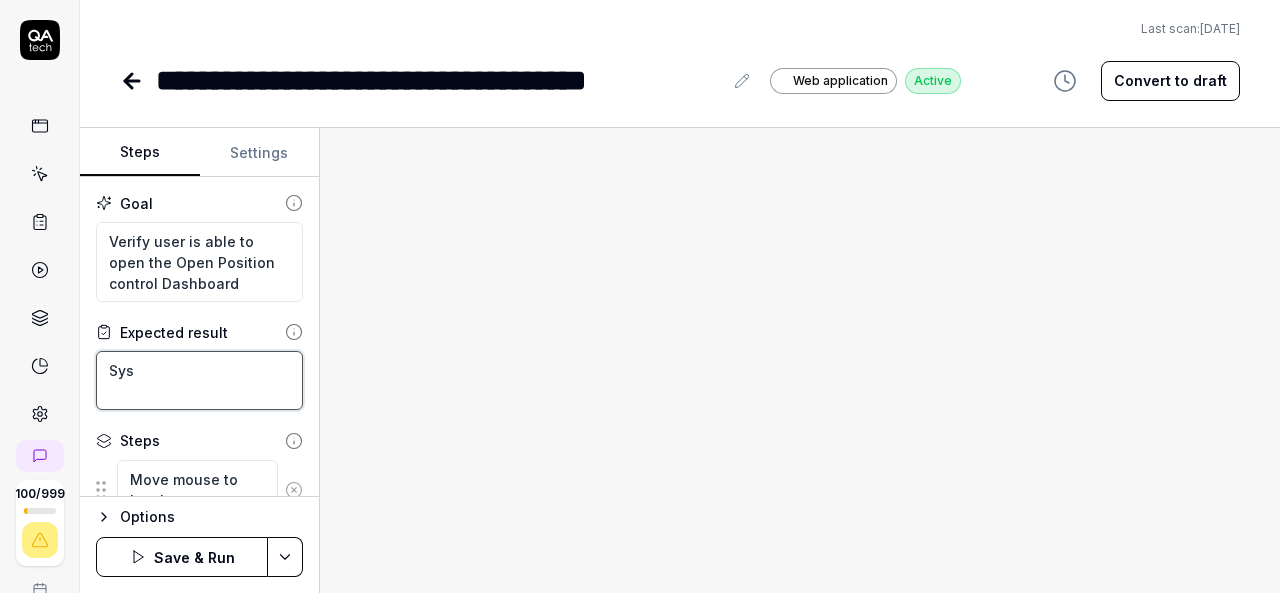 type on "Syst" 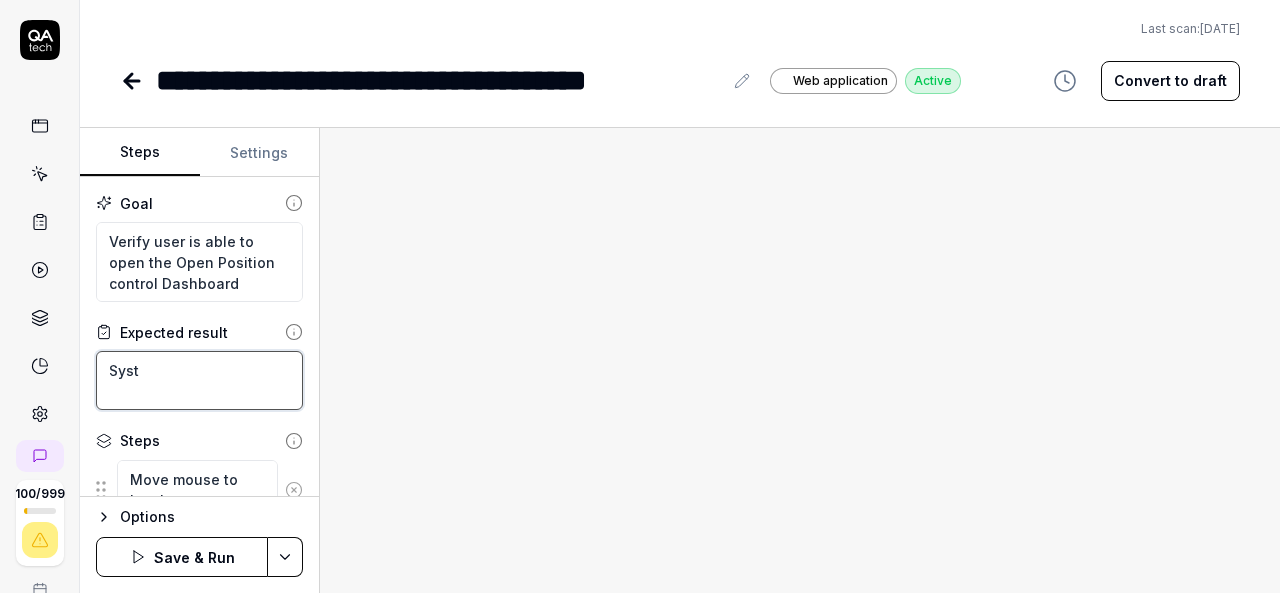 type on "*" 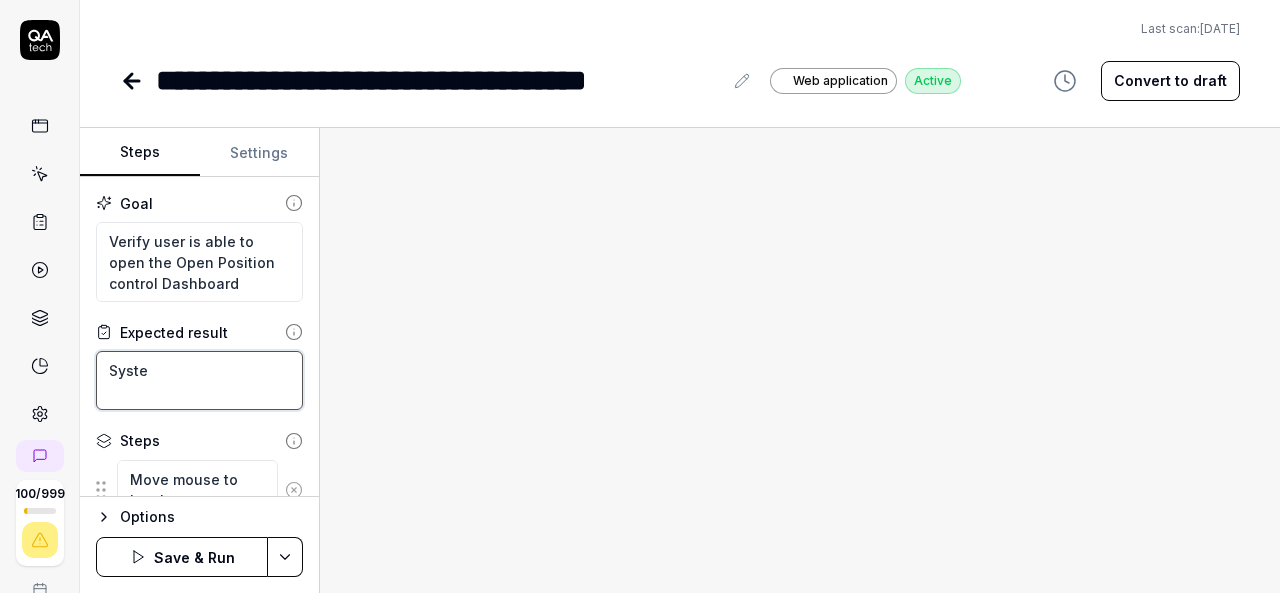 type on "*" 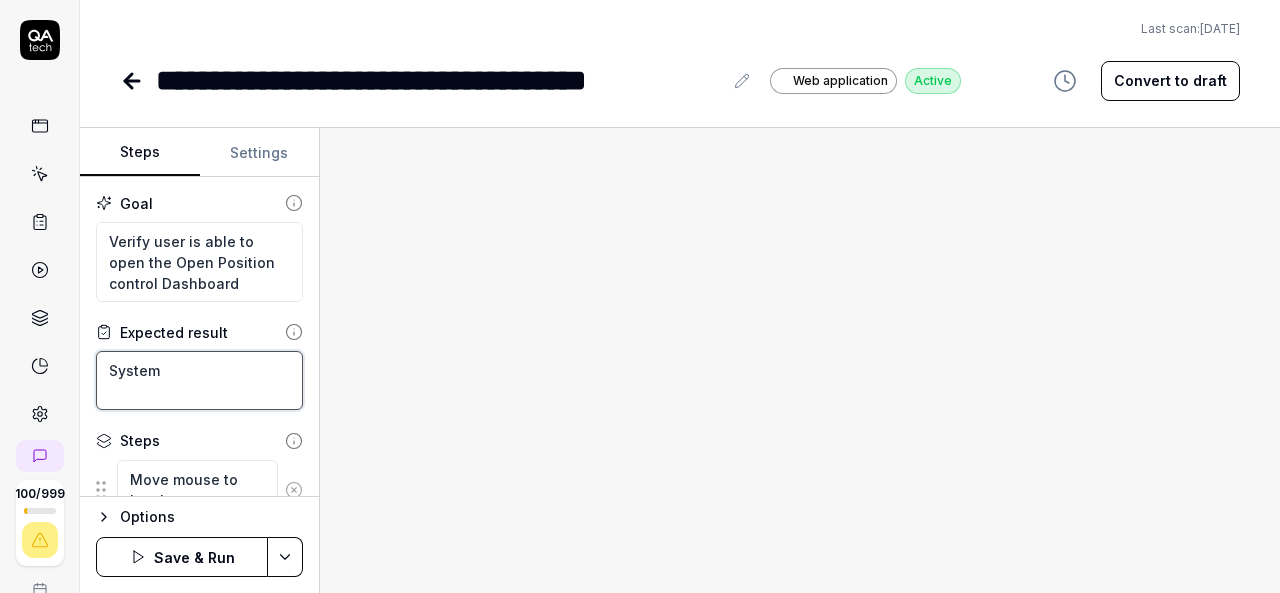 type on "*" 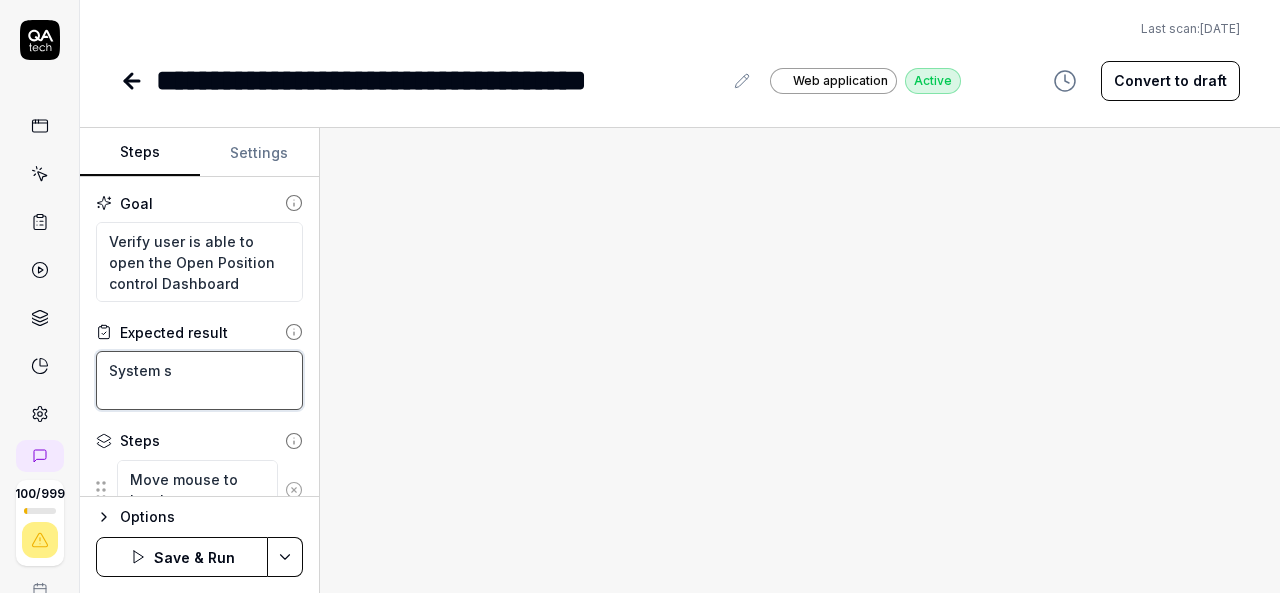 type on "*" 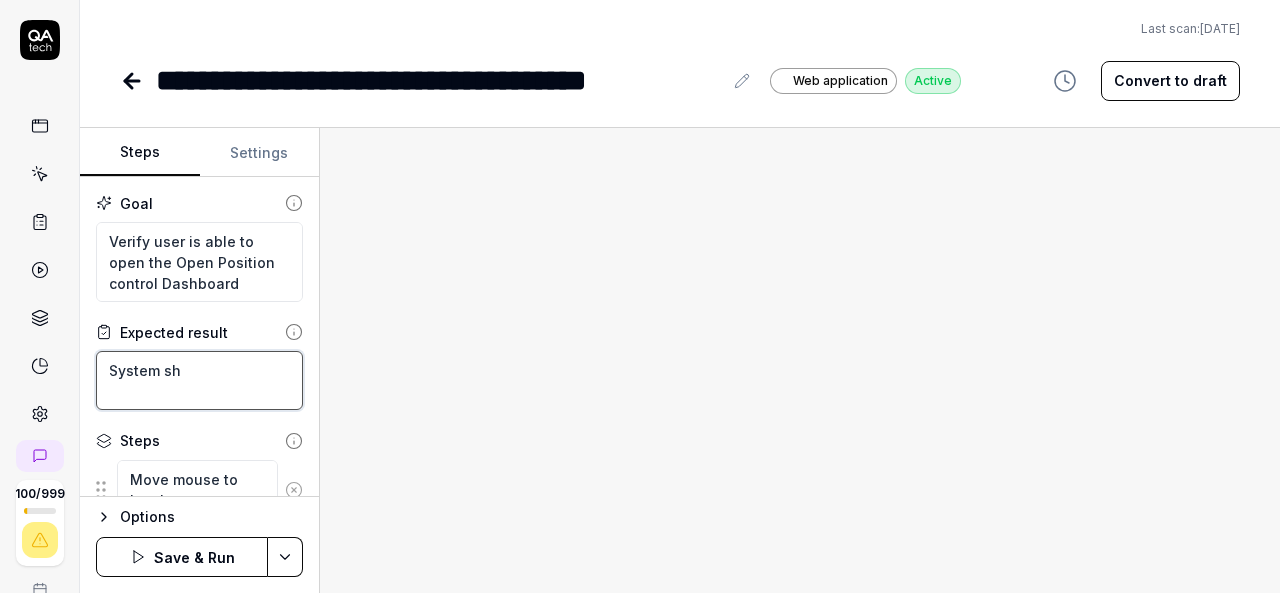 type on "*" 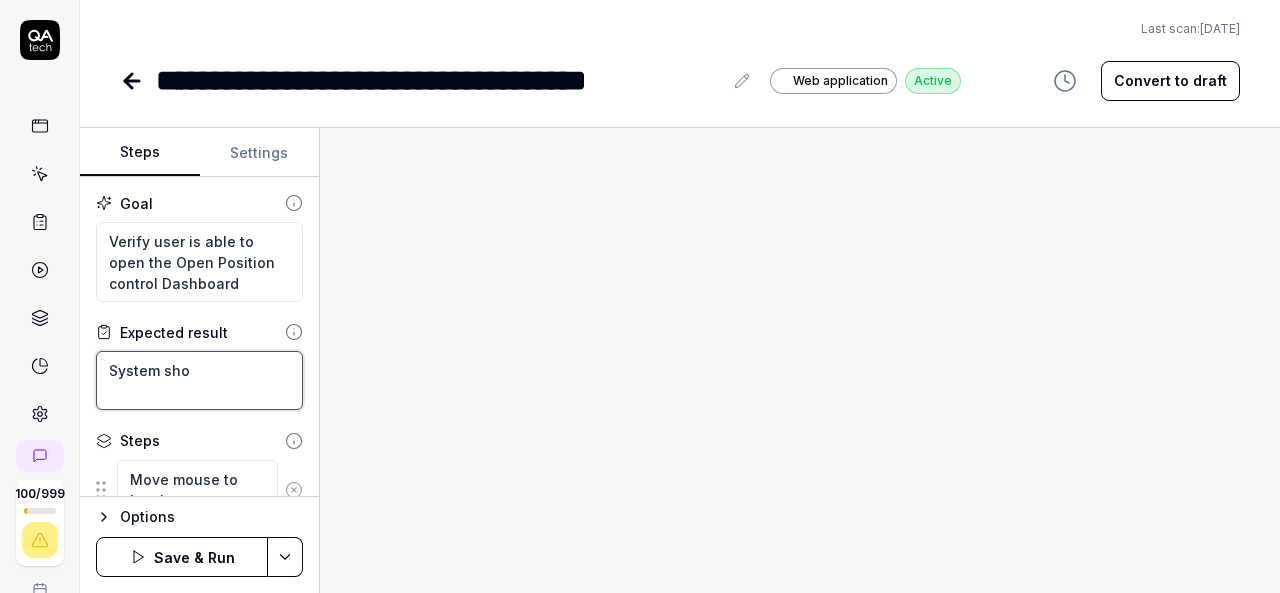 type on "*" 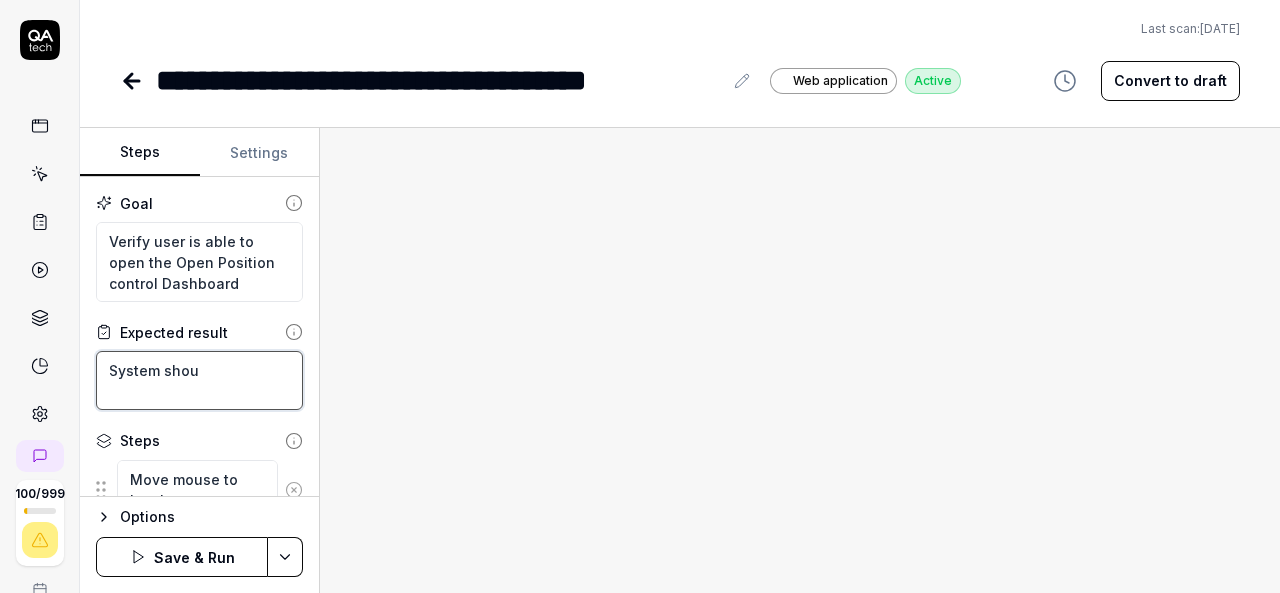 type on "*" 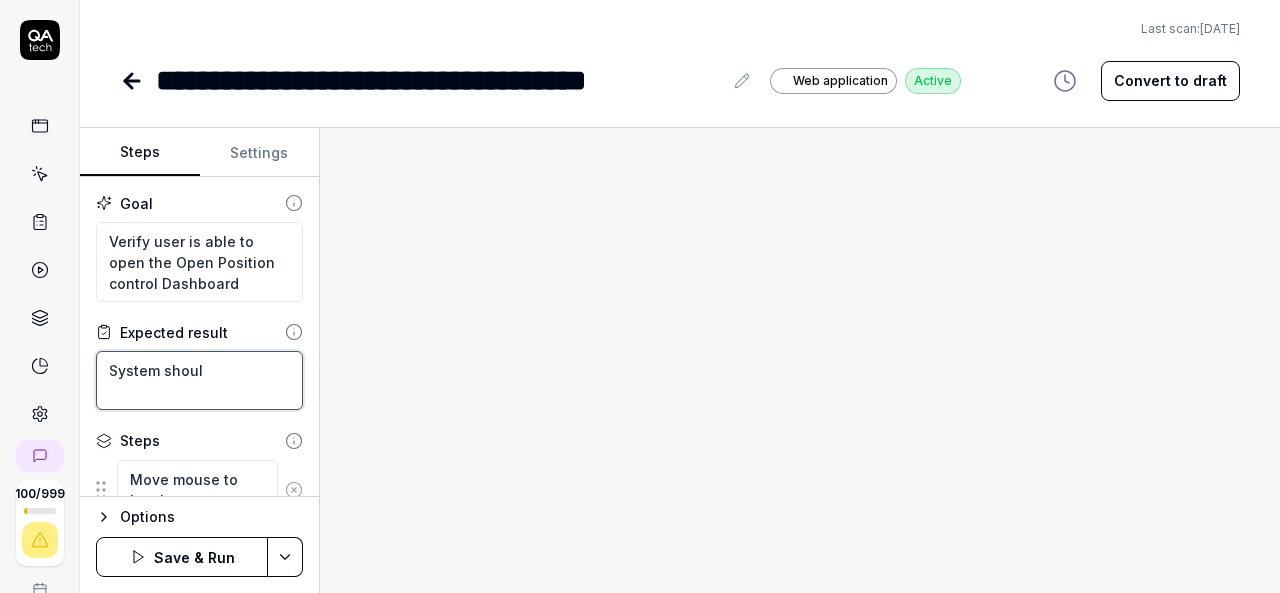 type on "*" 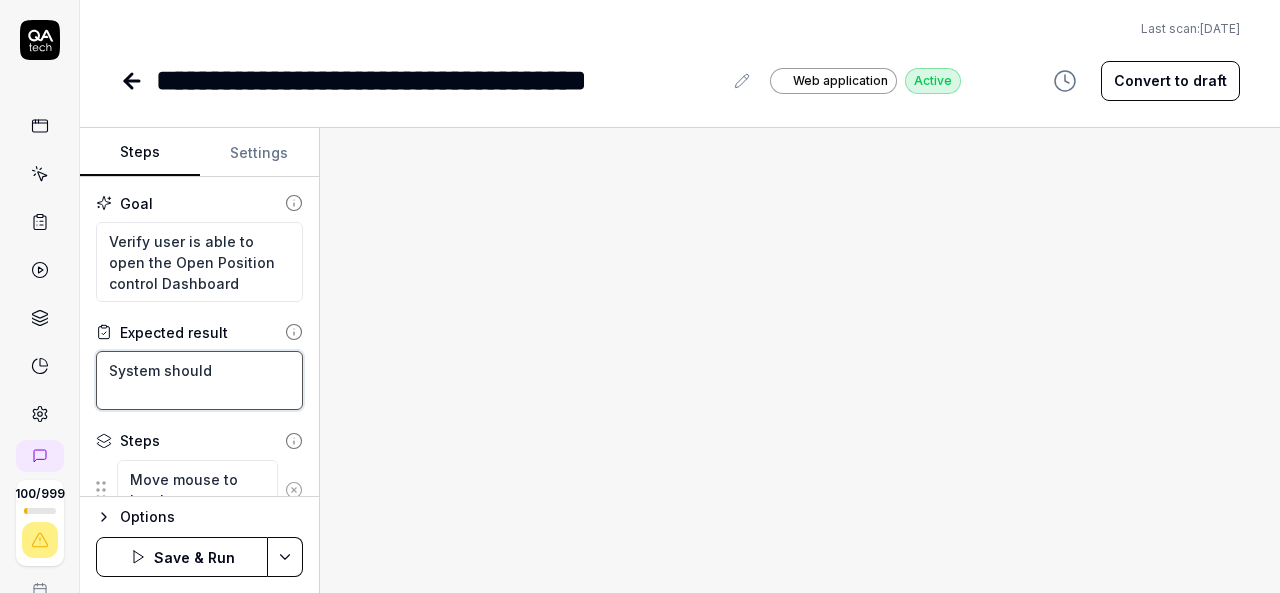 type on "System should" 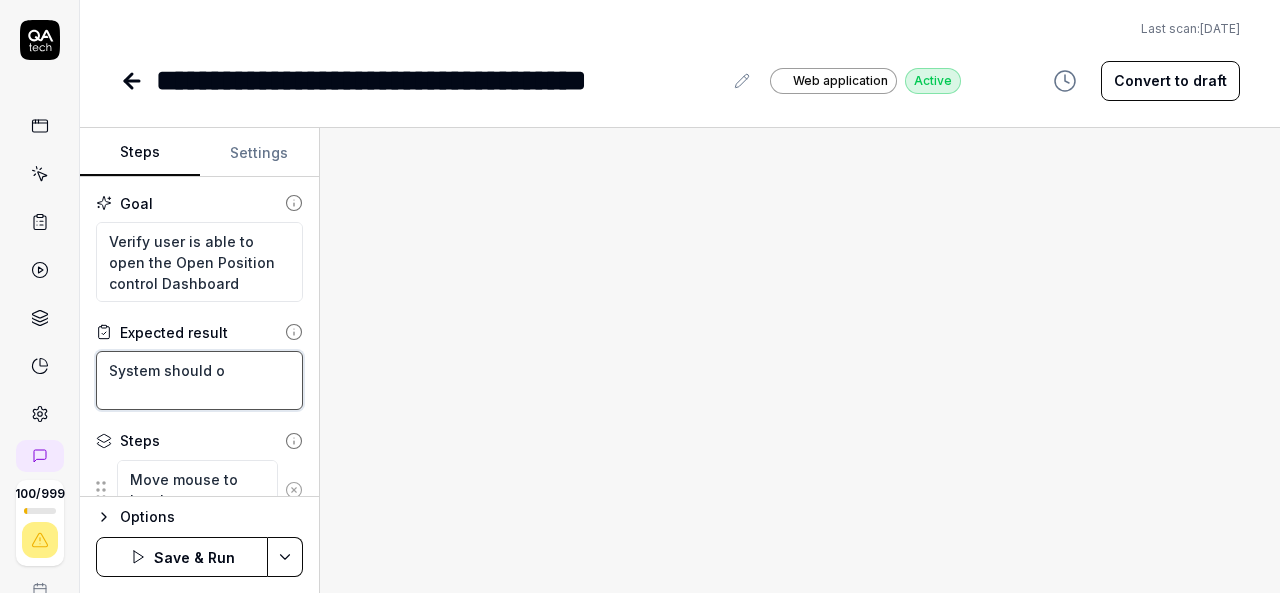 type on "*" 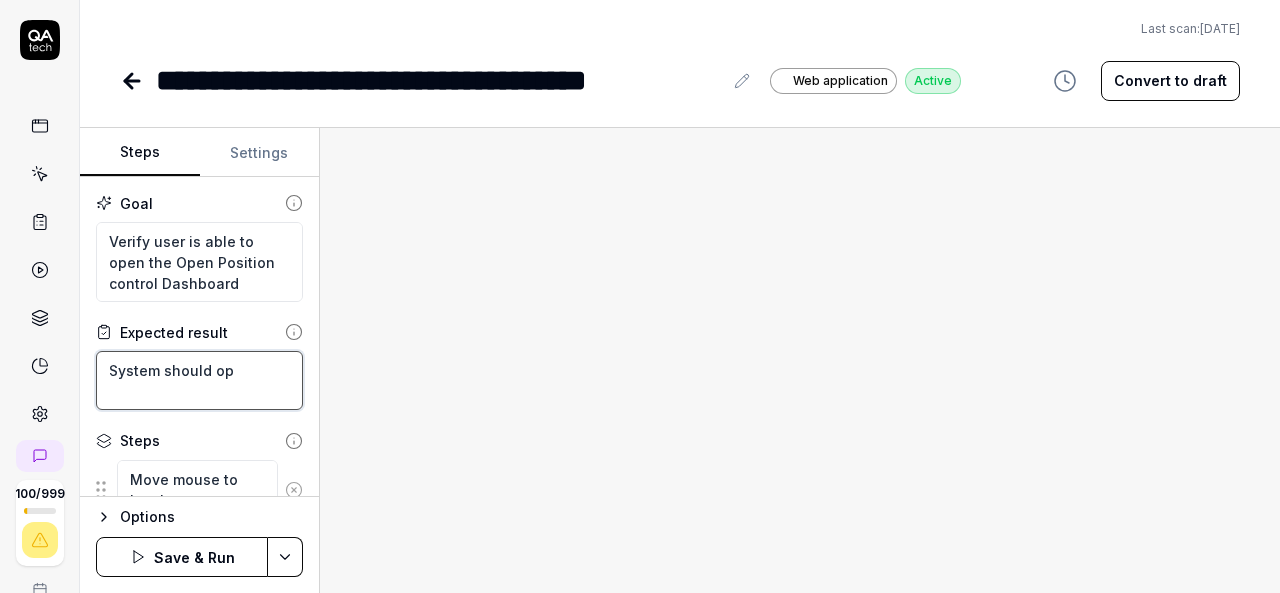 type on "*" 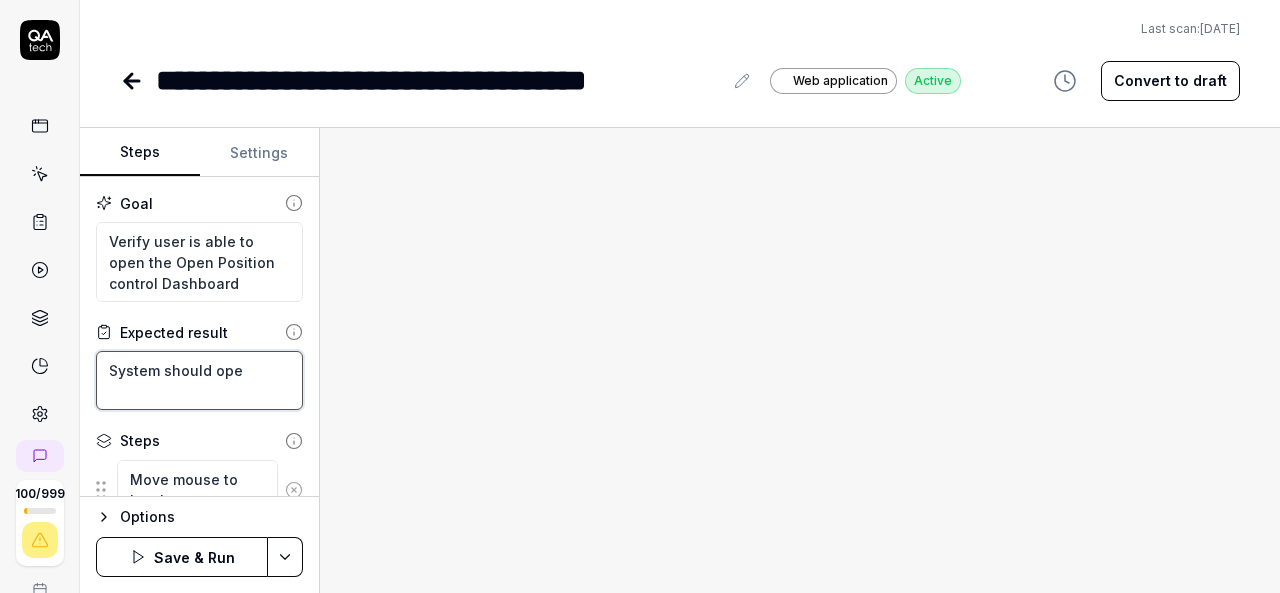 type on "*" 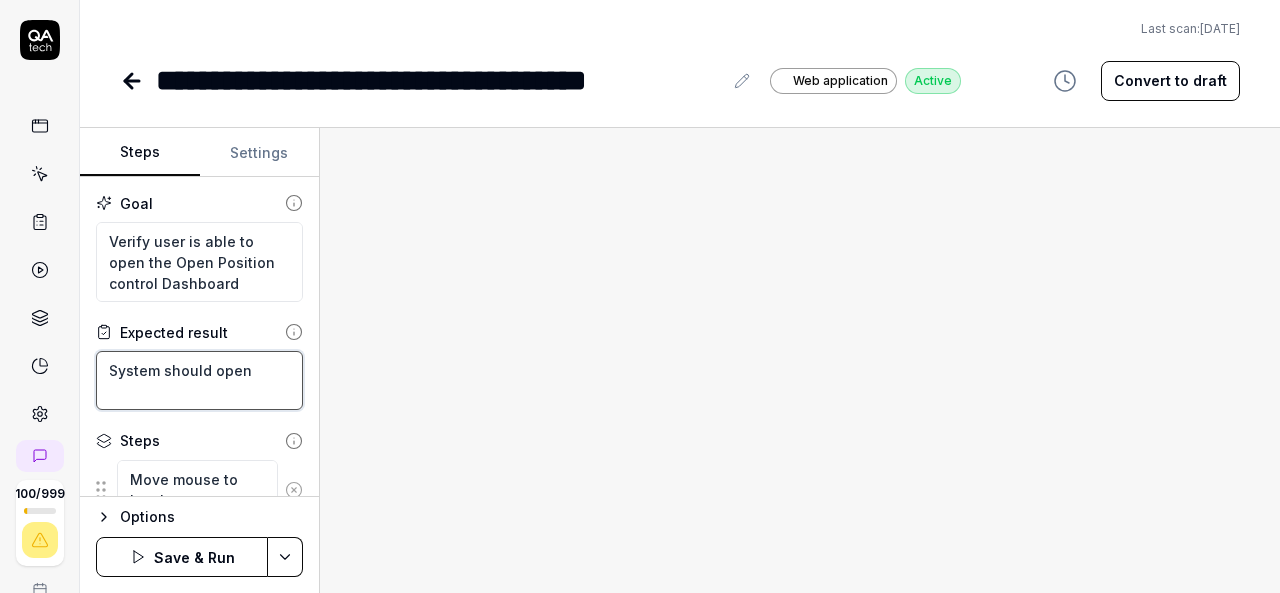 type on "*" 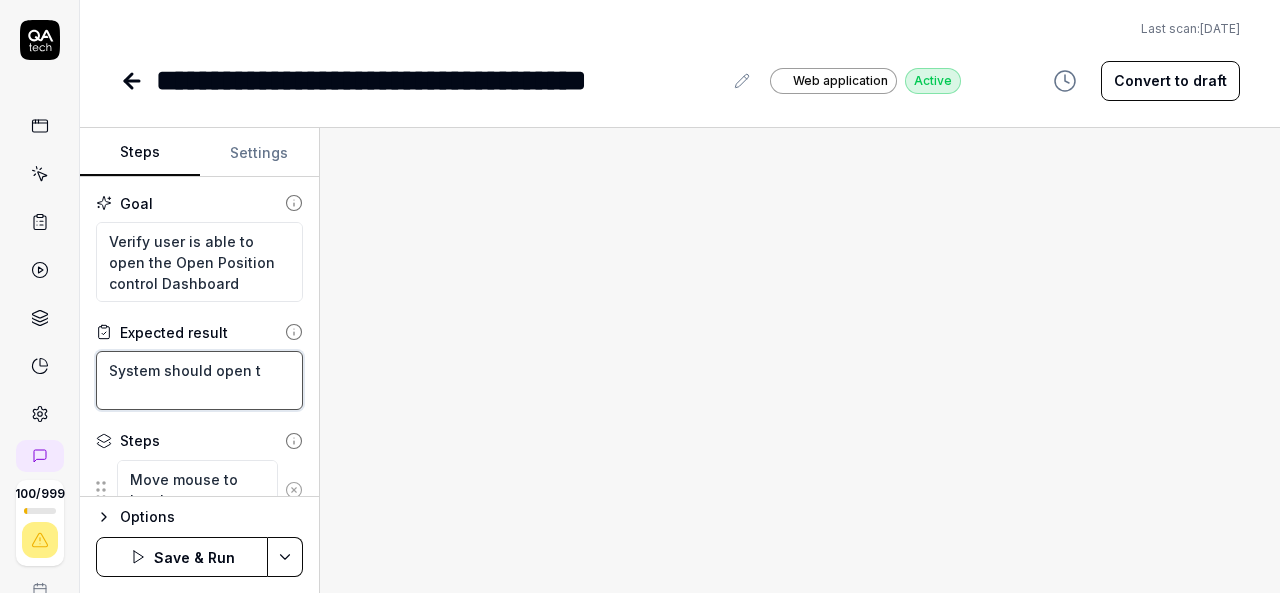 type on "*" 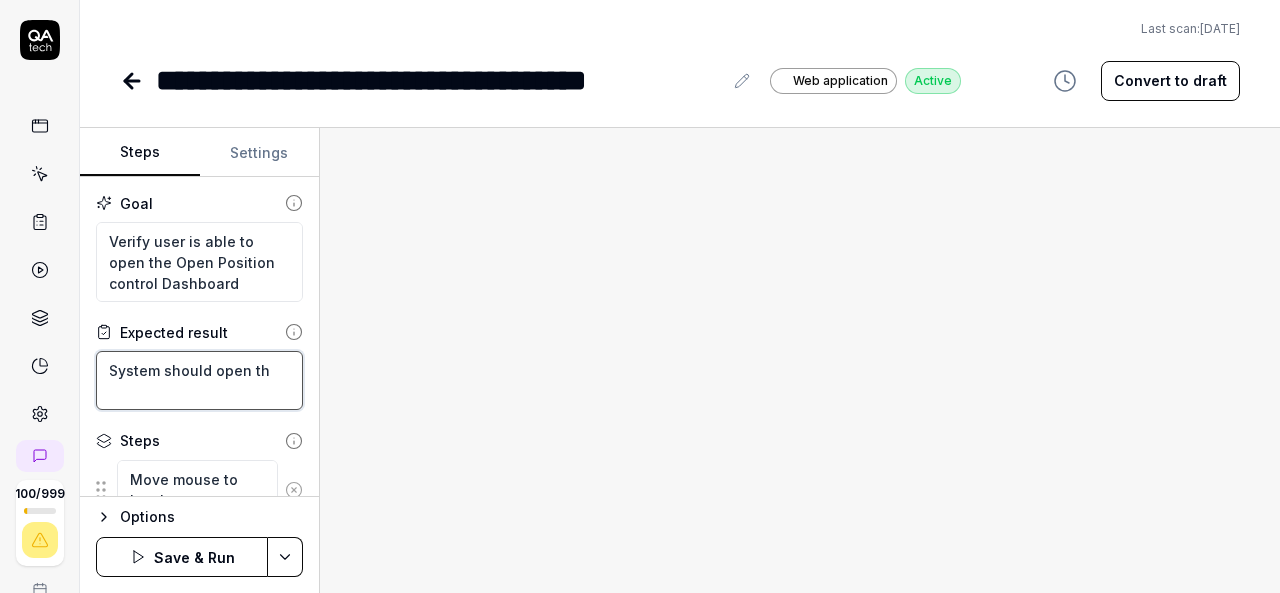 type on "*" 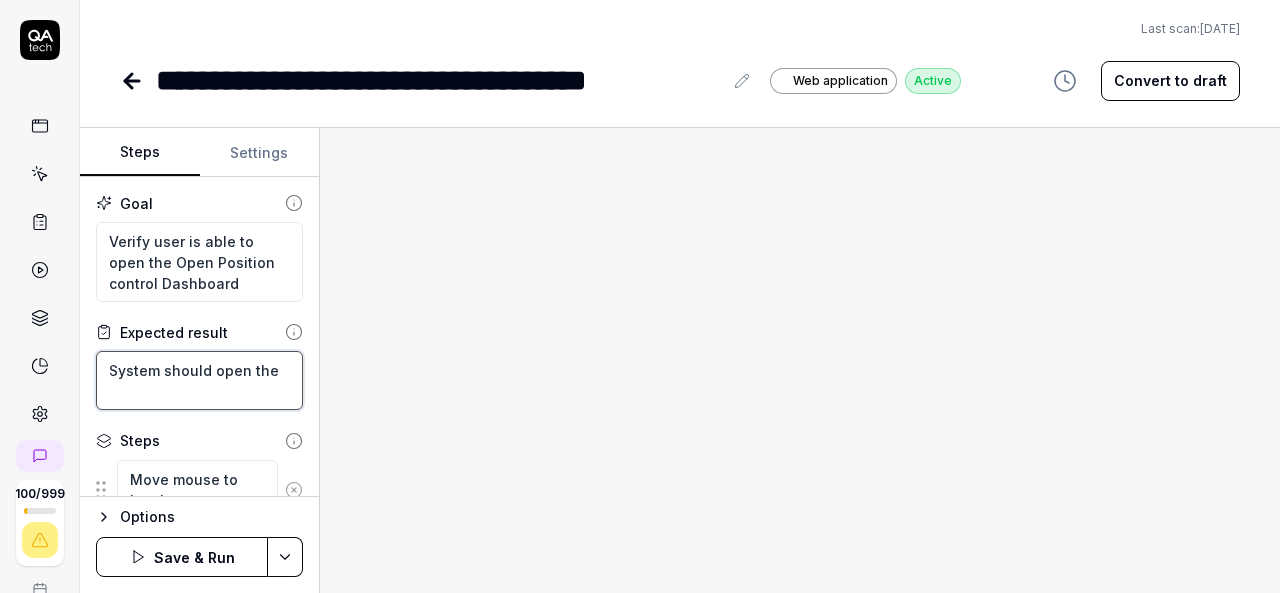 type on "*" 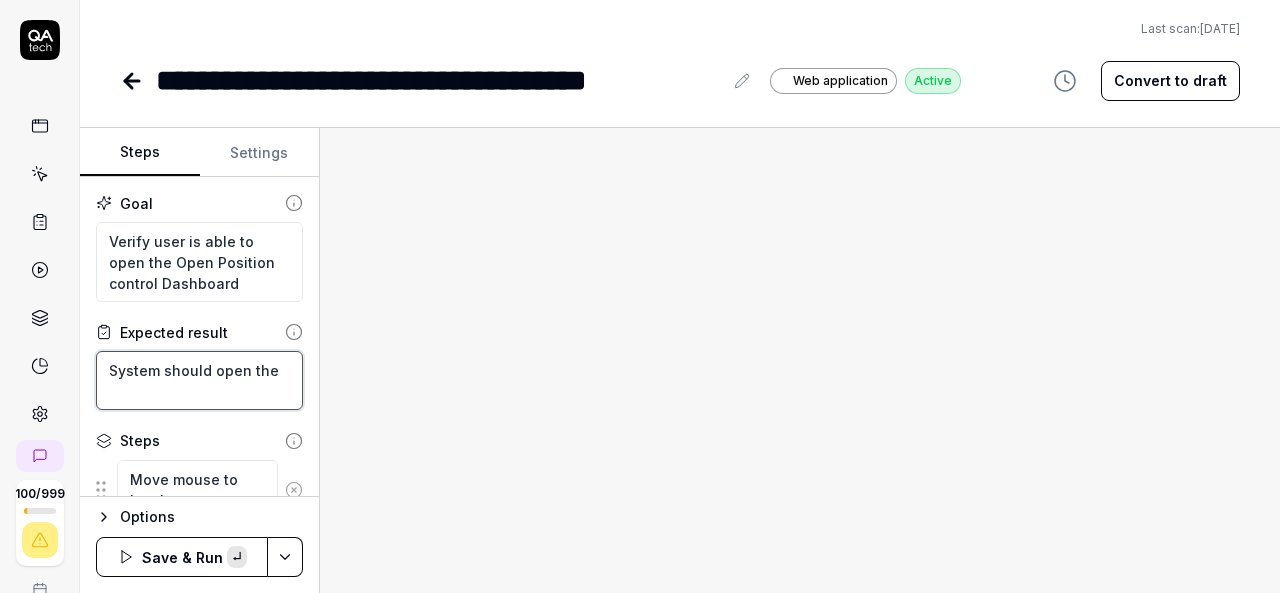 paste on "open the Open Position control Dashboard" 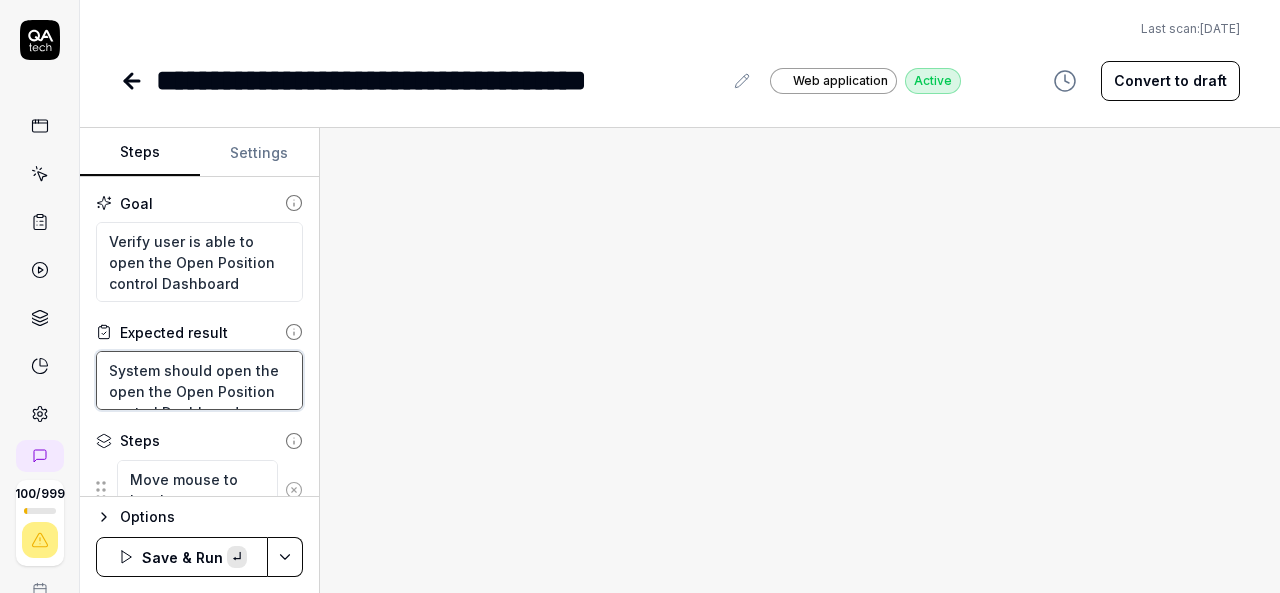 scroll, scrollTop: 10, scrollLeft: 0, axis: vertical 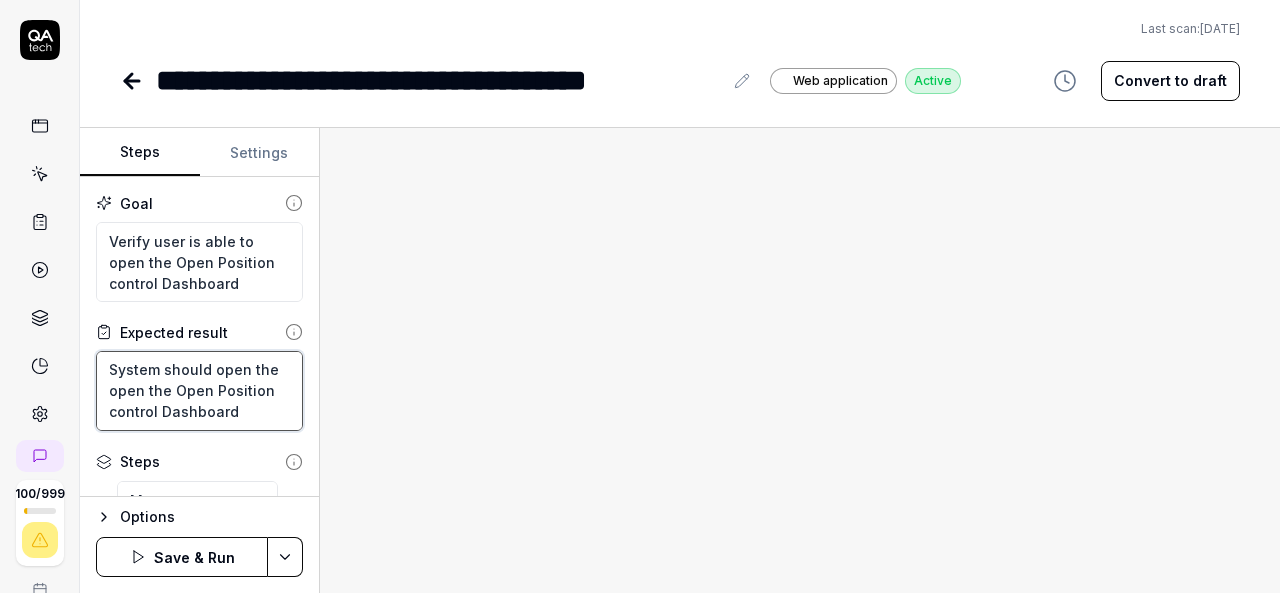 click on "System should open the open the Open Position control Dashboard" at bounding box center [199, 391] 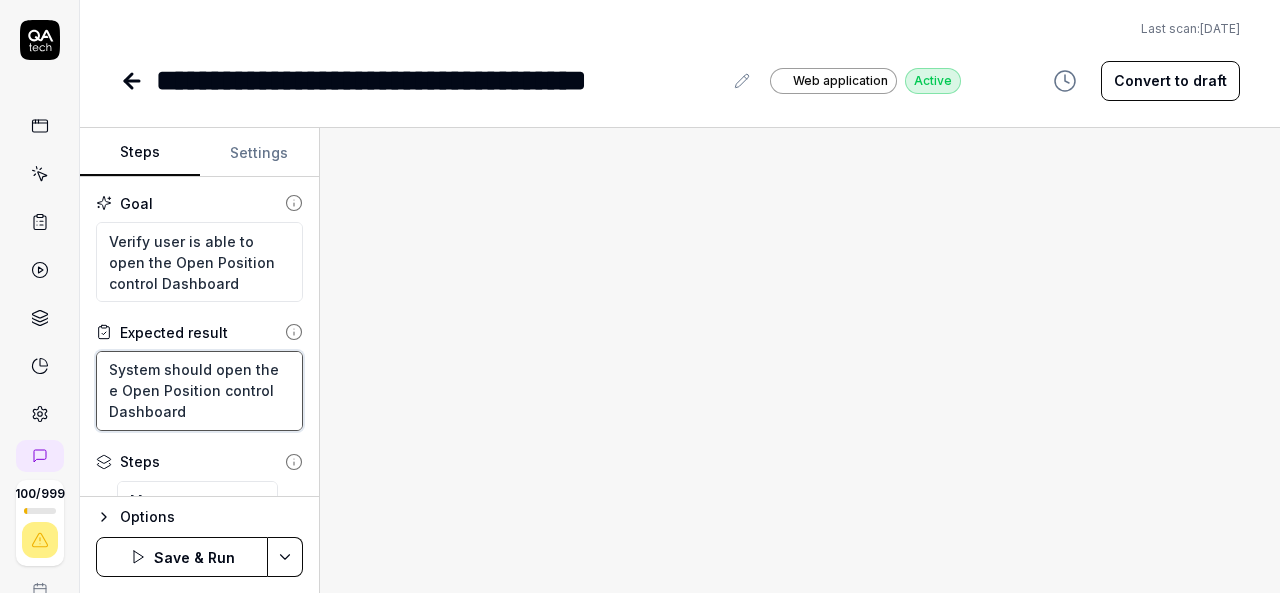 scroll, scrollTop: 0, scrollLeft: 0, axis: both 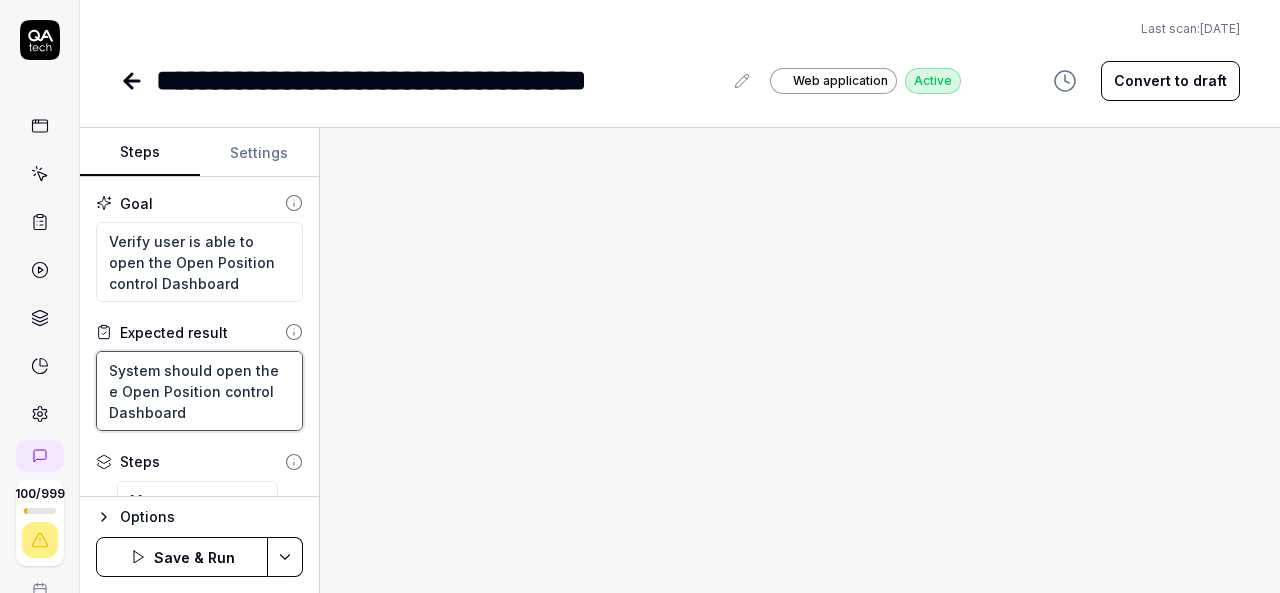 click on "System should open the e Open Position control Dashboard" at bounding box center (199, 391) 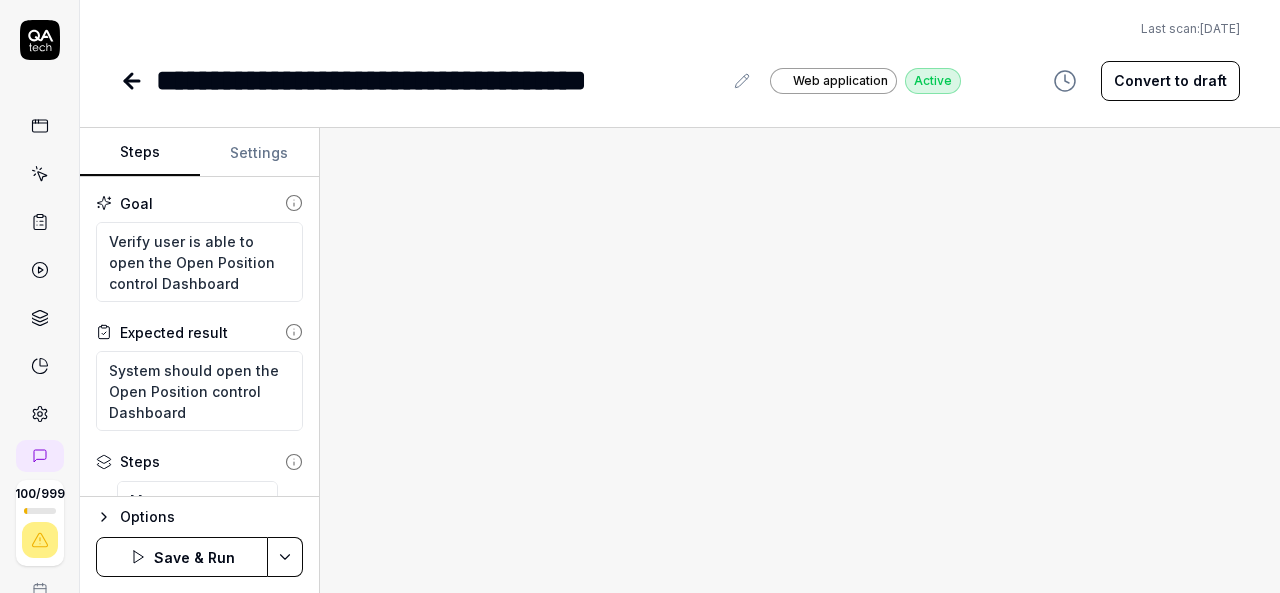 click on "**********" at bounding box center [680, 51] 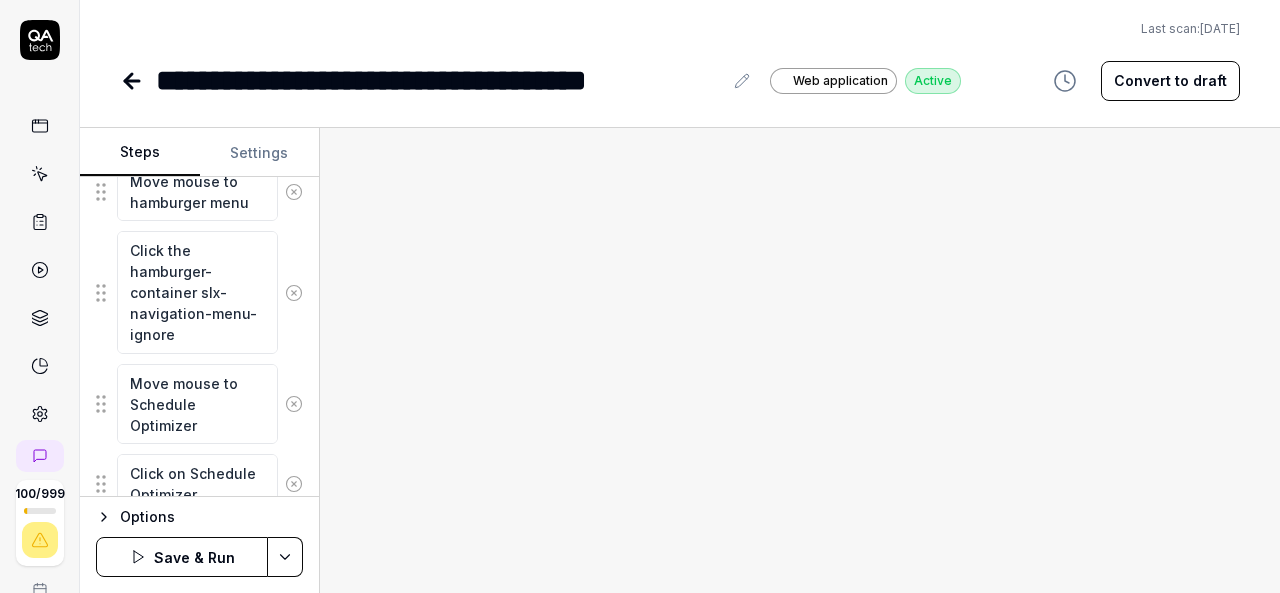 scroll, scrollTop: 357, scrollLeft: 0, axis: vertical 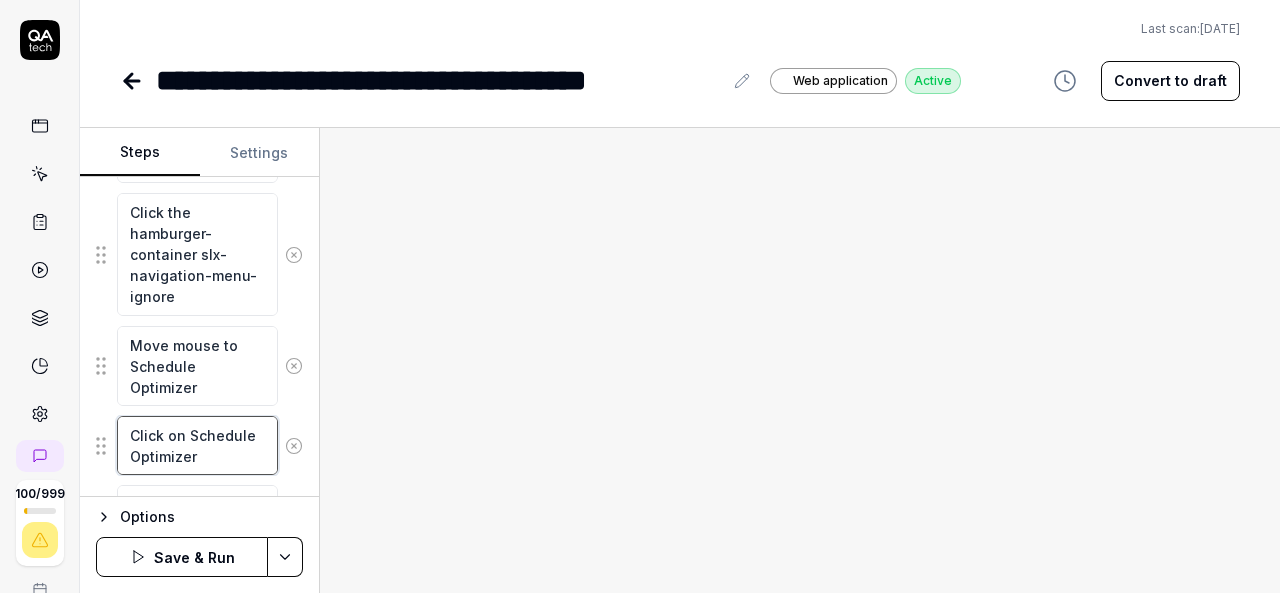 click on "Click on Schedule Optimizer" at bounding box center [197, 445] 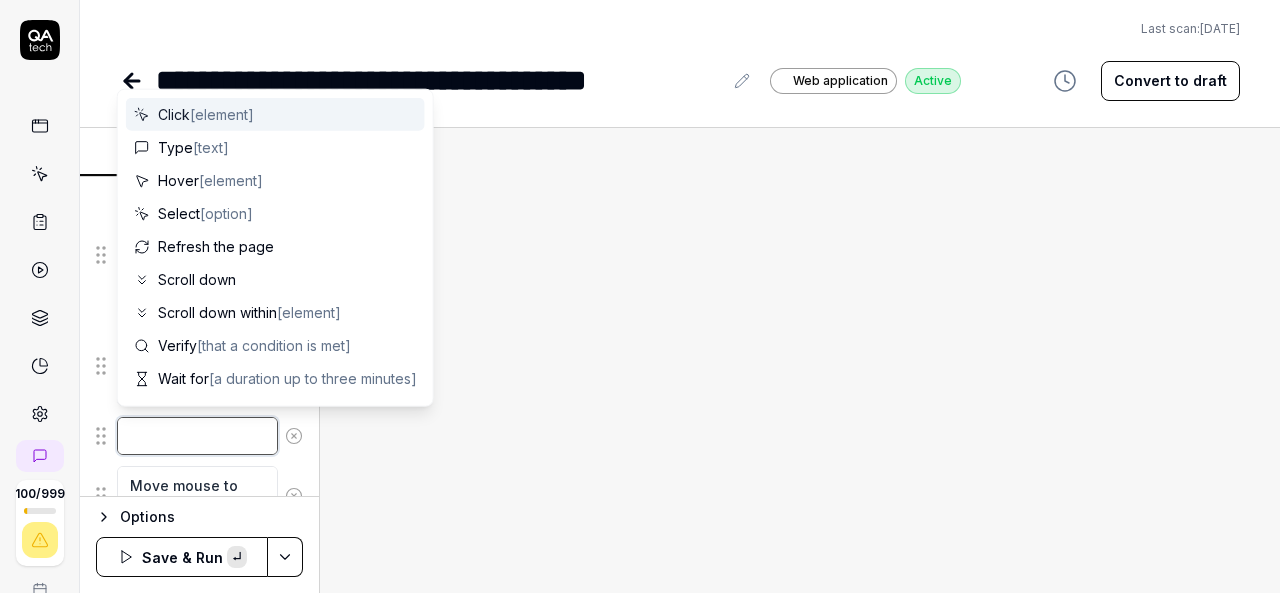 paste on "Open Position Control" 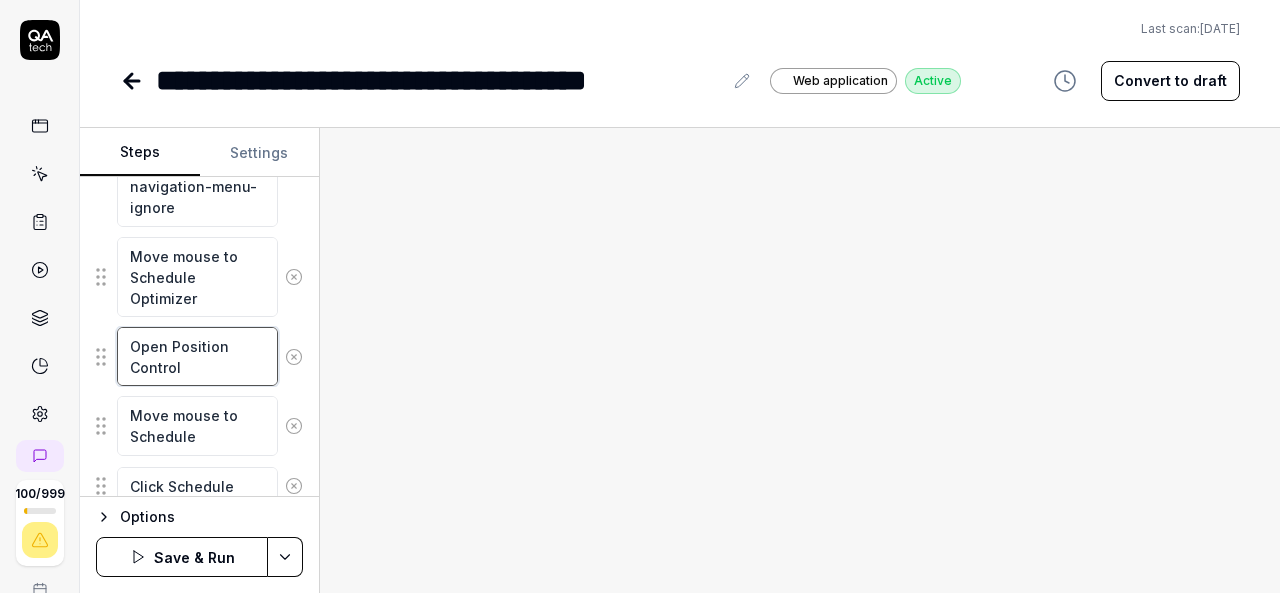 scroll, scrollTop: 447, scrollLeft: 0, axis: vertical 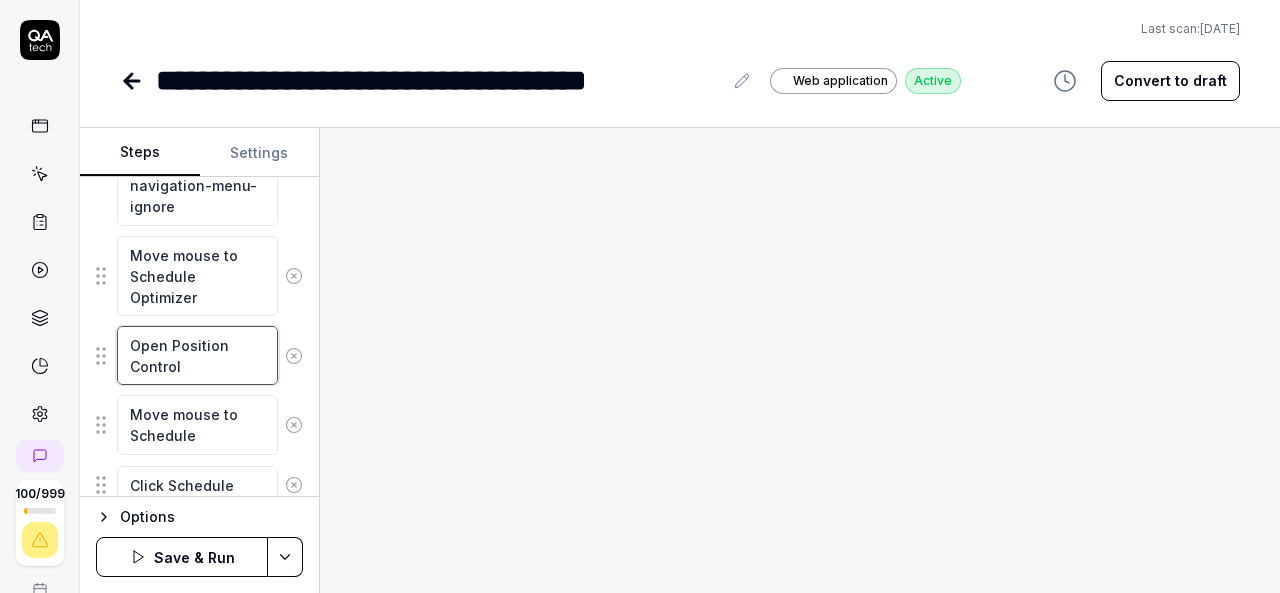 drag, startPoint x: 206, startPoint y: 381, endPoint x: 122, endPoint y: 345, distance: 91.389275 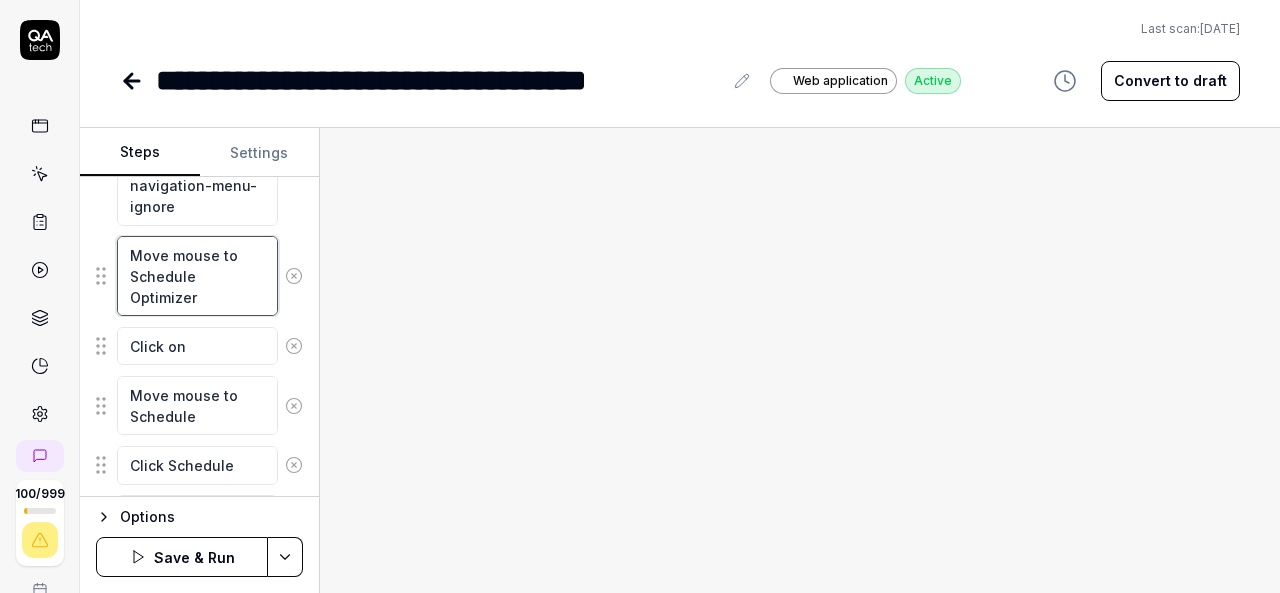 drag, startPoint x: 130, startPoint y: 279, endPoint x: 204, endPoint y: 302, distance: 77.491936 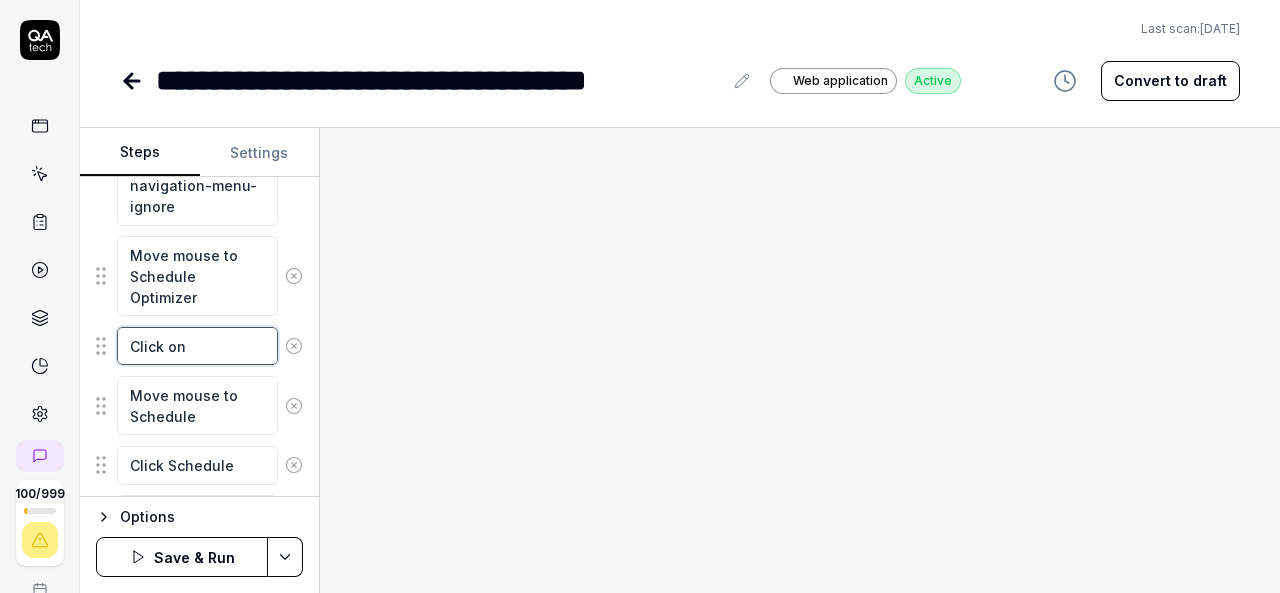 click on "Click on" at bounding box center [197, 346] 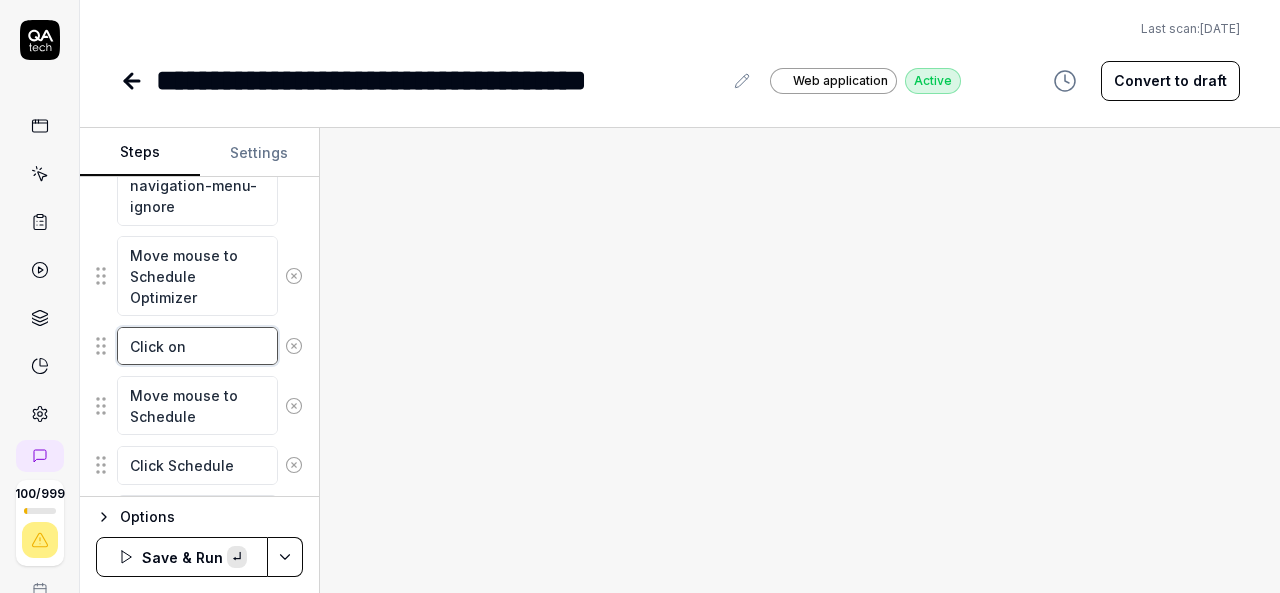 paste on "Schedule Optimizer" 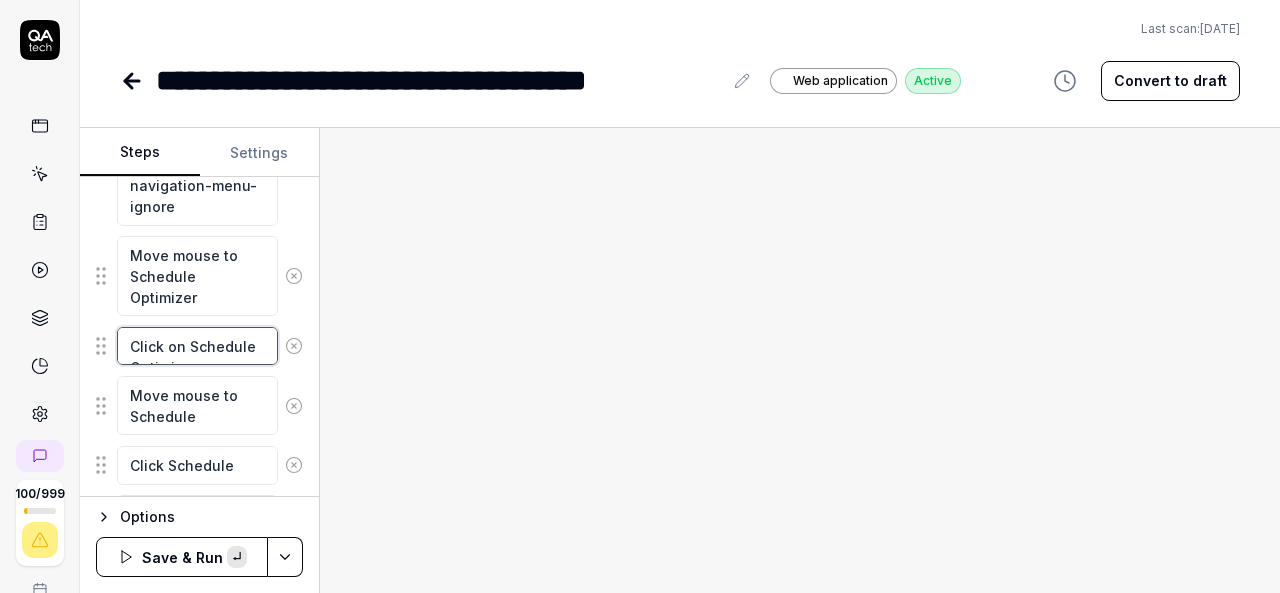 scroll, scrollTop: 11, scrollLeft: 0, axis: vertical 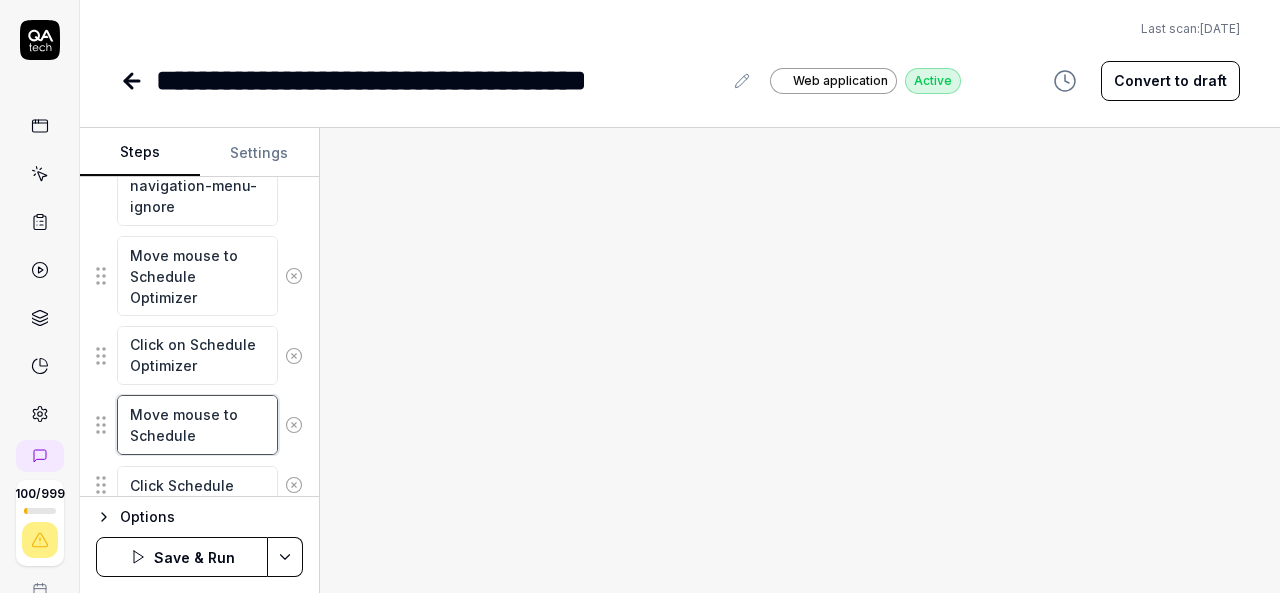 click on "Move mouse to Schedule" at bounding box center (197, 424) 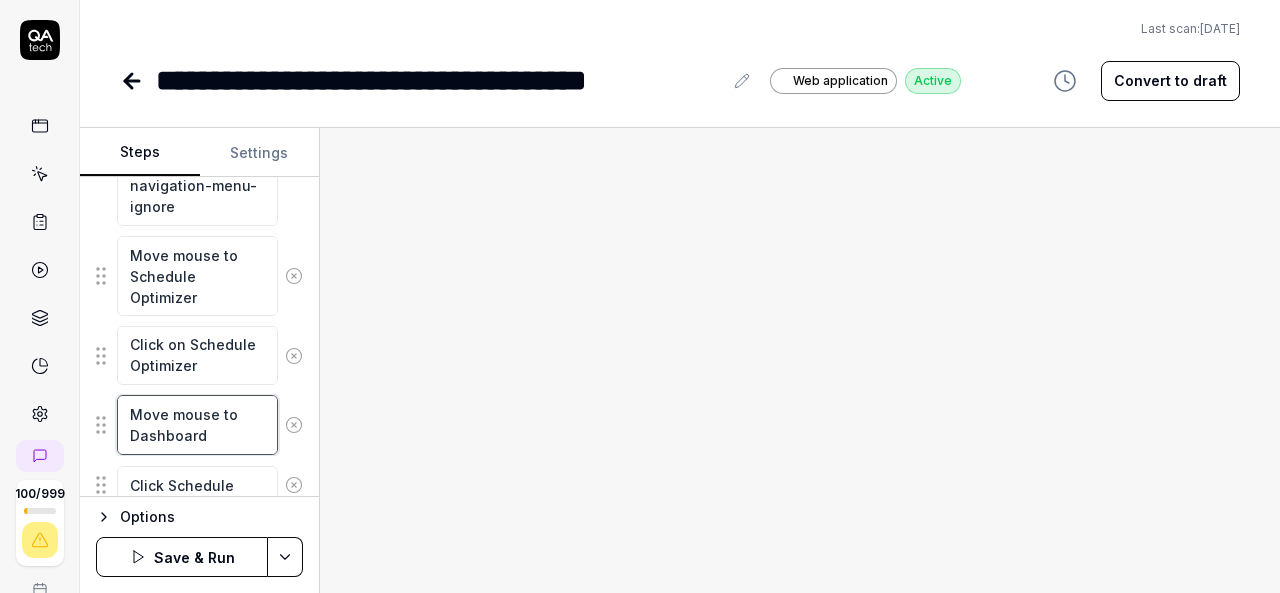 click on "Move mouse to Dashboard" at bounding box center (197, 424) 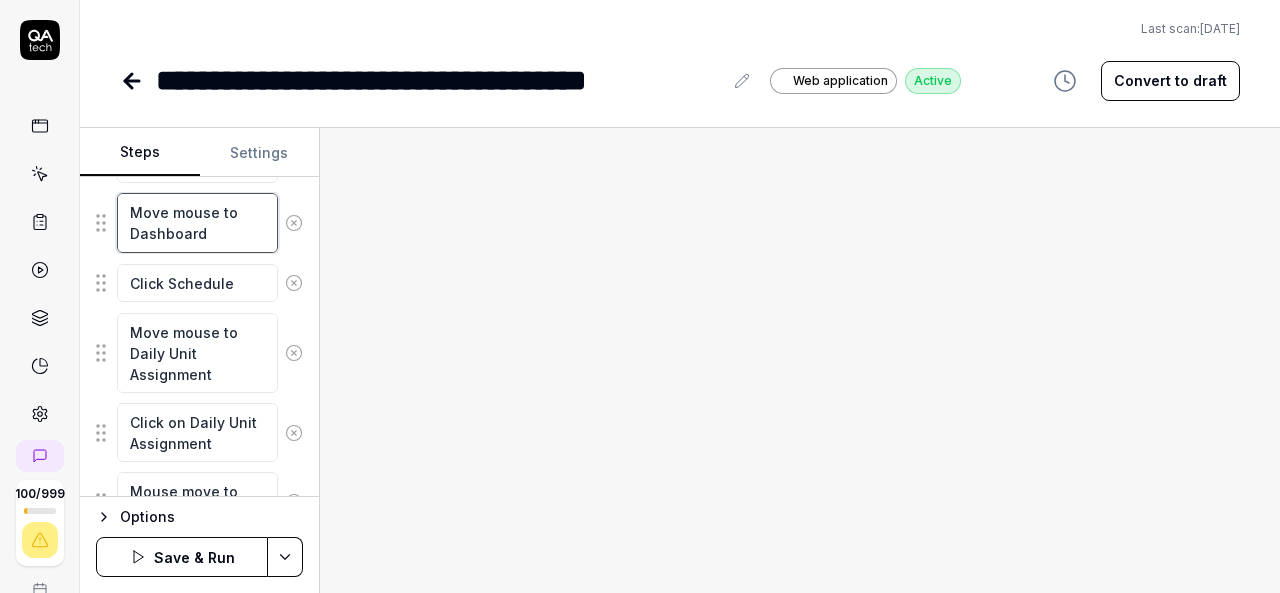 scroll, scrollTop: 656, scrollLeft: 0, axis: vertical 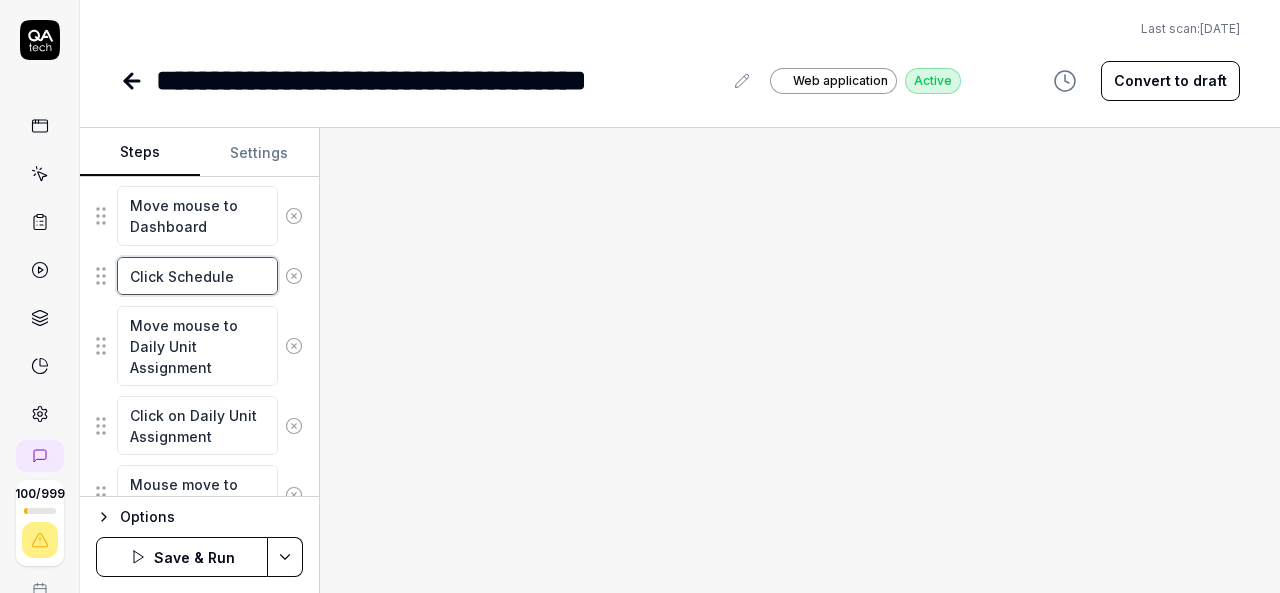 click on "Click Schedule" at bounding box center (197, 276) 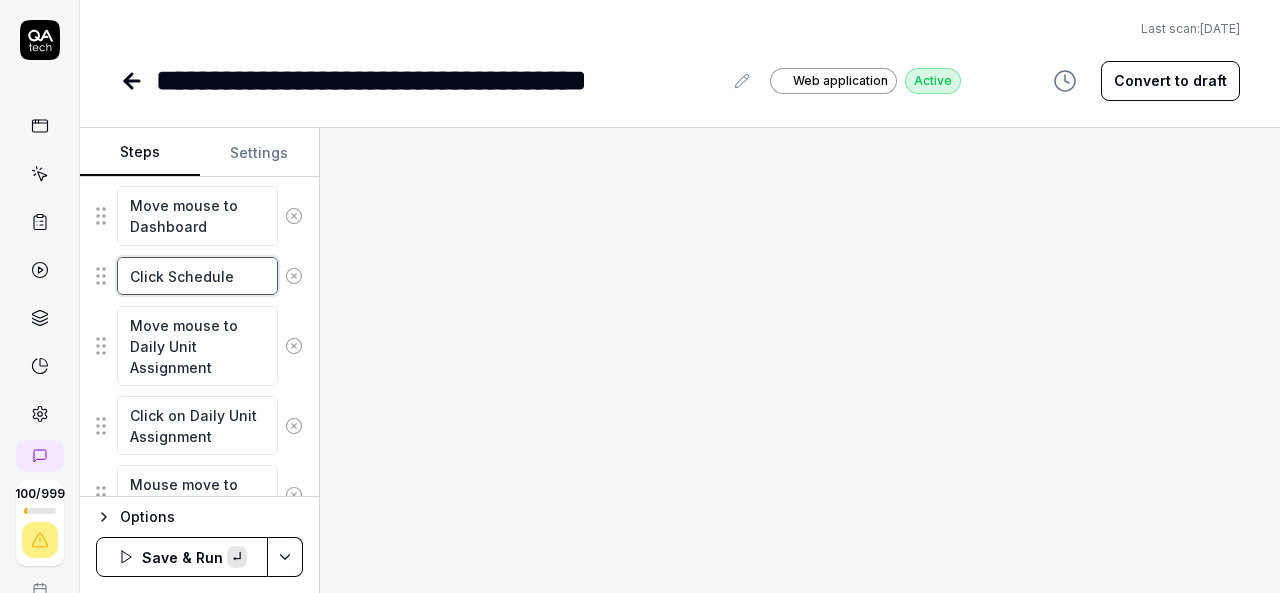 paste on "Dashboard" 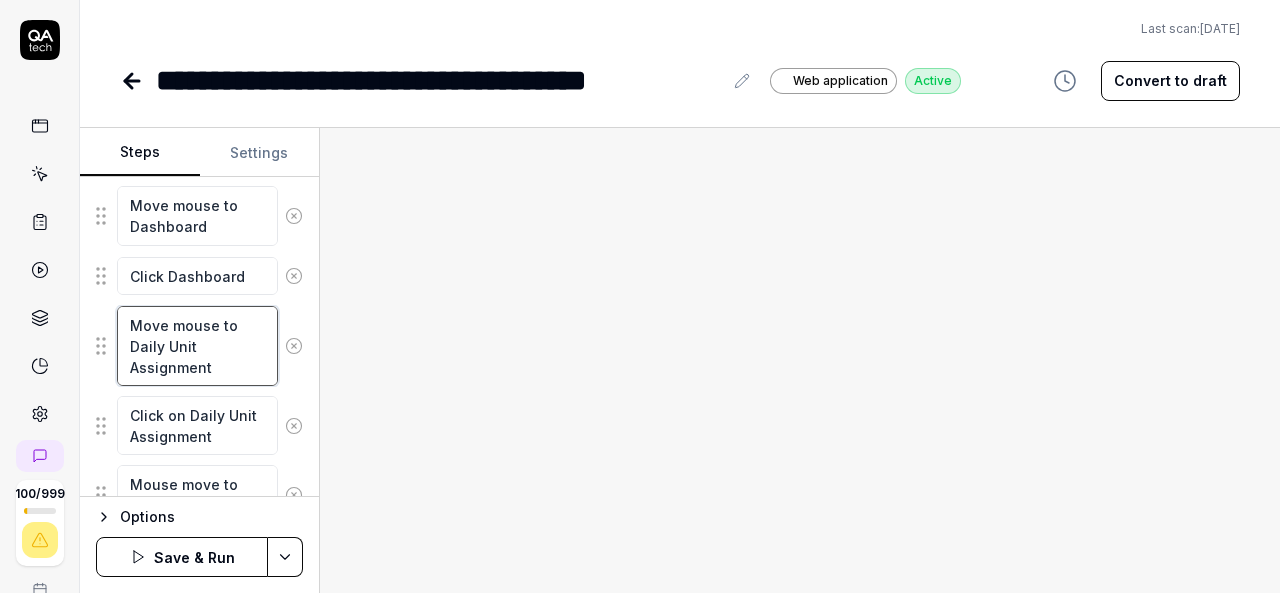 click on "Move mouse to Daily Unit Assignment" at bounding box center (197, 346) 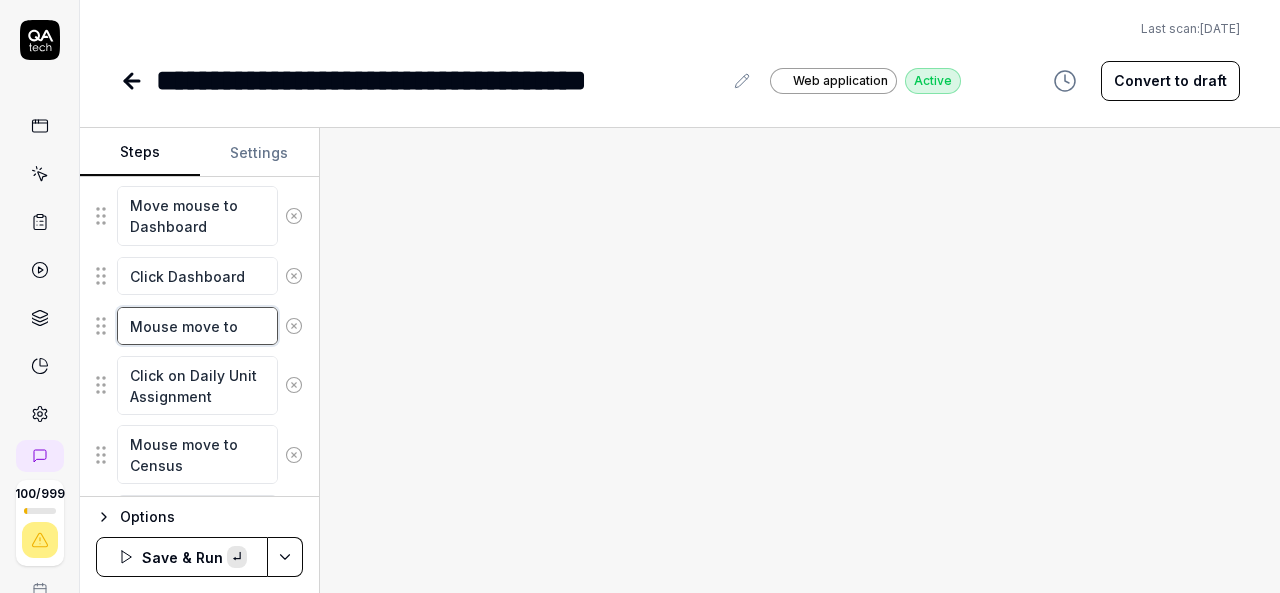paste on "Open Position Control" 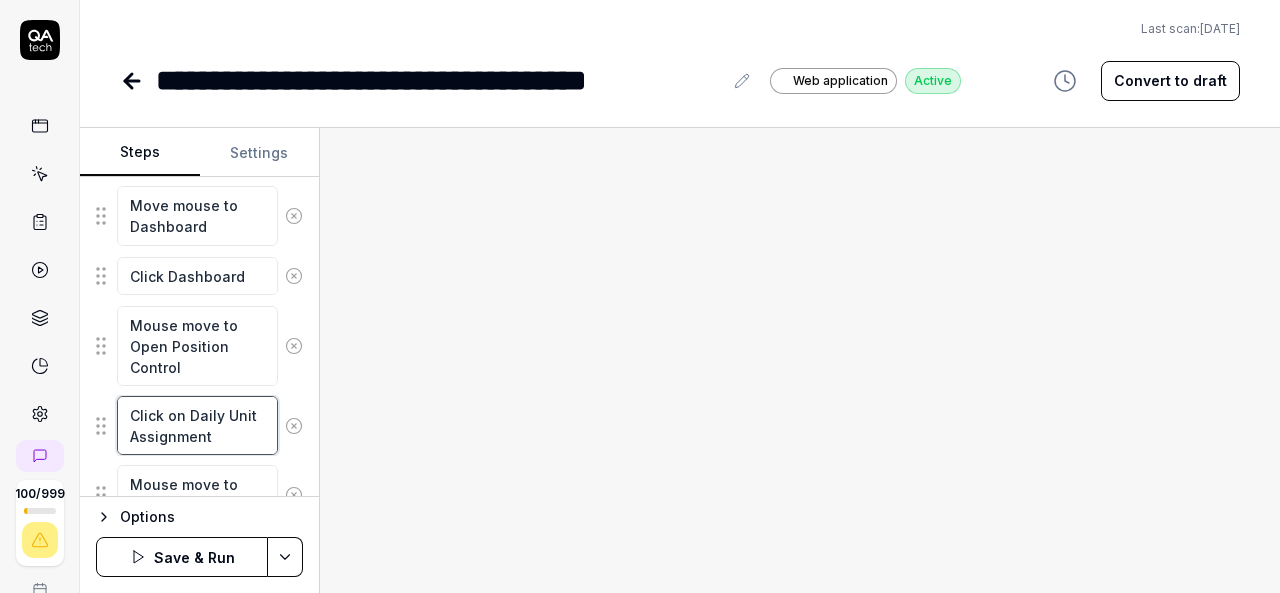 click on "Click on Daily Unit Assignment" at bounding box center [197, 425] 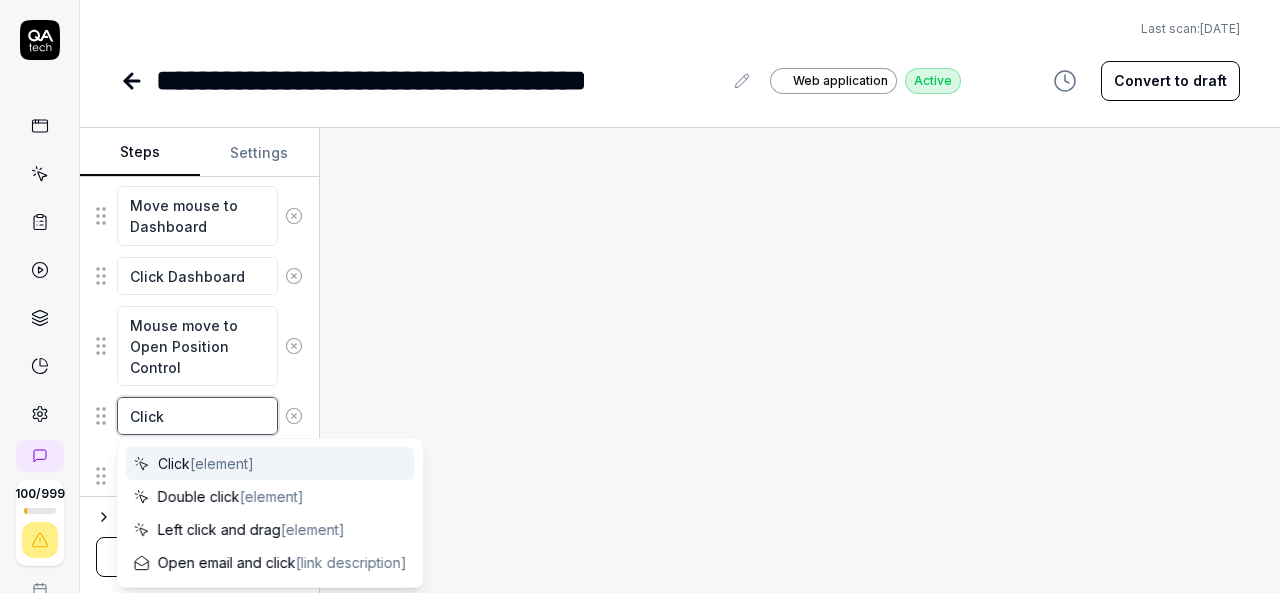 paste on "Open Position Control" 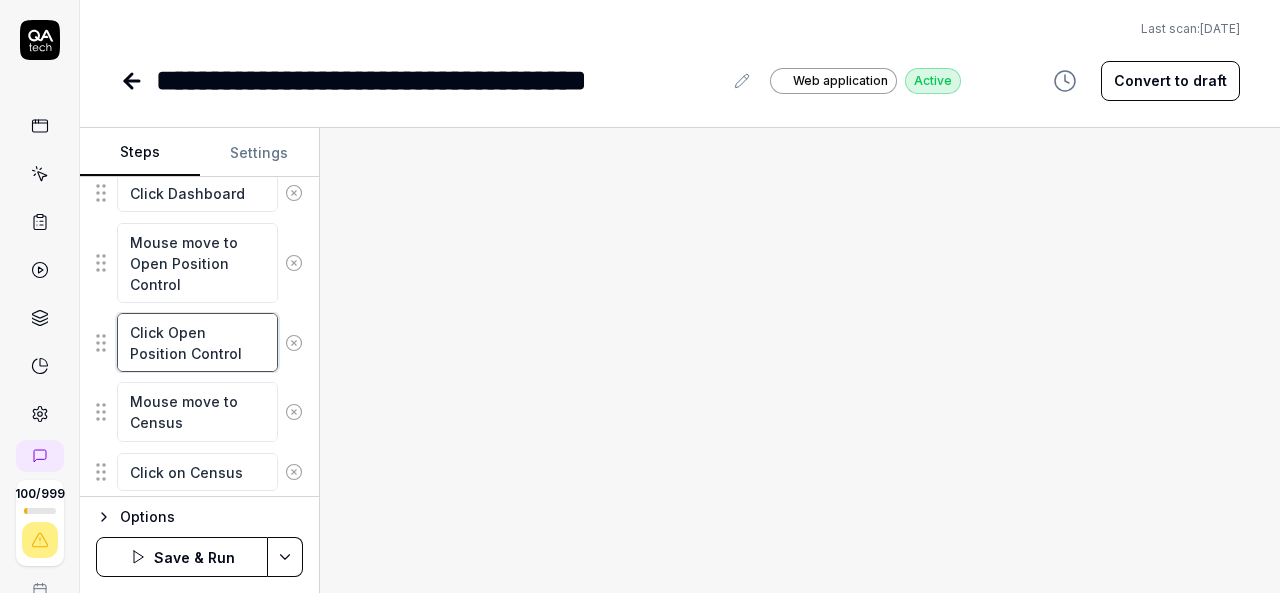 scroll, scrollTop: 740, scrollLeft: 0, axis: vertical 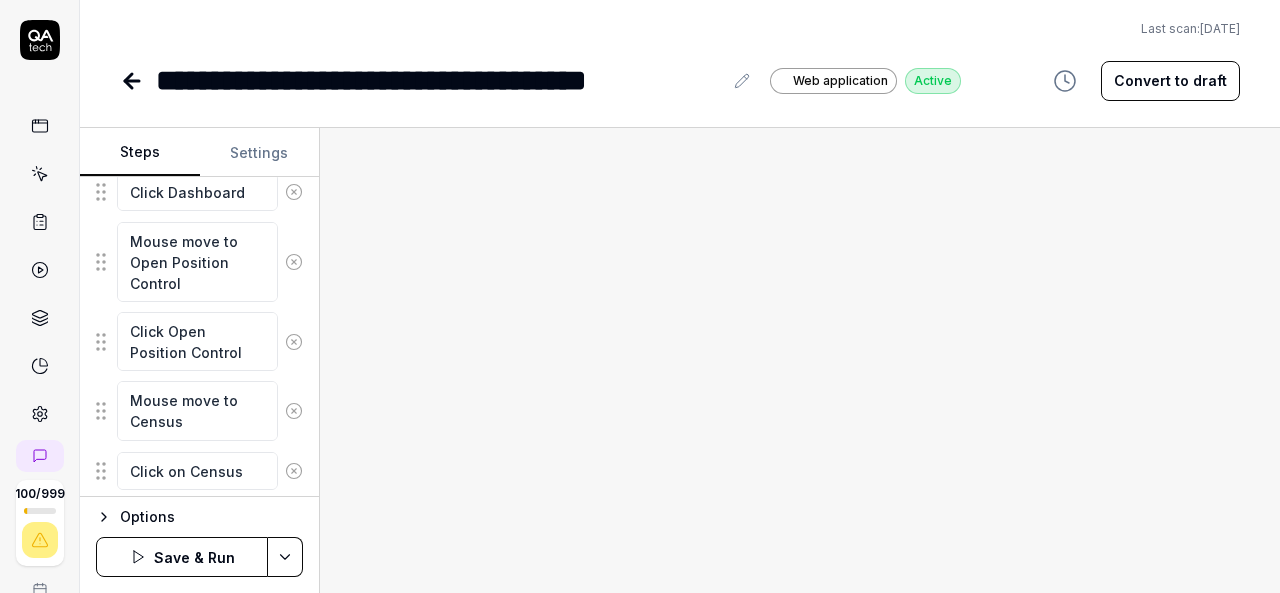 click 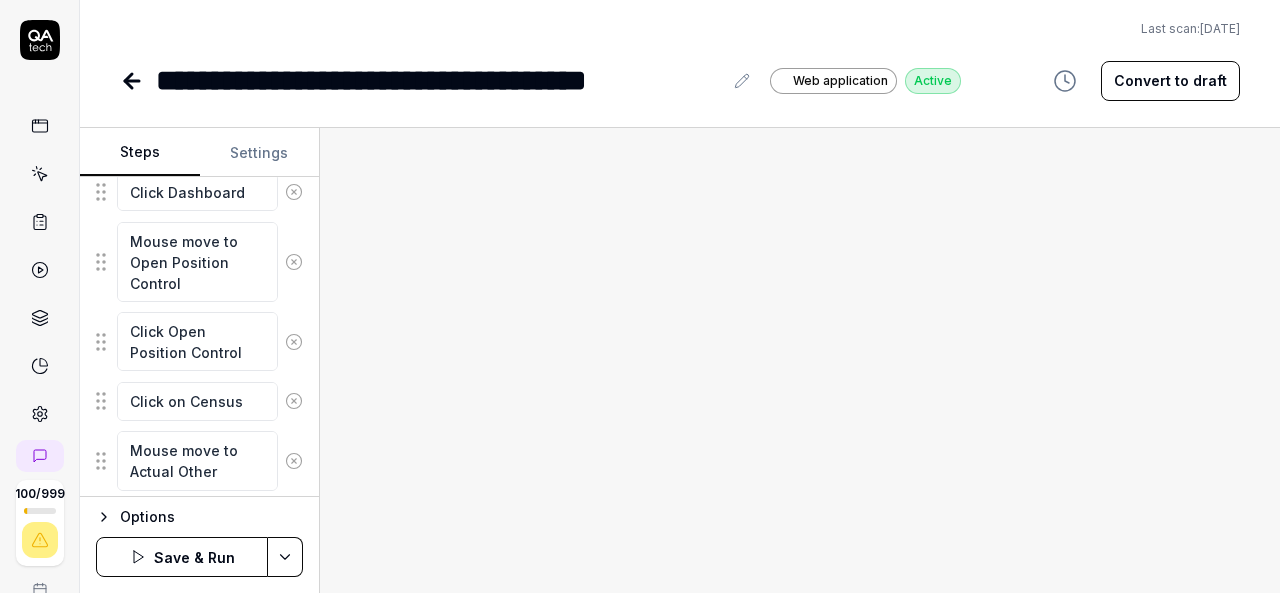 click 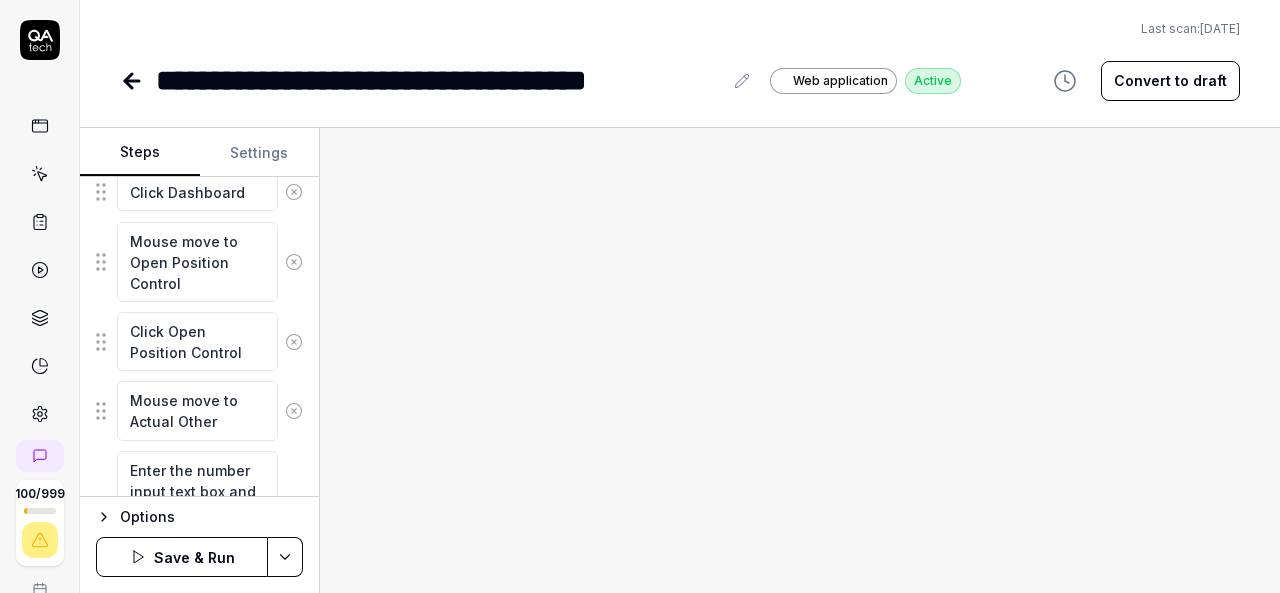 click 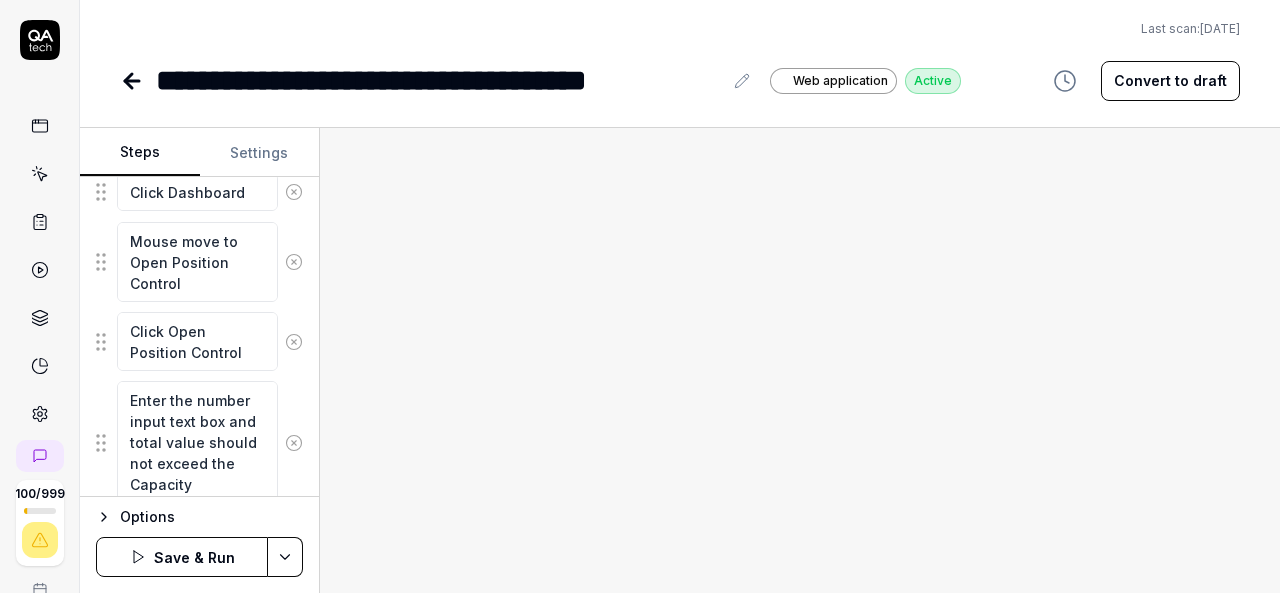 click on "Enter the number input text box and total value should not exceed the Capacity" at bounding box center [199, 442] 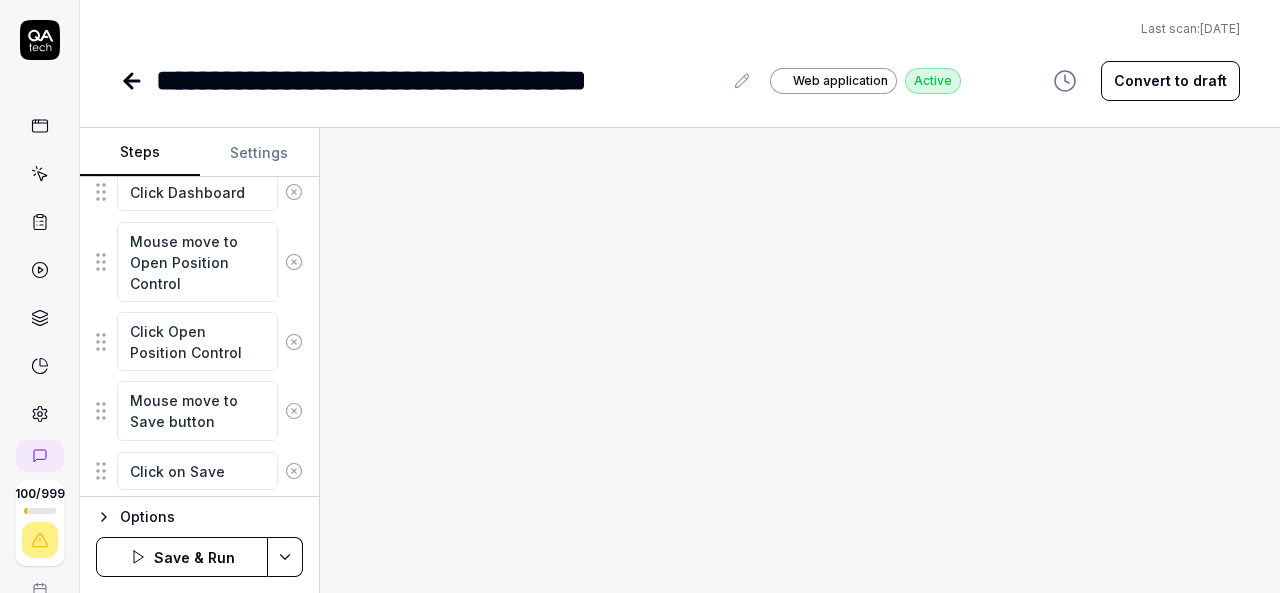 click 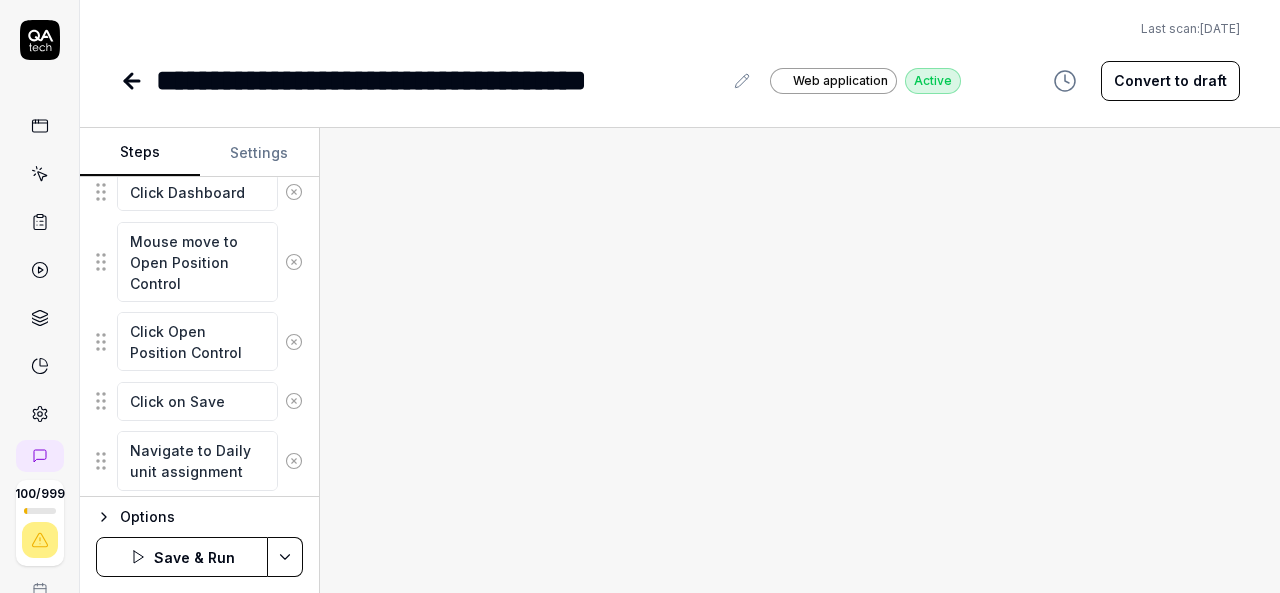 click 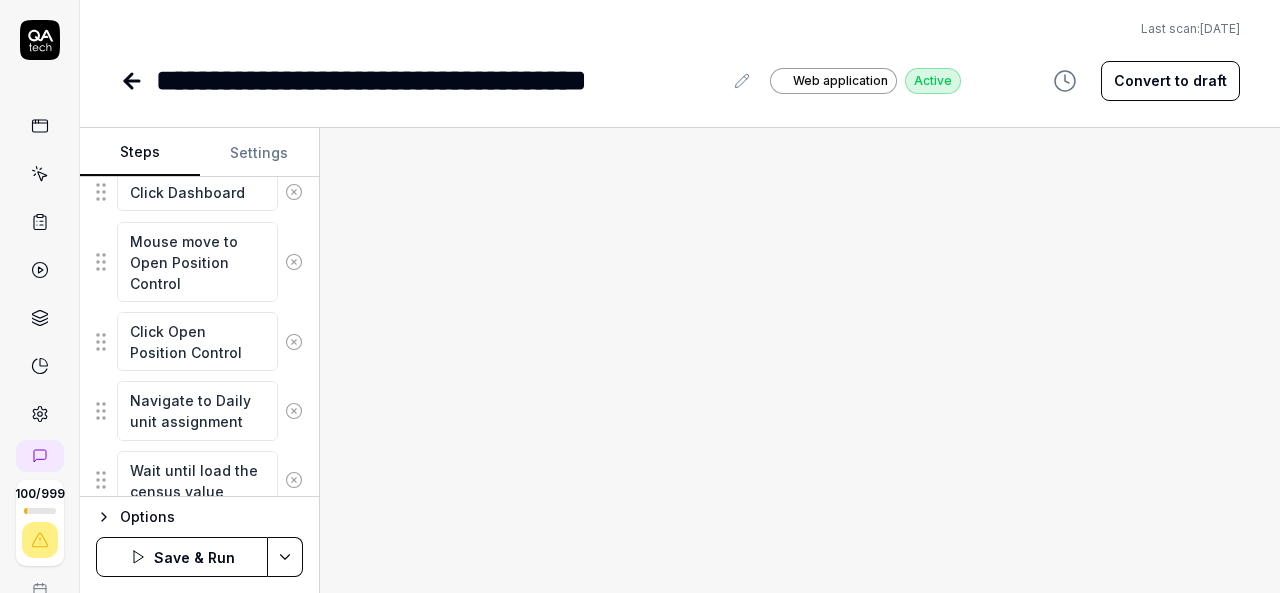 click at bounding box center (294, 411) 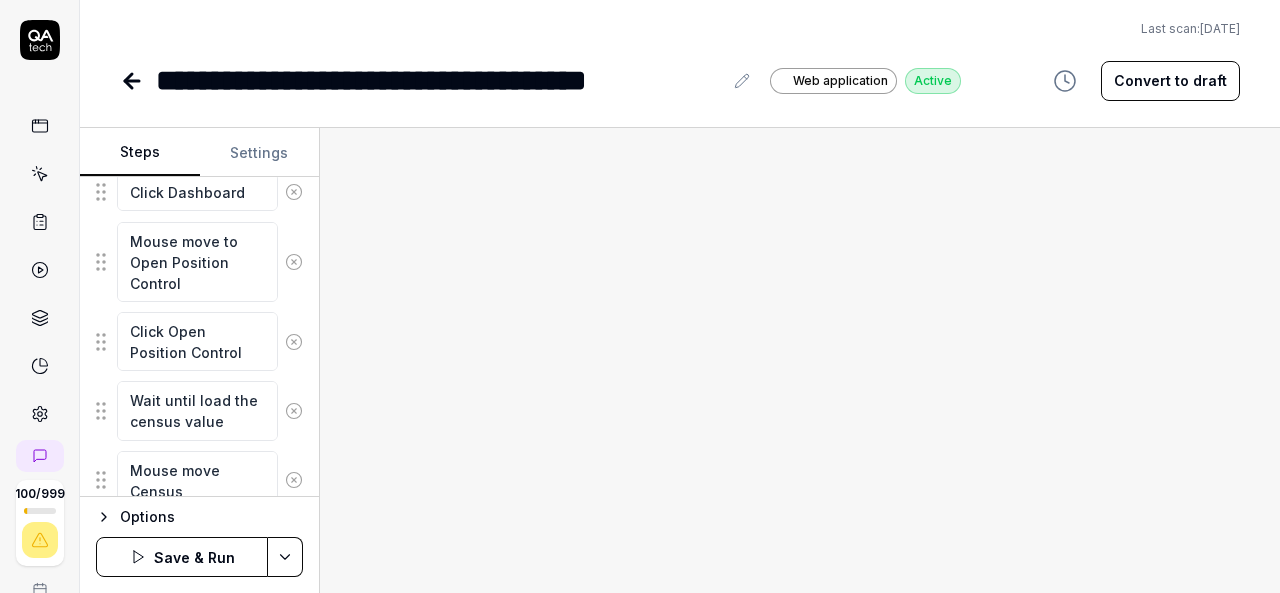 click 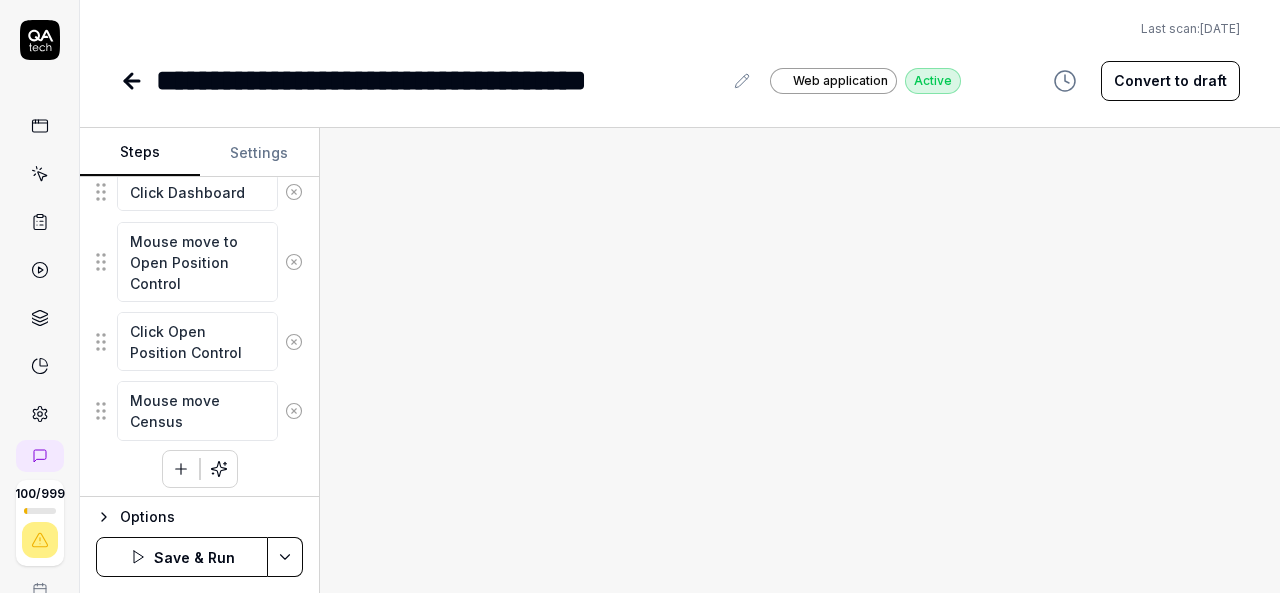 click 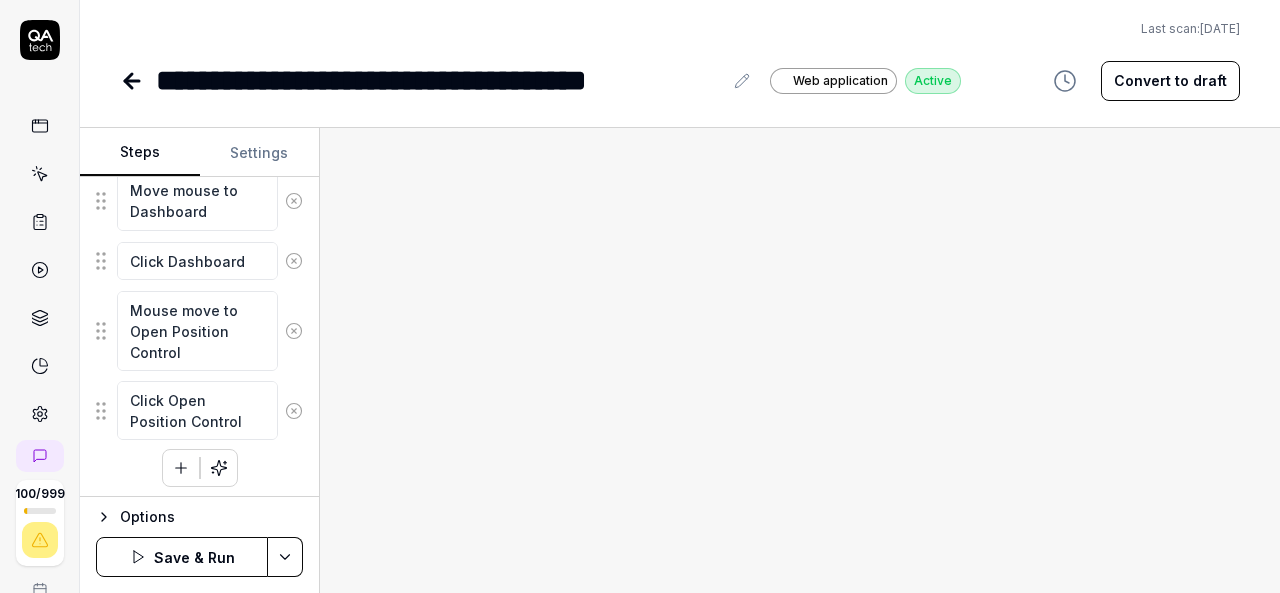 click 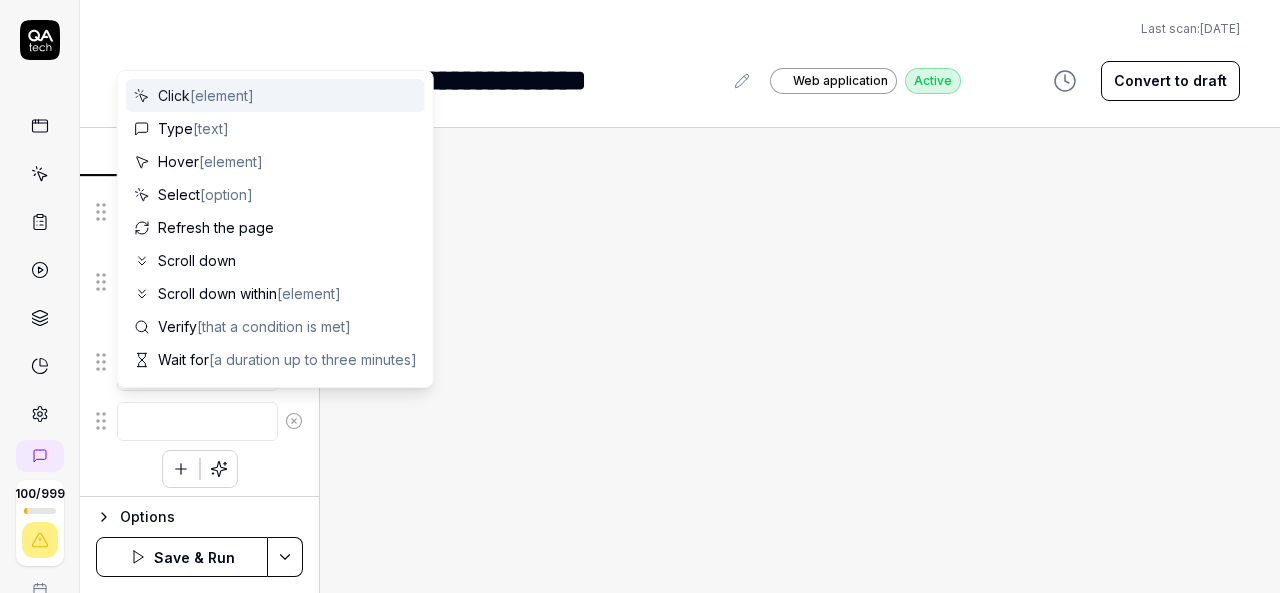 click at bounding box center [197, 421] 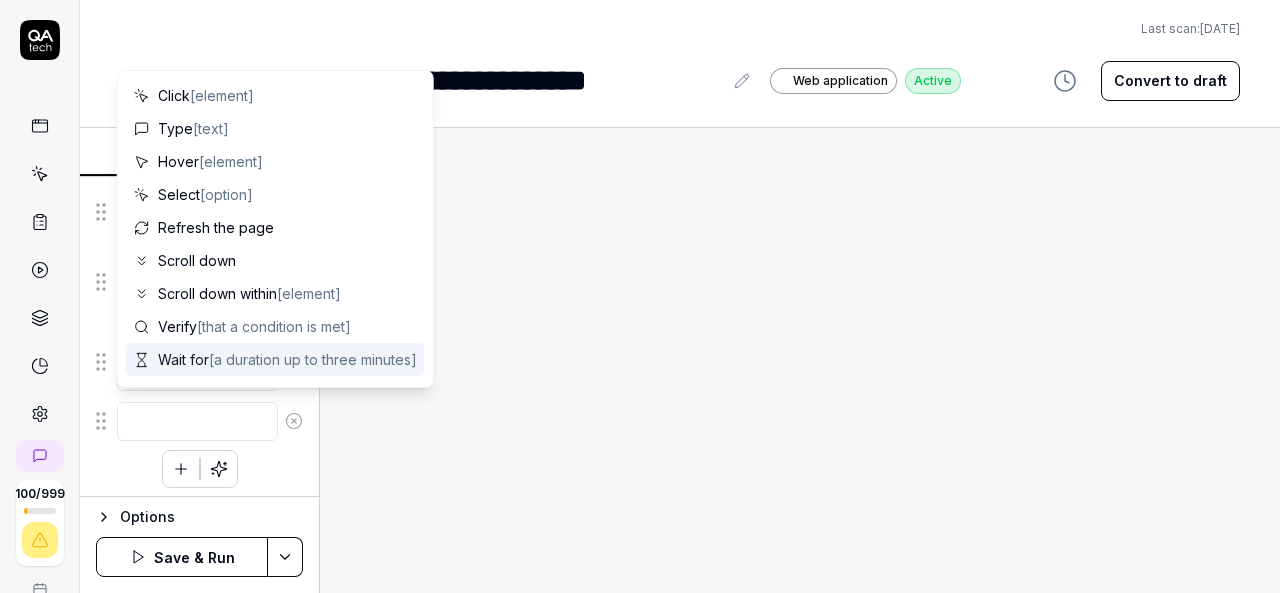 click on "Wait for  [a duration up to three minutes]" at bounding box center (287, 359) 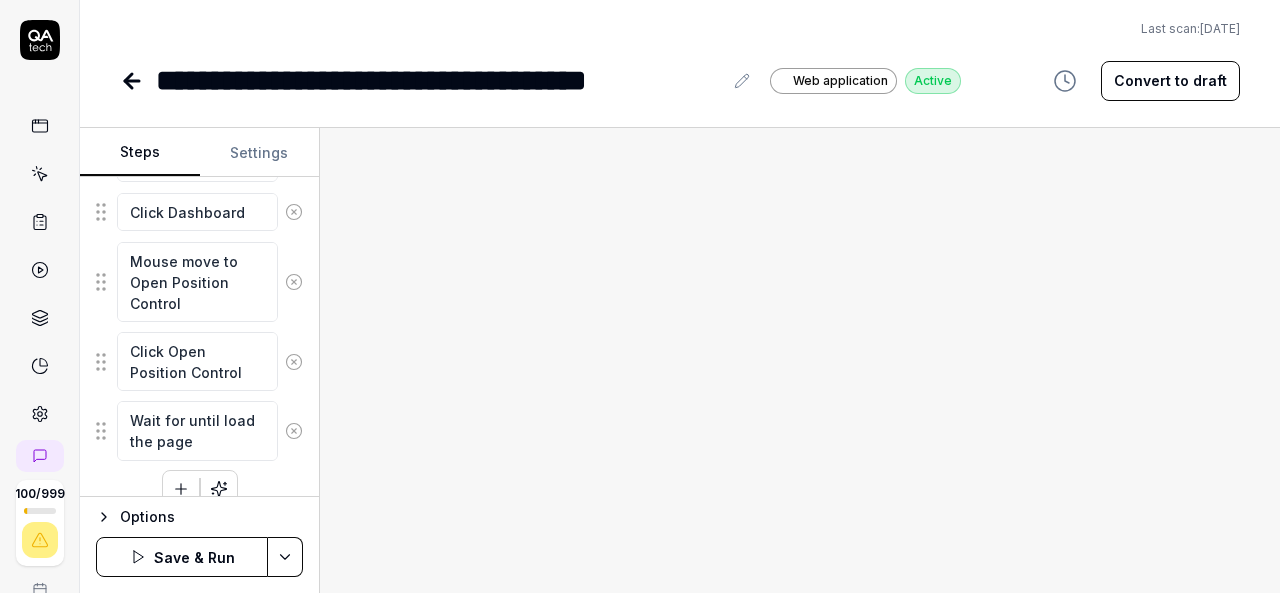 click on "Save & Run" at bounding box center [182, 557] 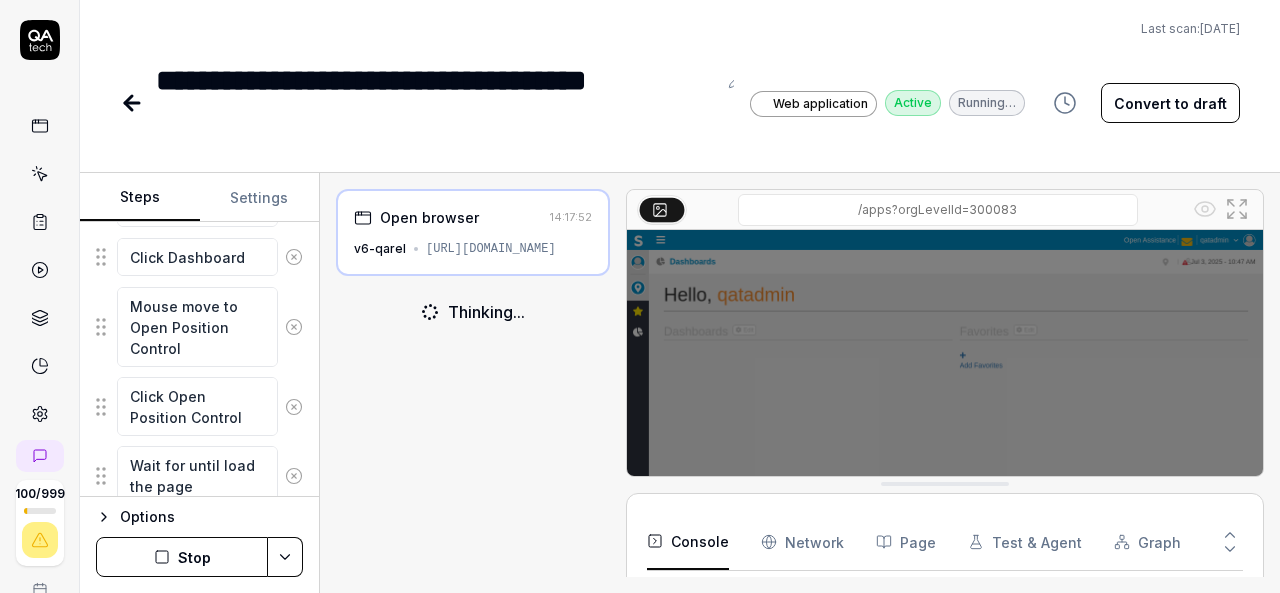 scroll, scrollTop: 106, scrollLeft: 0, axis: vertical 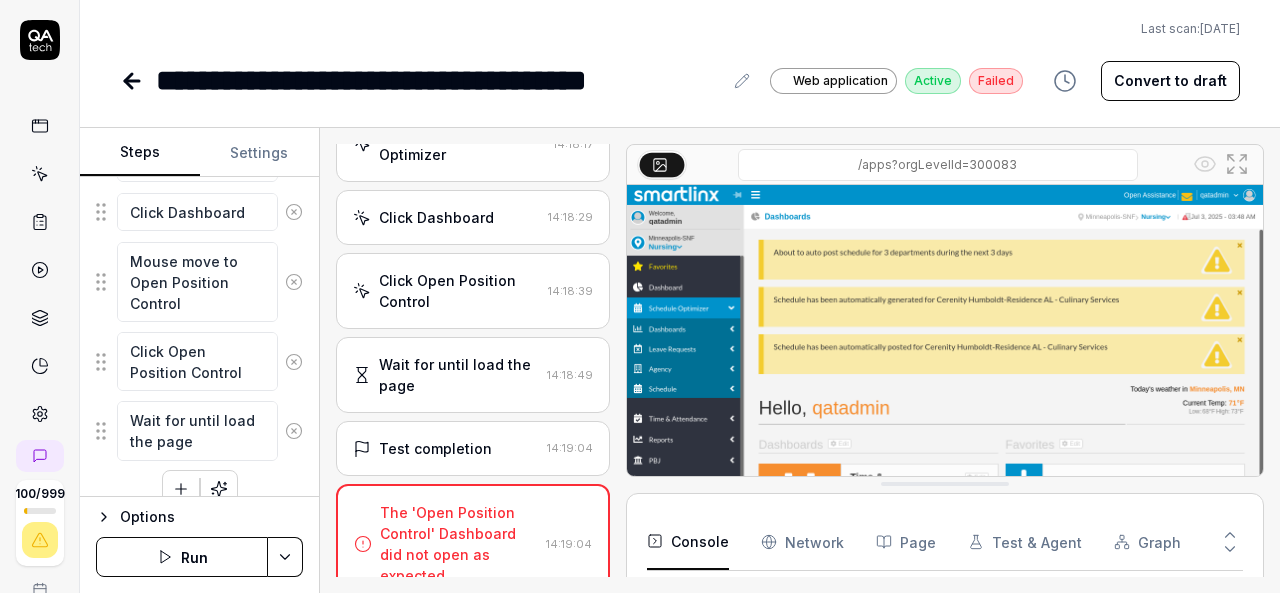 click on "Test completion 14:19:04" at bounding box center [473, 448] 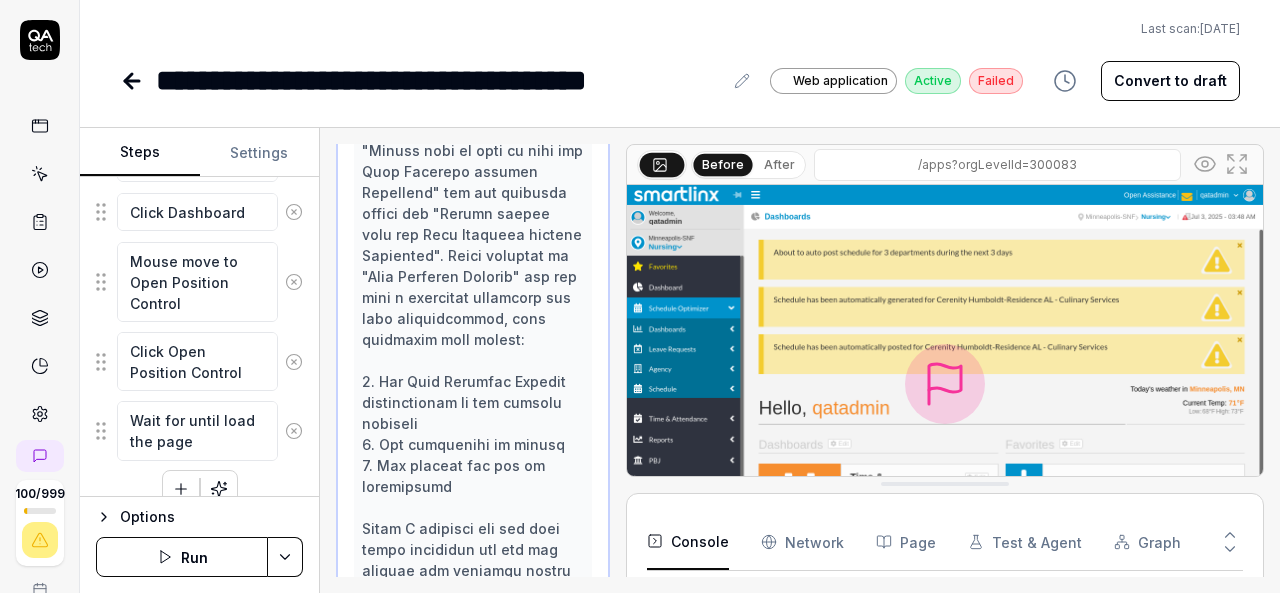 scroll, scrollTop: 994, scrollLeft: 0, axis: vertical 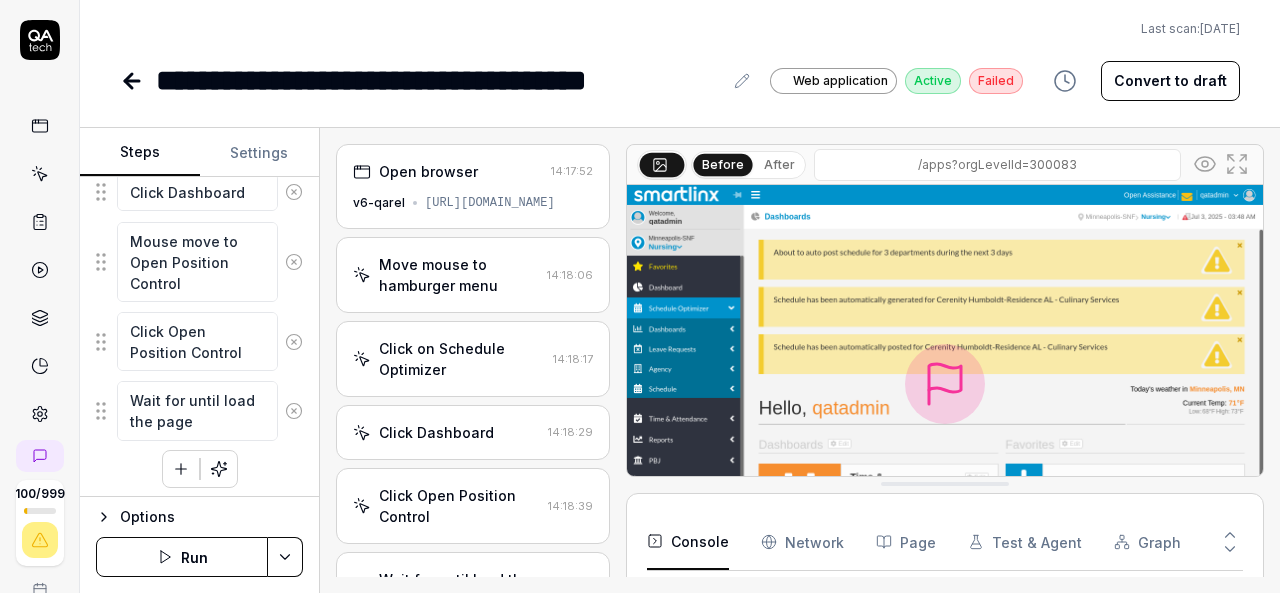 click 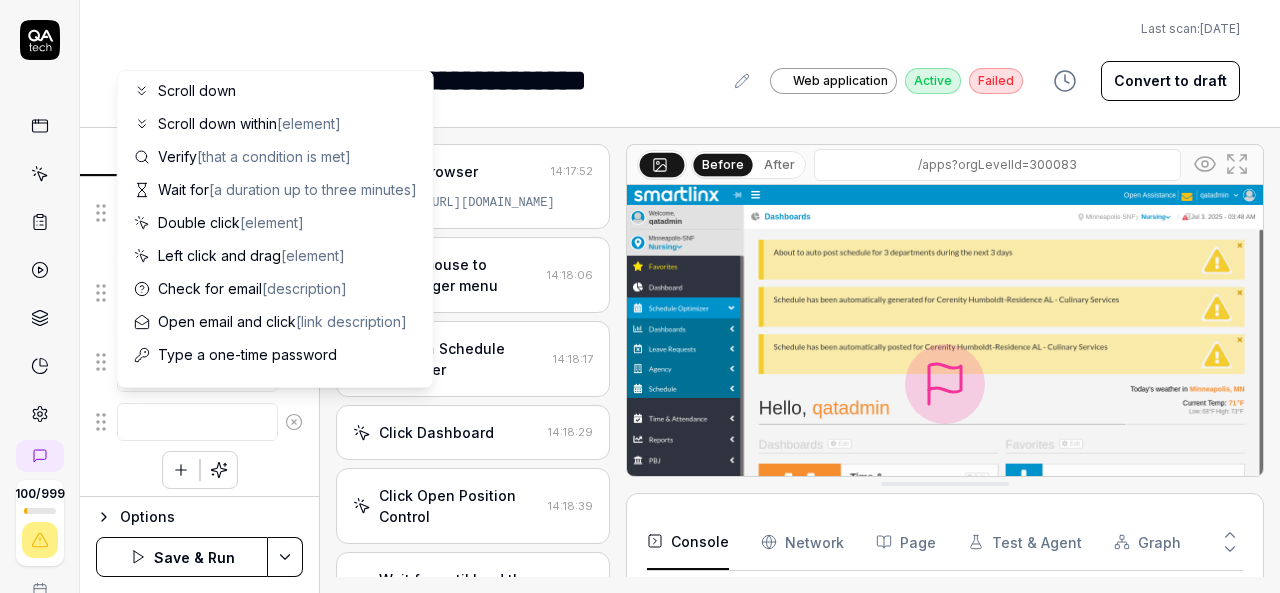 scroll, scrollTop: 195, scrollLeft: 0, axis: vertical 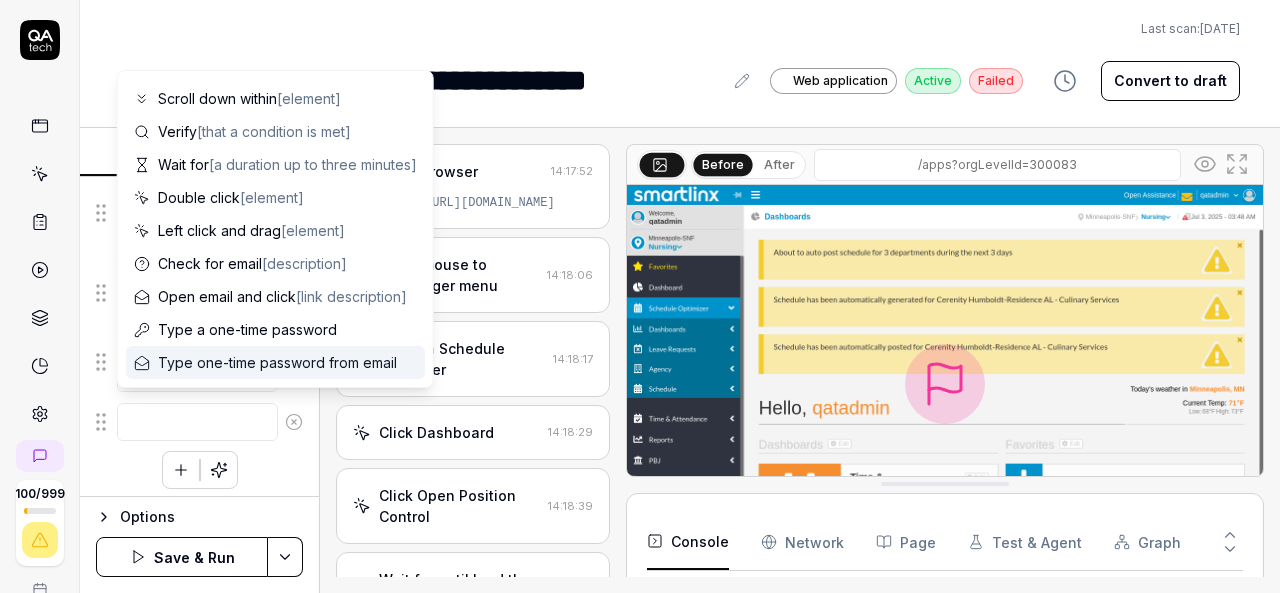 click at bounding box center (197, 422) 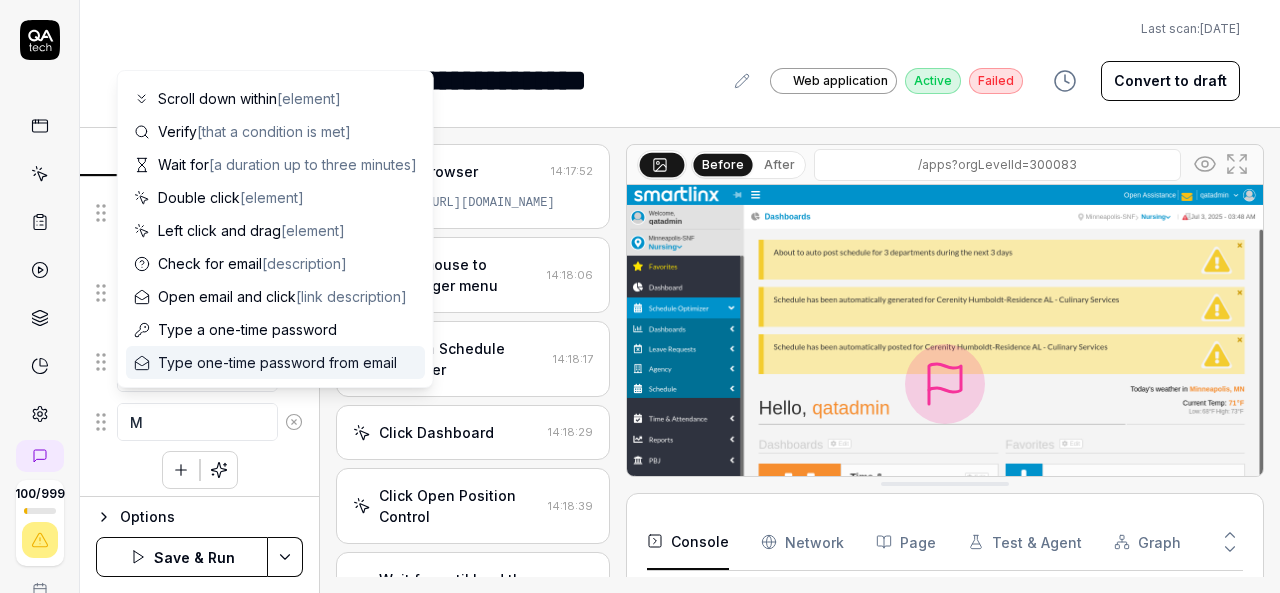 scroll, scrollTop: 63, scrollLeft: 0, axis: vertical 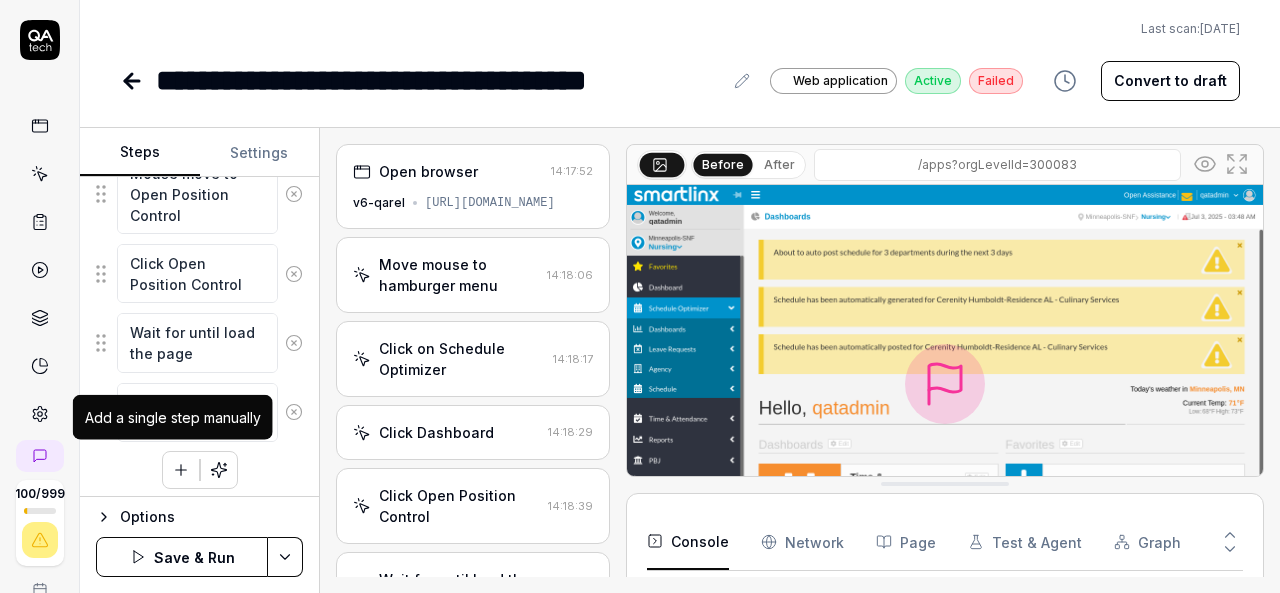 click 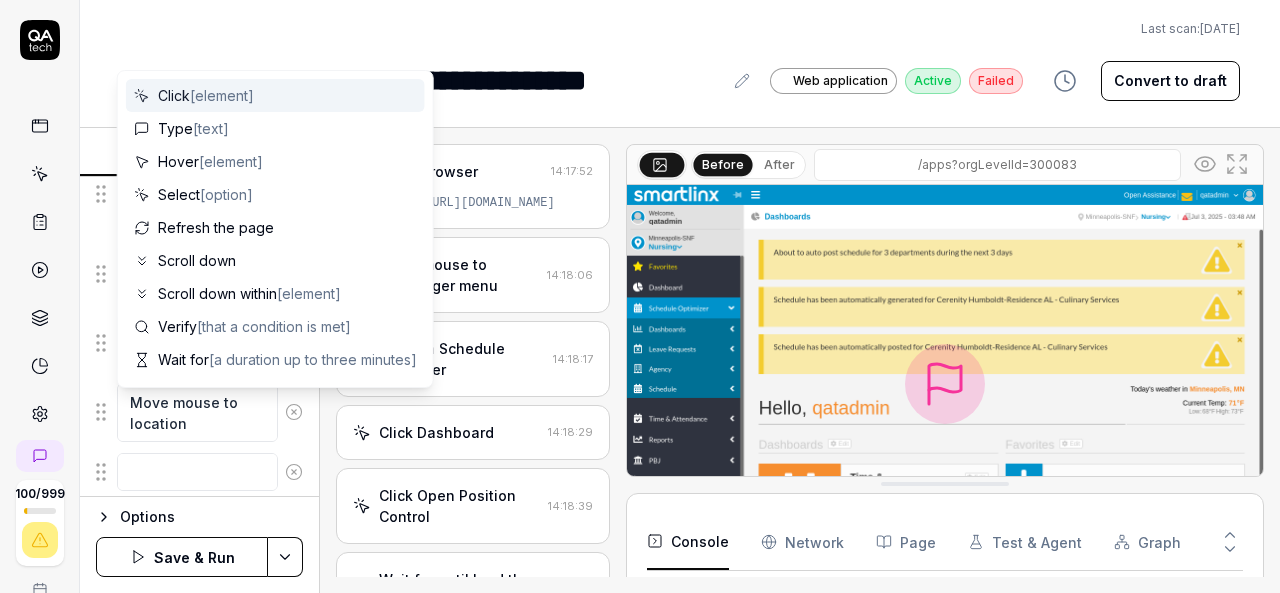scroll, scrollTop: 858, scrollLeft: 0, axis: vertical 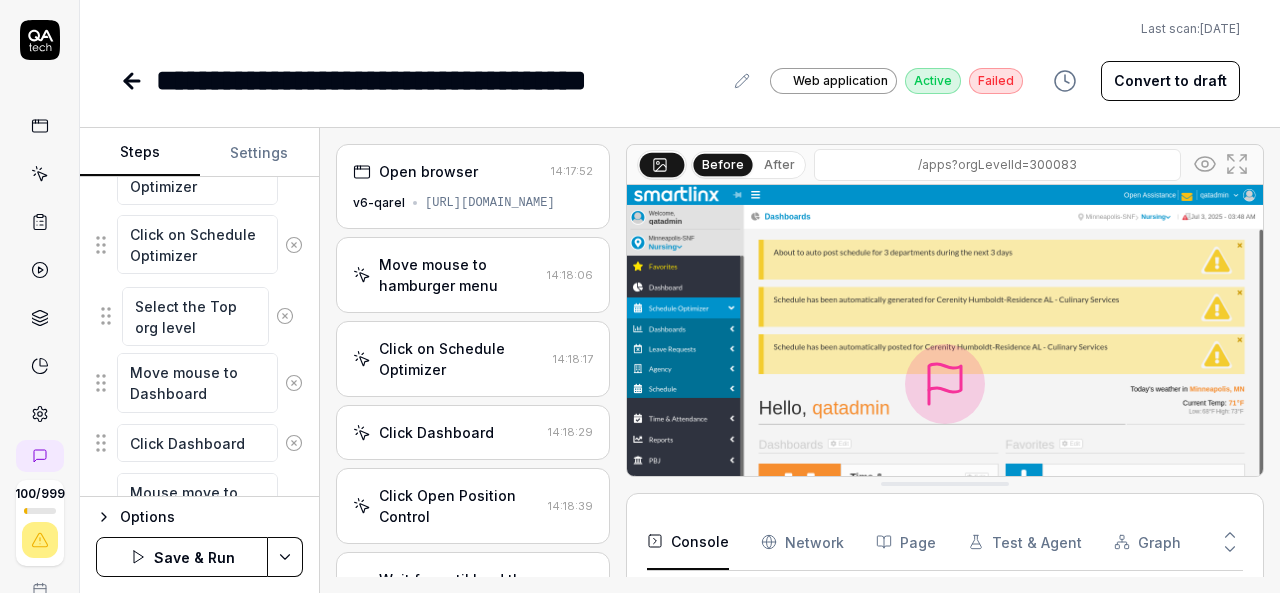 drag, startPoint x: 102, startPoint y: 430, endPoint x: 106, endPoint y: 322, distance: 108.07405 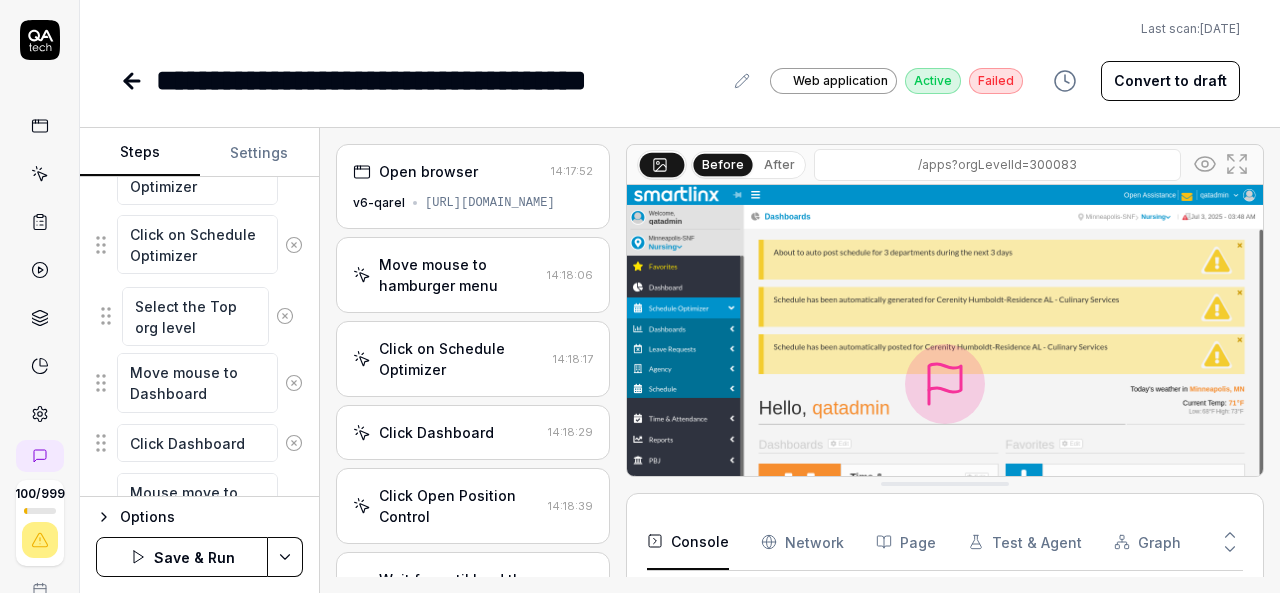 click on "Move mouse to hamburger menu Click the  hamburger-container slx-navigation-menu-ignore Move mouse to Schedule Optimizer Click on Schedule Optimizer Move mouse to Dashboard Click Dashboard Mouse move to Open Position Control Click Open Position Control Wait for until load the page Move mouse to location Select the Top org level Select the Top org level
To pick up a draggable item, press the space bar.
While dragging, use the arrow keys to move the item.
Press space again to drop the item in its new position, or press escape to cancel.
Draggable item 89da38a7-868e-478e-9810-e6fe9cb2a1ce was moved over droppable area 93b5dc1f-e5f2-48d4-b1ed-ce9f12ab3942." at bounding box center [199, 342] 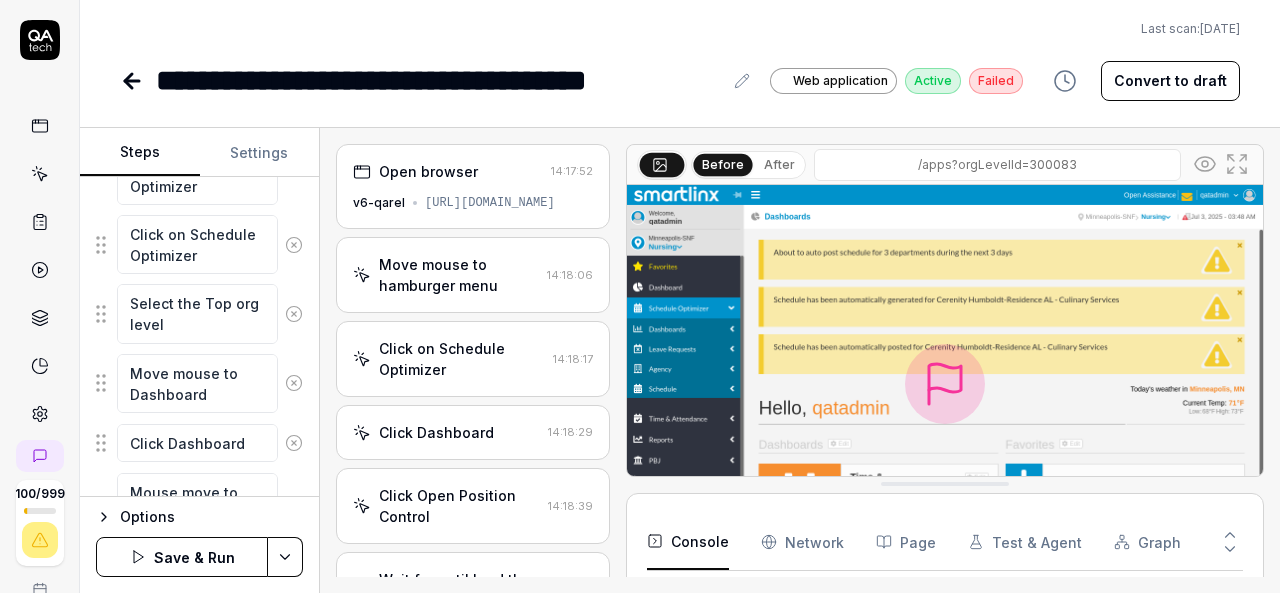 click on "Save & Run" at bounding box center [182, 557] 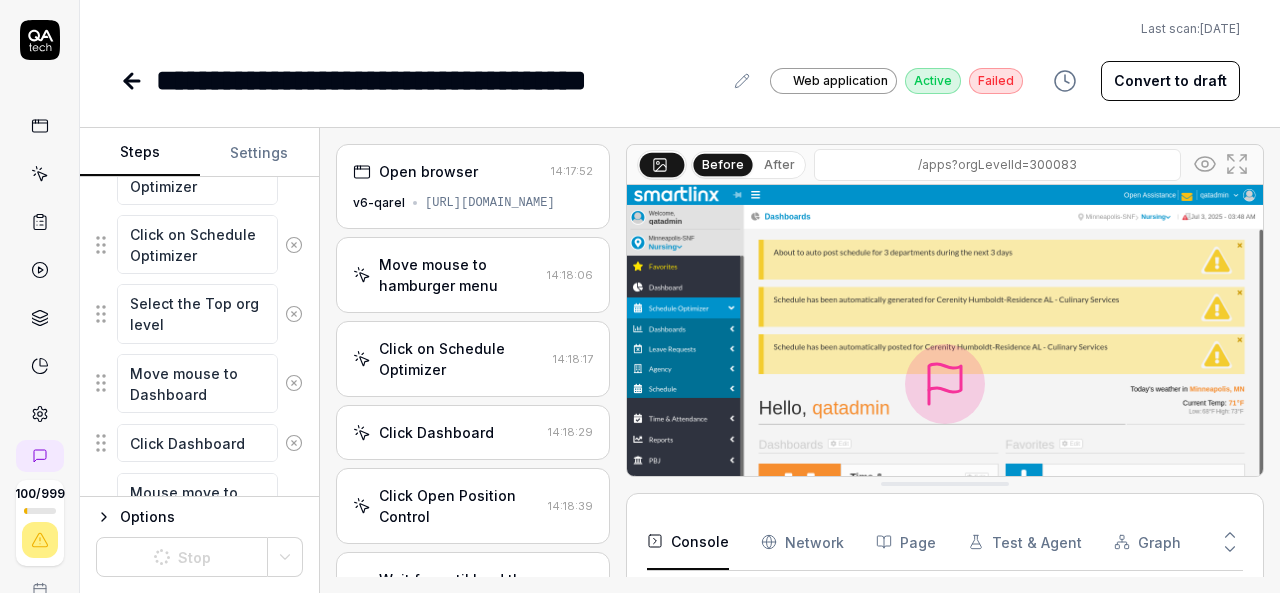 click 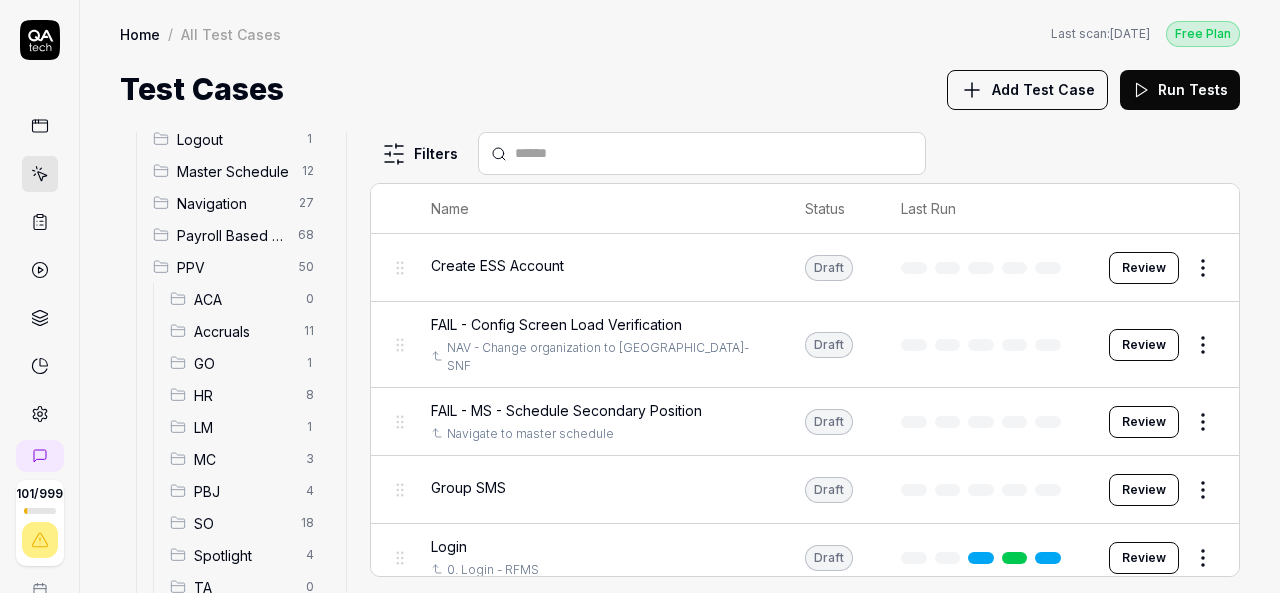 scroll, scrollTop: 224, scrollLeft: 0, axis: vertical 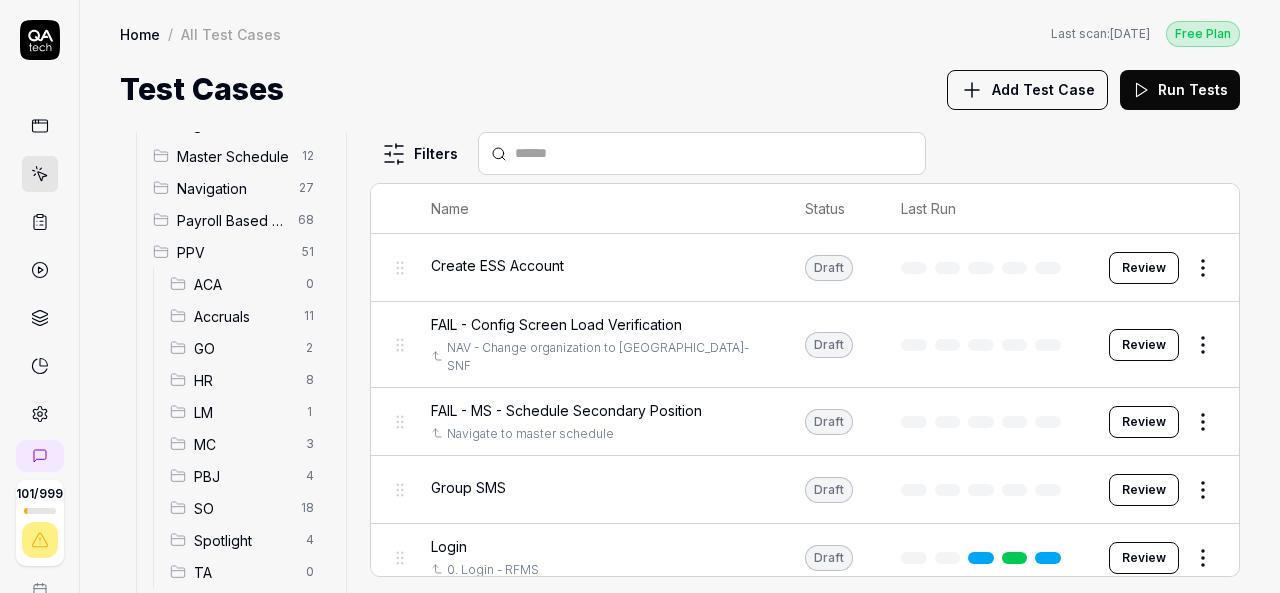 click on "SO" at bounding box center (241, 508) 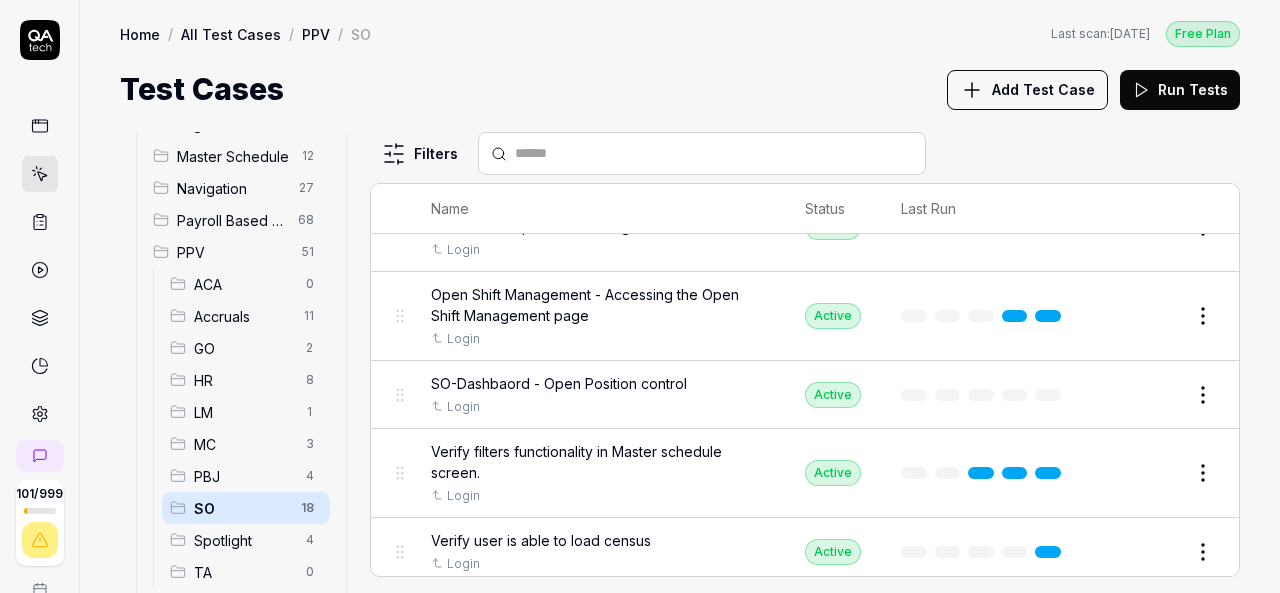 scroll, scrollTop: 334, scrollLeft: 0, axis: vertical 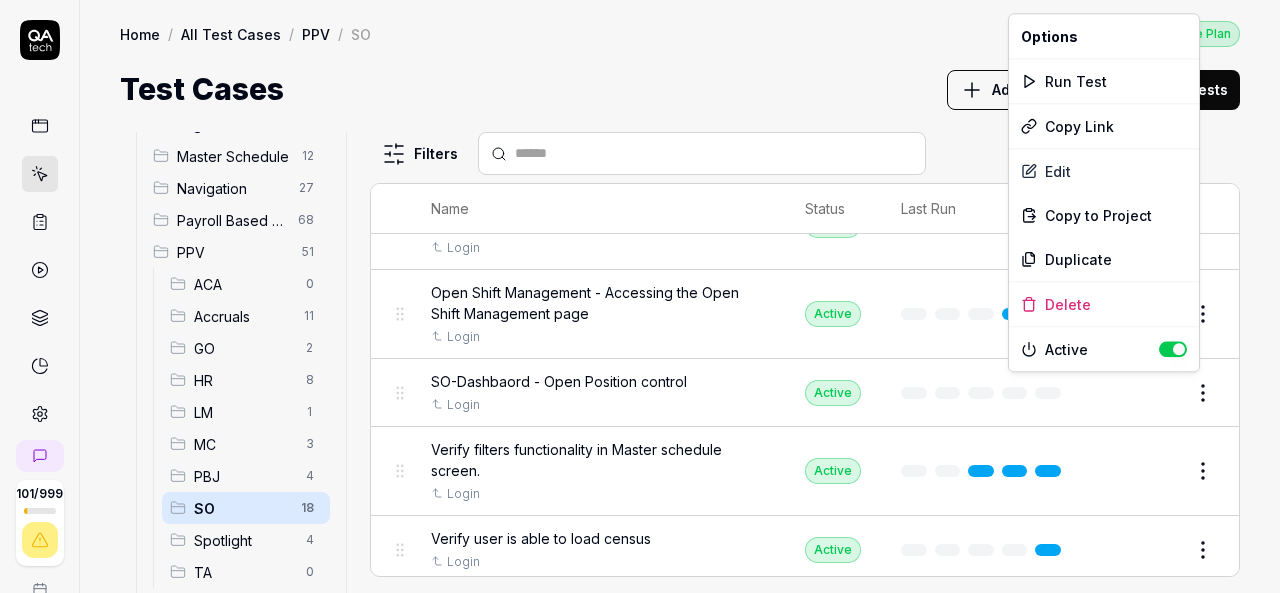 click on "101  /  999 k S Home / All Test Cases / PPV / SO Free Plan Home / All Test Cases / PPV / SO Last scan:  [DATE] Free Plan Test Cases Add Test Case Run Tests All Test Cases 504 Communication 46 Dashboard Management 13 Employee Management 42 Help and Support 19 Login 7 Logout 1 Master Schedule 12 Navigation 27 Payroll Based Journal 68 PPV 51 ACA 0 Accruals 11 GO 2 HR 8 LM 1 MC 3 PBJ 4 SO 18 Spotlight 4 TA 0 Reporting 6 Schedule Optimizer 7 Screen Loads 7 TestPPV 0 Time & Attendance 192 User Profile 1 Filters Name Status Last Run PPV SO Daily unit Assignment - Census Login Active Edit Daily unit Assignment -Add Open shift (Shift on Fly)from Daily unit assigment Login Active Edit Daily unit Assignment -Assign the employee to shift Login Draft Review Ensure the user can successfully post the schedule in Open Shift Management. Login Active Edit Open Shift Management - Accessing the Open Shift Management page Login Active Edit SO-Dashbaord - Open Position control Login Active Edit Login Active Edit Login Active" at bounding box center [640, 296] 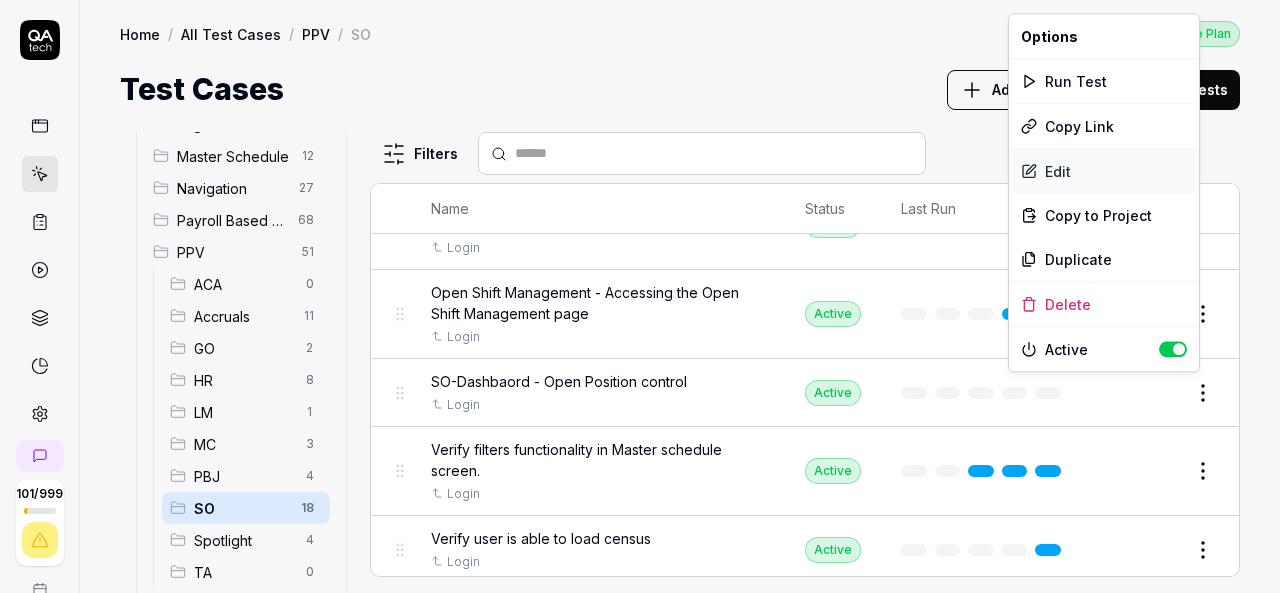 click on "Edit" at bounding box center [1104, 171] 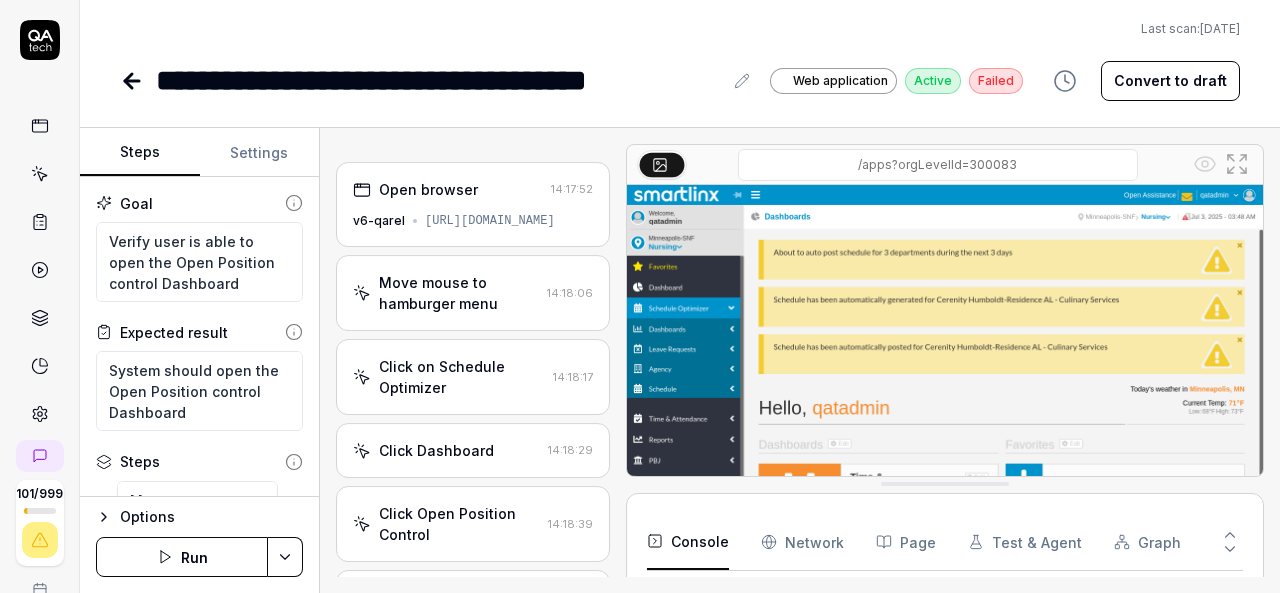 scroll, scrollTop: 234, scrollLeft: 0, axis: vertical 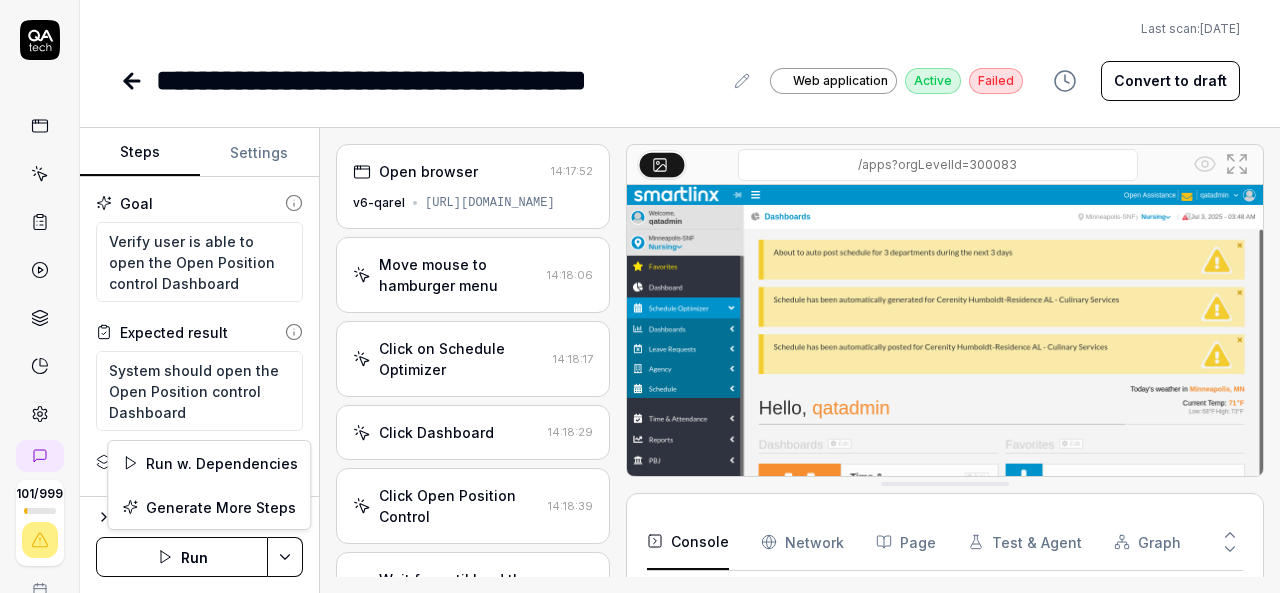 click on "**********" at bounding box center [640, 296] 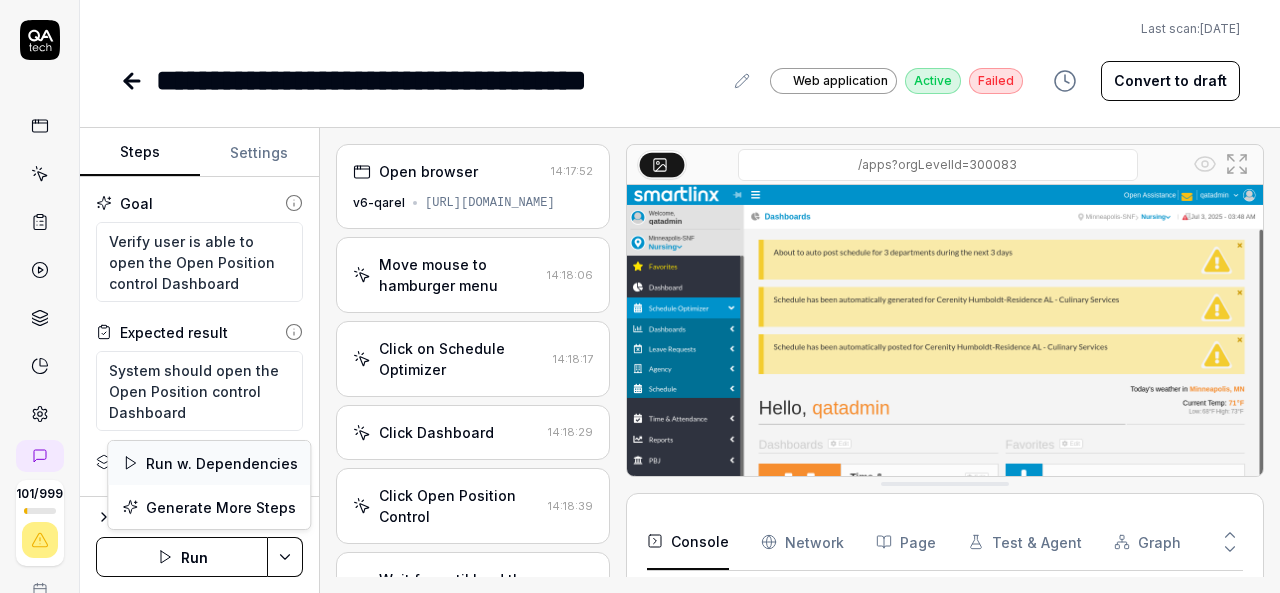 click on "Run w. Dependencies" at bounding box center [209, 463] 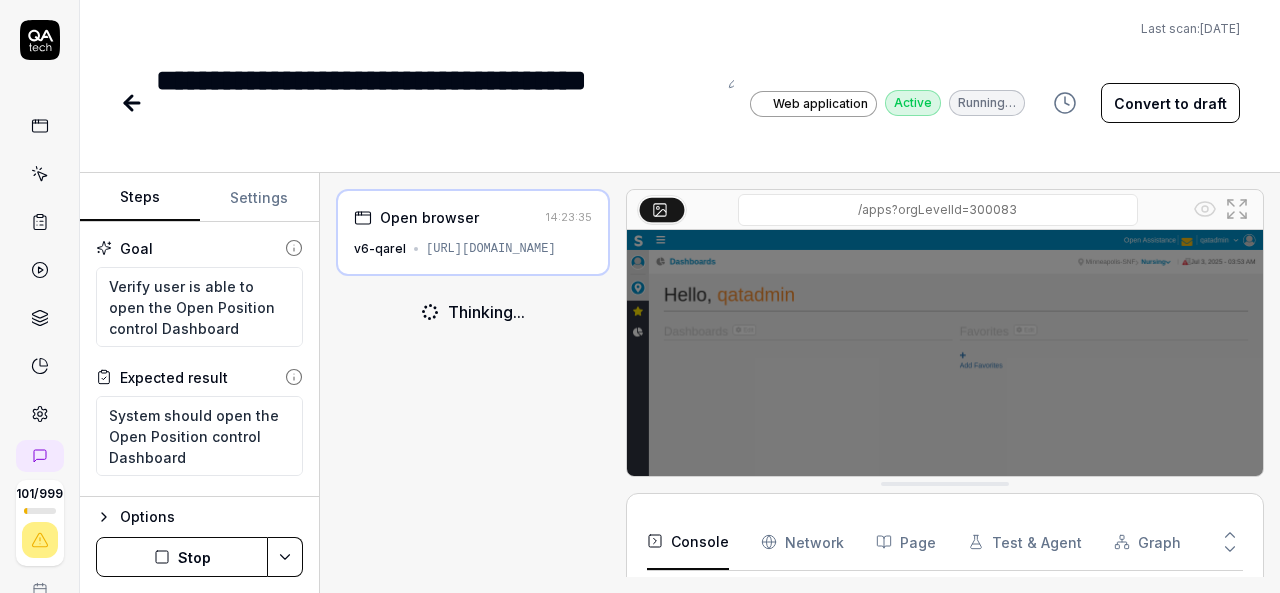 scroll, scrollTop: 106, scrollLeft: 0, axis: vertical 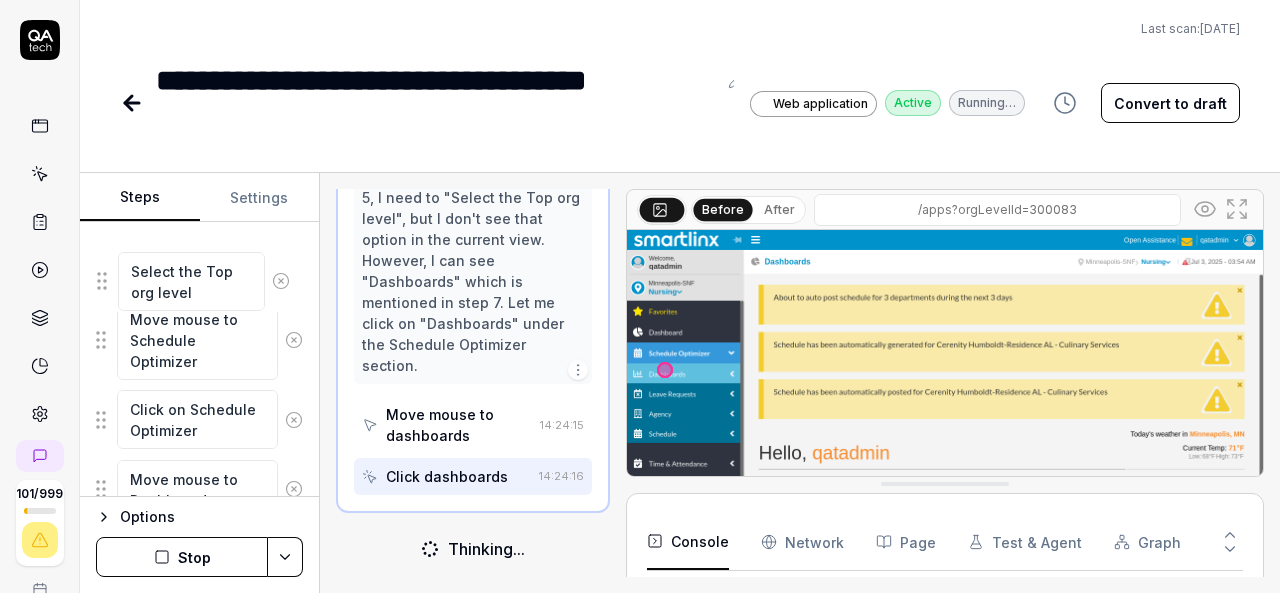 drag, startPoint x: 104, startPoint y: 418, endPoint x: 104, endPoint y: 283, distance: 135 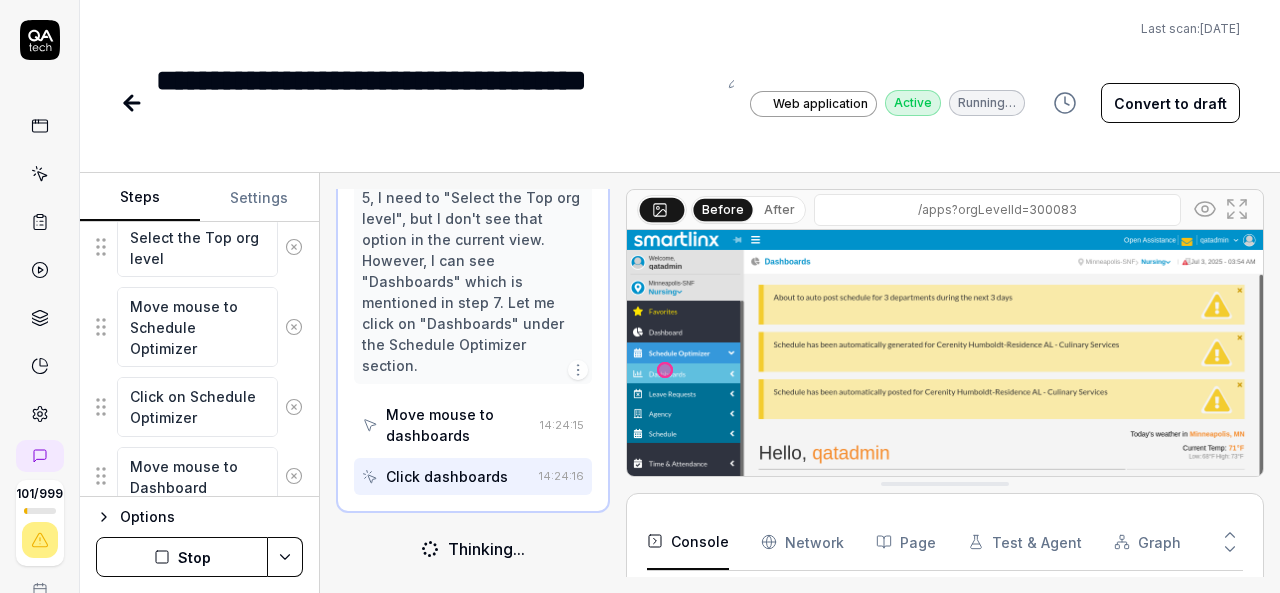scroll, scrollTop: 512, scrollLeft: 0, axis: vertical 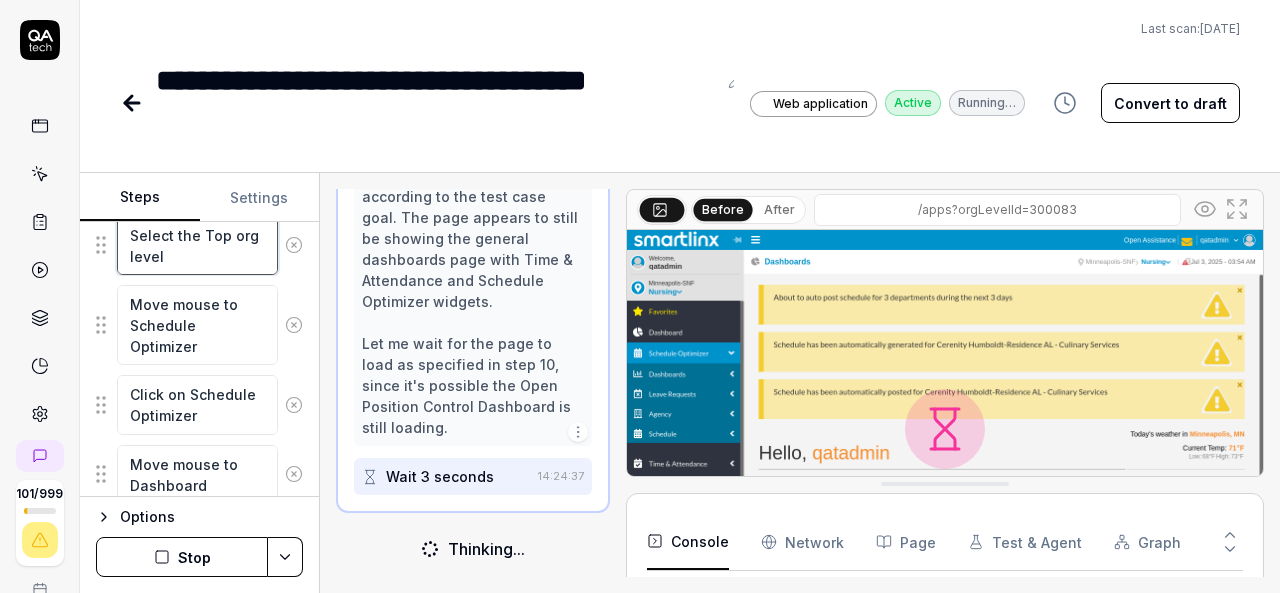 click on "Select the Top org level" at bounding box center (197, 245) 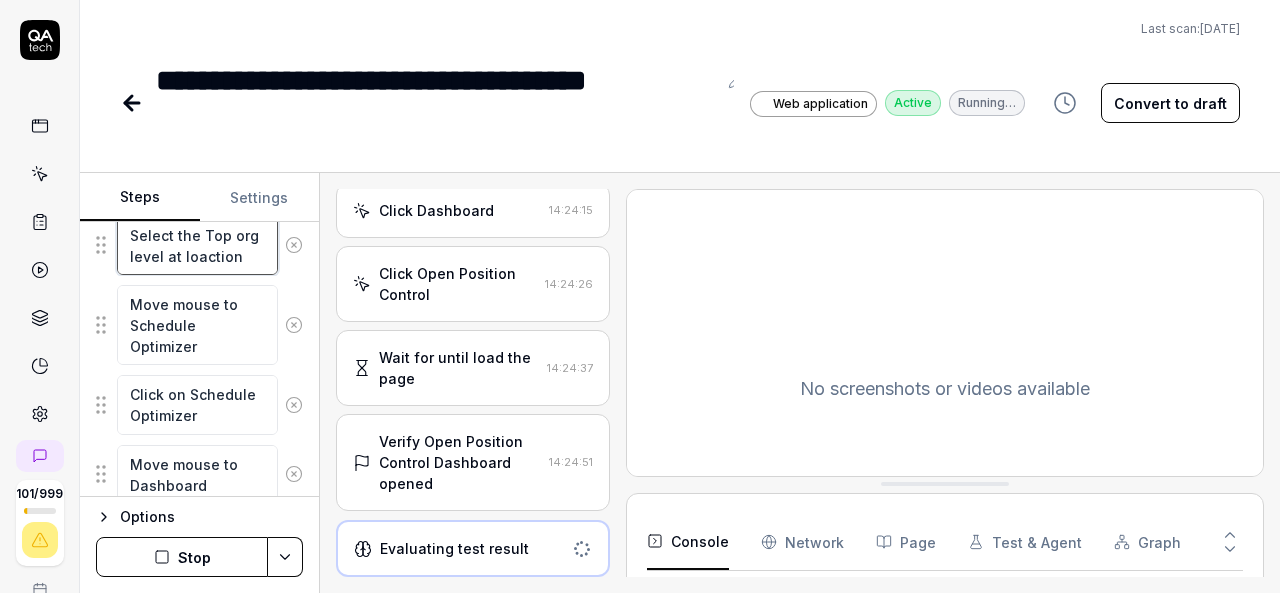 scroll, scrollTop: 278, scrollLeft: 0, axis: vertical 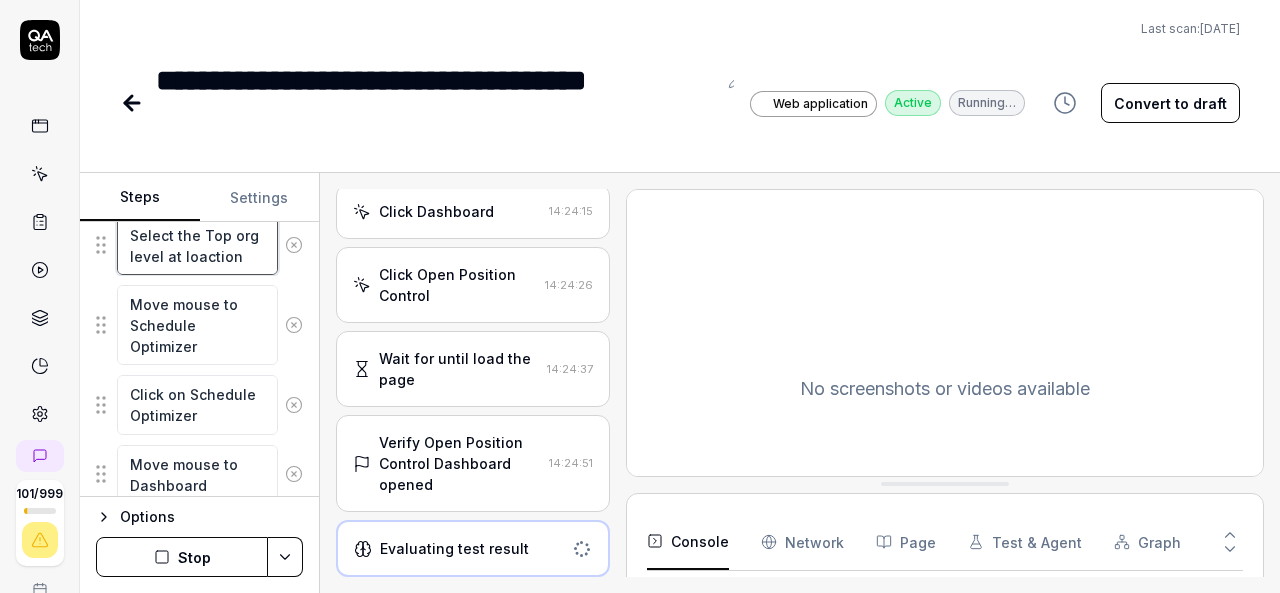 click on "Select the Top org level at loaction" at bounding box center [197, 245] 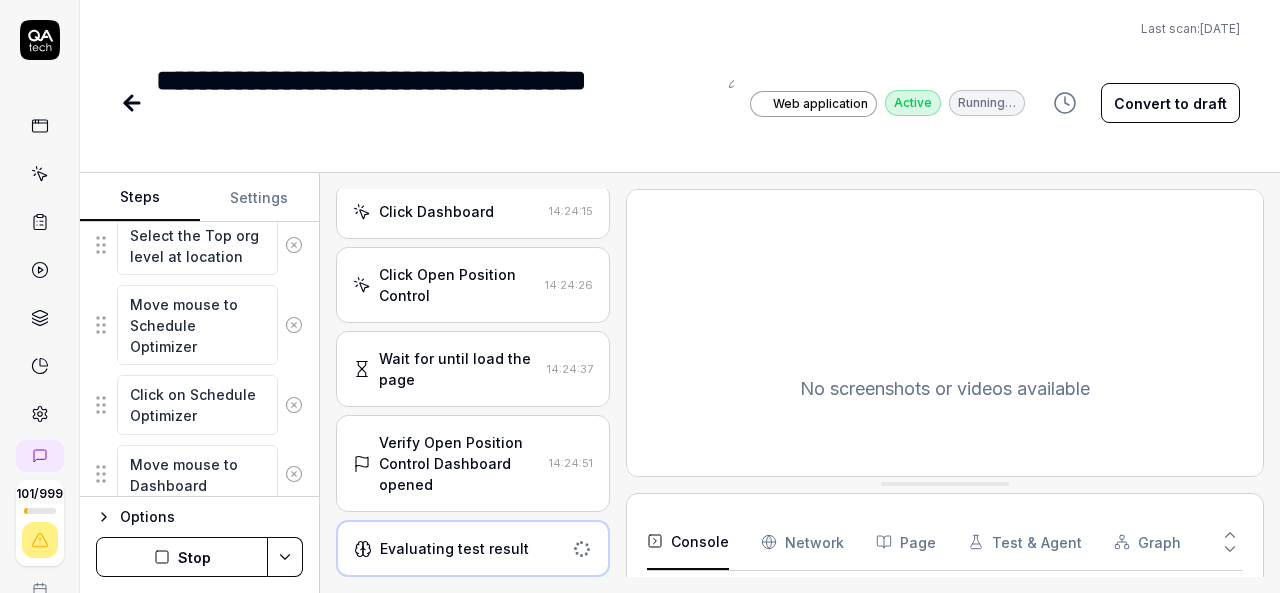 click on "Convert to draft" at bounding box center [1170, 103] 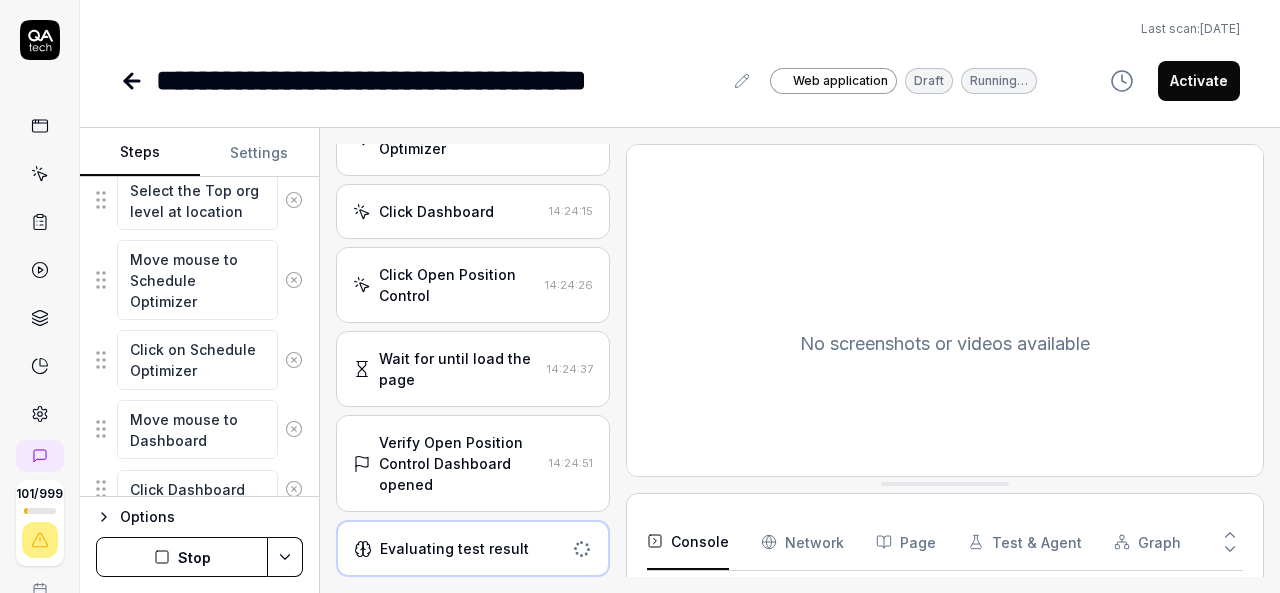 scroll, scrollTop: 280, scrollLeft: 0, axis: vertical 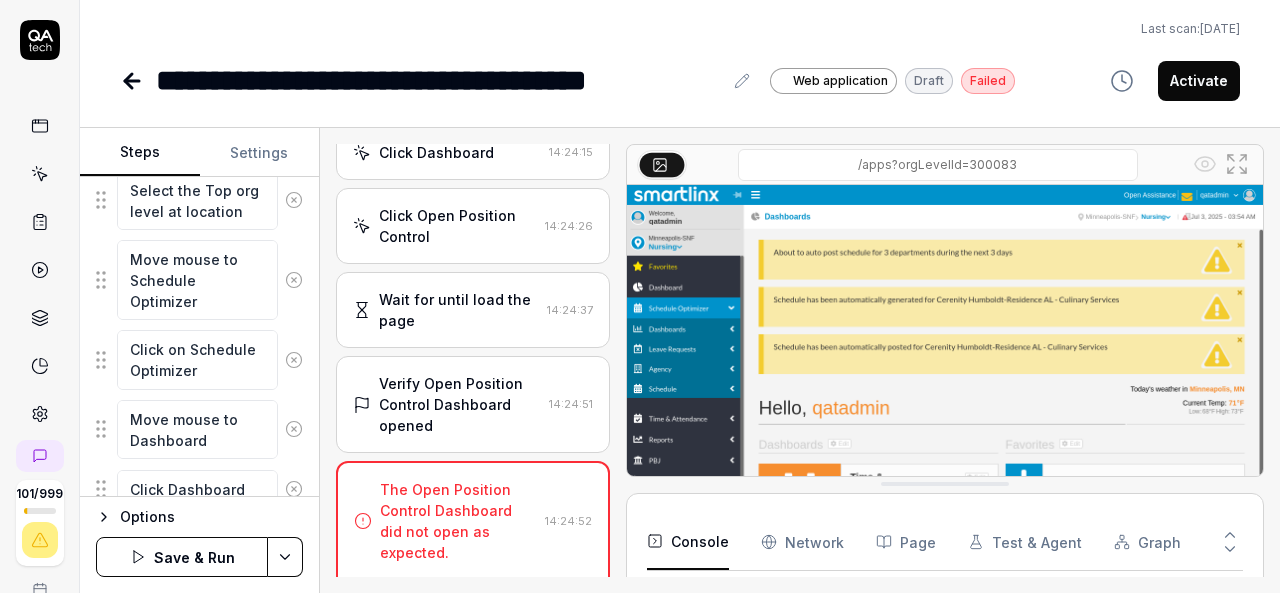 click on "Save & Run" at bounding box center [182, 557] 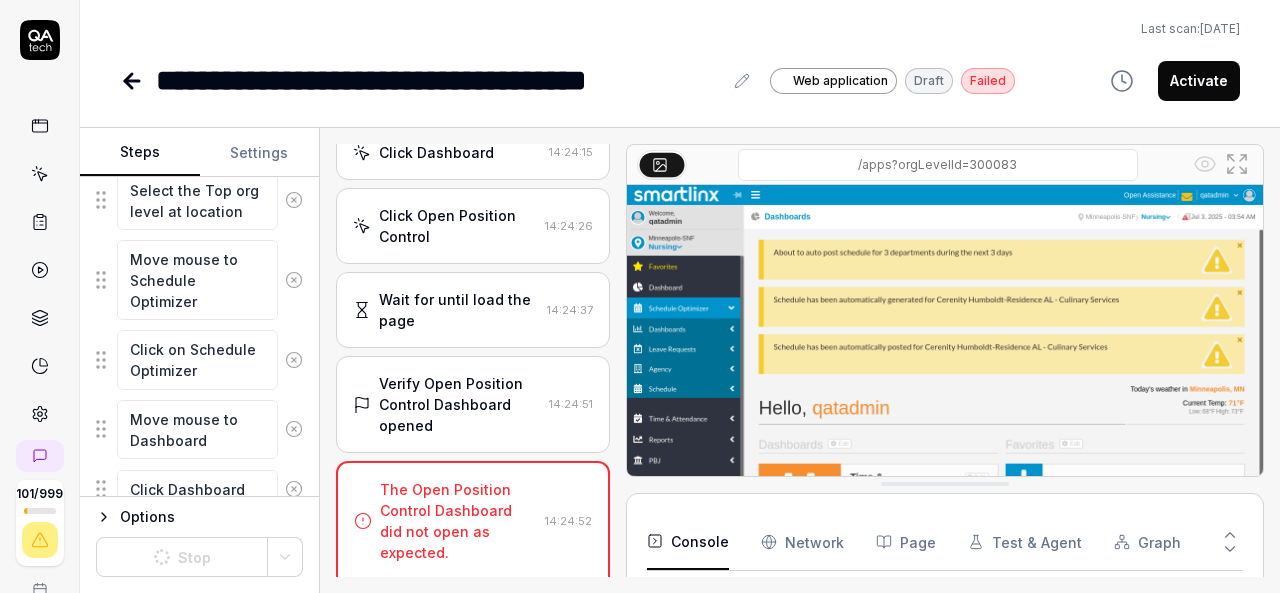 click 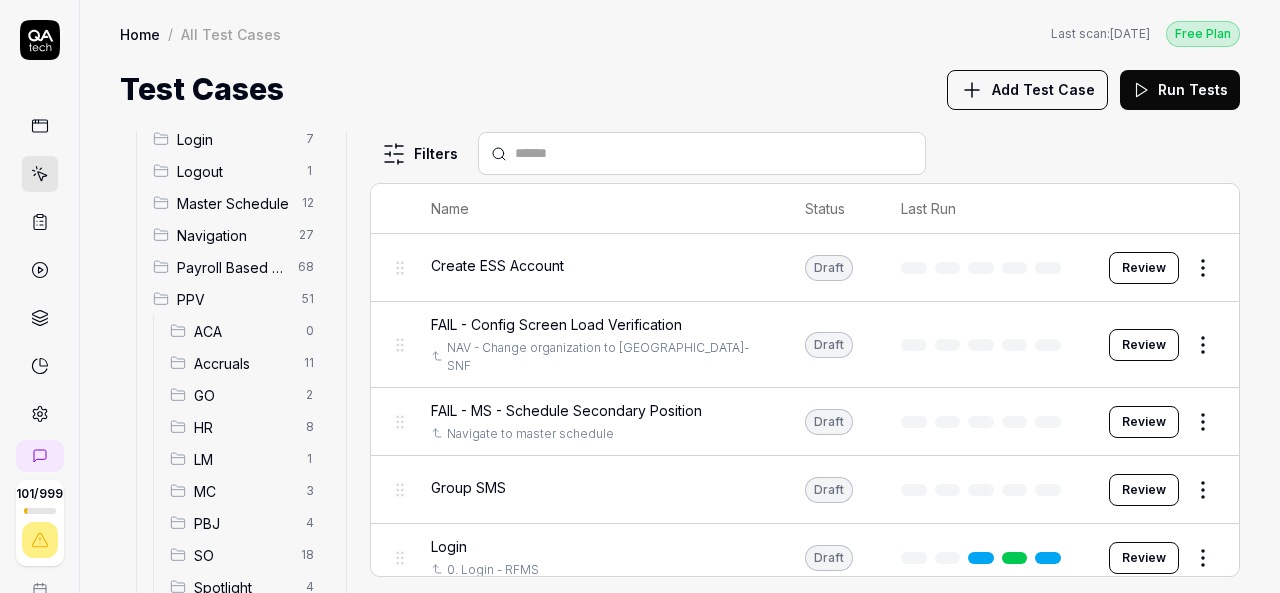 scroll, scrollTop: 363, scrollLeft: 0, axis: vertical 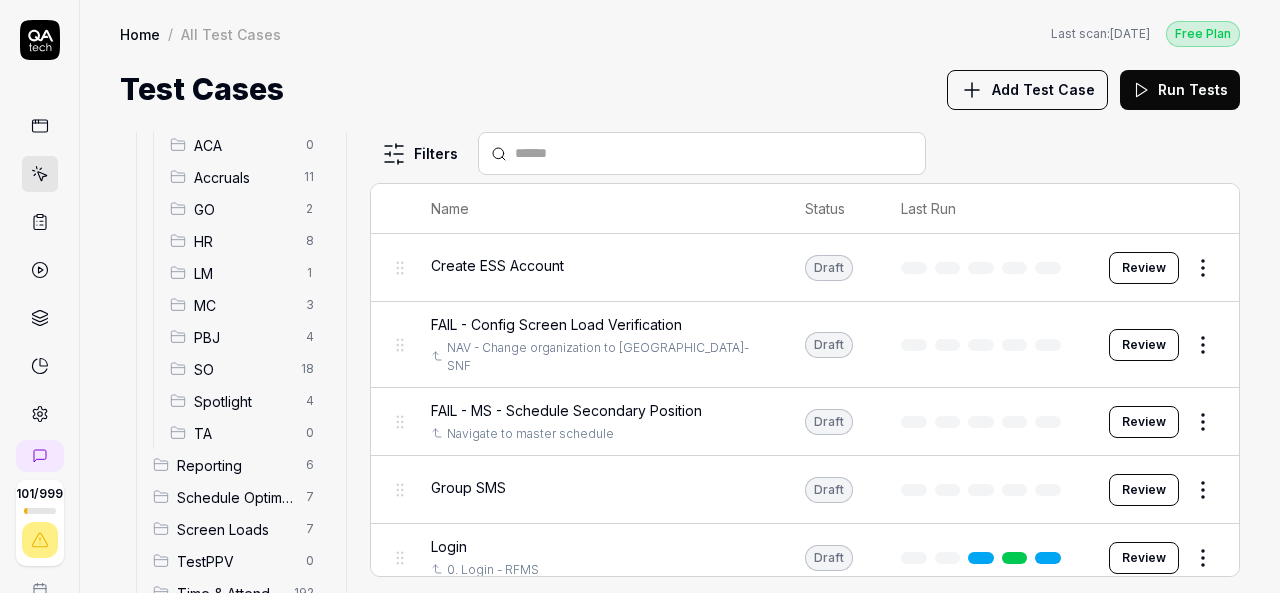 click on "SO" at bounding box center (241, 369) 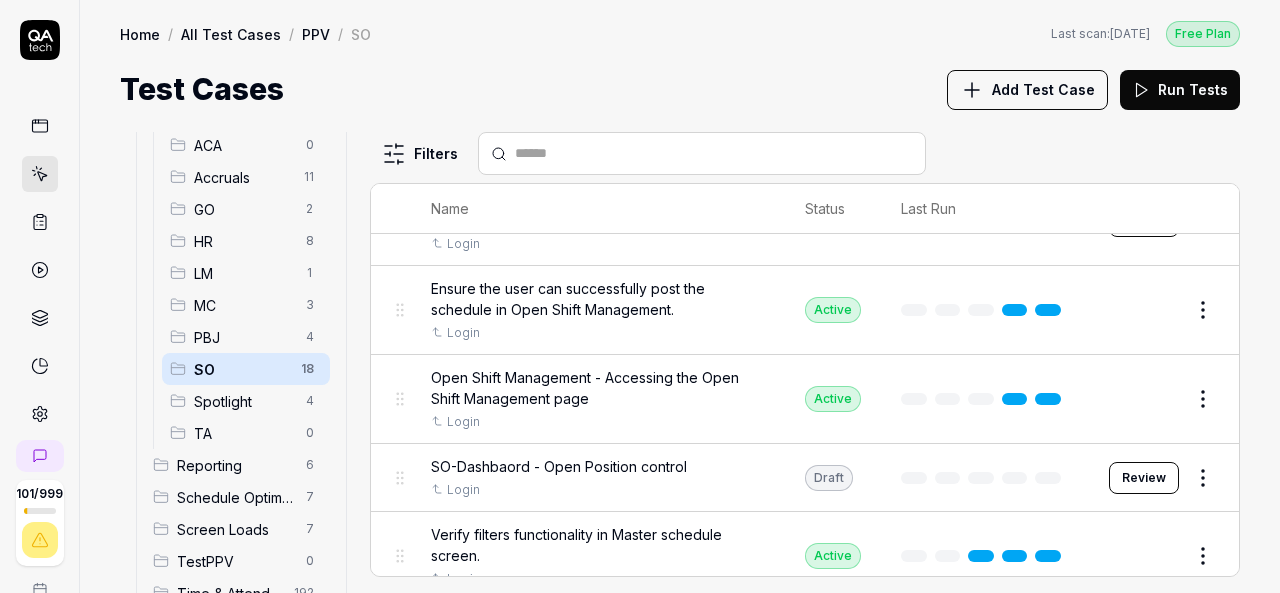 scroll, scrollTop: 251, scrollLeft: 0, axis: vertical 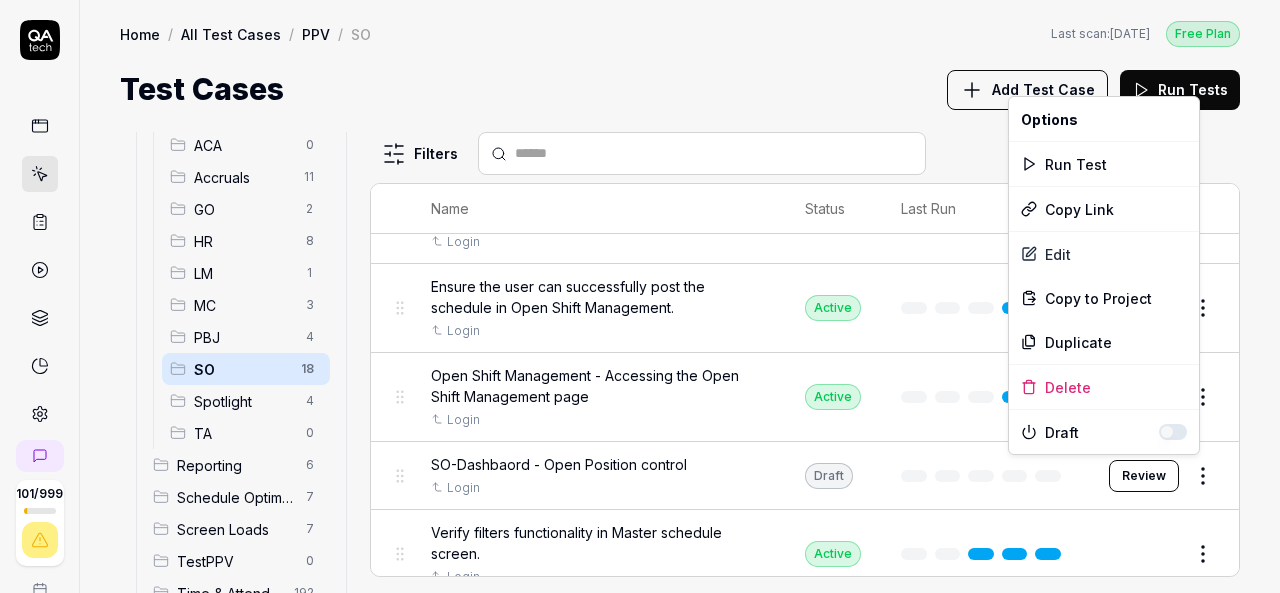 click on "101  /  999 k S Home / All Test Cases / PPV / SO Free Plan Home / All Test Cases / PPV / SO Last scan:  [DATE] Free Plan Test Cases Add Test Case Run Tests All Test Cases 504 Communication 46 Dashboard Management 13 Employee Management 42 Help and Support 19 Login 7 Logout 1 Master Schedule 12 Navigation 27 Payroll Based Journal 68 PPV 51 ACA 0 Accruals 11 GO 2 HR 8 LM 1 MC 3 PBJ 4 SO 18 Spotlight 4 TA 0 Reporting 6 Schedule Optimizer 7 Screen Loads 7 TestPPV 0 Time & Attendance 192 User Profile 1 Filters Name Status Last Run PPV SO Daily unit Assignment - Census Login Active Edit Daily unit Assignment -Add Open shift (Shift on Fly)from Daily unit assigment Login Active Edit Daily unit Assignment -Assign the employee to shift Login Draft Review Ensure the user can successfully post the schedule in Open Shift Management. Login Active Edit Open Shift Management - Accessing the Open Shift Management page Login Active Edit SO-Dashbaord - Open Position control Login Draft Review Login Active Edit Login Active" at bounding box center (640, 296) 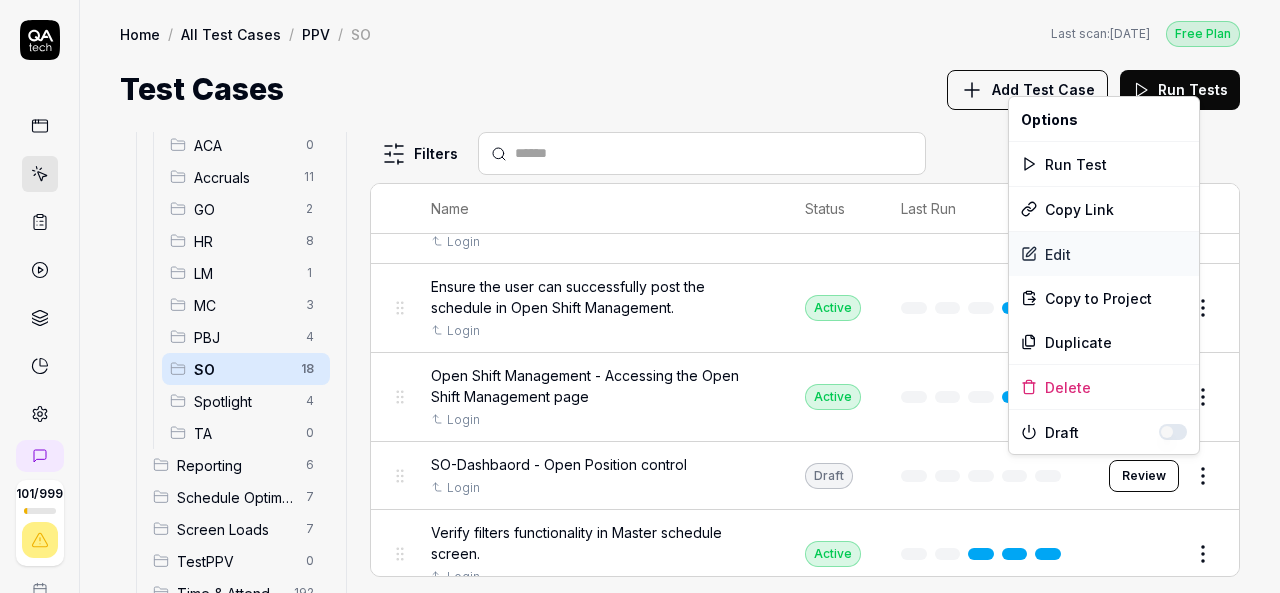 click on "Edit" at bounding box center [1104, 254] 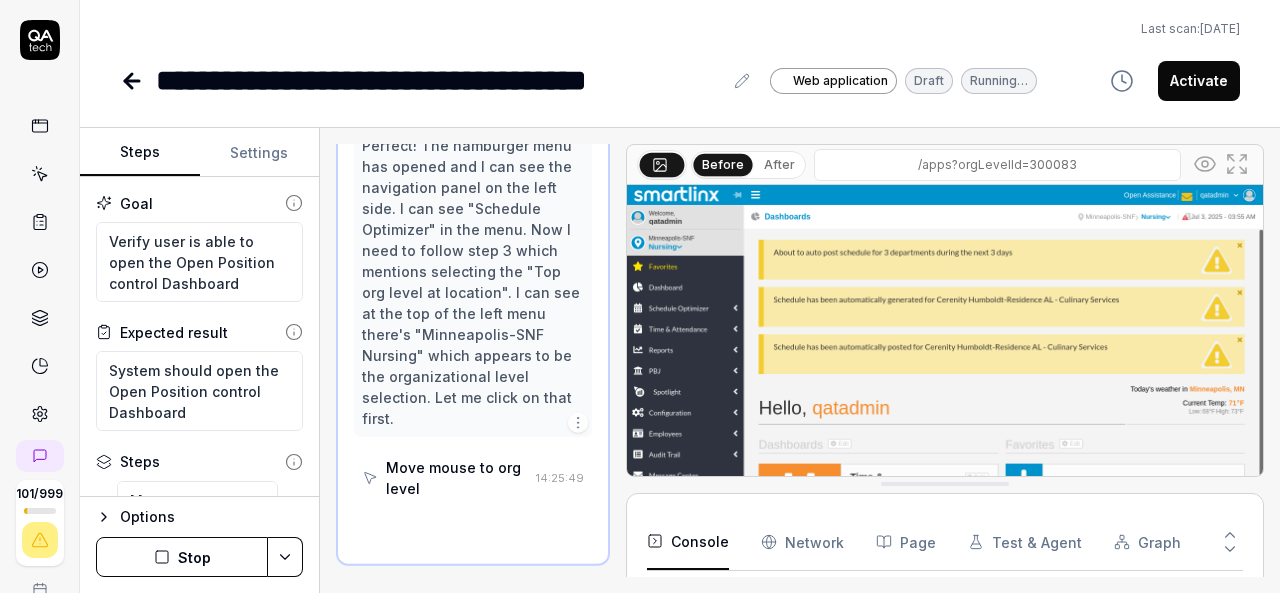 scroll, scrollTop: 291, scrollLeft: 0, axis: vertical 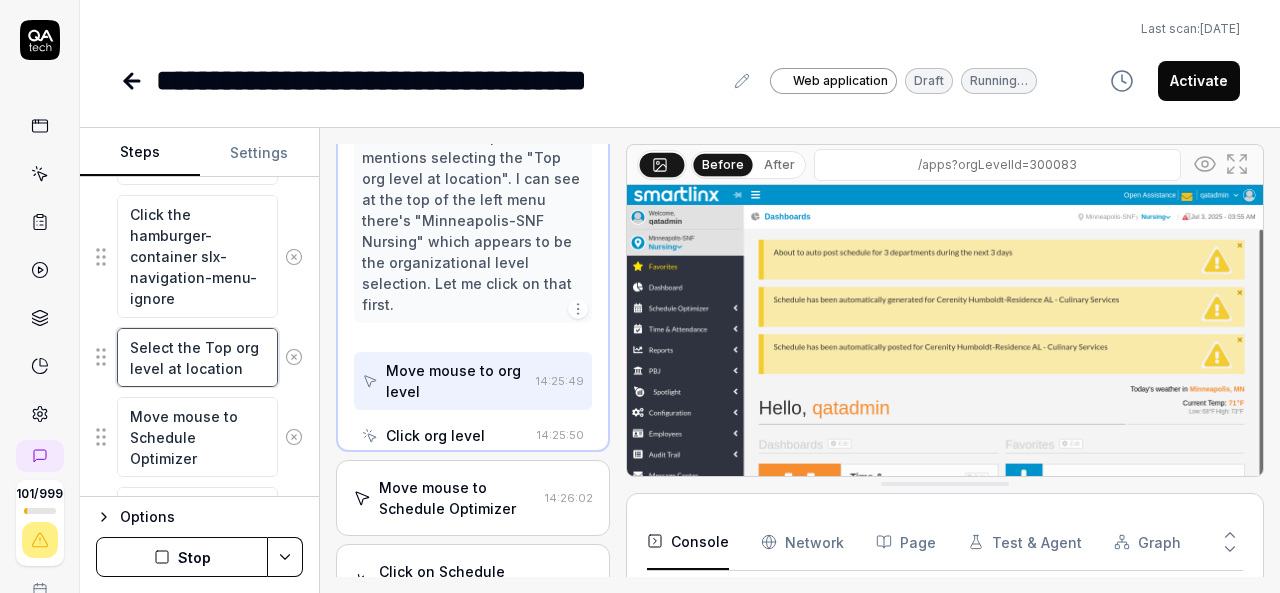 click on "Select the Top org level at location" at bounding box center [197, 357] 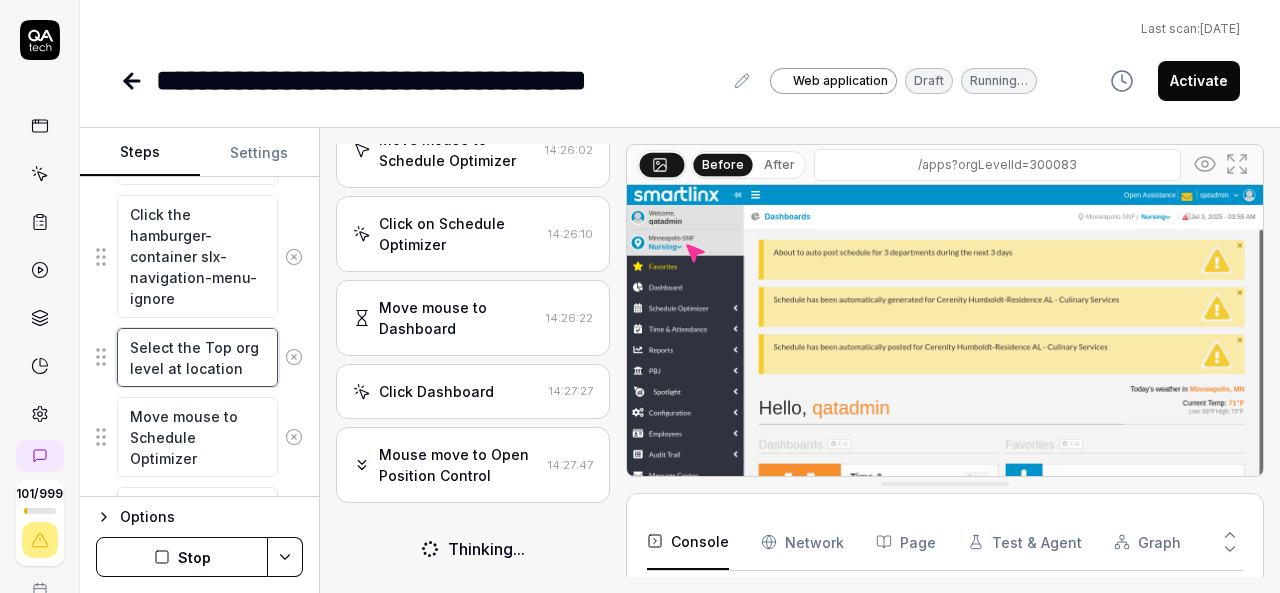 scroll, scrollTop: 730, scrollLeft: 0, axis: vertical 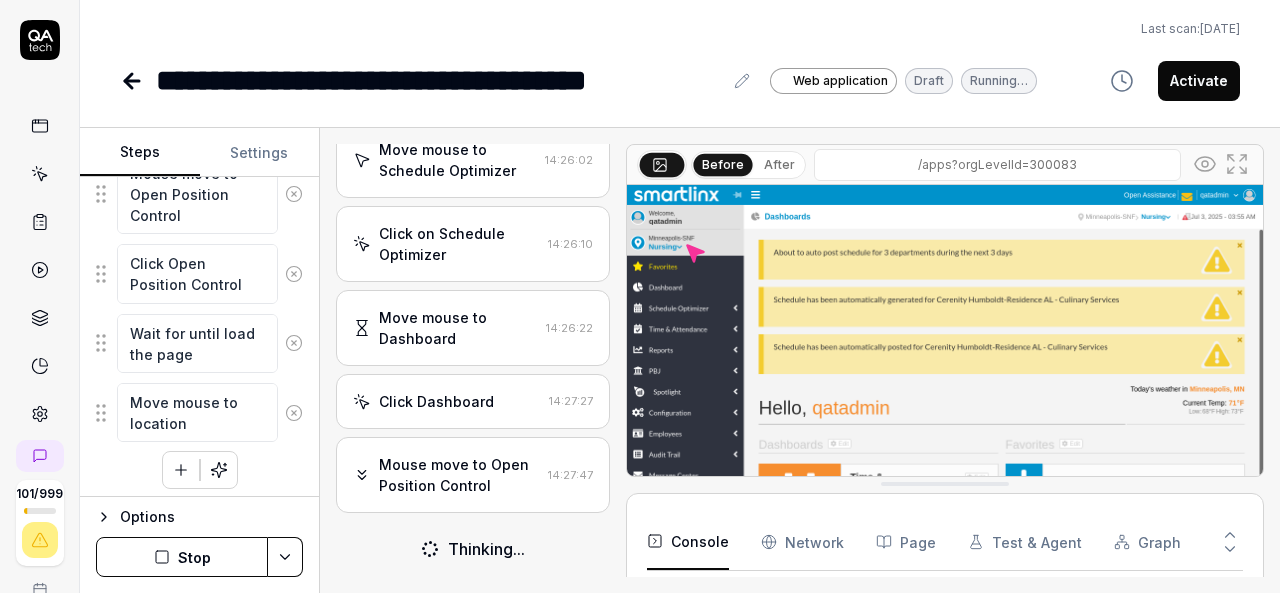 click at bounding box center [181, 470] 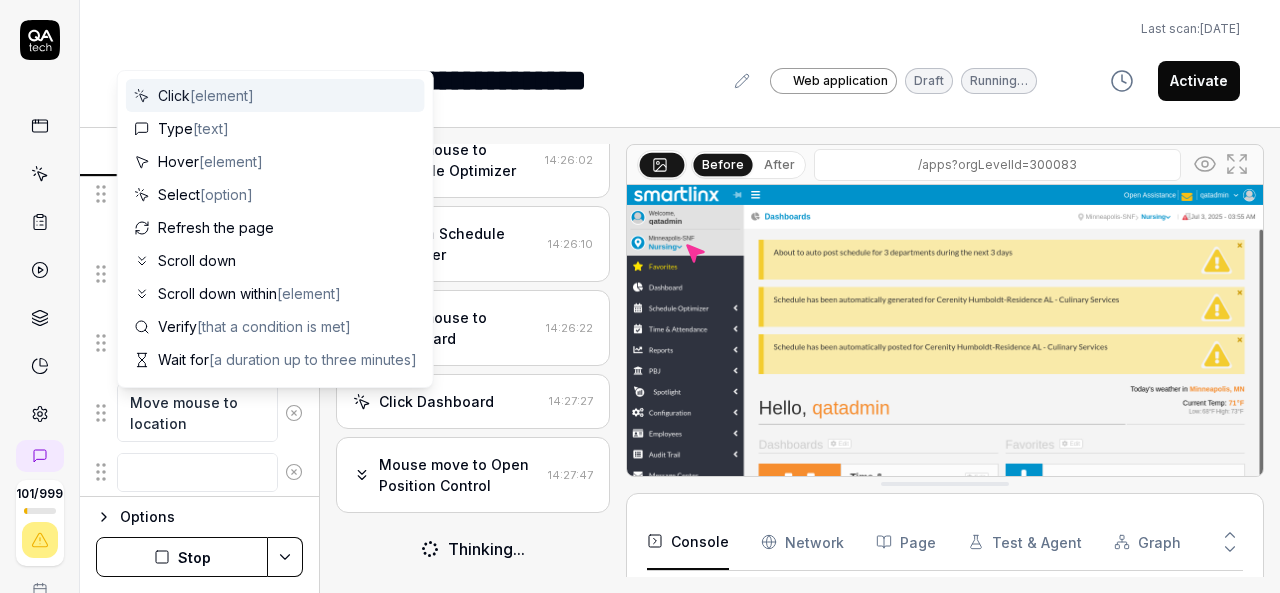scroll, scrollTop: 926, scrollLeft: 0, axis: vertical 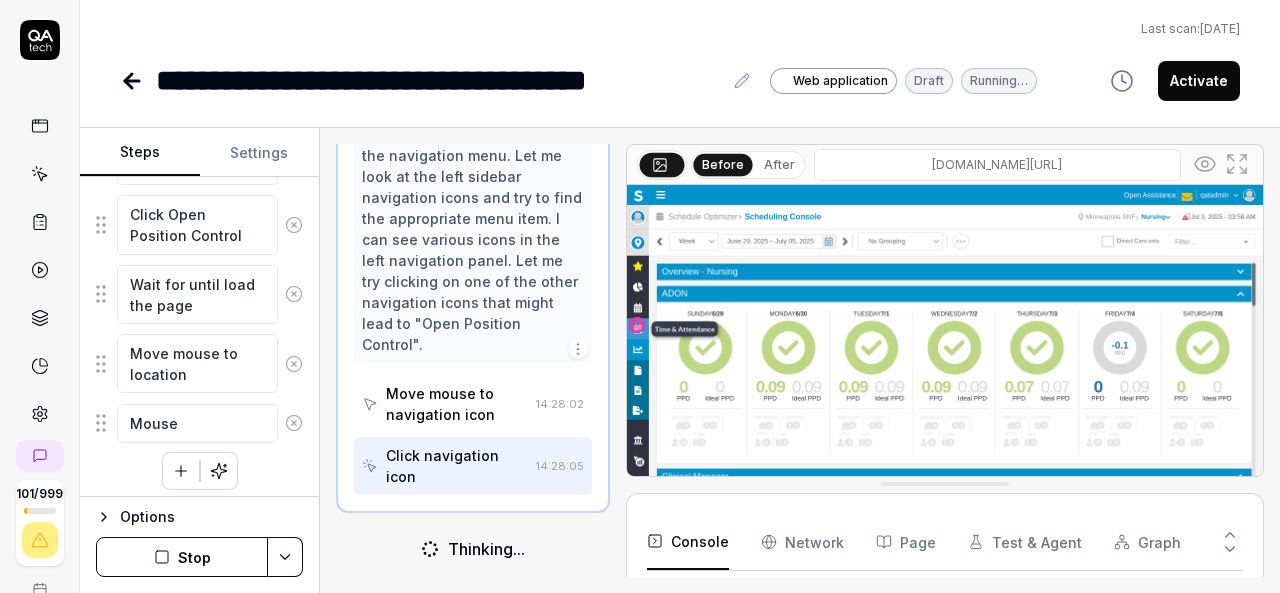 click 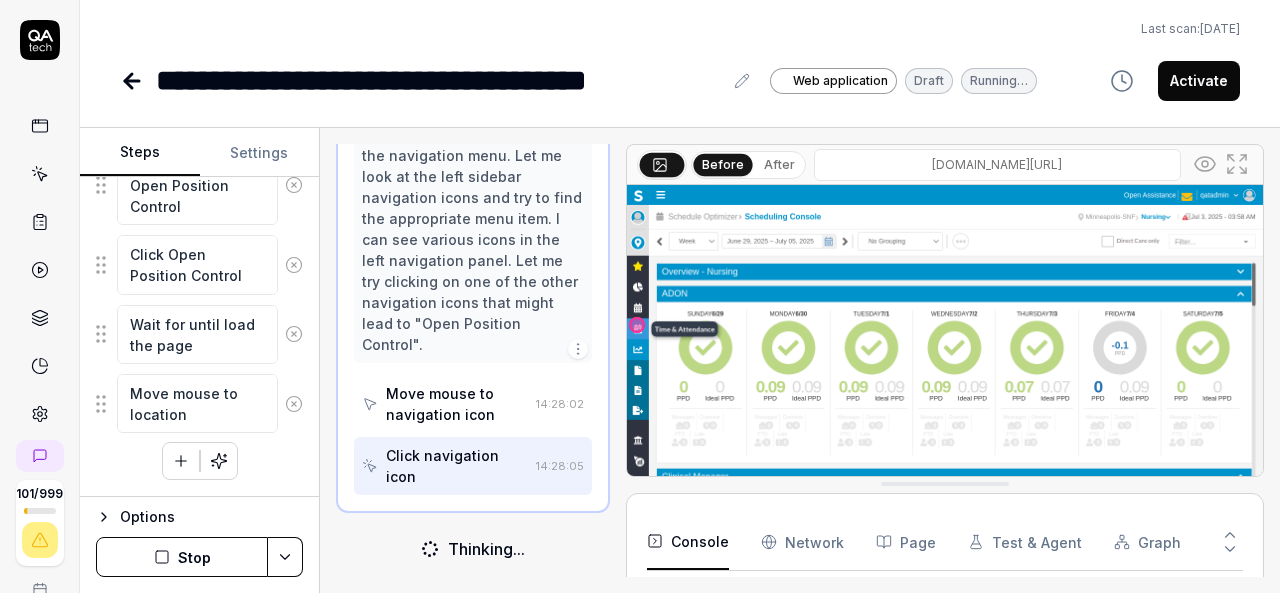 scroll, scrollTop: 877, scrollLeft: 0, axis: vertical 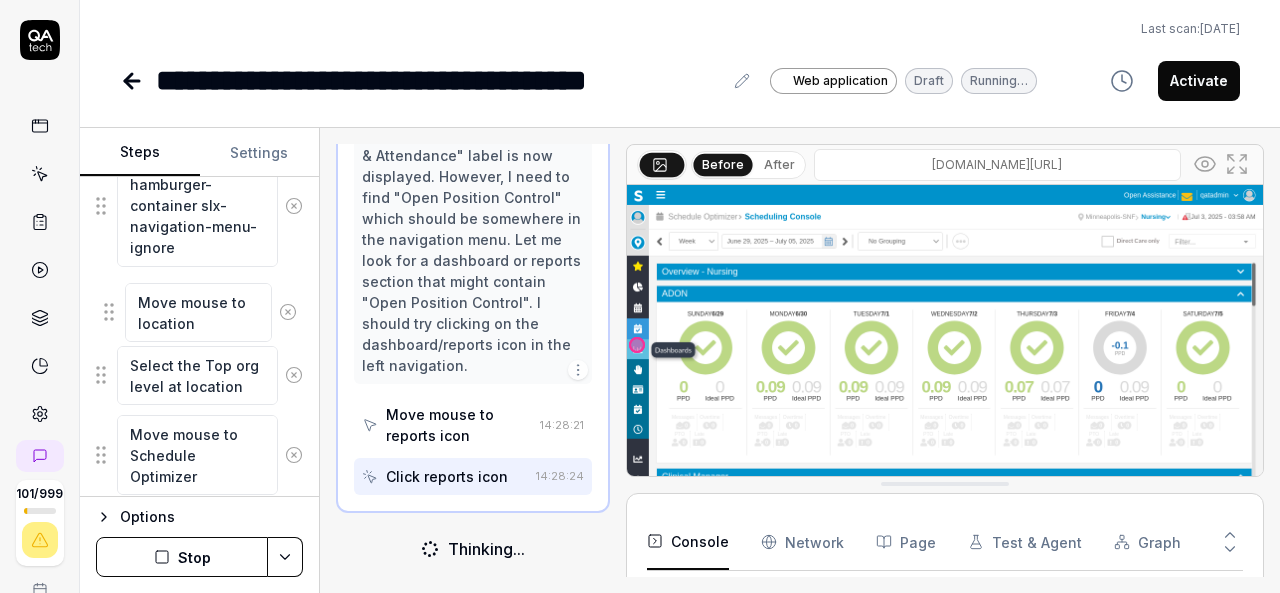 drag, startPoint x: 100, startPoint y: 409, endPoint x: 106, endPoint y: 315, distance: 94.19129 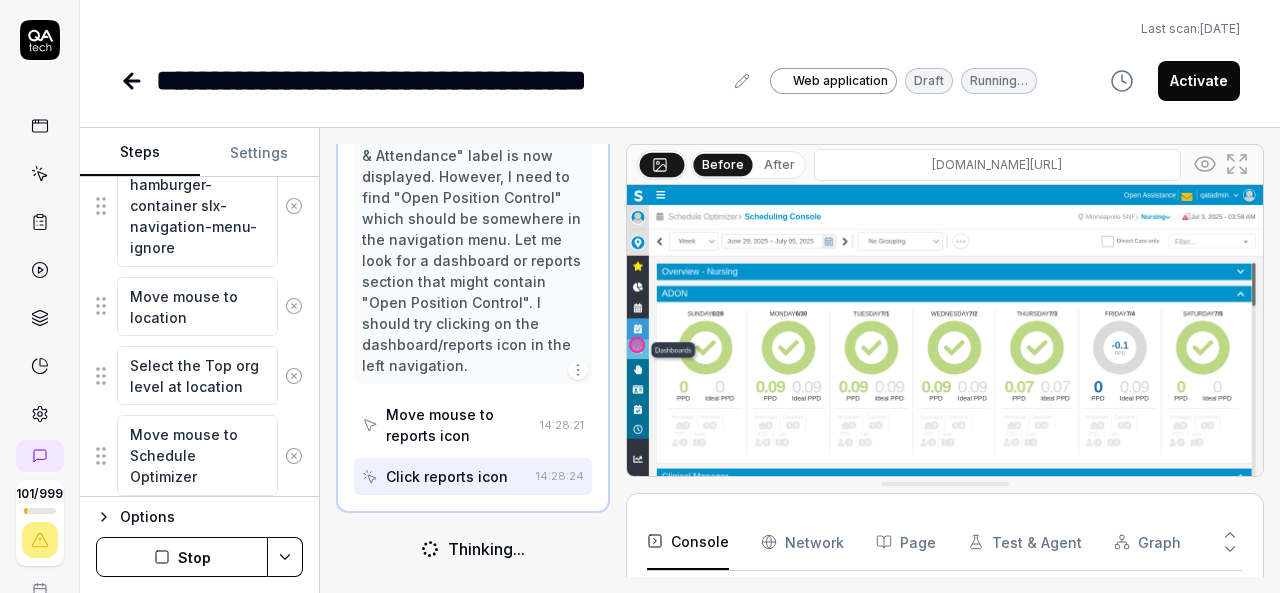 click on "Stop" at bounding box center [182, 557] 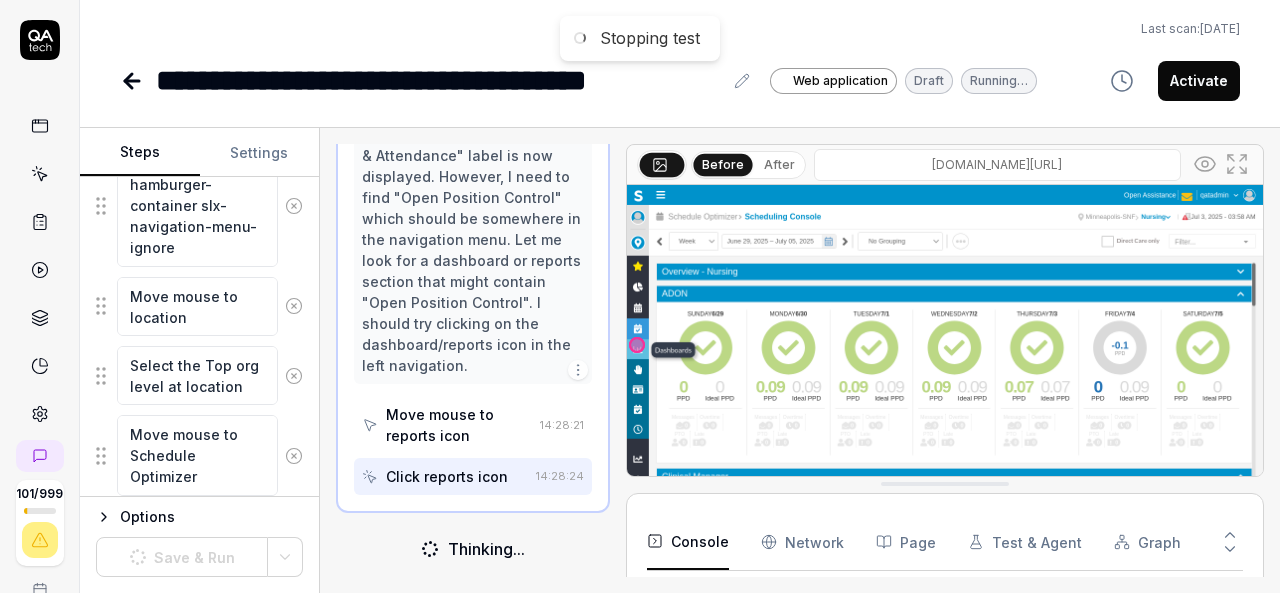 scroll, scrollTop: 1807, scrollLeft: 0, axis: vertical 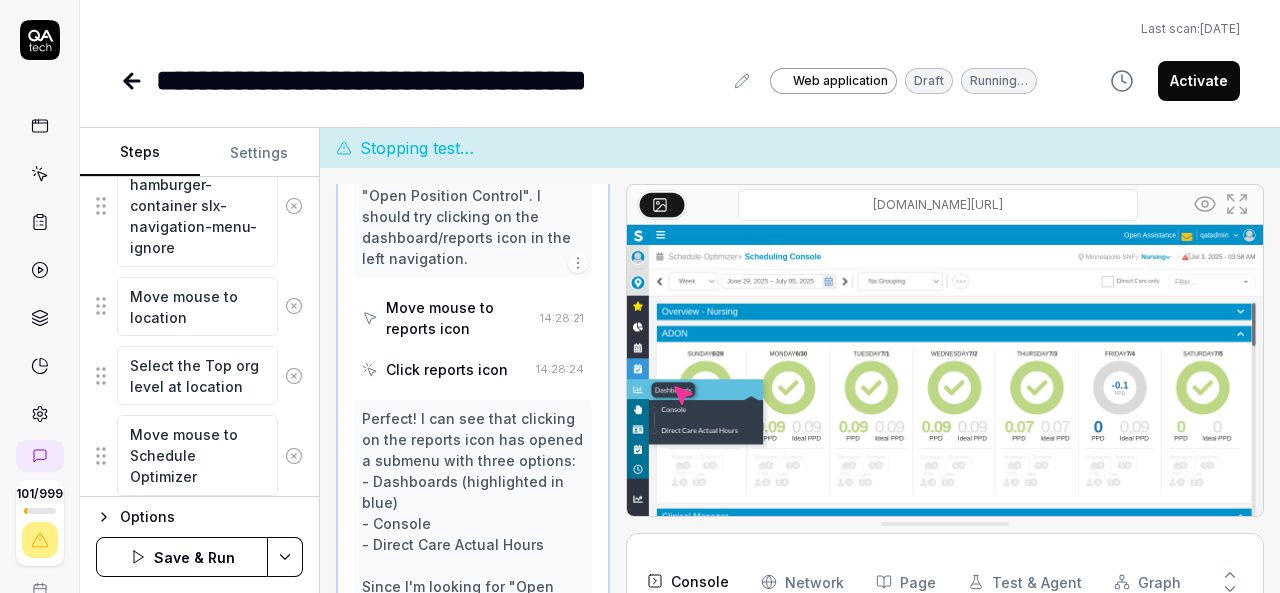 click on "Save & Run" at bounding box center [182, 557] 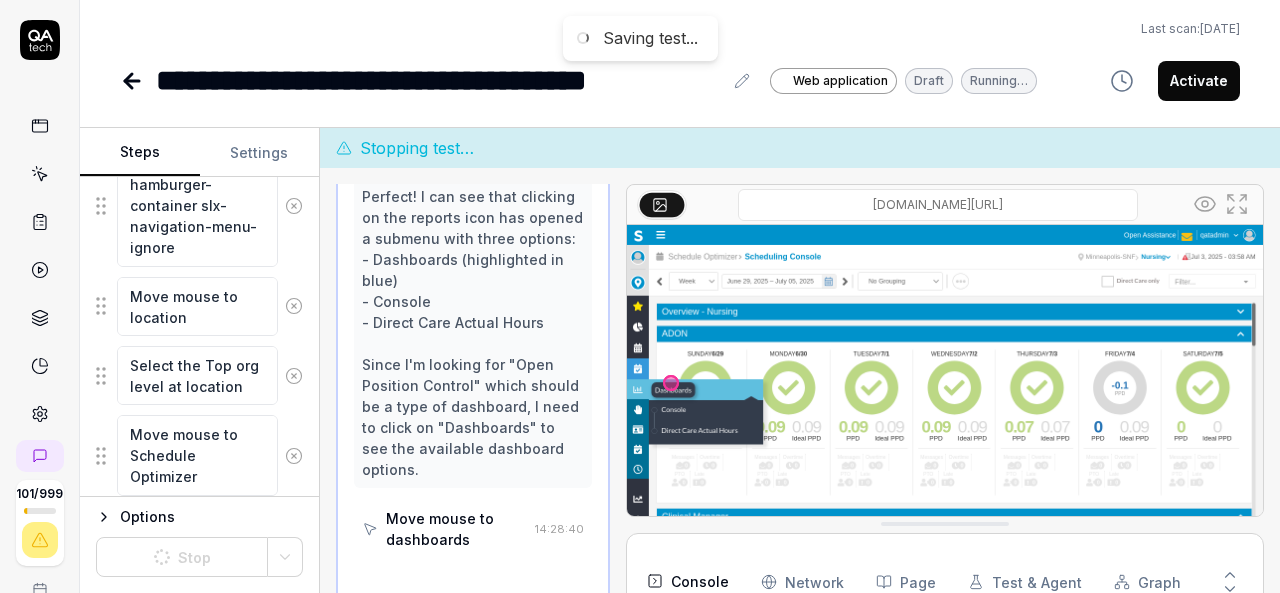 scroll, scrollTop: 2197, scrollLeft: 0, axis: vertical 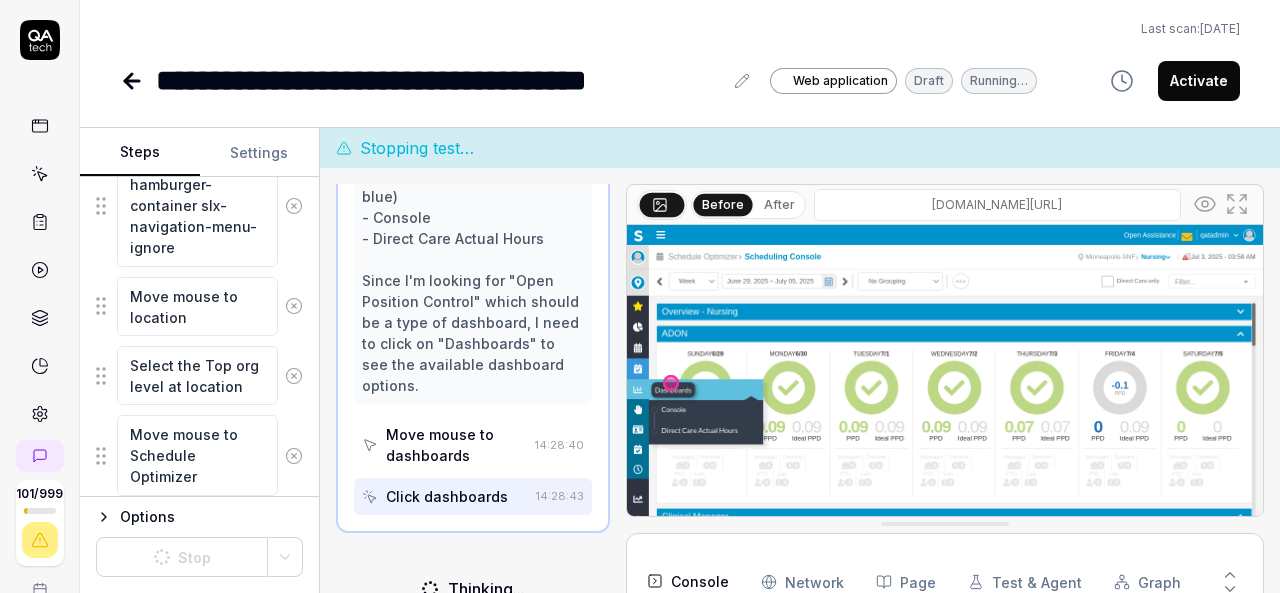 click 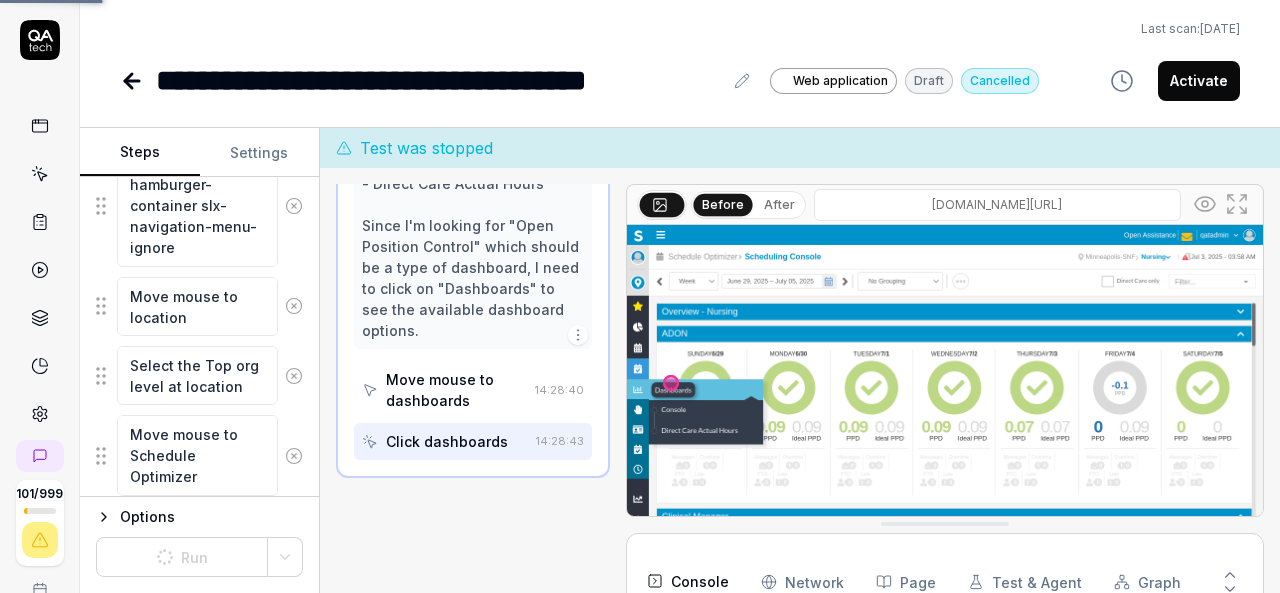 scroll, scrollTop: 2273, scrollLeft: 0, axis: vertical 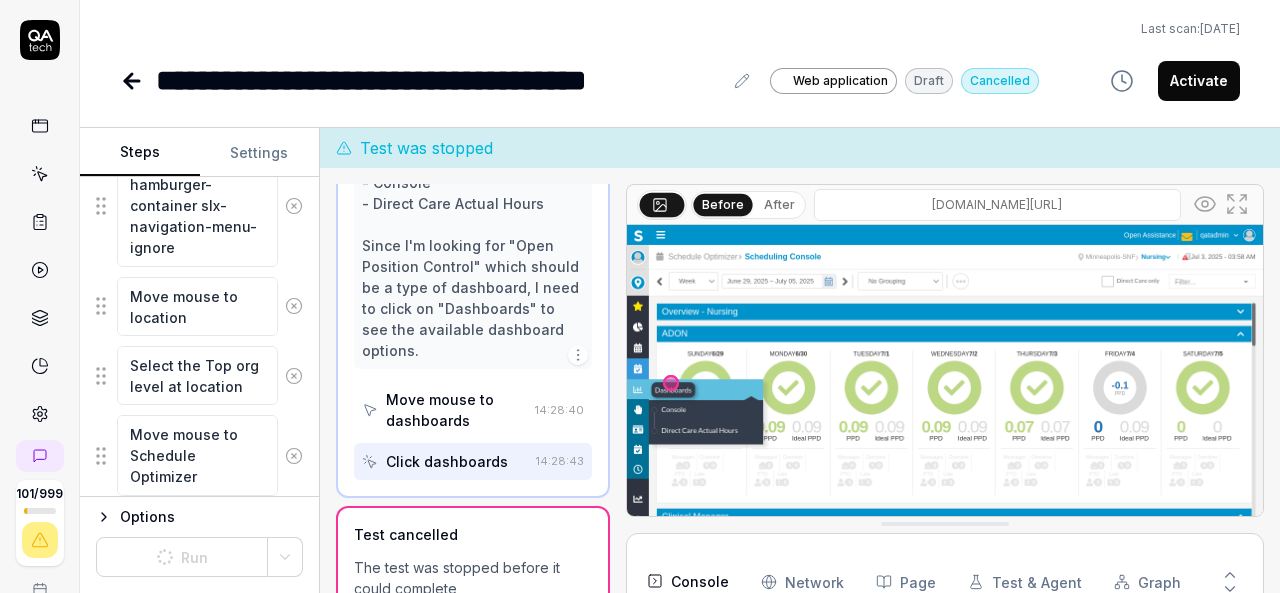 click 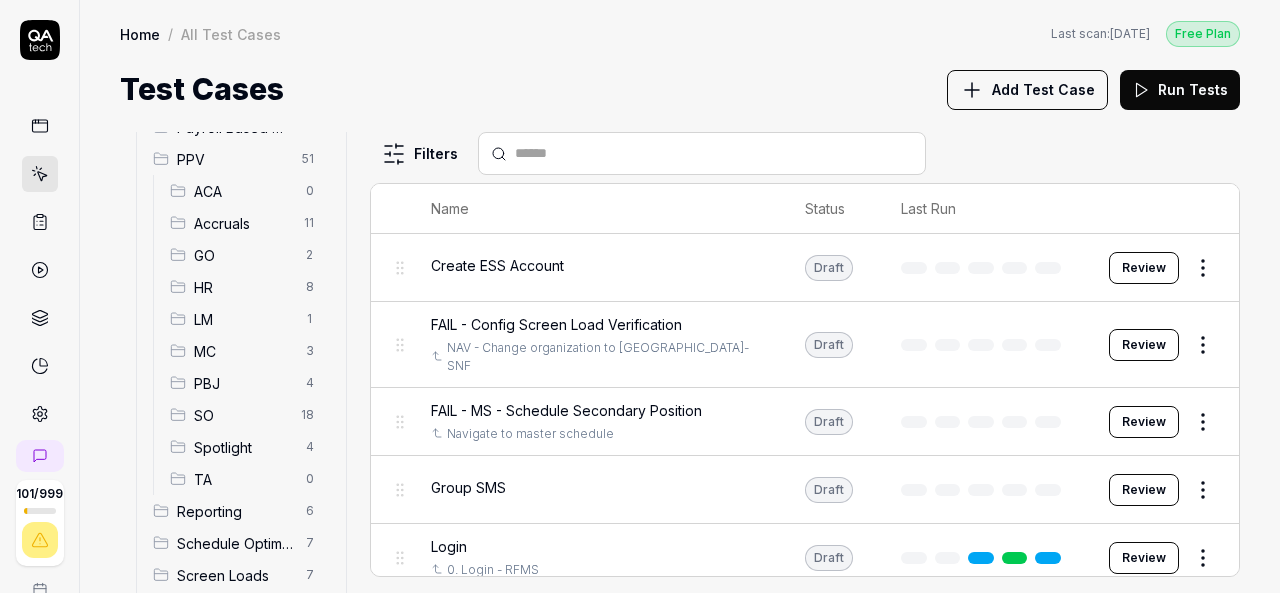scroll, scrollTop: 318, scrollLeft: 0, axis: vertical 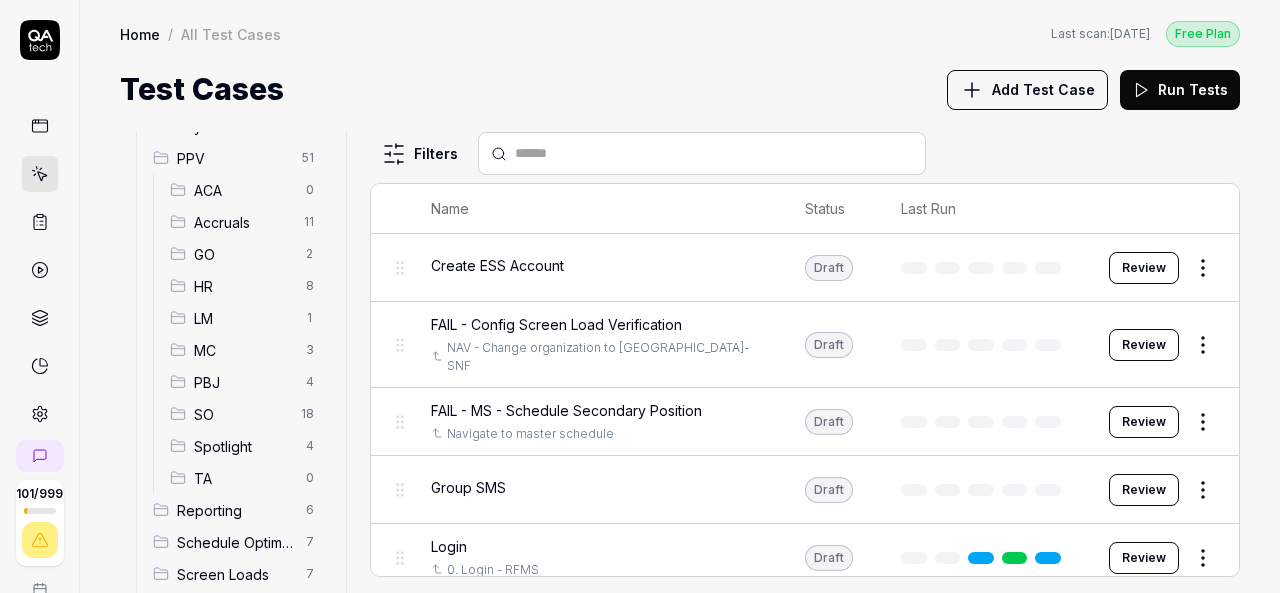 click on "SO" at bounding box center (241, 414) 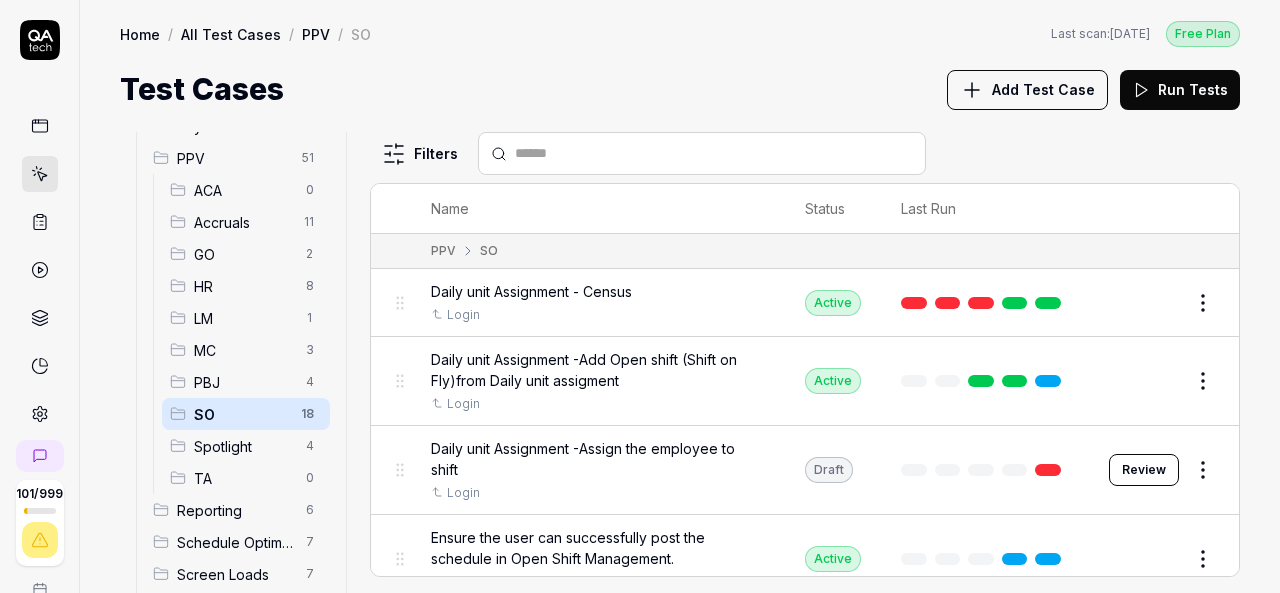 click on "SO" at bounding box center [241, 414] 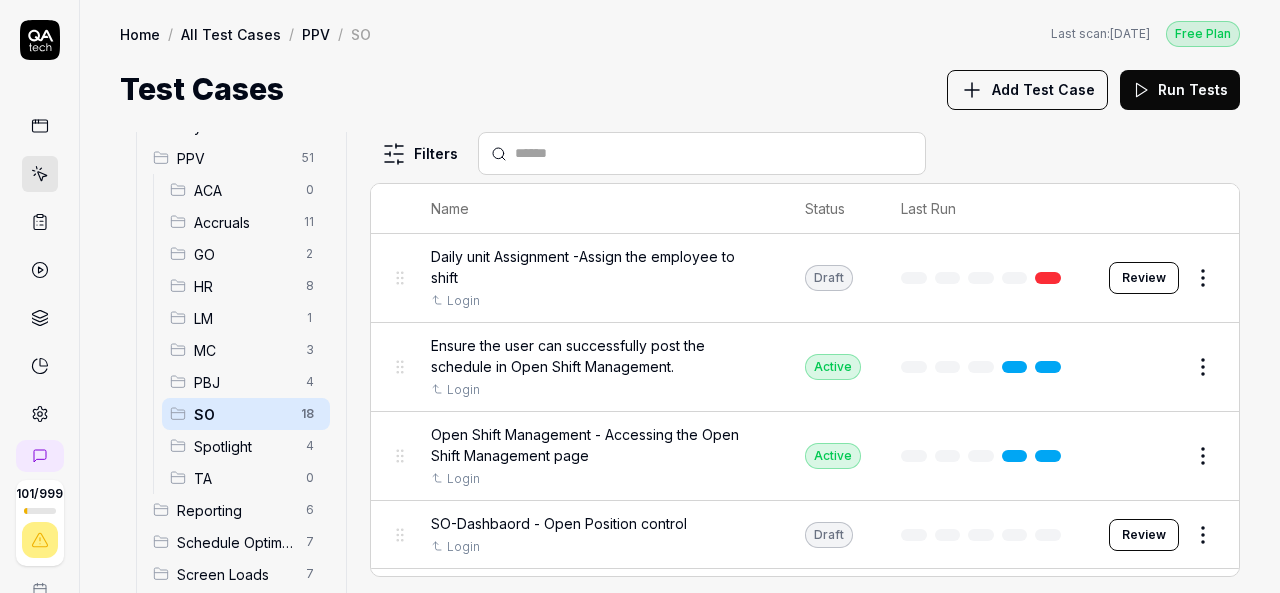 scroll, scrollTop: 254, scrollLeft: 0, axis: vertical 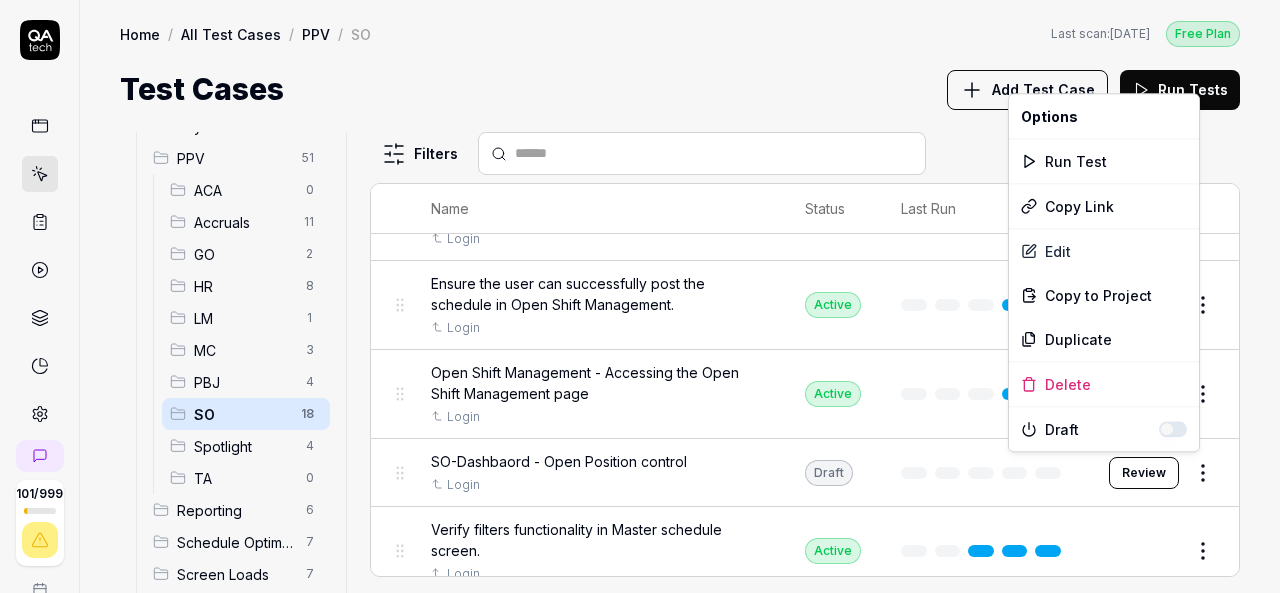 click on "101  /  999 k S Home / All Test Cases / PPV / SO Free Plan Home / All Test Cases / PPV / SO Last scan:  [DATE] Free Plan Test Cases Add Test Case Run Tests All Test Cases 504 Communication 46 Dashboard Management 13 Employee Management 42 Help and Support 19 Login 7 Logout 1 Master Schedule 12 Navigation 27 Payroll Based Journal 68 PPV 51 ACA 0 Accruals 11 GO 2 HR 8 LM 1 MC 3 PBJ 4 SO 18 Spotlight 4 TA 0 Reporting 6 Schedule Optimizer 7 Screen Loads 7 TestPPV 0 Time & Attendance 192 User Profile 1 Filters Name Status Last Run PPV SO Daily unit Assignment - Census Login Active Edit Daily unit Assignment -Add Open shift (Shift on Fly)from Daily unit assigment Login Active Edit Daily unit Assignment -Assign the employee to shift Login Draft Review Ensure the user can successfully post the schedule in Open Shift Management. Login Active Edit Open Shift Management - Accessing the Open Shift Management page Login Active Edit SO-Dashbaord - Open Position control Login Draft Review Login Active Edit Login Active" at bounding box center (640, 296) 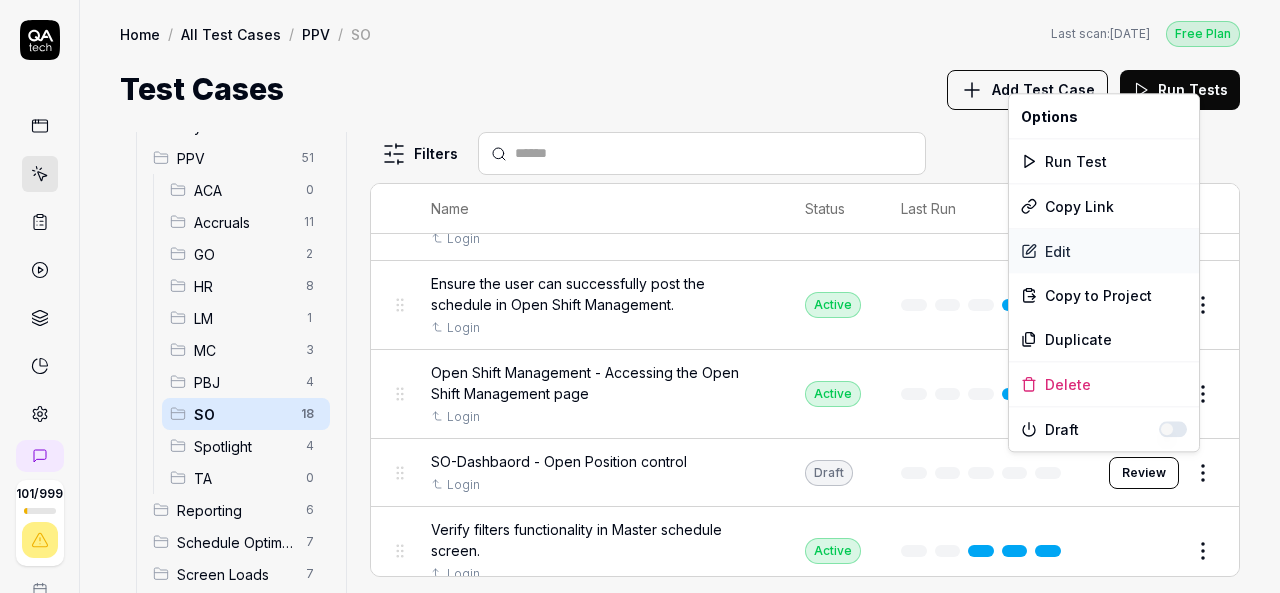 click on "Edit" at bounding box center [1104, 251] 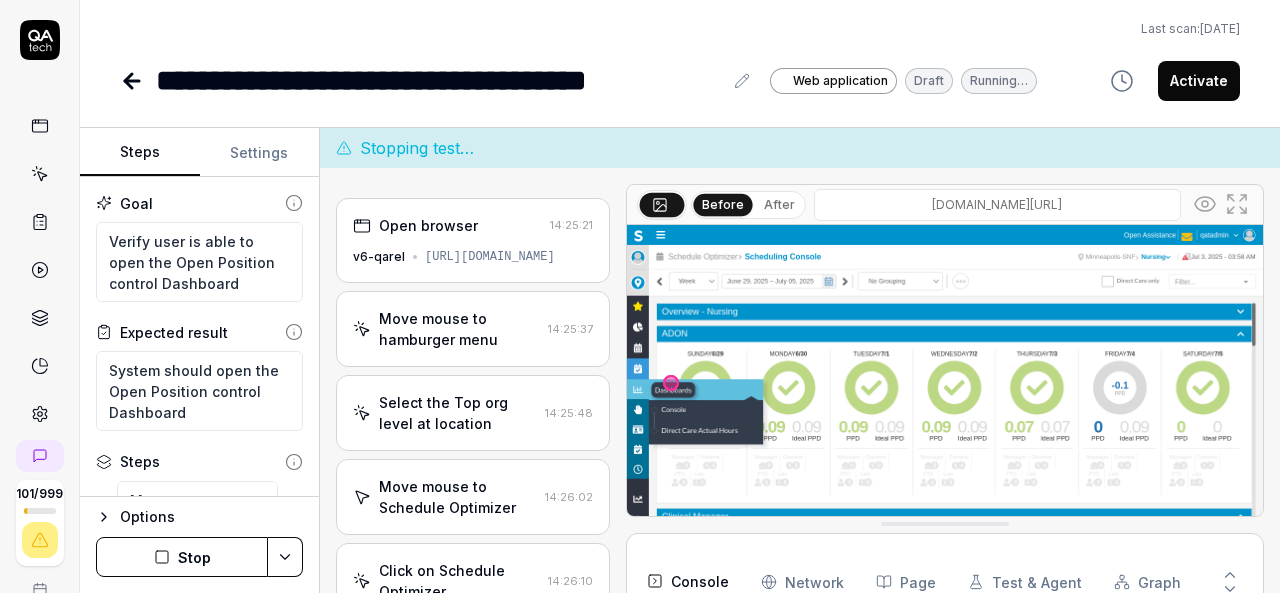 scroll, scrollTop: 292, scrollLeft: 0, axis: vertical 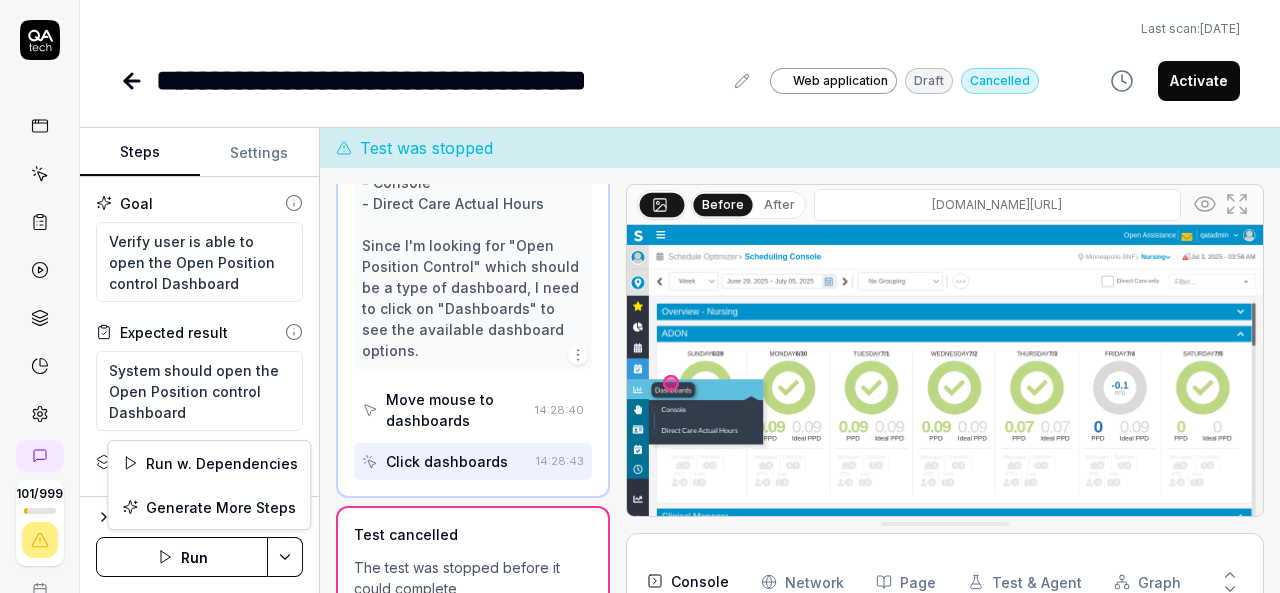click on "**********" at bounding box center [640, 296] 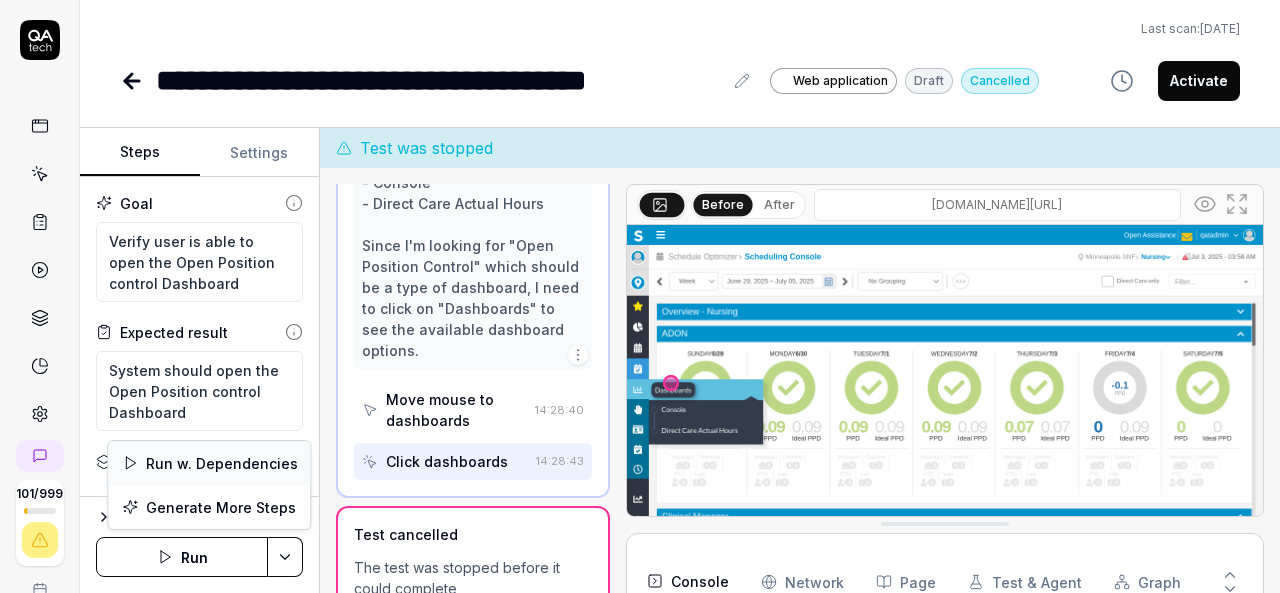 click on "Run w. Dependencies" at bounding box center [209, 463] 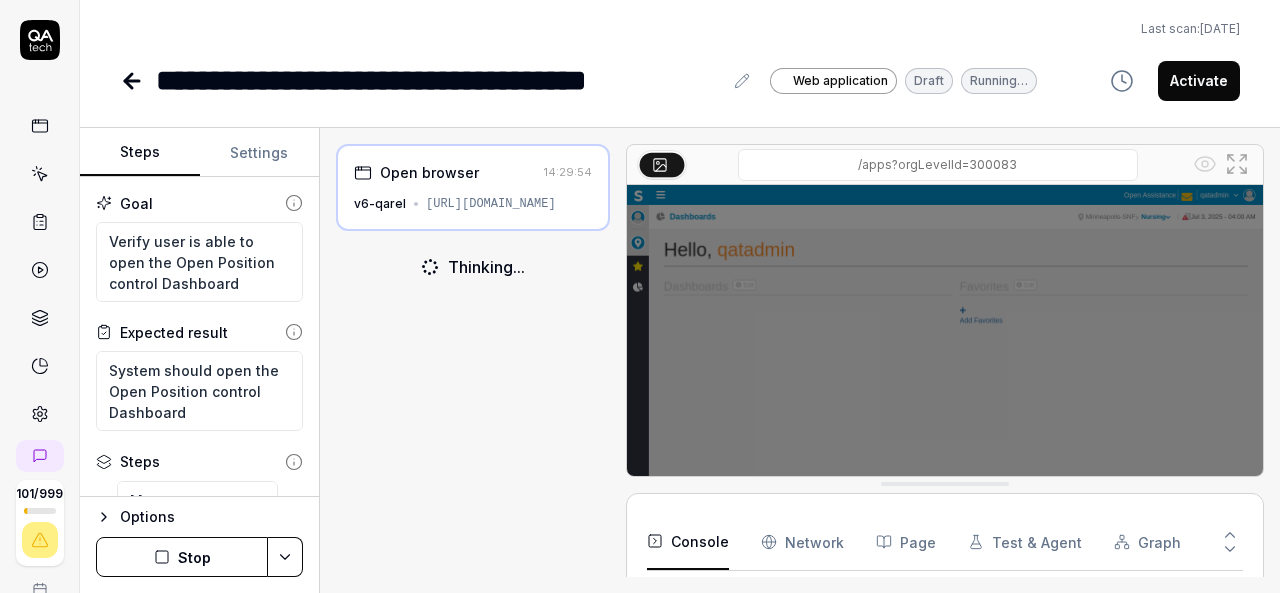 scroll, scrollTop: 113, scrollLeft: 0, axis: vertical 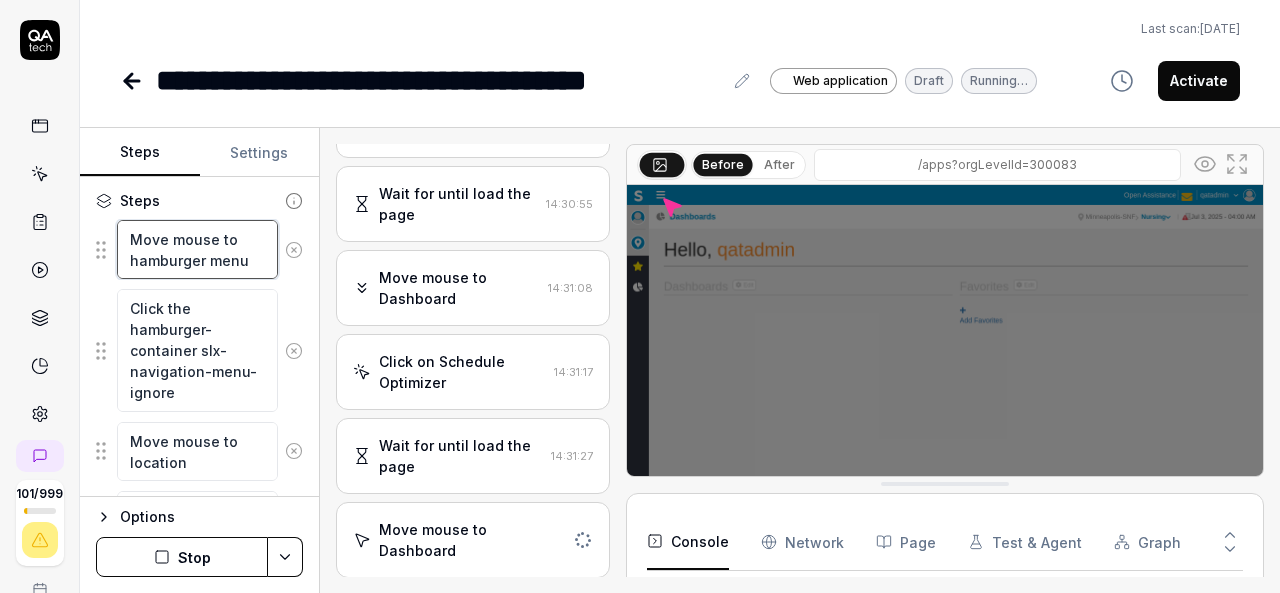 click on "Move mouse to hamburger menu" at bounding box center [197, 249] 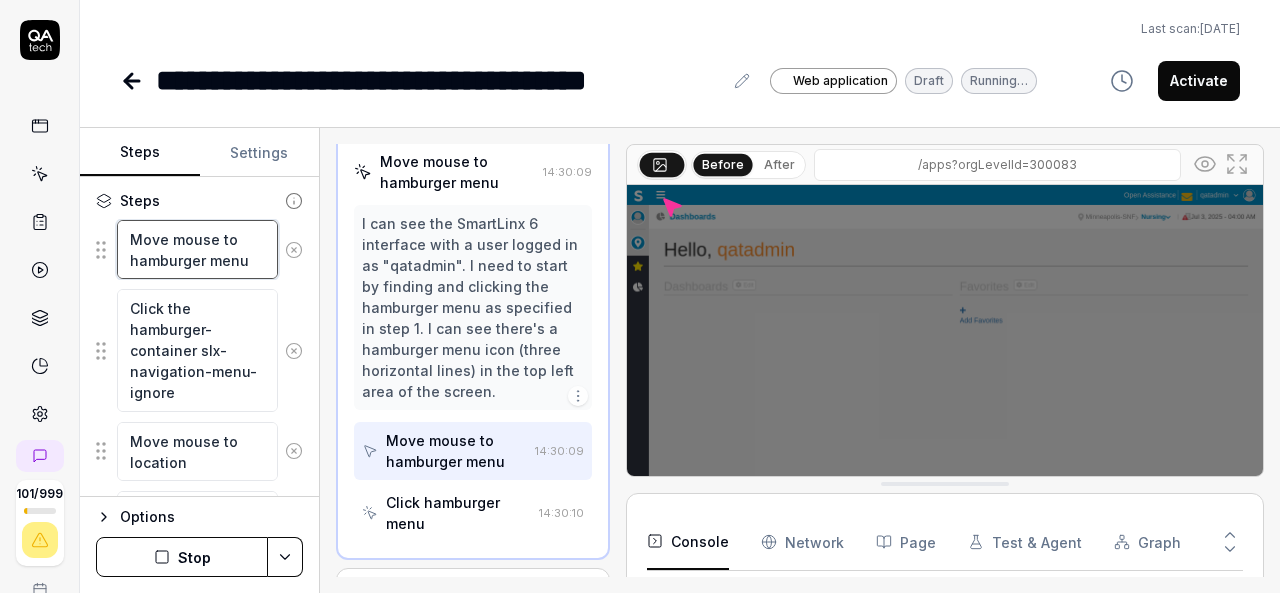 scroll, scrollTop: 103, scrollLeft: 0, axis: vertical 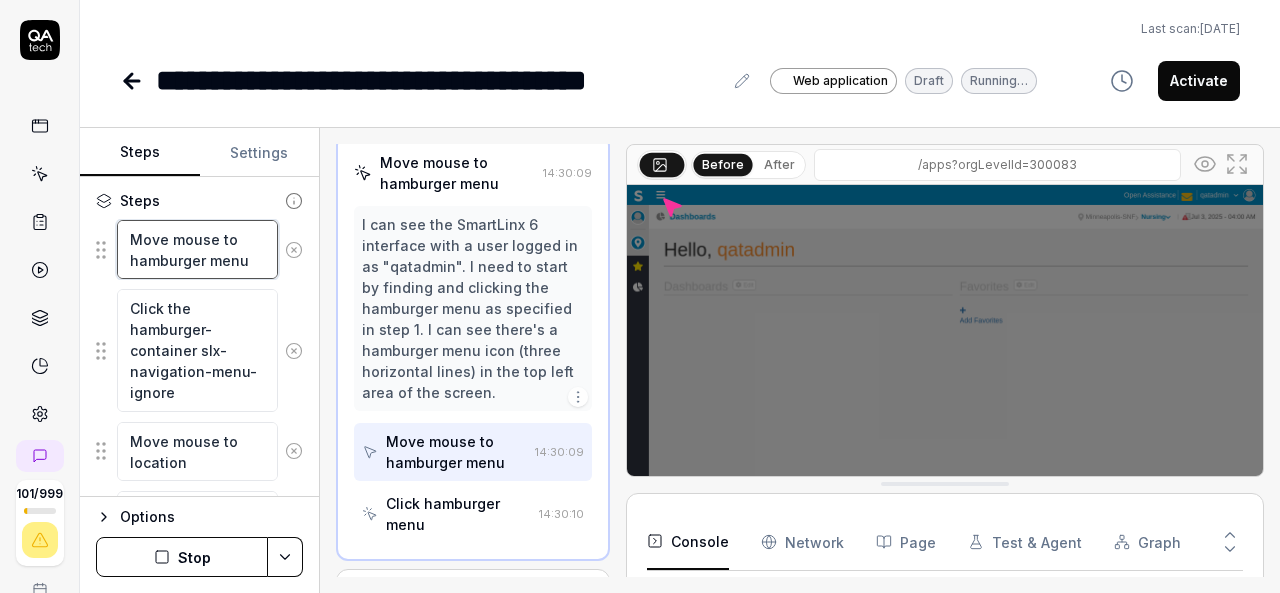 drag, startPoint x: 125, startPoint y: 242, endPoint x: 253, endPoint y: 263, distance: 129.71121 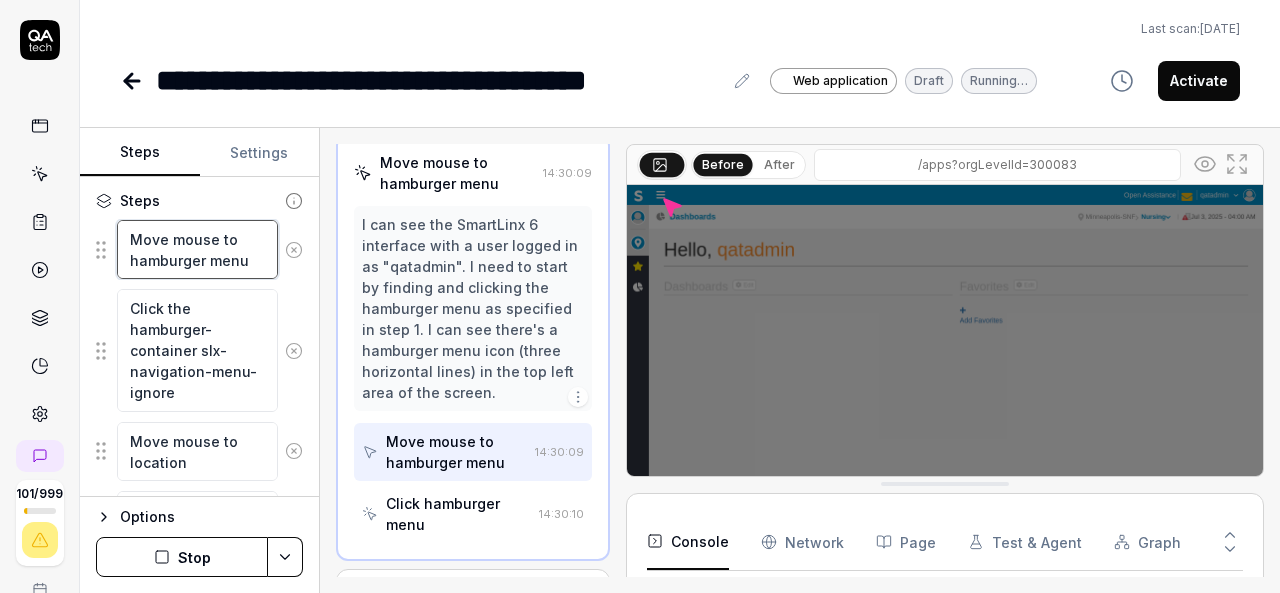 click on "Move mouse to hamburger menu" at bounding box center (197, 249) 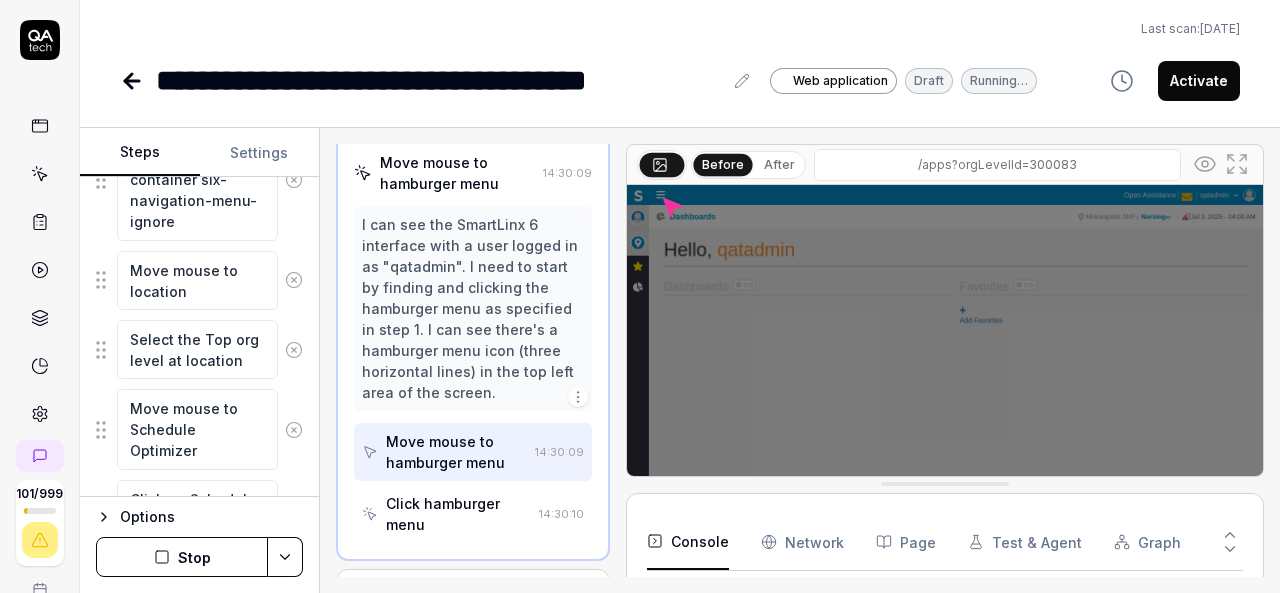 scroll, scrollTop: 877, scrollLeft: 0, axis: vertical 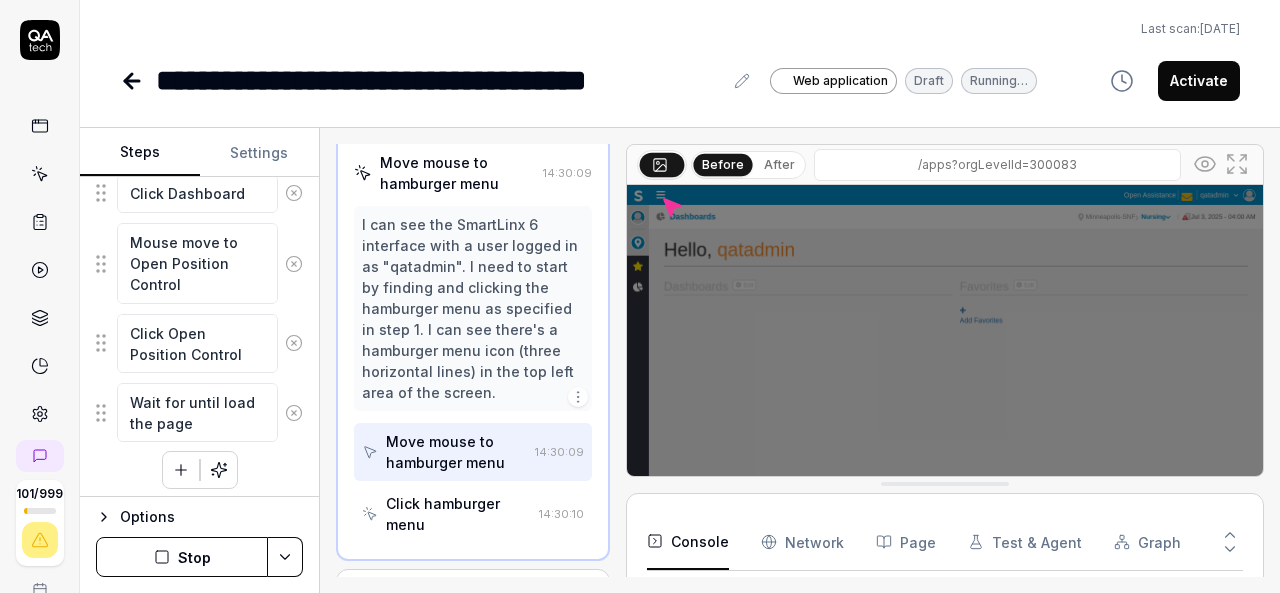 click 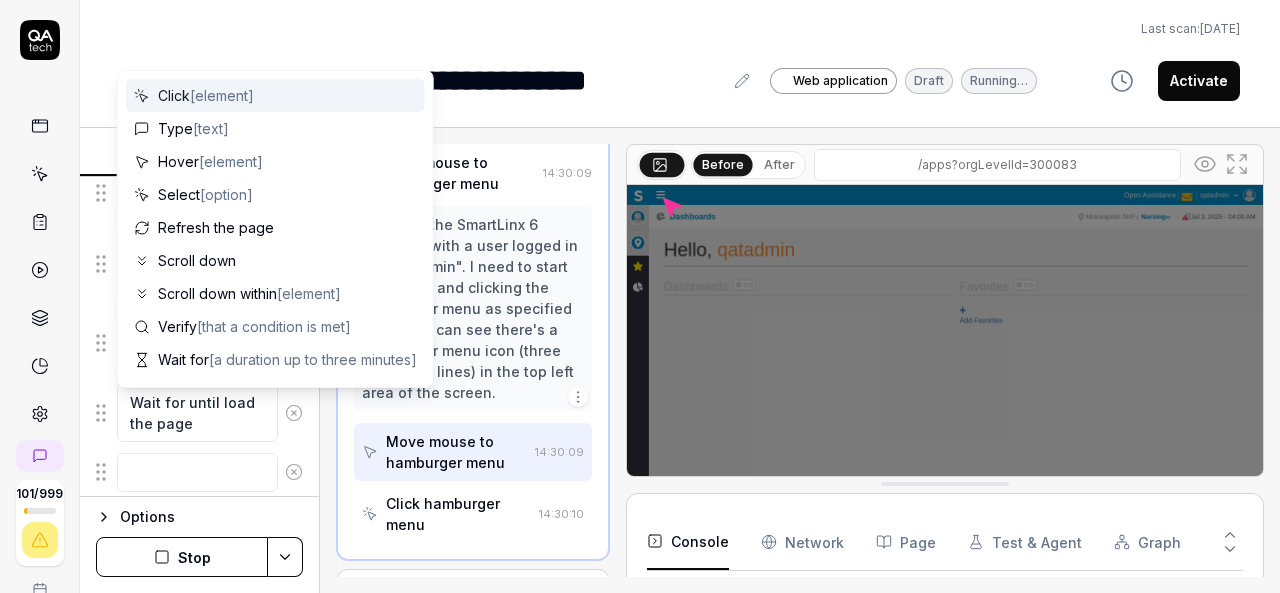 scroll, scrollTop: 926, scrollLeft: 0, axis: vertical 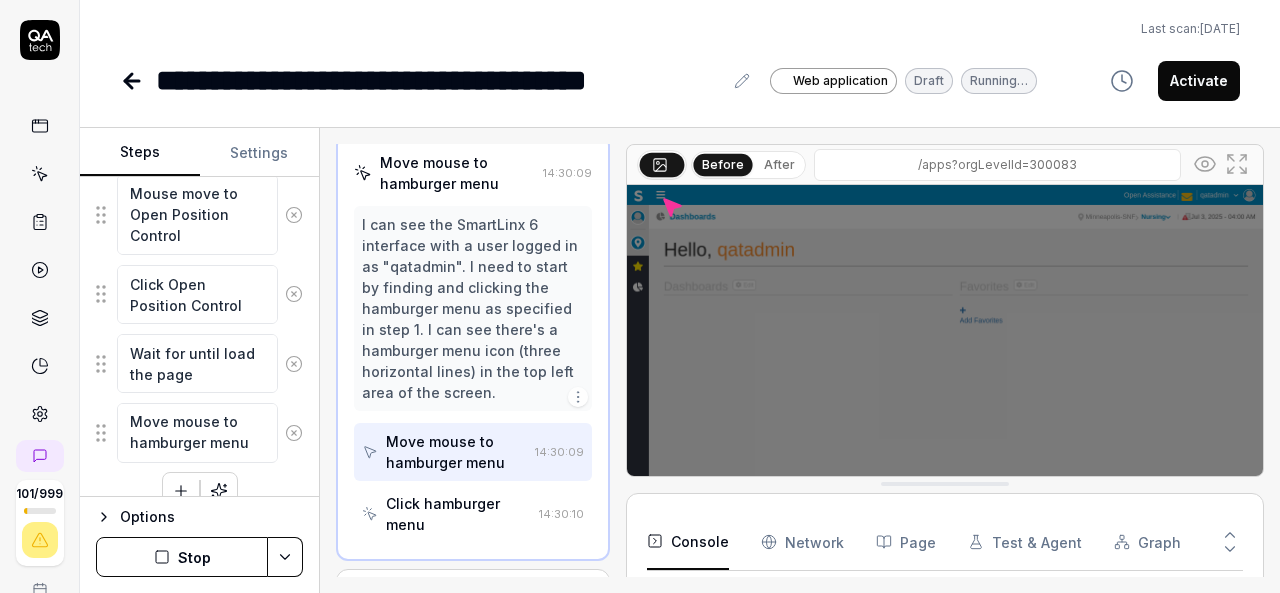 click on "Move mouse to hamburger menu Click the  hamburger-container slx-navigation-menu-ignore Move mouse to location Select the Top org level at location Move mouse to Schedule Optimizer Click on Schedule Optimizer Move mouse to Dashboard Click Dashboard Mouse move to Open Position Control Click Open Position Control Wait for until load the page Move mouse to hamburger menu
To pick up a draggable item, press the space bar.
While dragging, use the arrow keys to move the item.
Press space again to drop the item in its new position, or press escape to cancel." at bounding box center [199, 32] 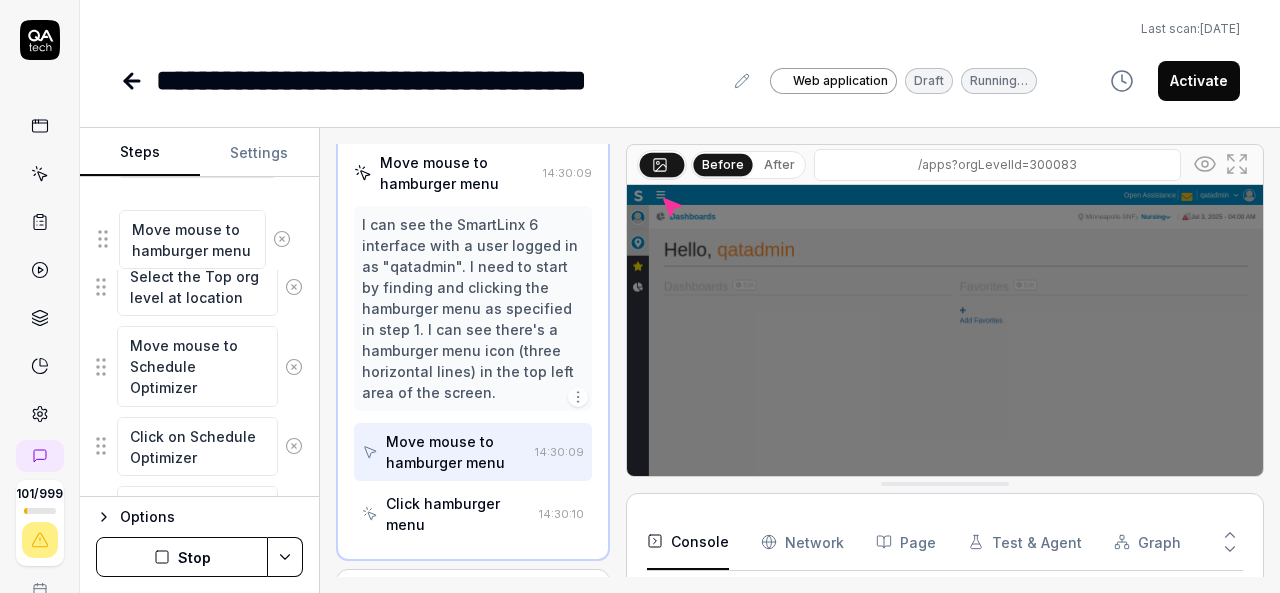 scroll, scrollTop: 551, scrollLeft: 0, axis: vertical 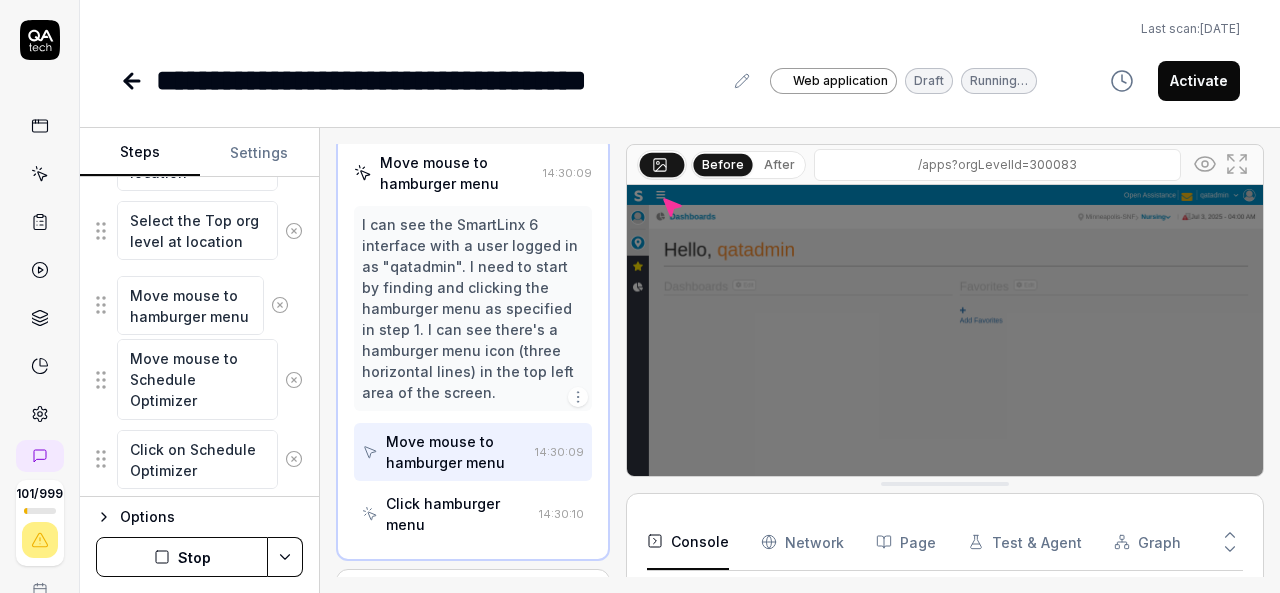 drag, startPoint x: 100, startPoint y: 425, endPoint x: 100, endPoint y: 305, distance: 120 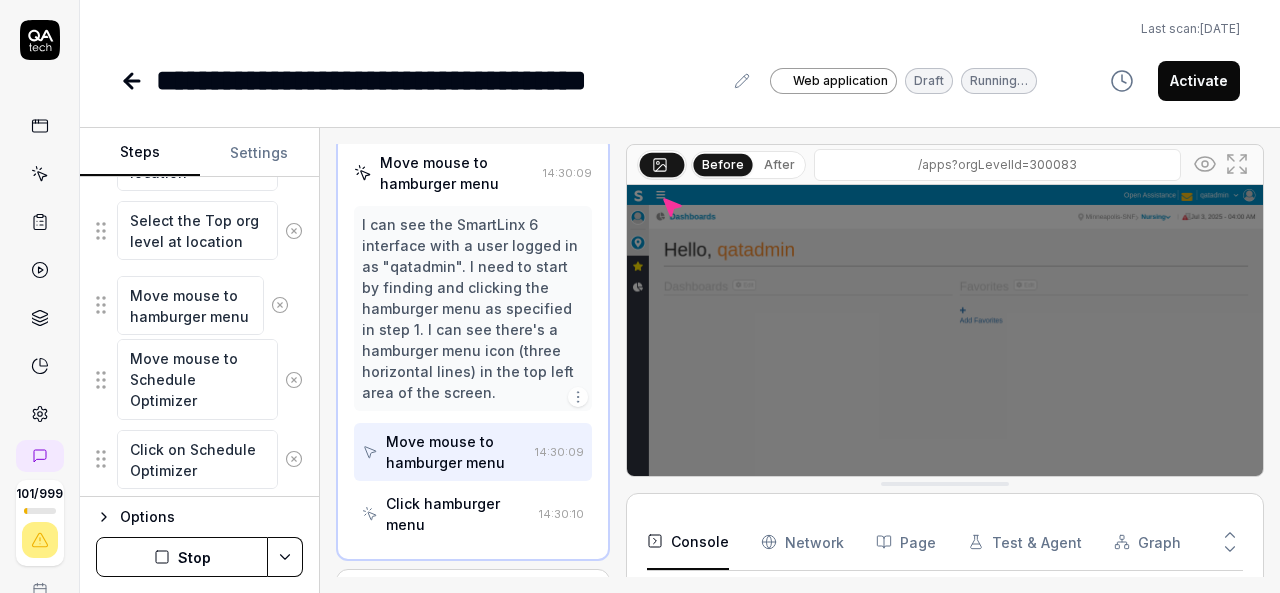 click on "Move mouse to hamburger menu Click the  hamburger-container slx-navigation-menu-ignore Move mouse to location Select the Top org level at location Move mouse to Schedule Optimizer Click on Schedule Optimizer Move mouse to Dashboard Click Dashboard Mouse move to Open Position Control Click Open Position Control Wait for until load the page Move mouse to hamburger menu Move mouse to hamburger menu
To pick up a draggable item, press the space bar.
While dragging, use the arrow keys to move the item.
Press space again to drop the item in its new position, or press escape to cancel.
Draggable item e7cf81aa-5a8f-4c7e-addb-8f752d1f26e2 was moved over droppable area a12902d8-282c-477c-97d8-eec72be2c225." at bounding box center [199, 384] 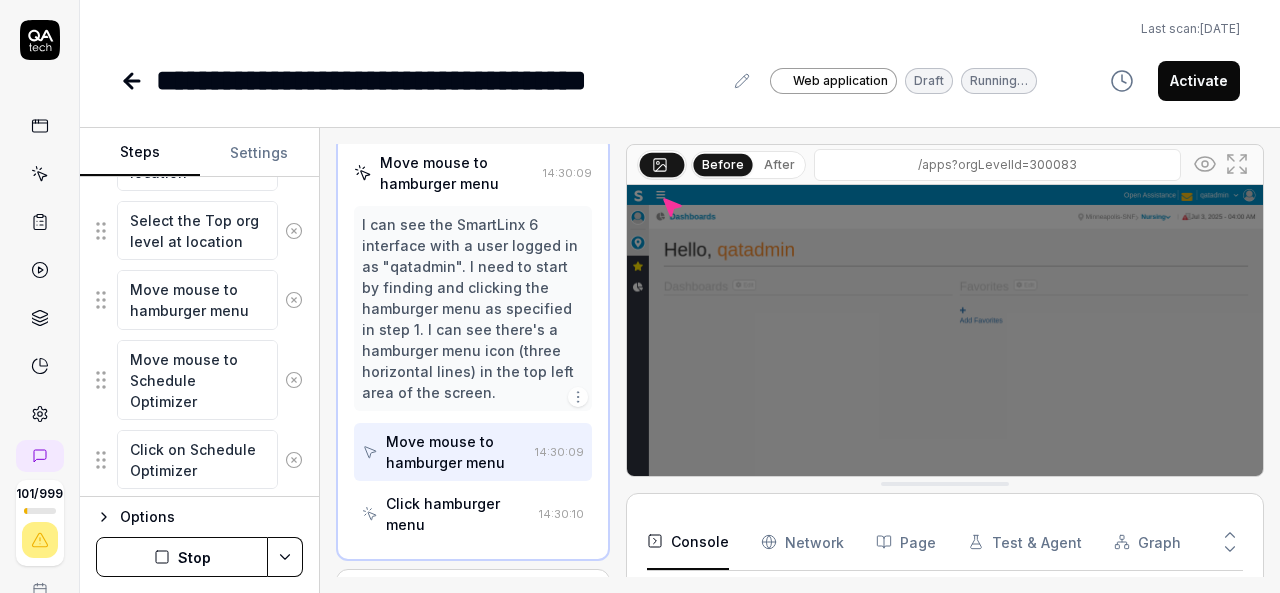 click on "Stop" at bounding box center (182, 557) 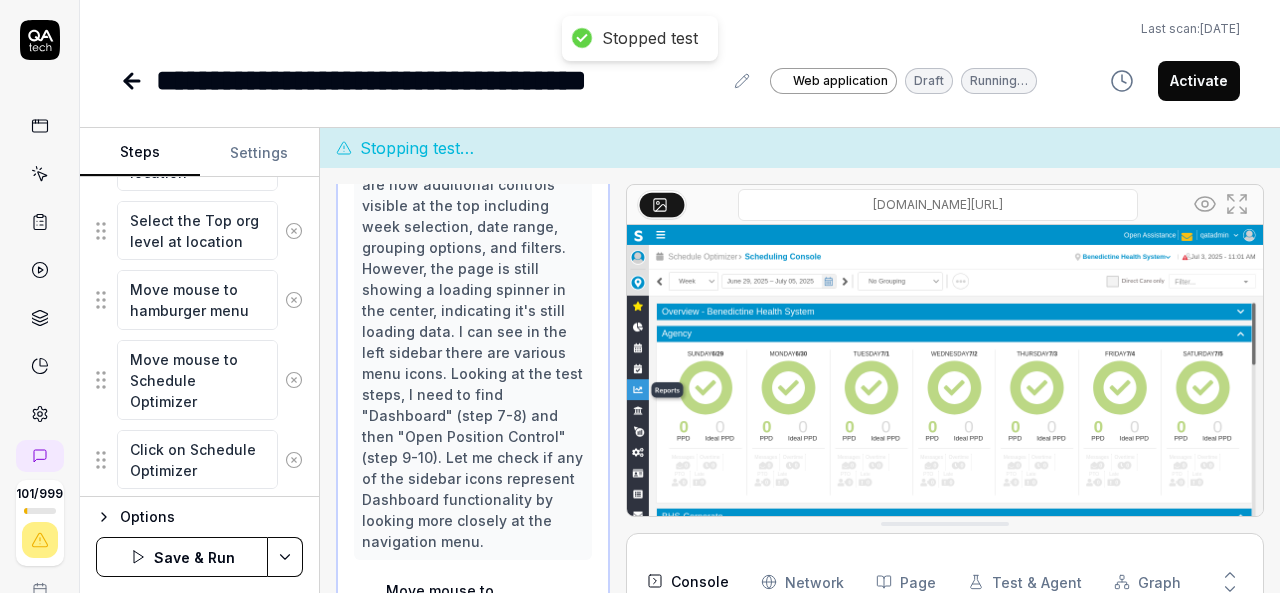 scroll, scrollTop: 960, scrollLeft: 0, axis: vertical 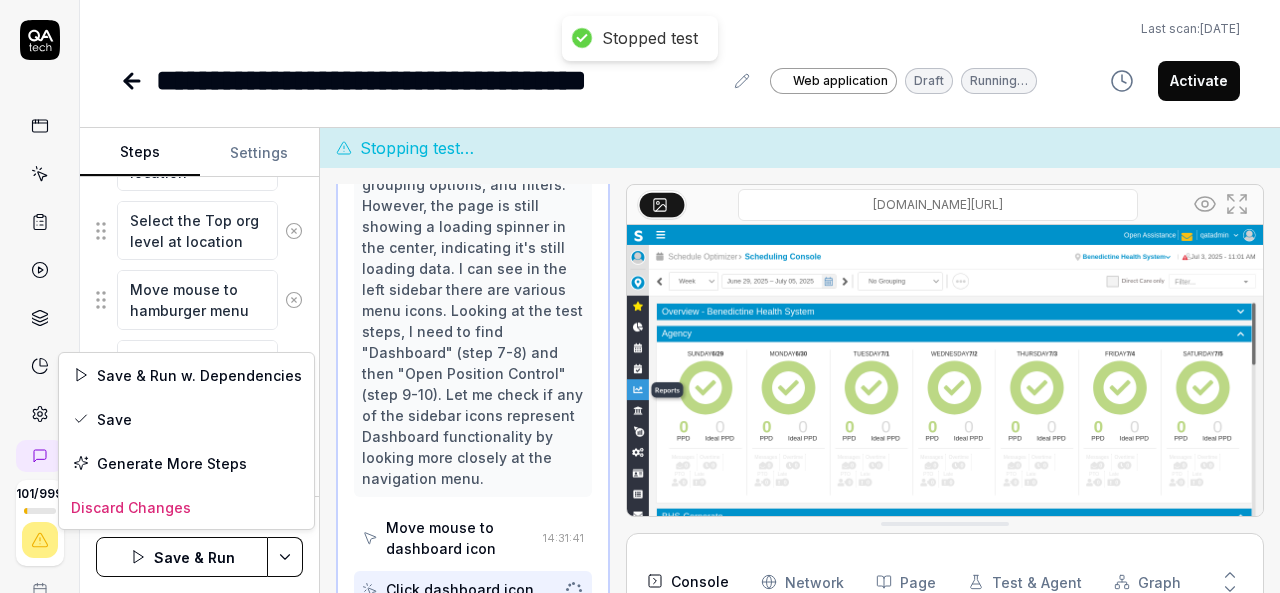 click on "**********" at bounding box center [640, 296] 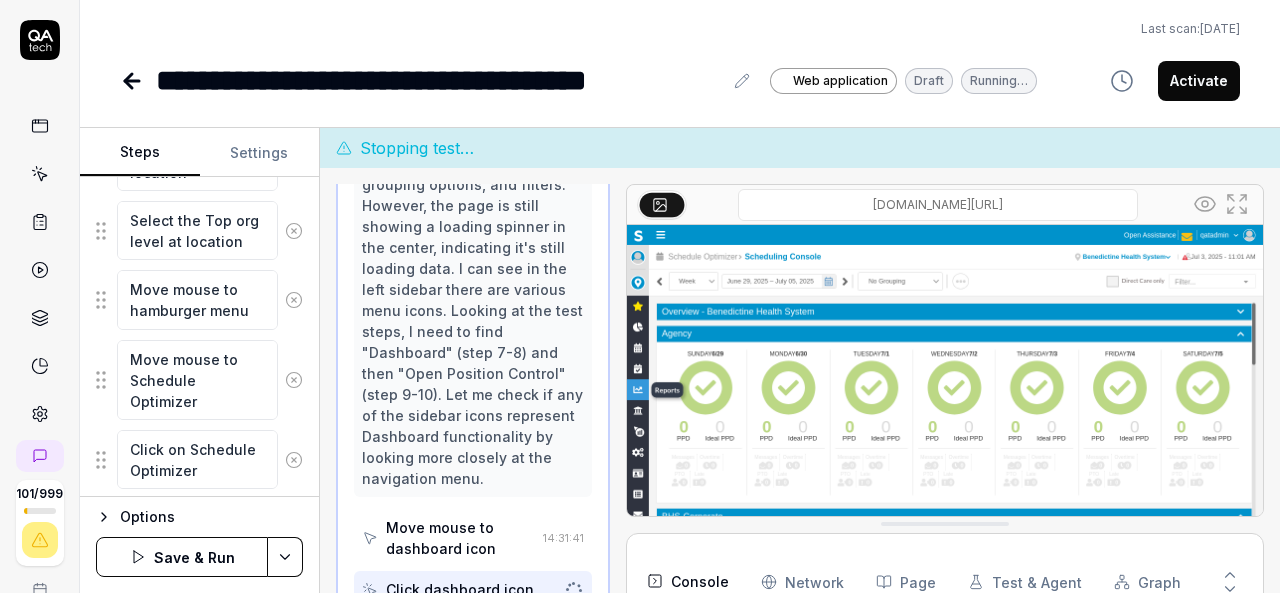 click on "**********" at bounding box center [640, 296] 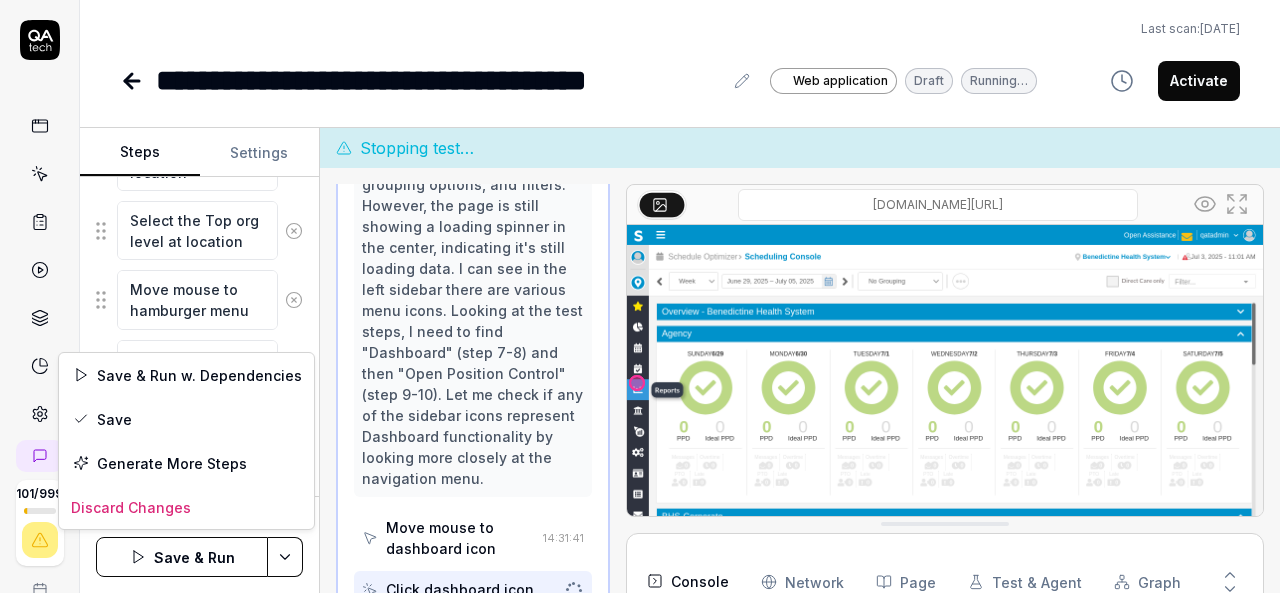click on "**********" at bounding box center [640, 296] 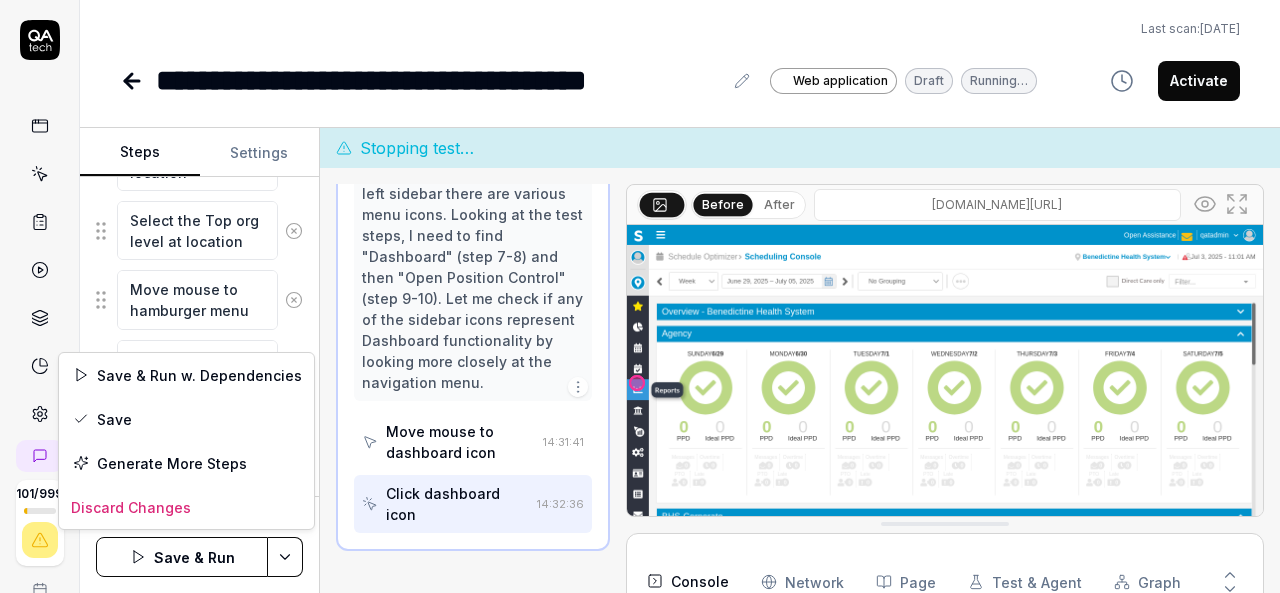 scroll, scrollTop: 1086, scrollLeft: 0, axis: vertical 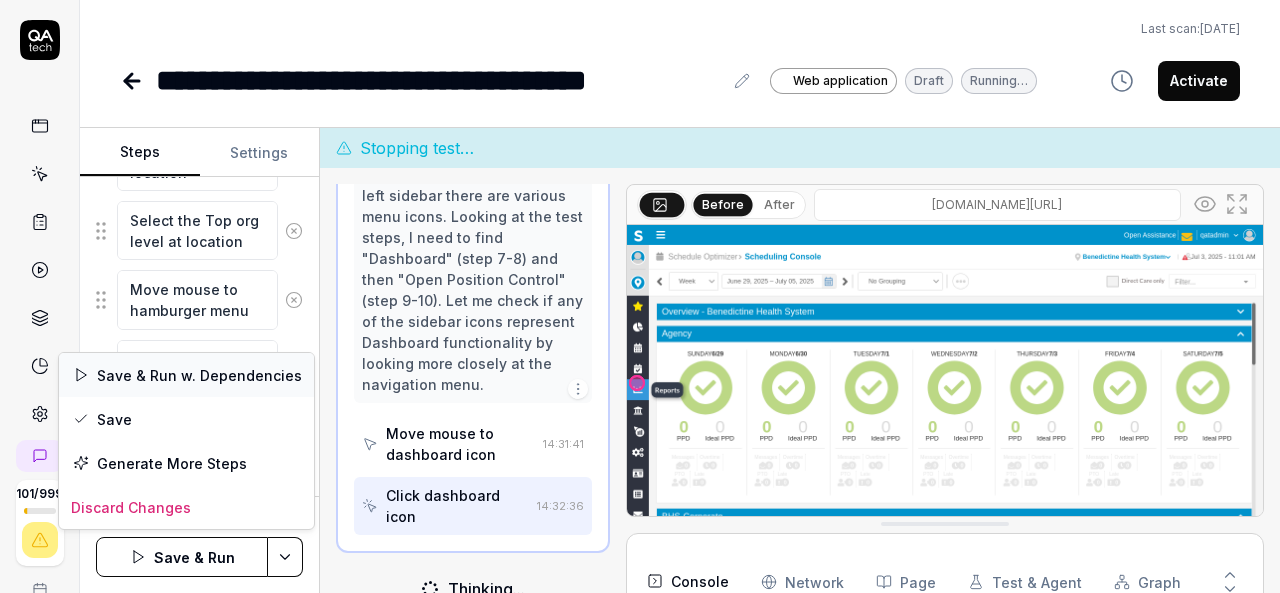 click on "Save & Run w. Dependencies" at bounding box center [186, 375] 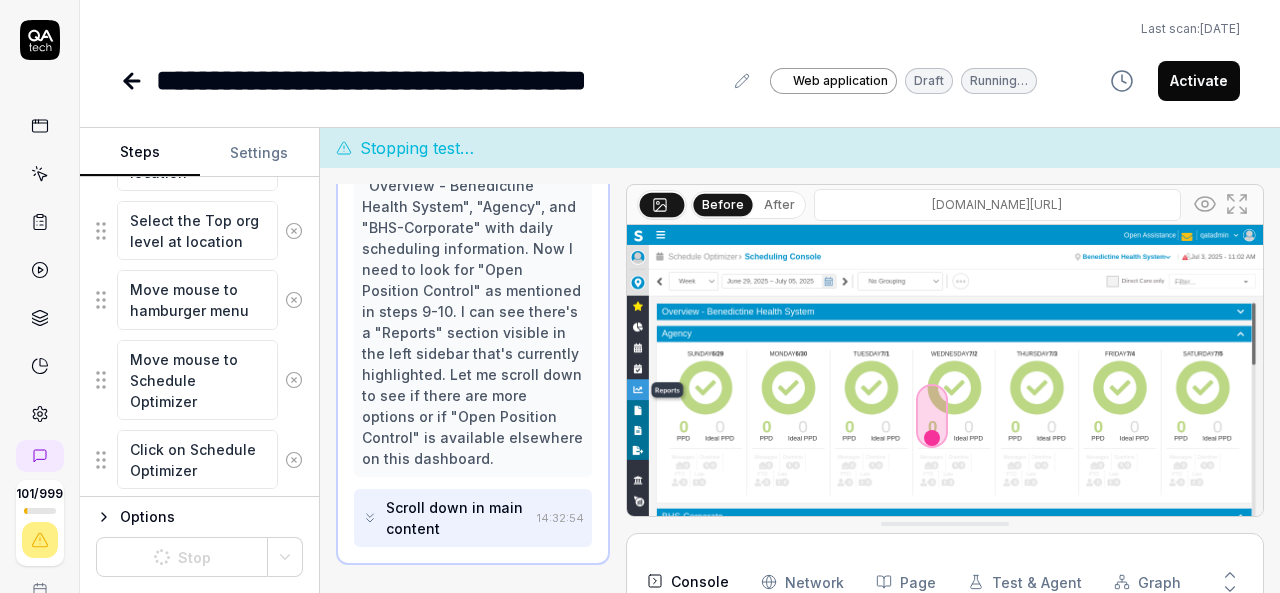 scroll, scrollTop: 1122, scrollLeft: 0, axis: vertical 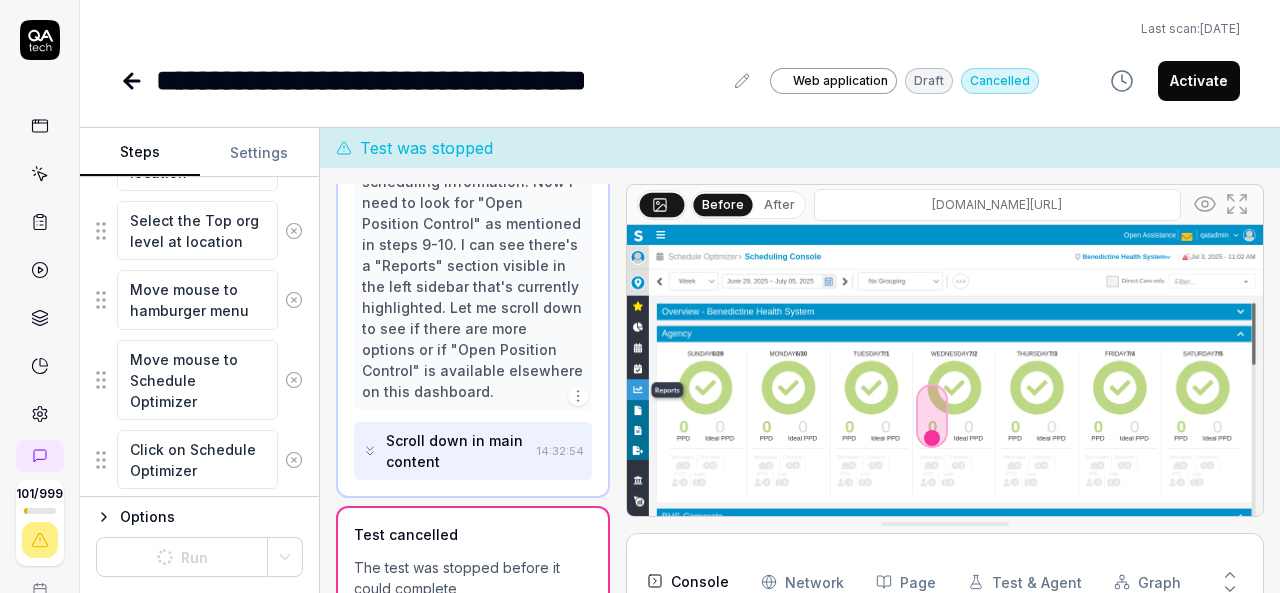 click 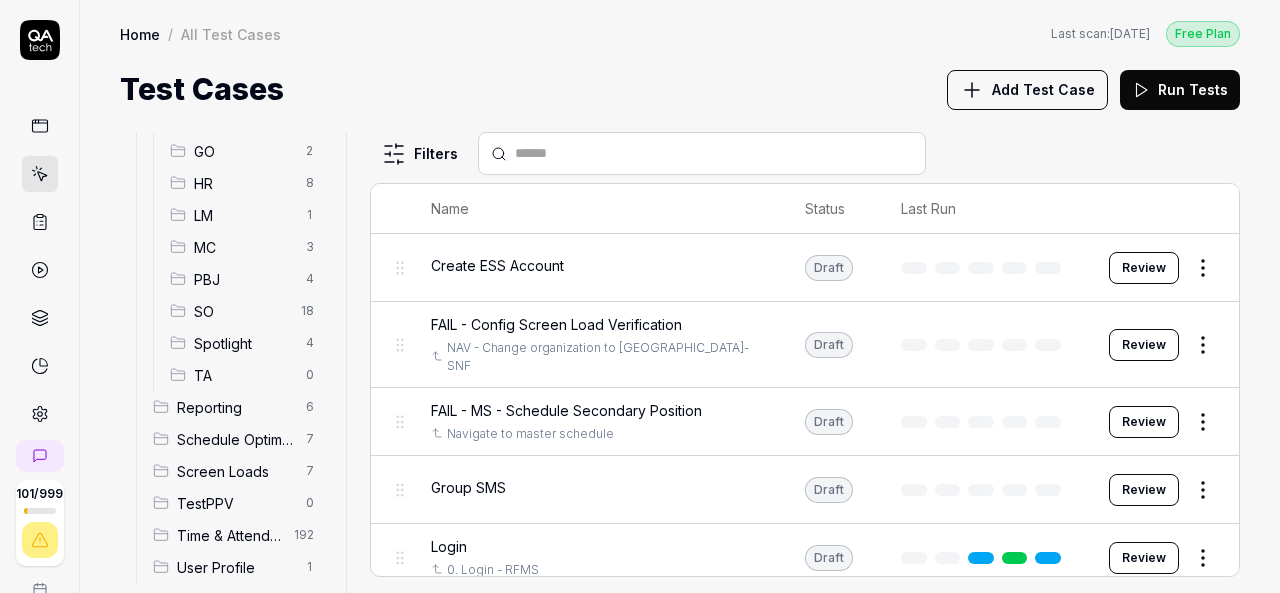 scroll, scrollTop: 422, scrollLeft: 0, axis: vertical 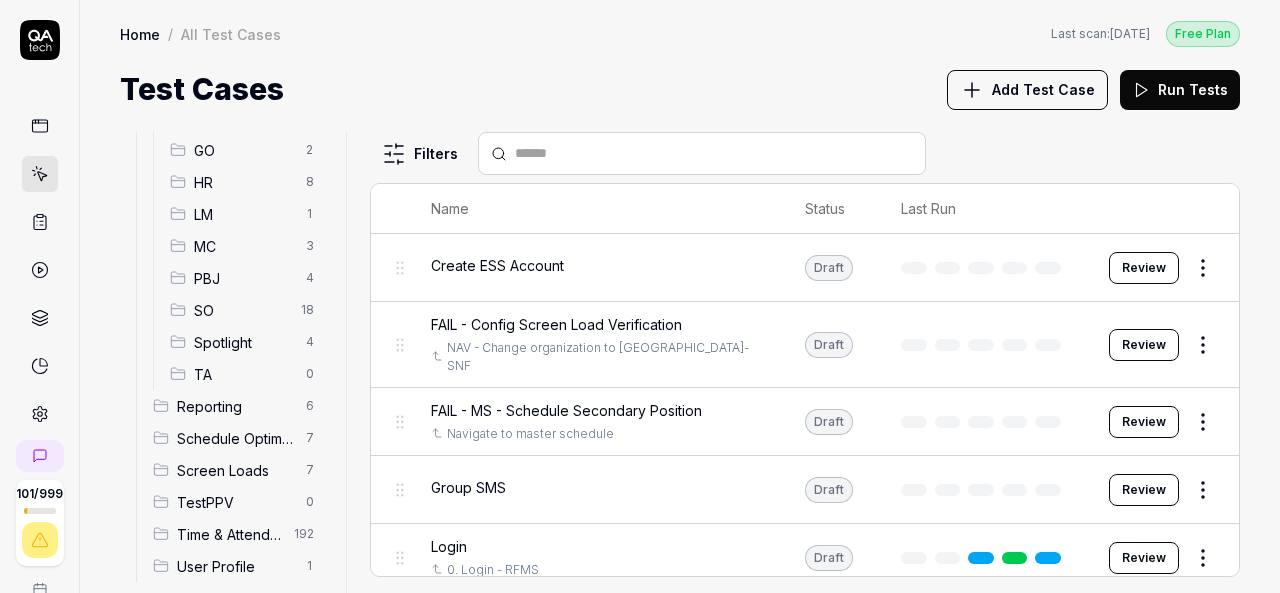 click on "SO" at bounding box center [241, 310] 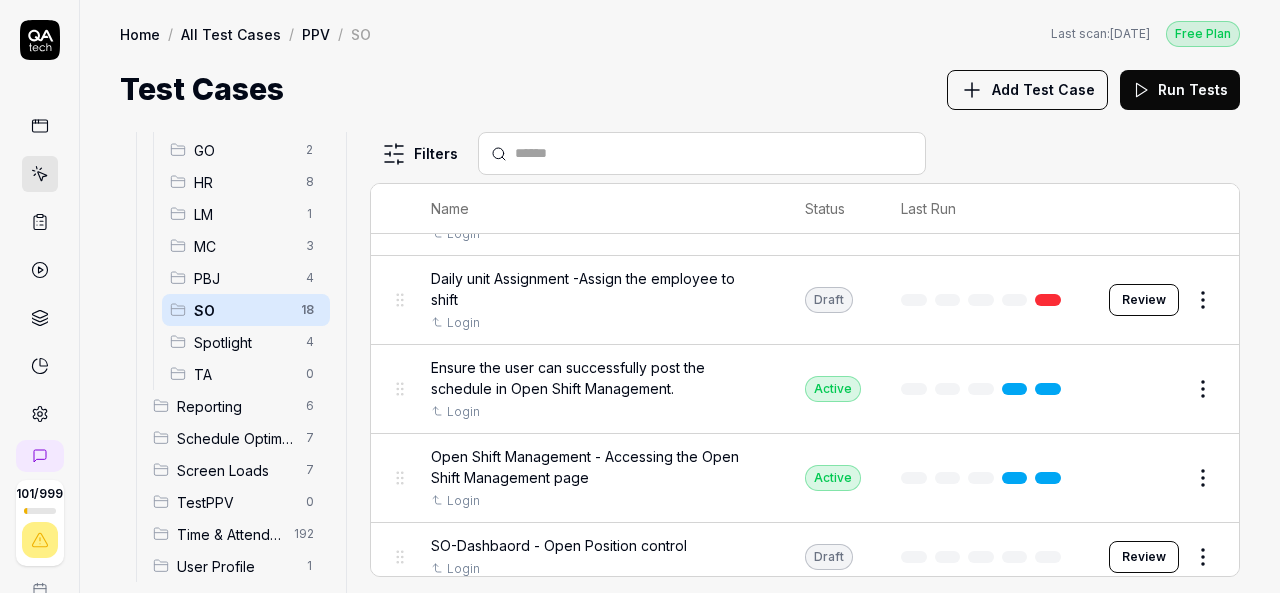 scroll, scrollTop: 281, scrollLeft: 0, axis: vertical 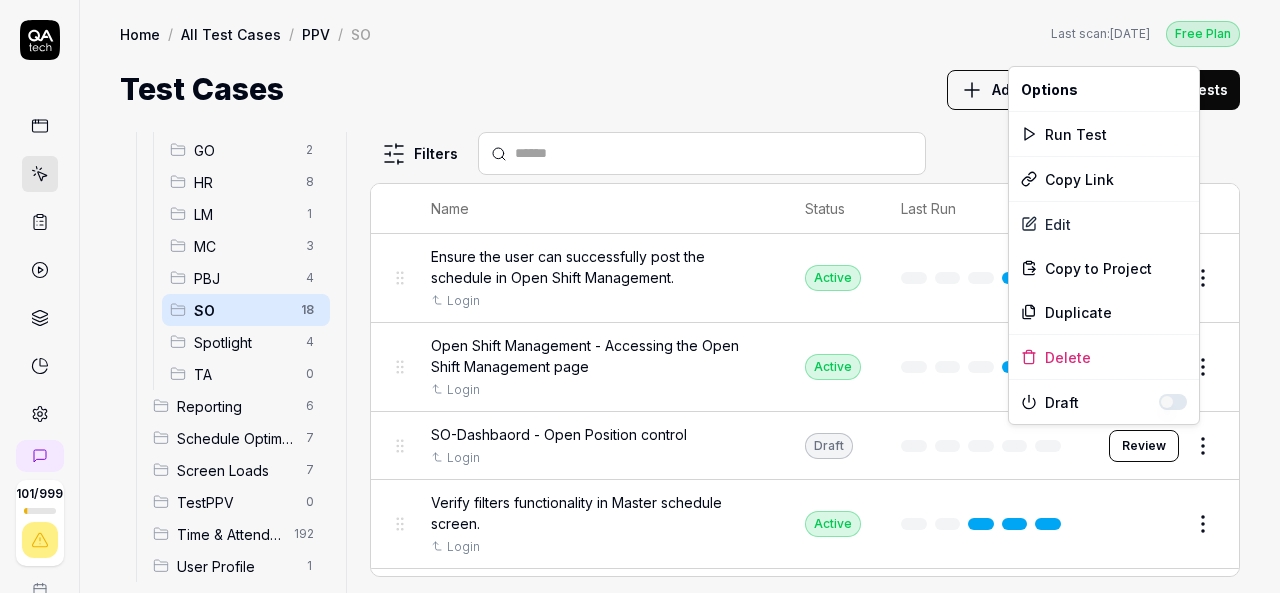 click on "101  /  999 k S Home / All Test Cases / PPV / SO Free Plan Home / All Test Cases / PPV / SO Last scan:  [DATE] Free Plan Test Cases Add Test Case Run Tests All Test Cases 504 Communication 46 Dashboard Management 13 Employee Management 42 Help and Support 19 Login 7 Logout 1 Master Schedule 12 Navigation 27 Payroll Based Journal 68 PPV 51 ACA 0 Accruals 11 GO 2 HR 8 LM 1 MC 3 PBJ 4 SO 18 Spotlight 4 TA 0 Reporting 6 Schedule Optimizer 7 Screen Loads 7 TestPPV 0 Time & Attendance 192 User Profile 1 Filters Name Status Last Run PPV SO Daily unit Assignment - Census Login Active Edit Daily unit Assignment -Add Open shift (Shift on Fly)from Daily unit assigment Login Active Edit Daily unit Assignment -Assign the employee to shift Login Draft Review Ensure the user can successfully post the schedule in Open Shift Management. Login Active Edit Open Shift Management - Accessing the Open Shift Management page Login Active Edit SO-Dashbaord - Open Position control Login Draft Review Login Active Edit Login Active" at bounding box center (640, 296) 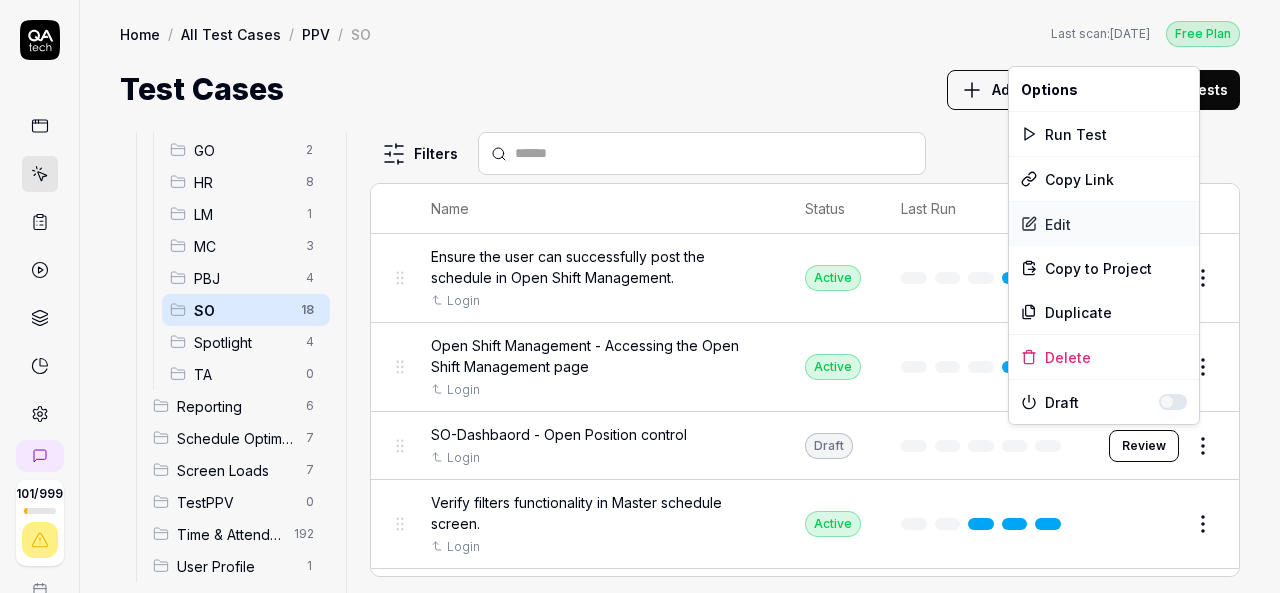 click on "Edit" at bounding box center (1104, 224) 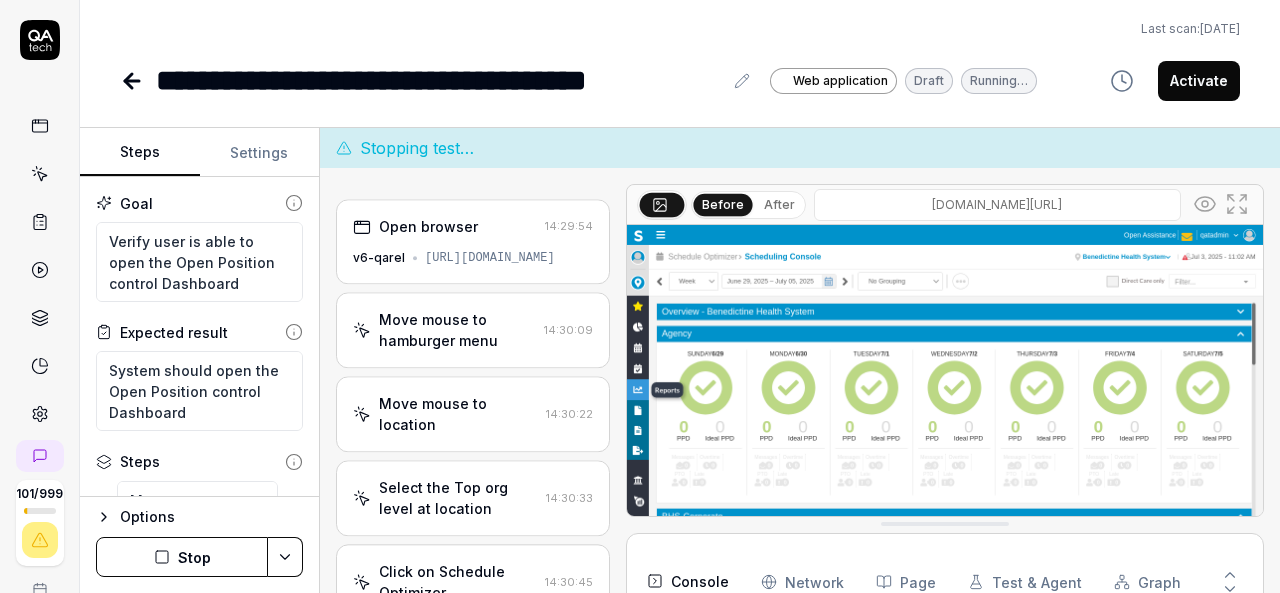scroll, scrollTop: 312, scrollLeft: 0, axis: vertical 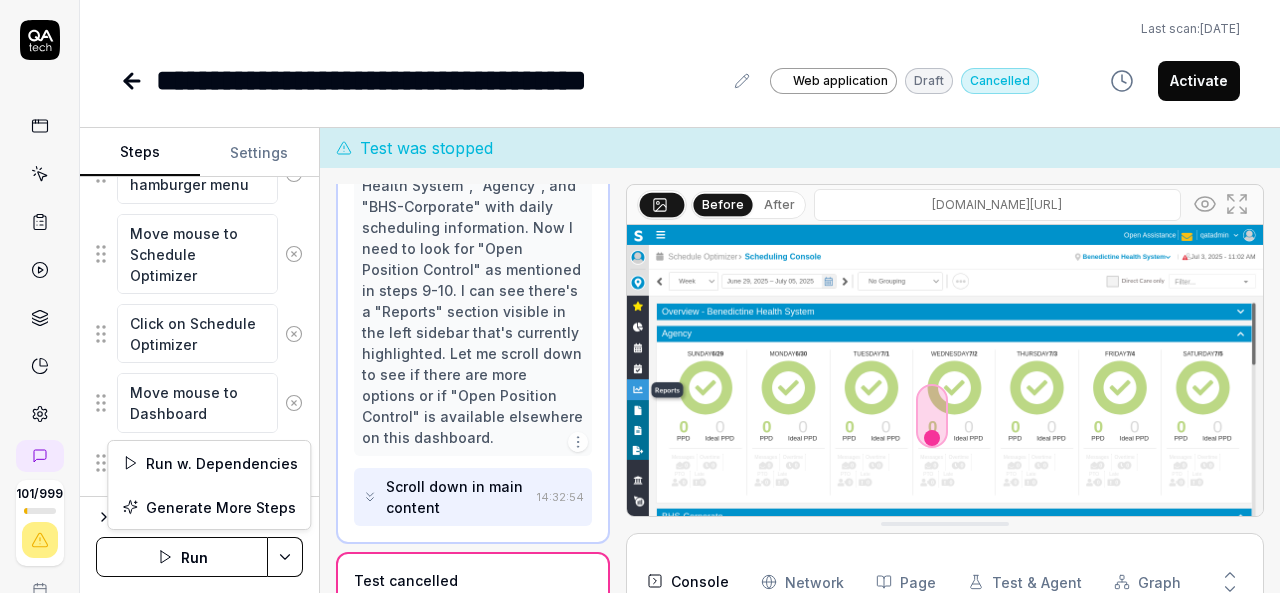 click on "**********" at bounding box center (640, 296) 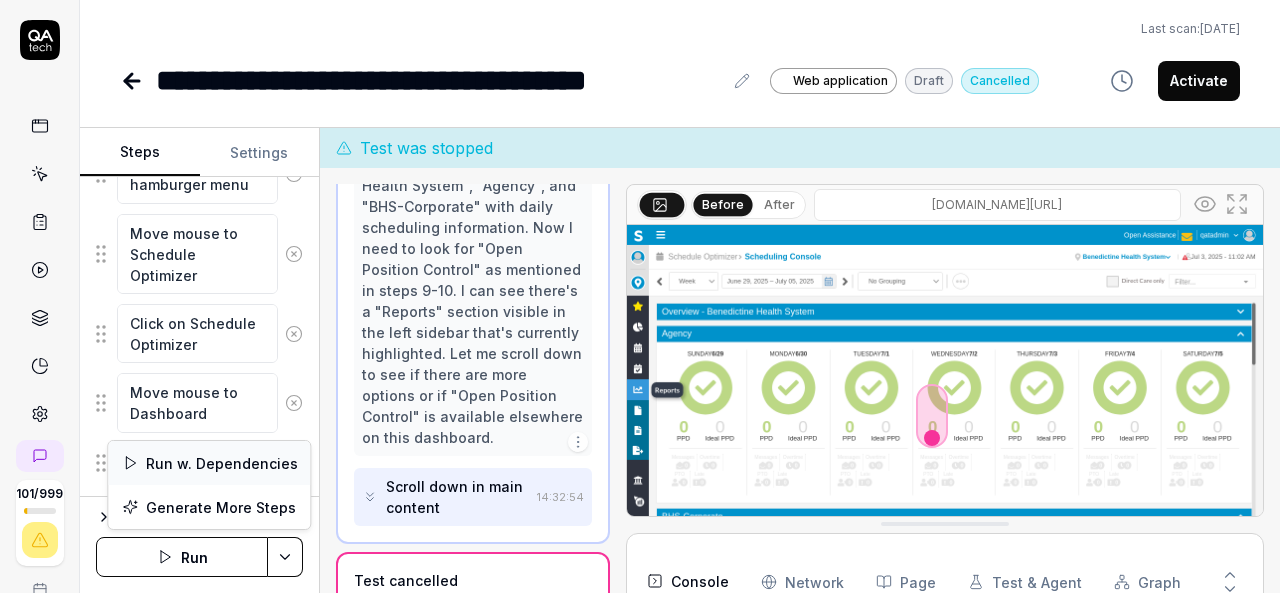 click on "Run w. Dependencies" at bounding box center [209, 463] 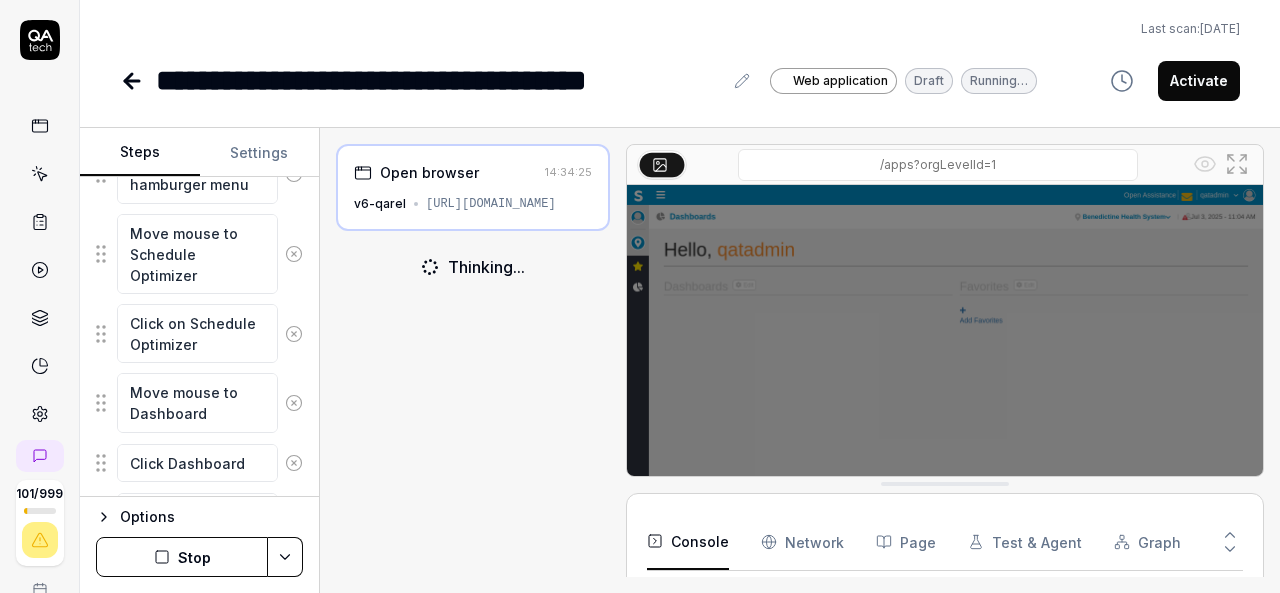 scroll, scrollTop: 16, scrollLeft: 0, axis: vertical 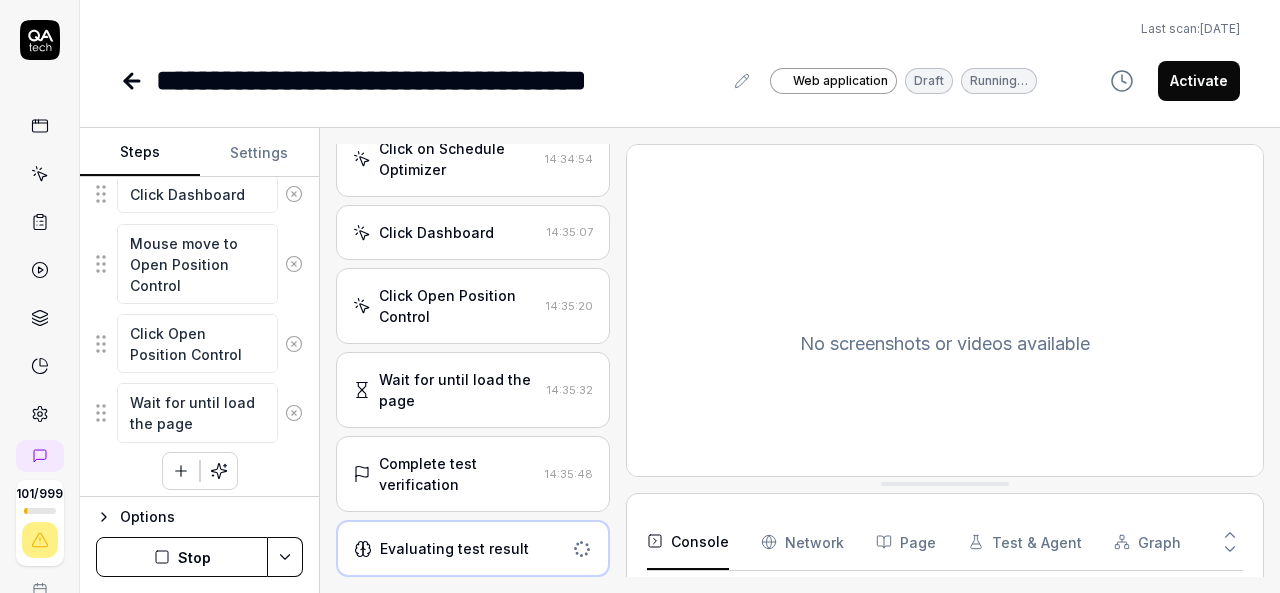 click on "Complete test verification" at bounding box center (458, 474) 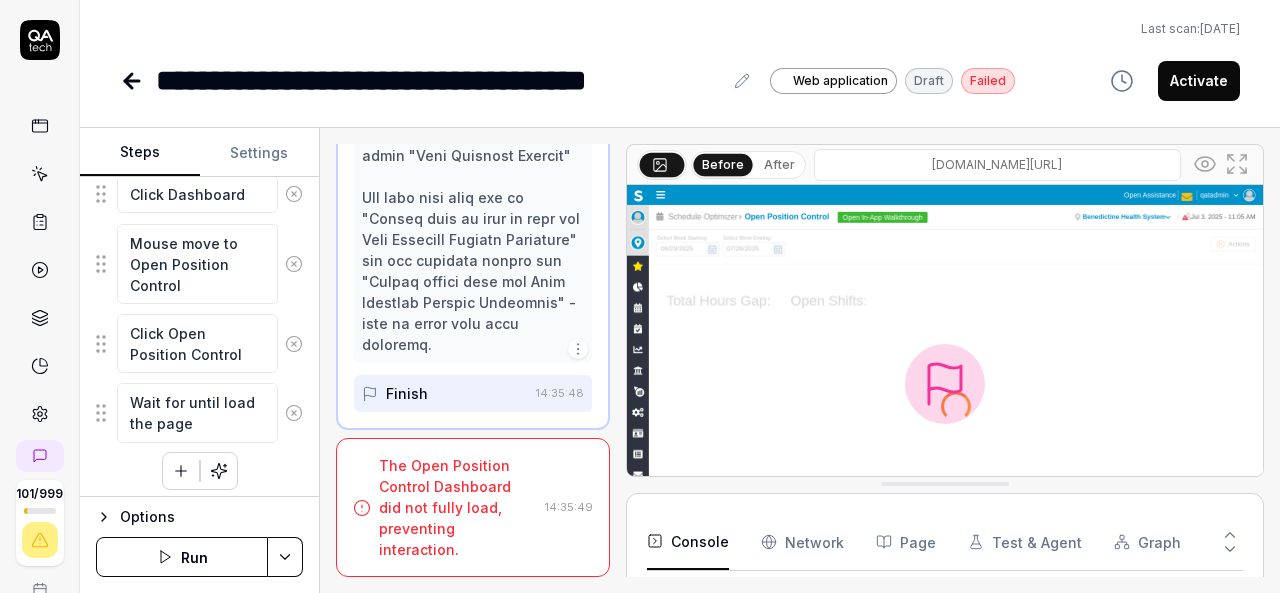 scroll, scrollTop: 1570, scrollLeft: 0, axis: vertical 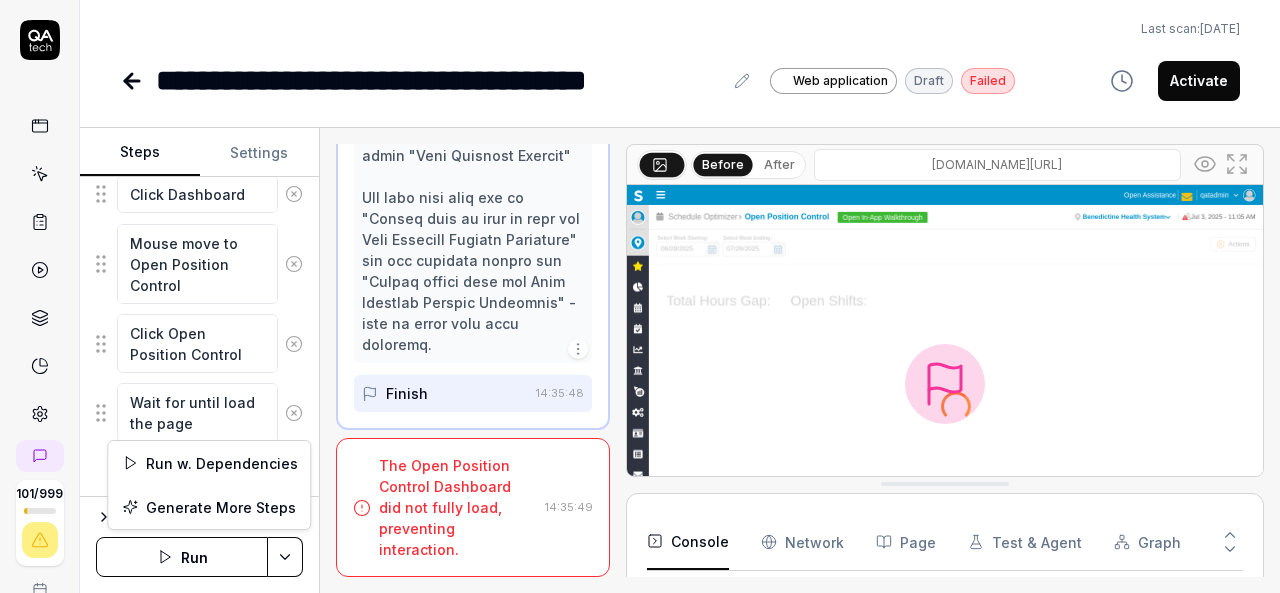 click on "**********" at bounding box center (640, 296) 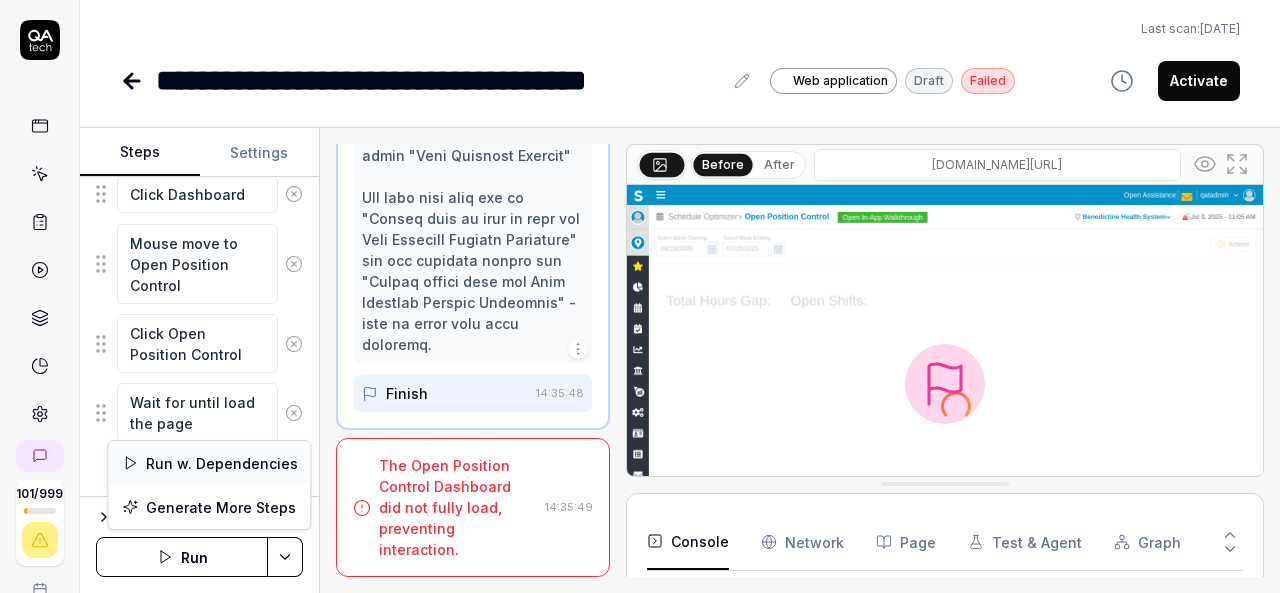 click on "Run w. Dependencies" at bounding box center [209, 463] 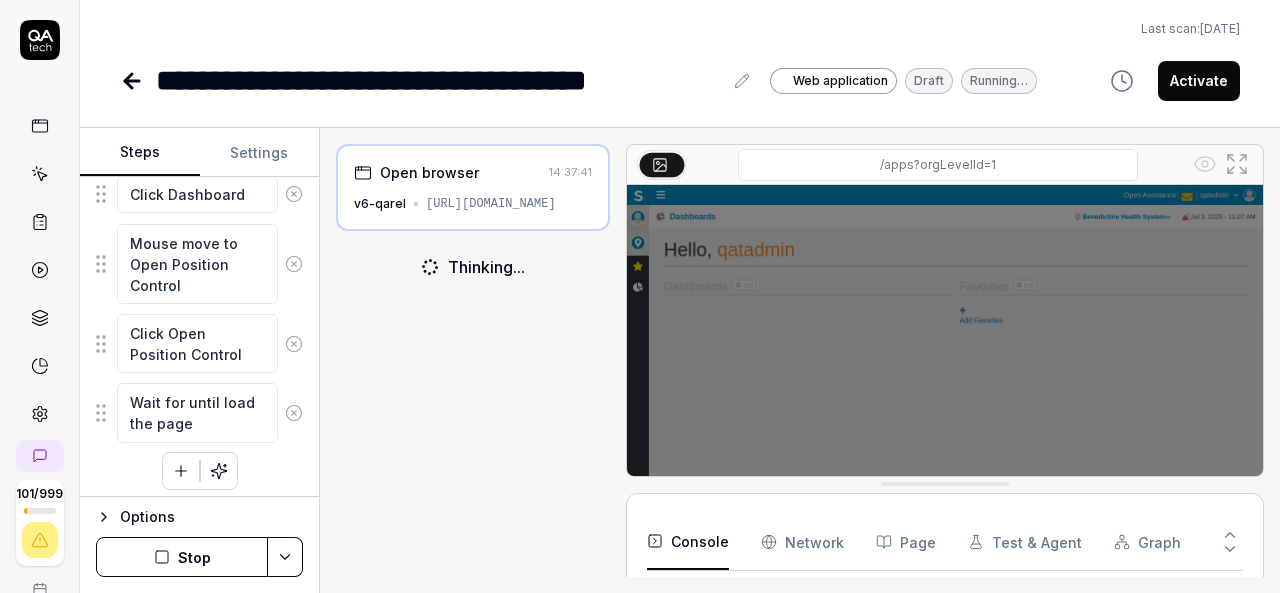 scroll, scrollTop: 32, scrollLeft: 0, axis: vertical 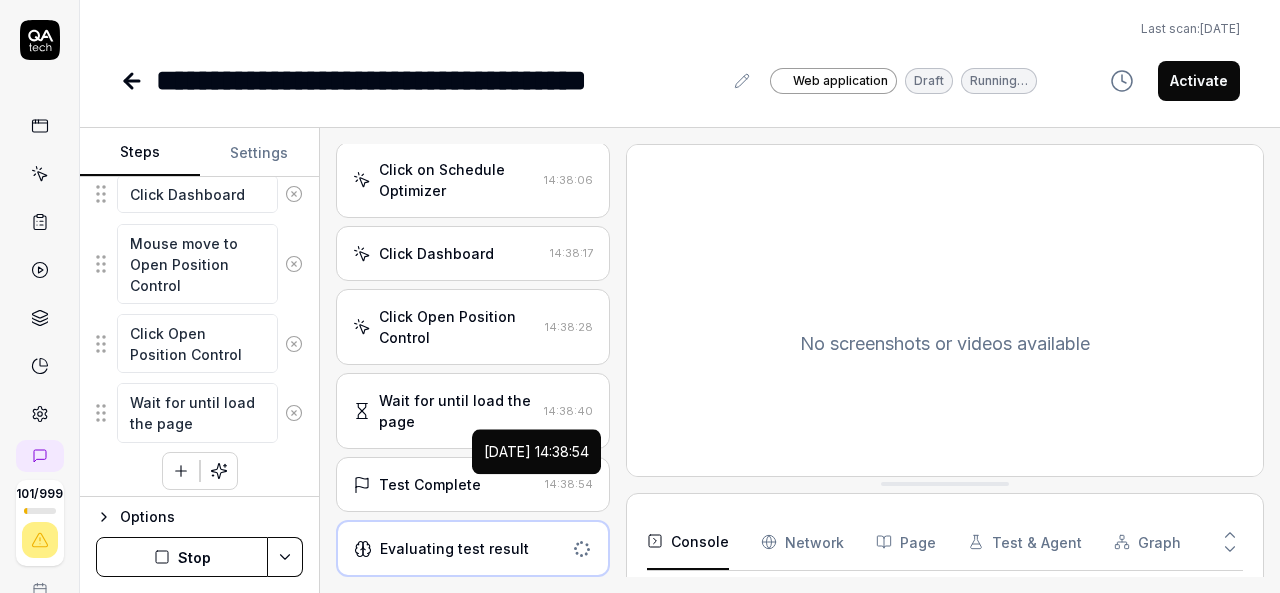 click on "Test Complete" at bounding box center [445, 484] 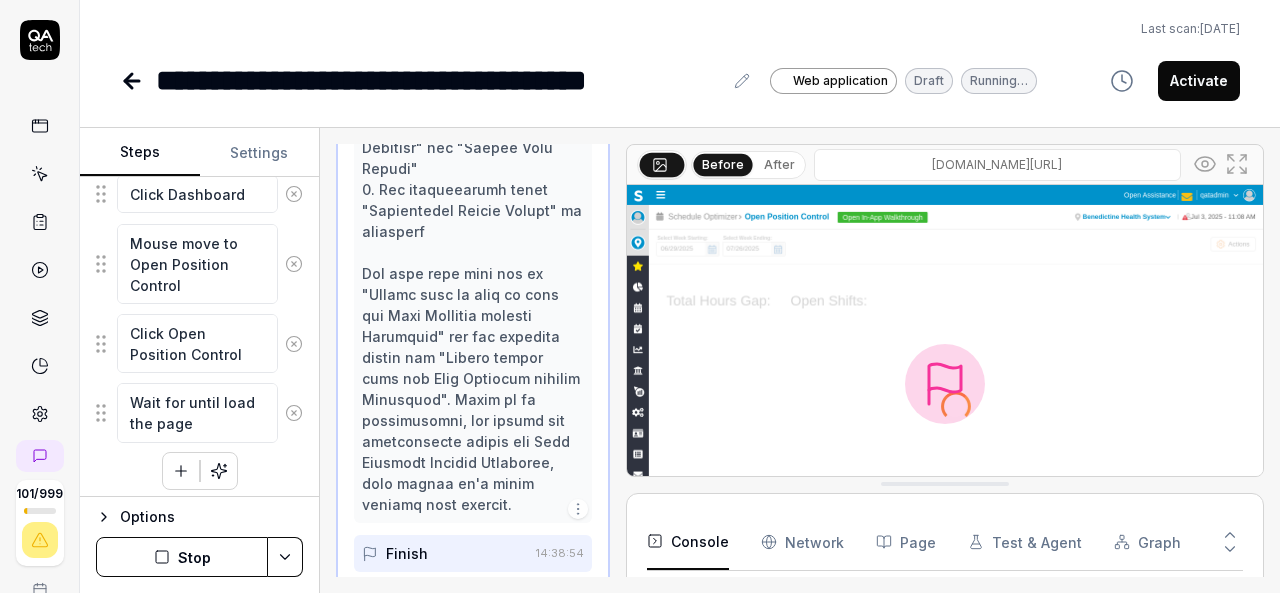 scroll, scrollTop: 1109, scrollLeft: 0, axis: vertical 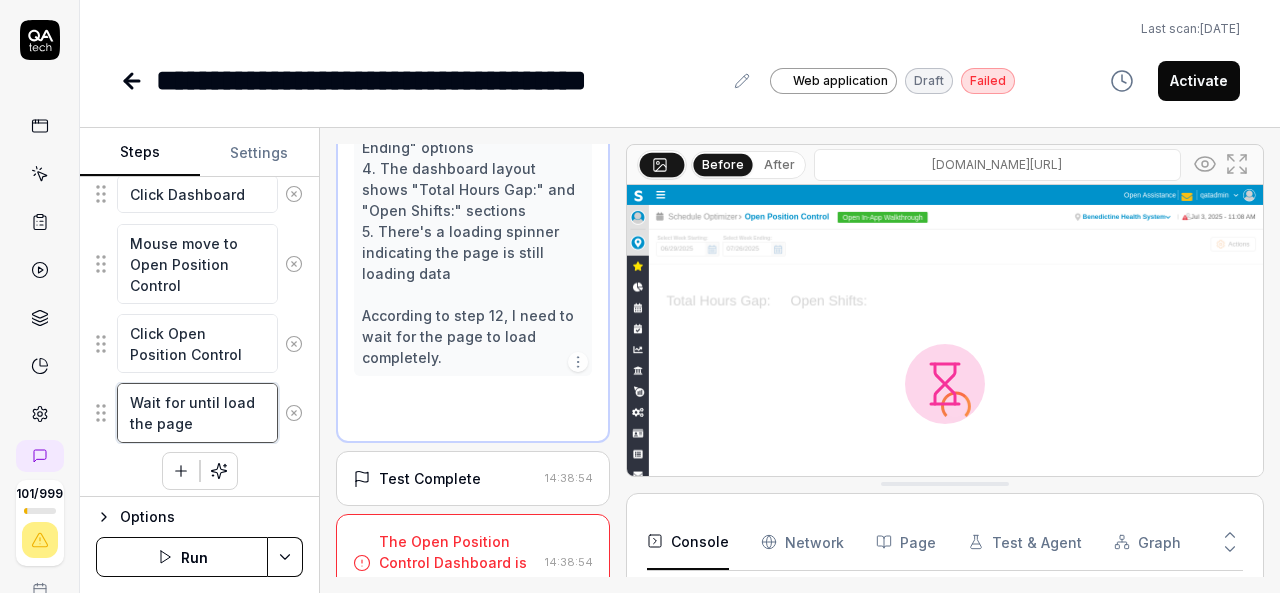click on "Wait for until load the page" at bounding box center [197, 412] 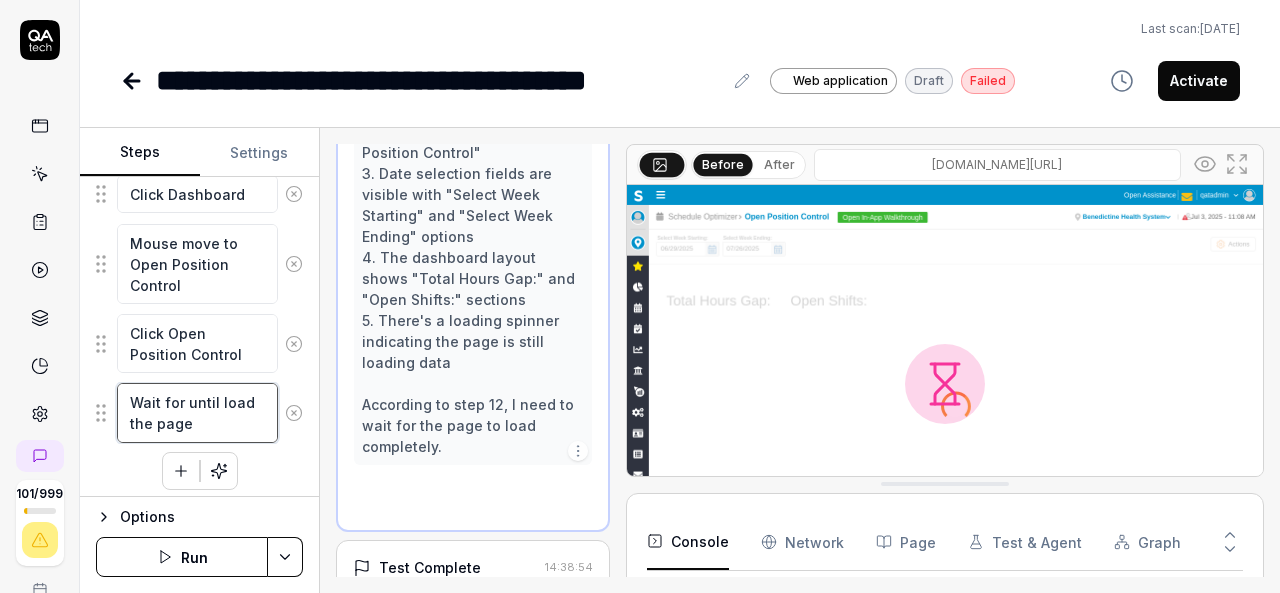 scroll, scrollTop: 752, scrollLeft: 0, axis: vertical 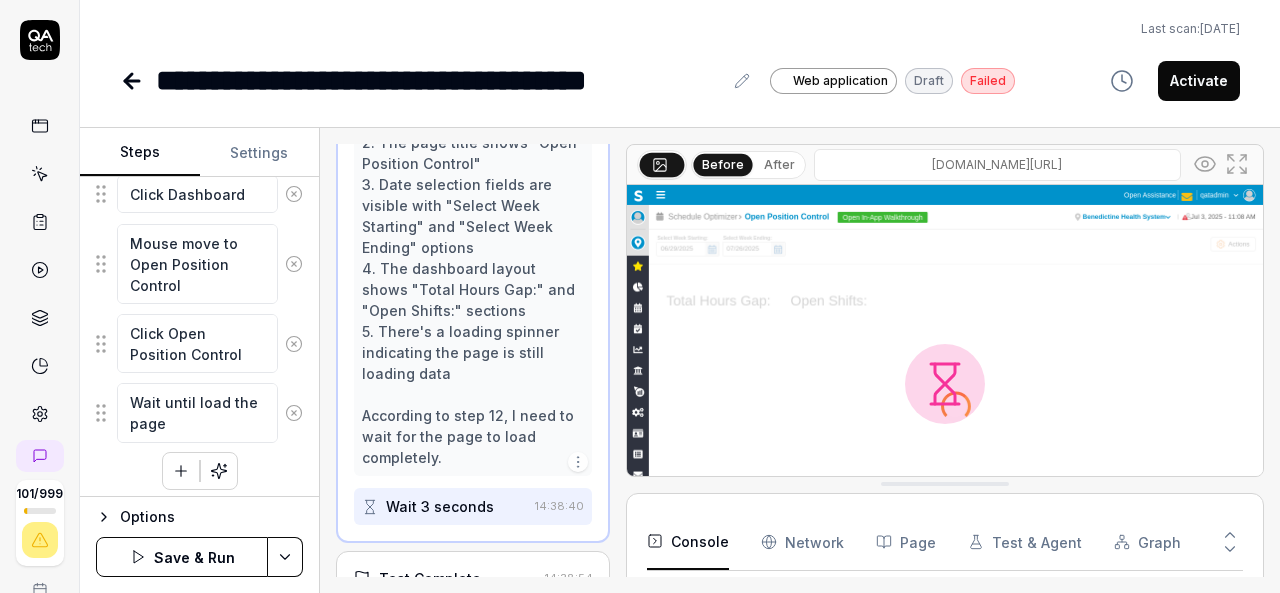 click on "Move mouse to hamburger menu Click the  hamburger-container slx-navigation-menu-ignore Move mouse to location Select the Top org level at location Move mouse to hamburger menu Move mouse to Schedule Optimizer Click on Schedule Optimizer Move mouse to Dashboard Click Dashboard Mouse move to Open Position Control Click Open Position Control Wait until load the page
To pick up a draggable item, press the space bar.
While dragging, use the arrow keys to move the item.
Press space again to drop the item in its new position, or press escape to cancel." at bounding box center (199, 12) 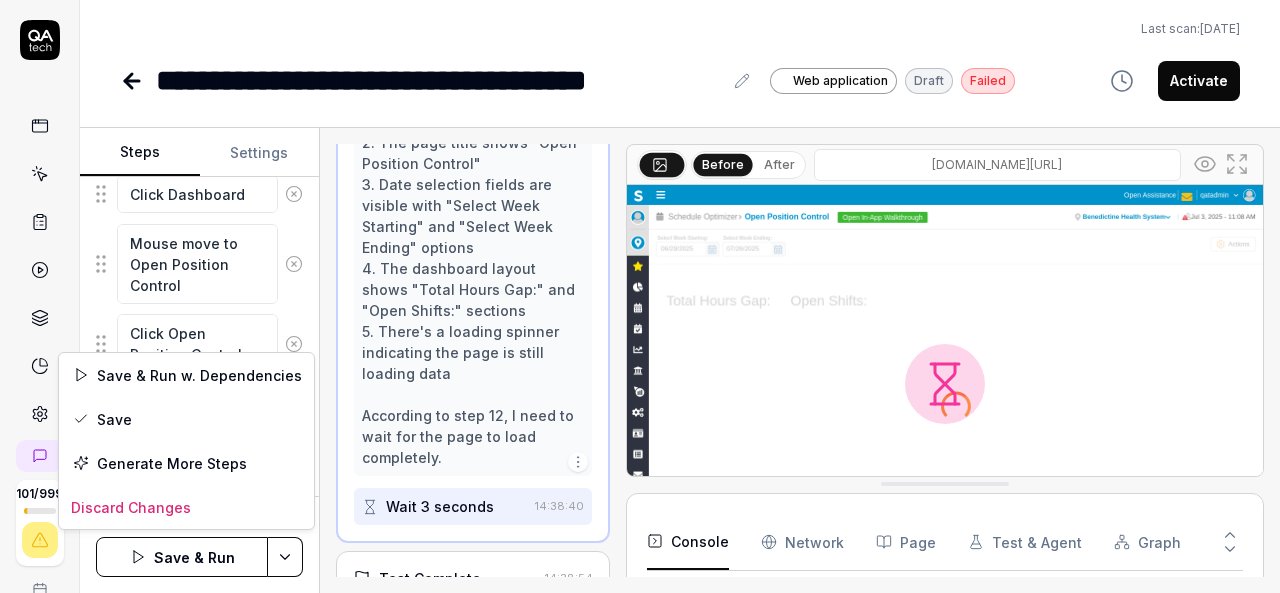 click on "**********" at bounding box center [640, 296] 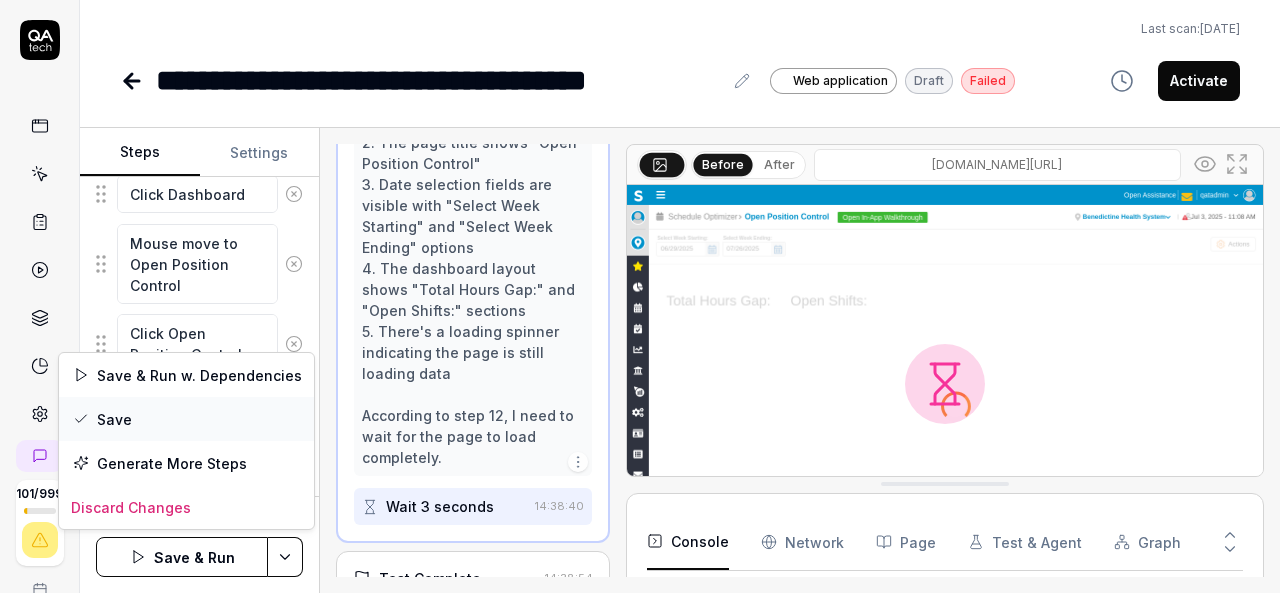 click on "Save" at bounding box center [186, 419] 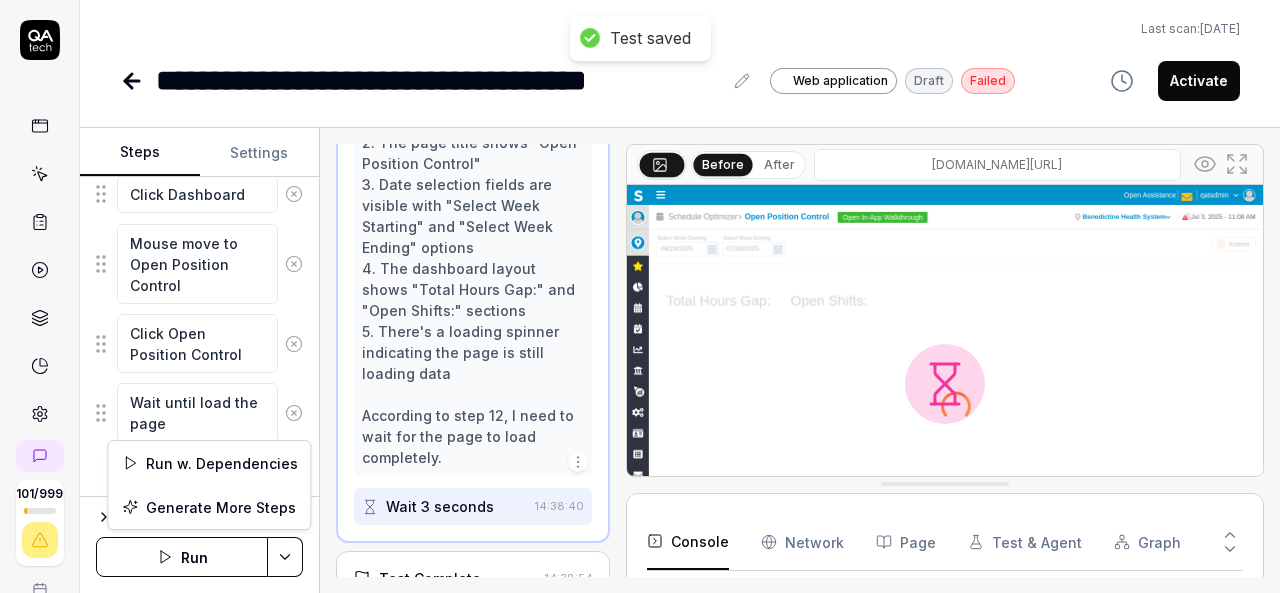 click on "**********" at bounding box center [640, 296] 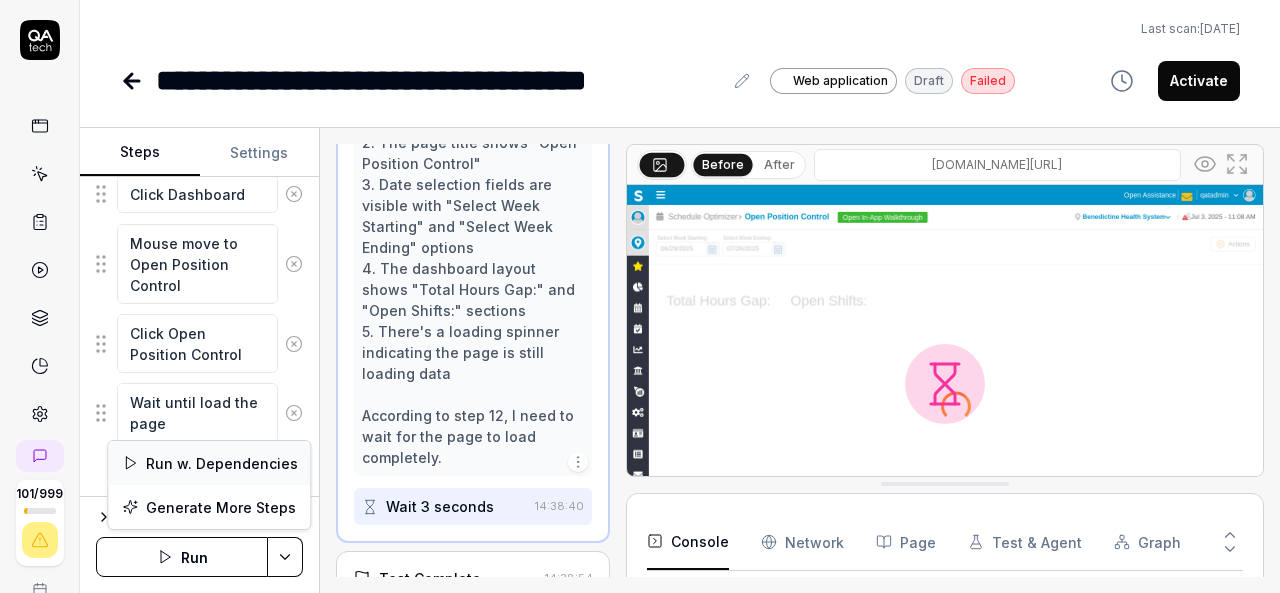 click on "Run w. Dependencies" at bounding box center [209, 463] 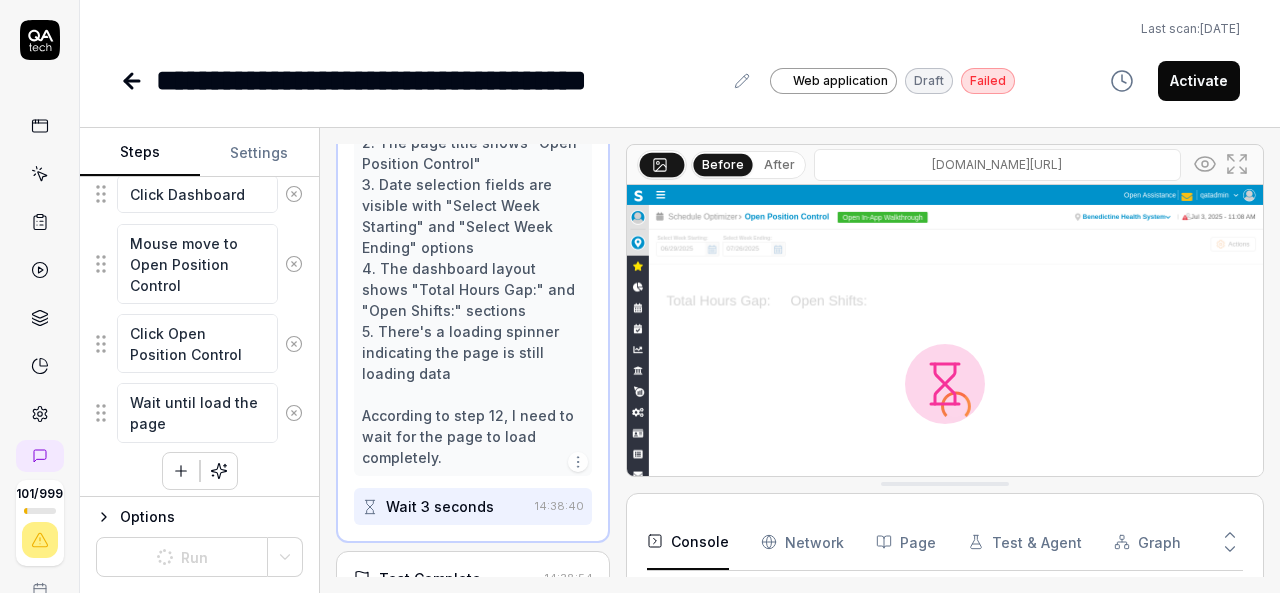 scroll, scrollTop: 919, scrollLeft: 0, axis: vertical 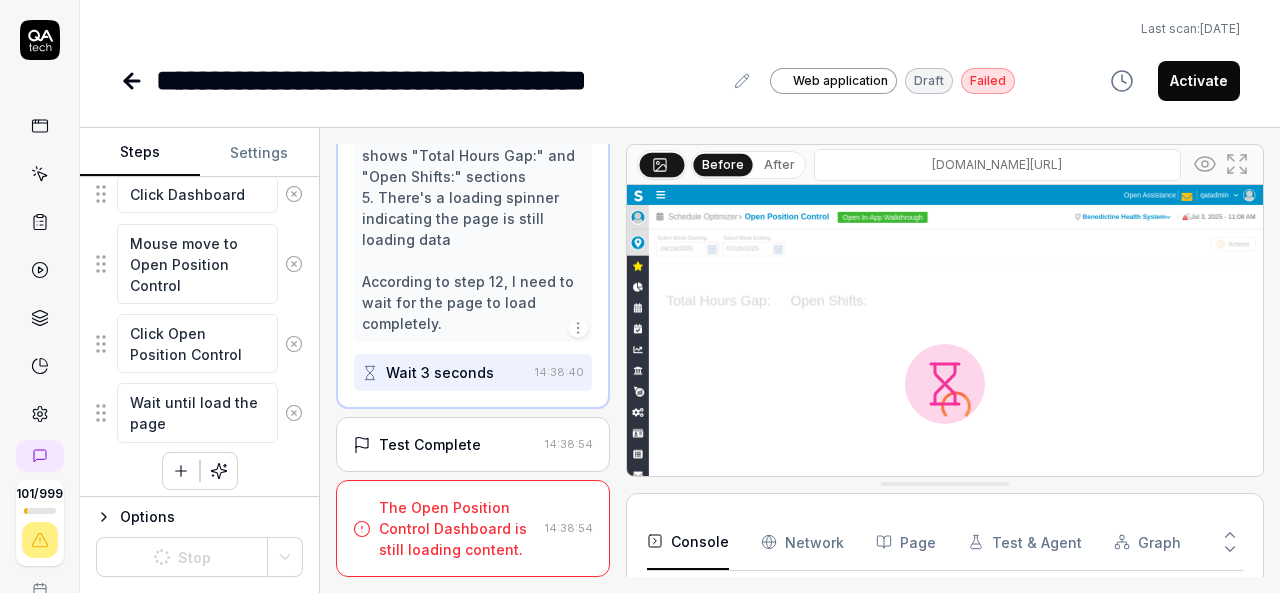 click on "The Open Position Control Dashboard is still loading content. 14:38:54" at bounding box center (473, 528) 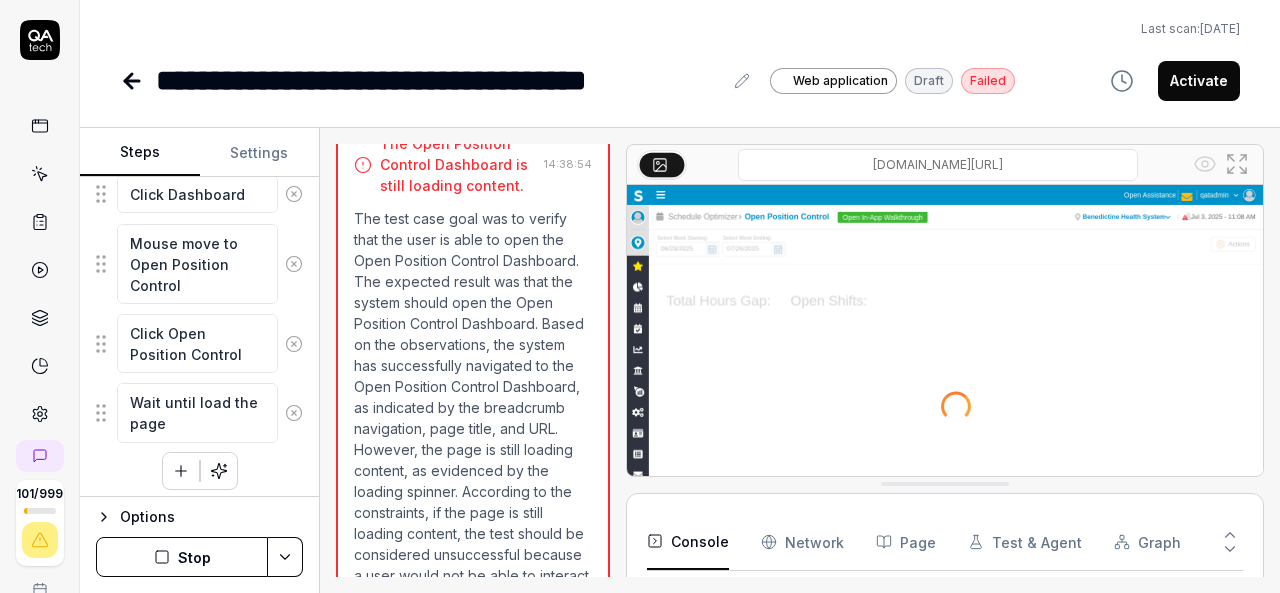 scroll, scrollTop: 0, scrollLeft: 0, axis: both 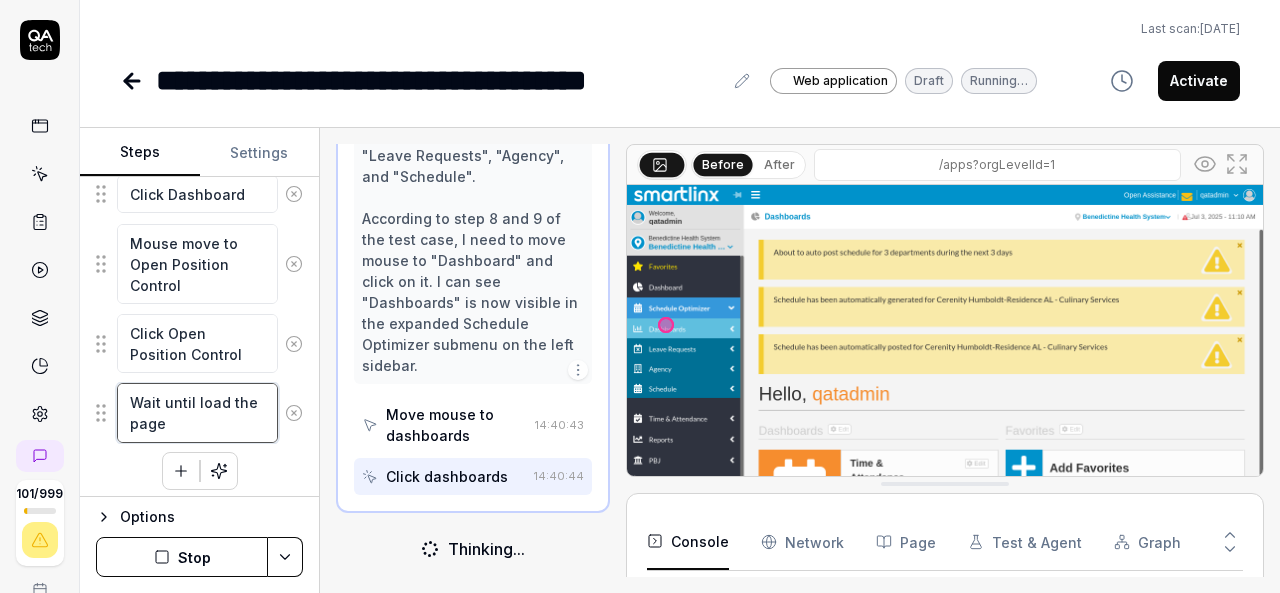 click on "Wait until load the page" at bounding box center (197, 412) 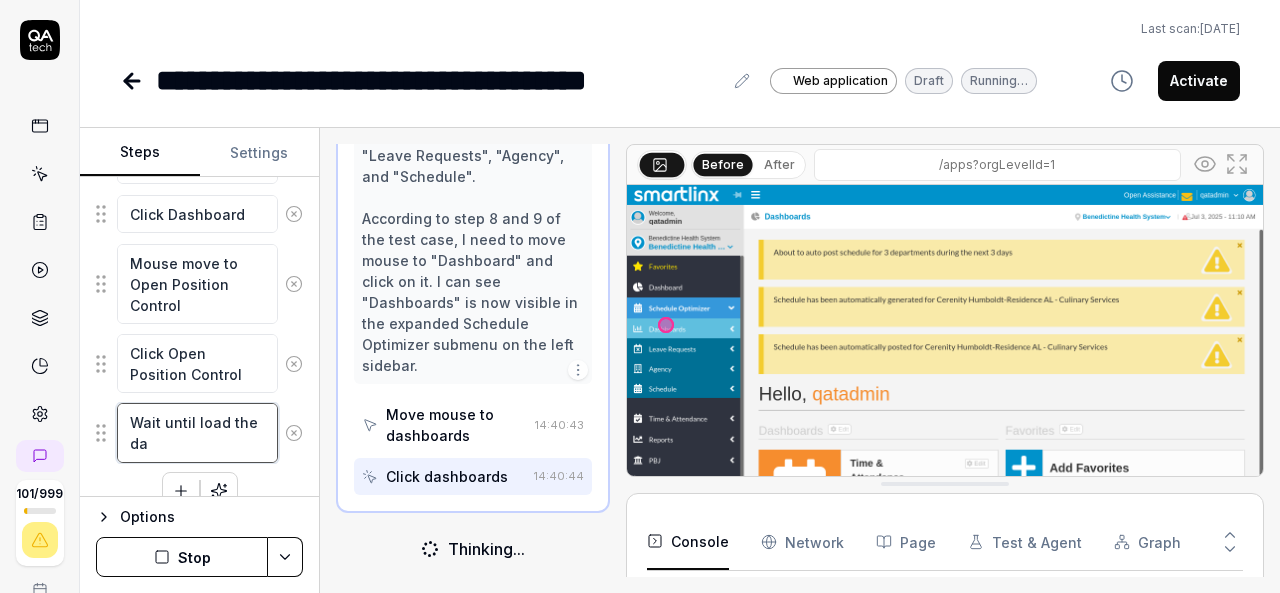 scroll, scrollTop: 946, scrollLeft: 0, axis: vertical 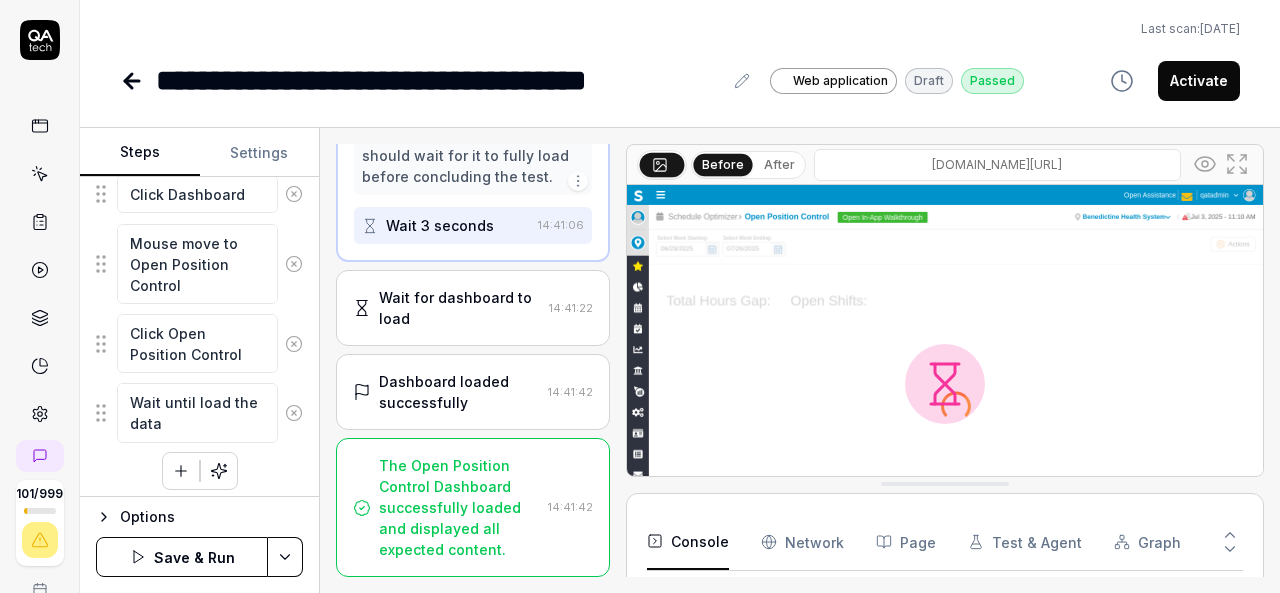 click on "Dashboard loaded successfully" at bounding box center (459, 392) 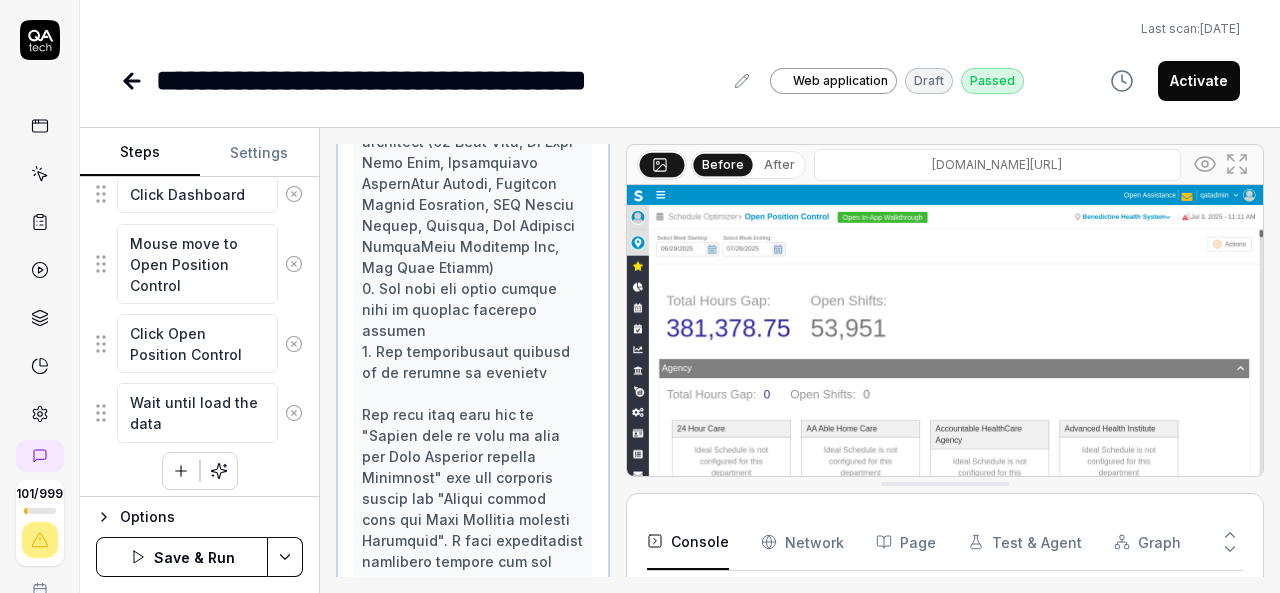 scroll, scrollTop: 1234, scrollLeft: 0, axis: vertical 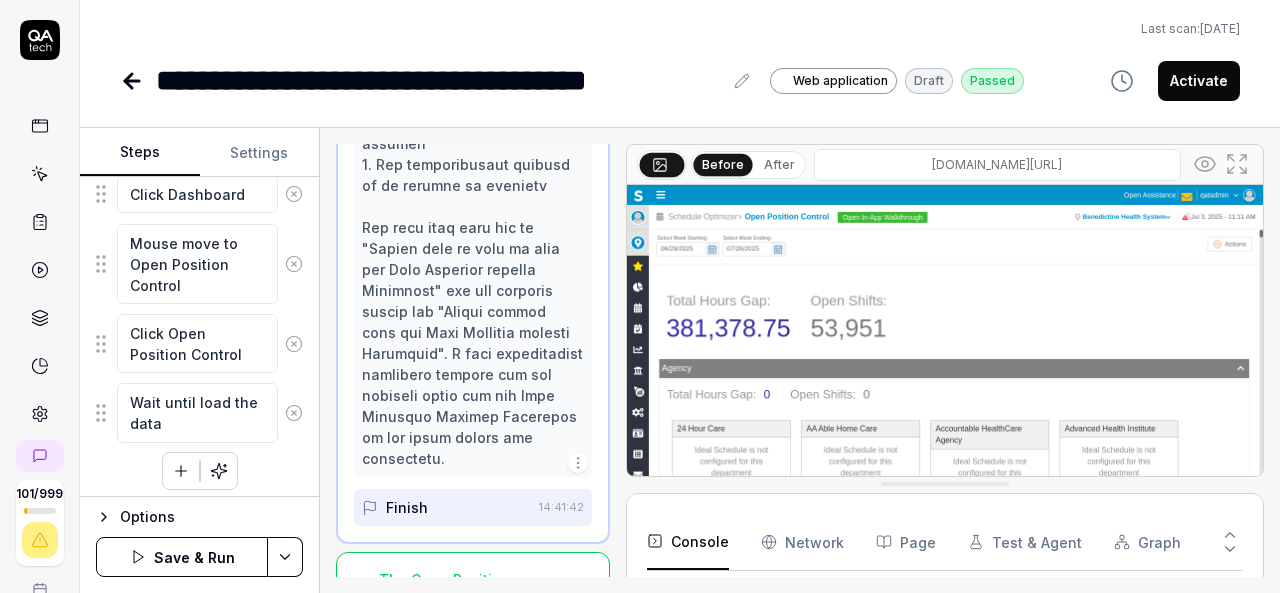 click at bounding box center [473, 17] 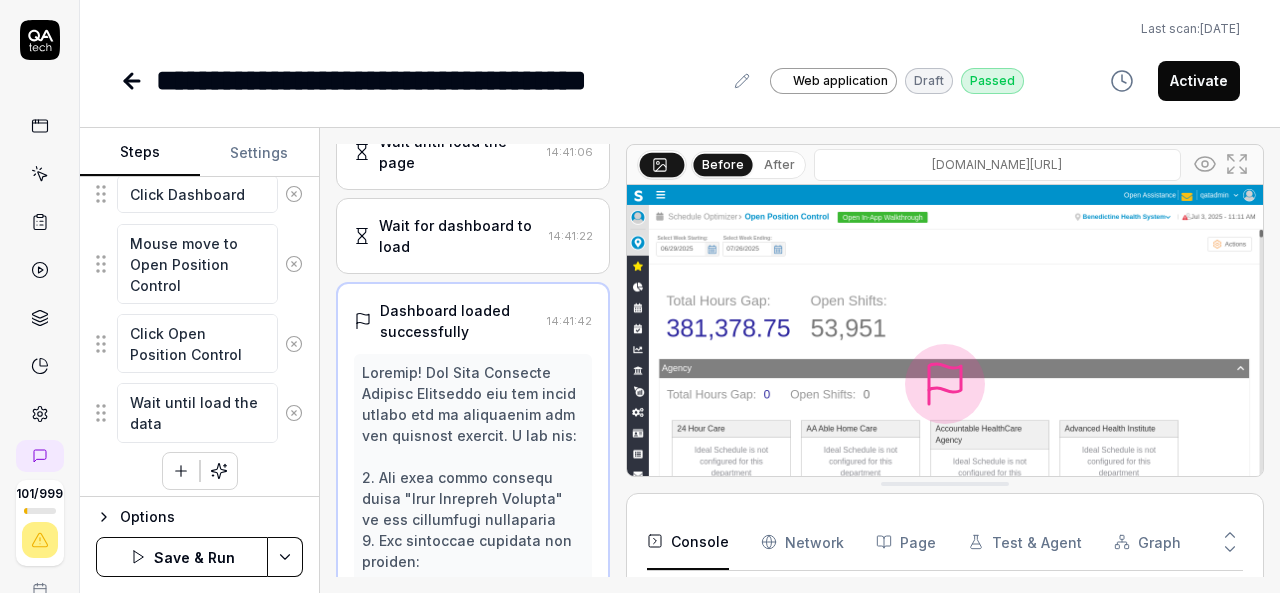scroll, scrollTop: 436, scrollLeft: 0, axis: vertical 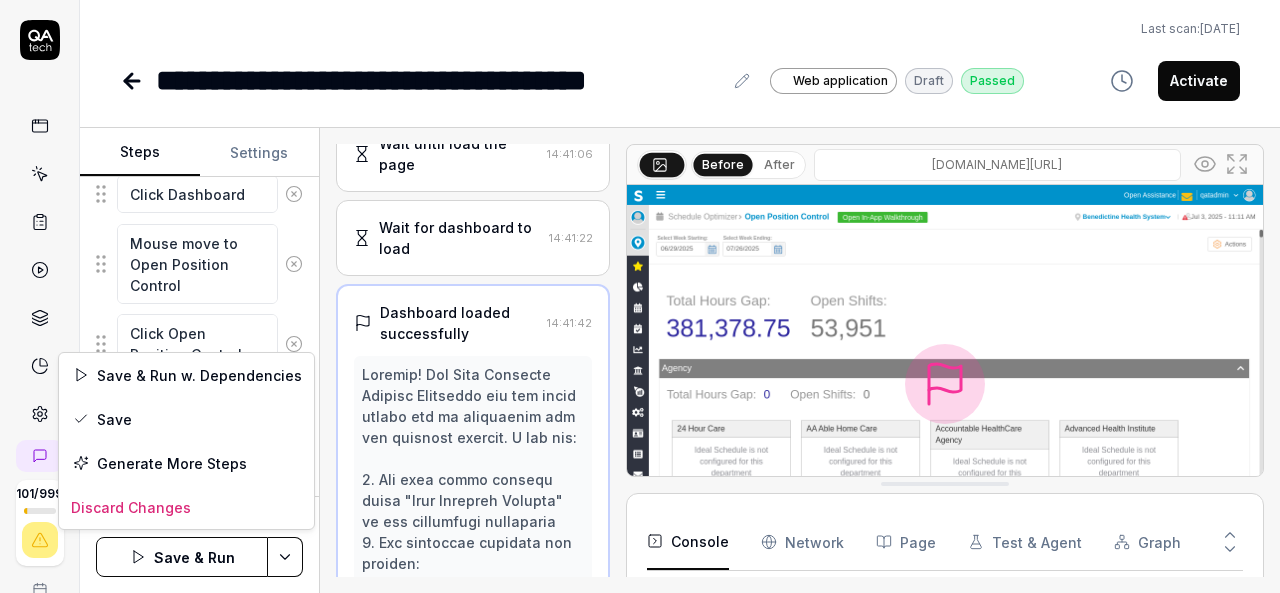 click on "**********" at bounding box center (640, 296) 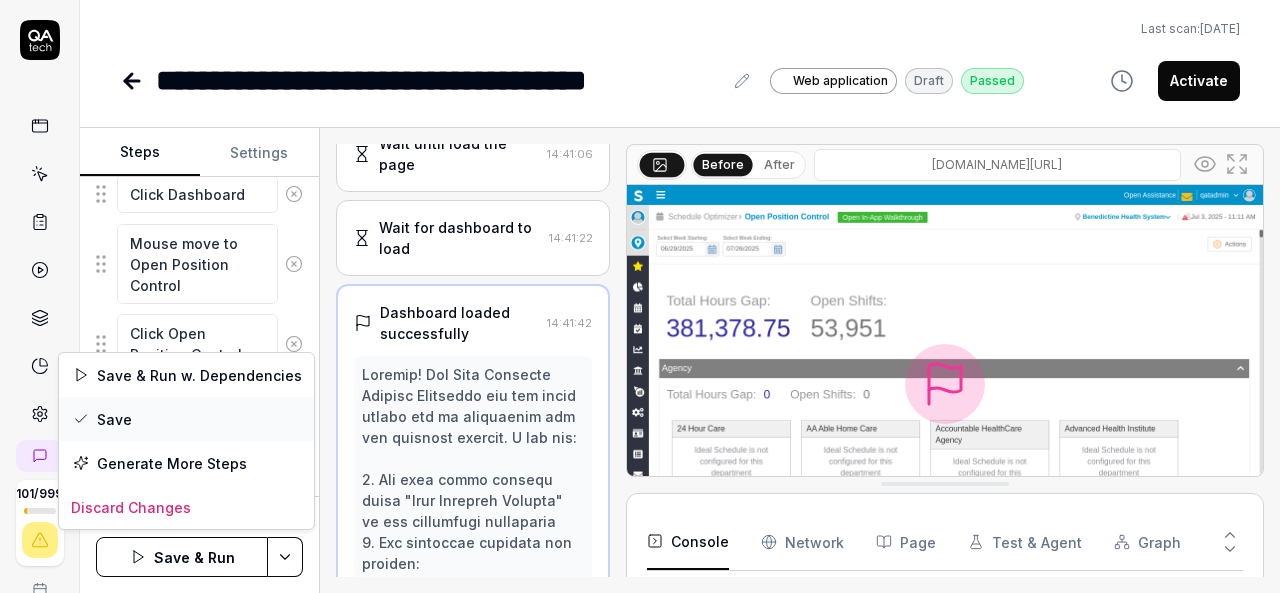 click on "Save" at bounding box center (186, 419) 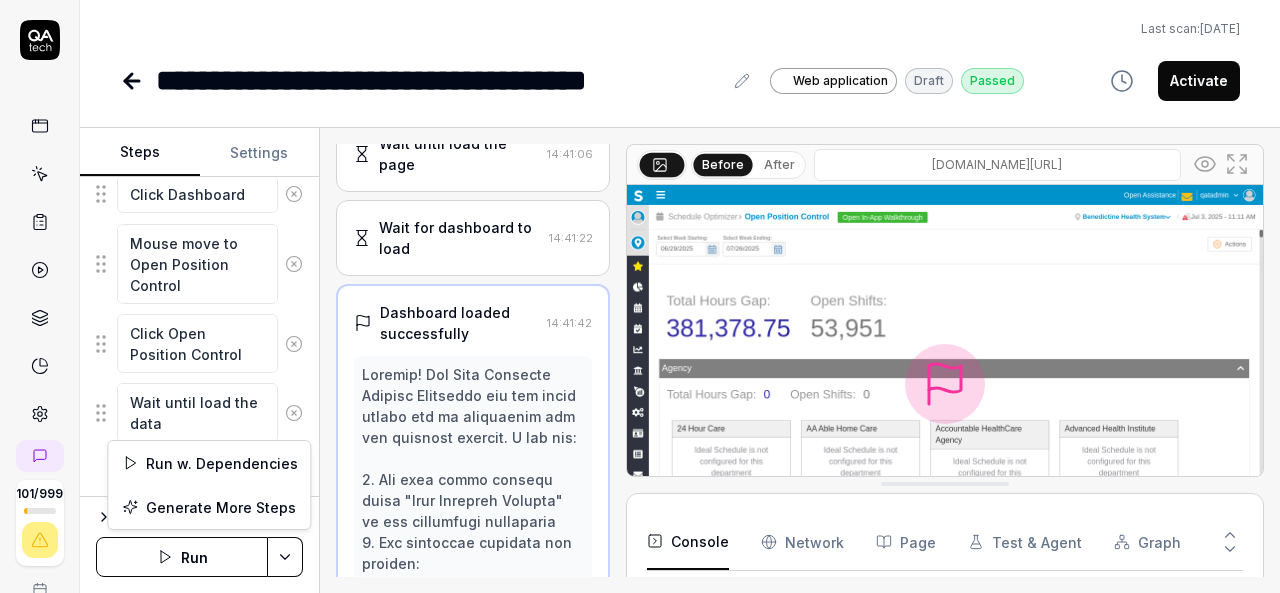 click on "**********" at bounding box center [640, 296] 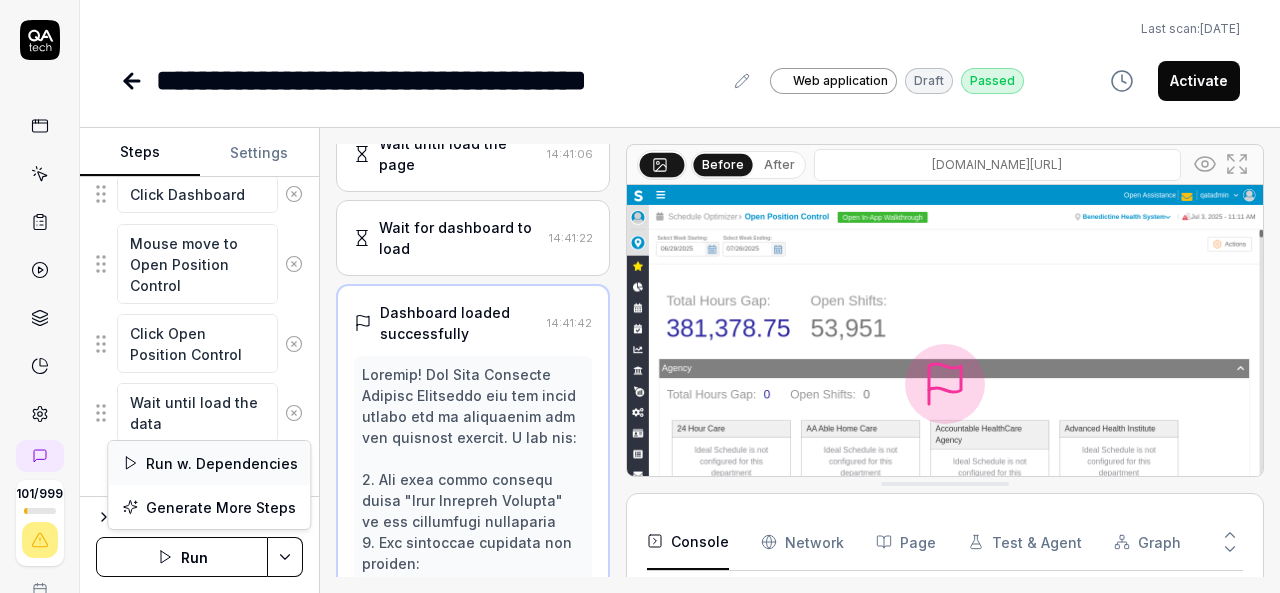 click on "Run w. Dependencies" at bounding box center [209, 463] 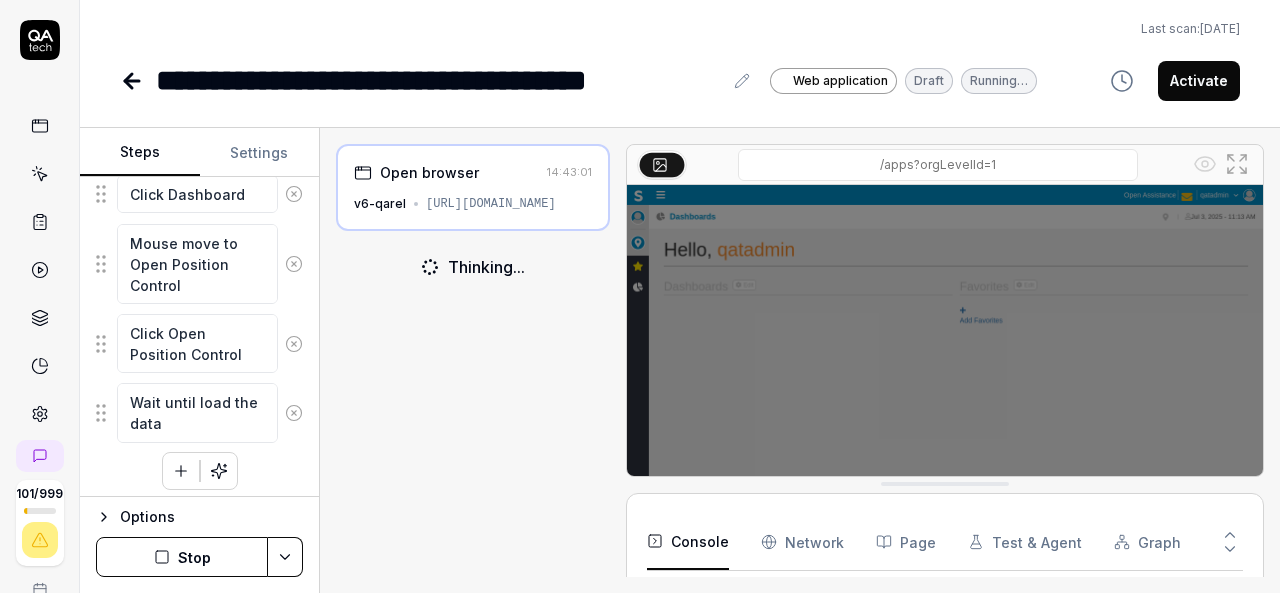 scroll, scrollTop: 32, scrollLeft: 0, axis: vertical 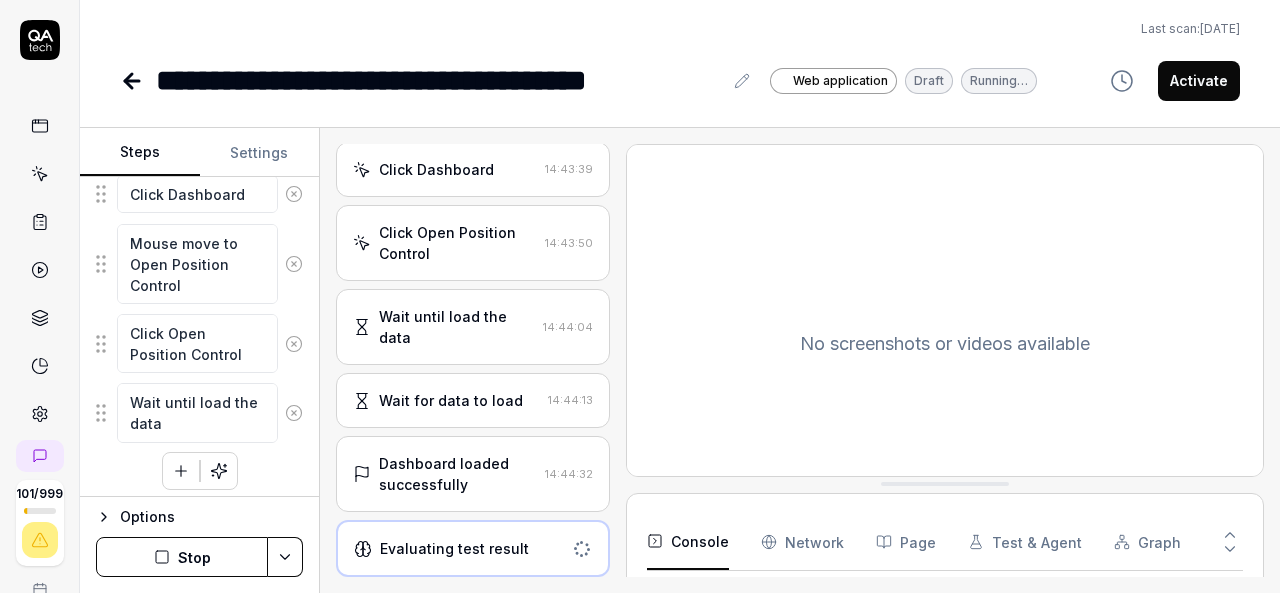 click on "Dashboard loaded successfully 14:44:32" at bounding box center [473, 474] 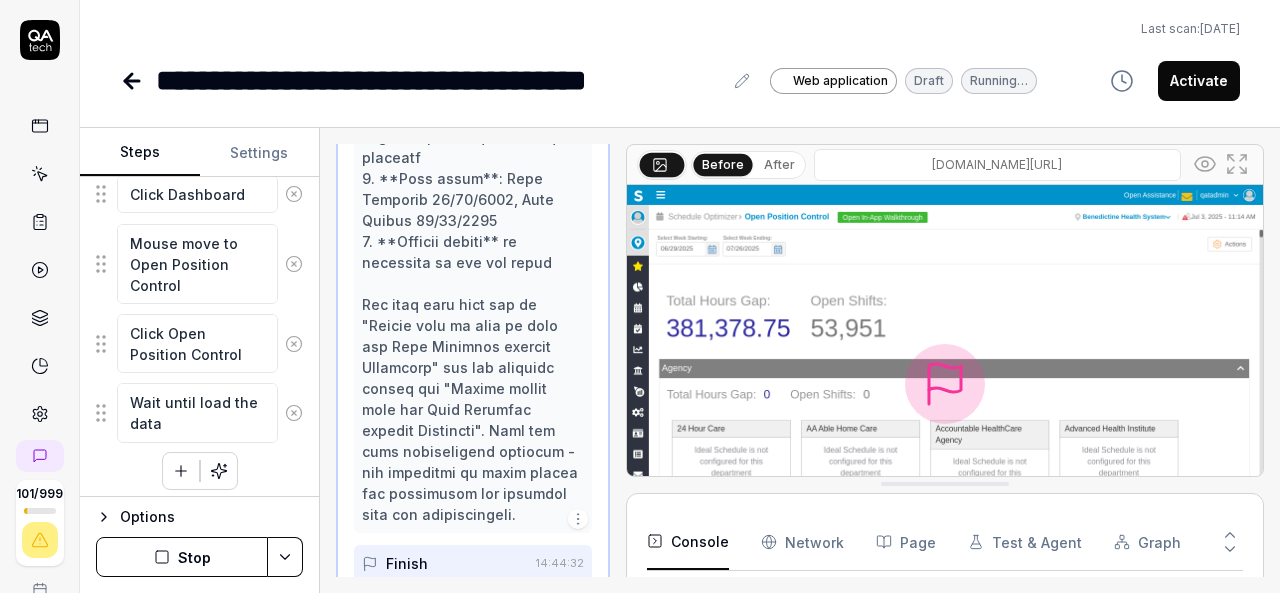 scroll, scrollTop: 1318, scrollLeft: 0, axis: vertical 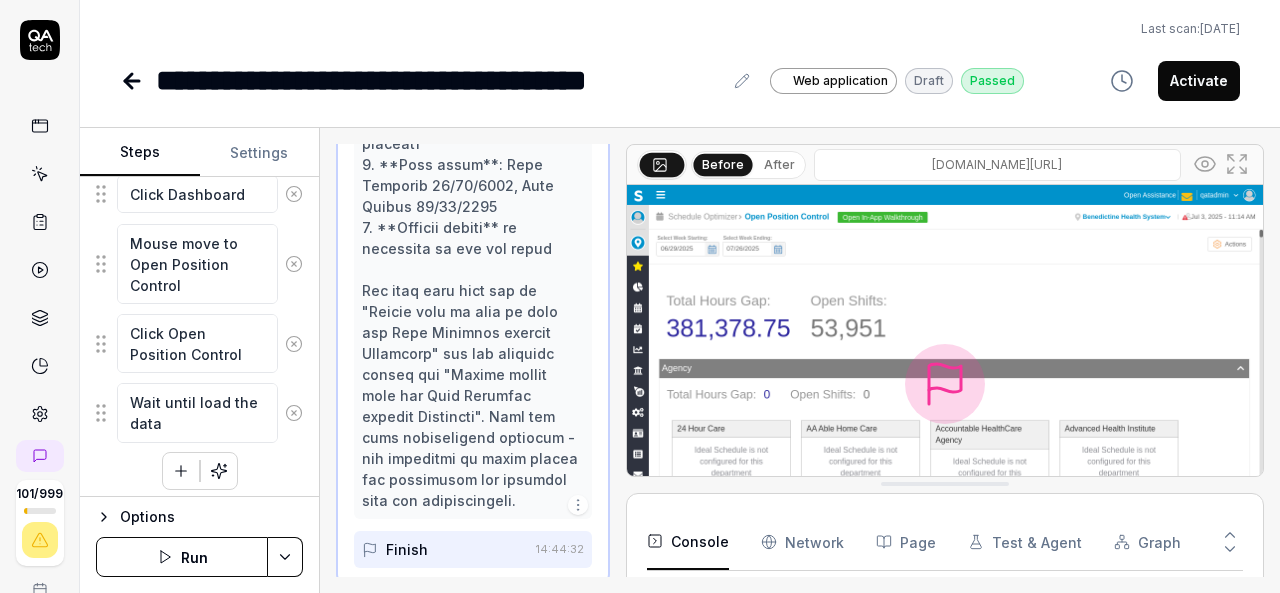 click 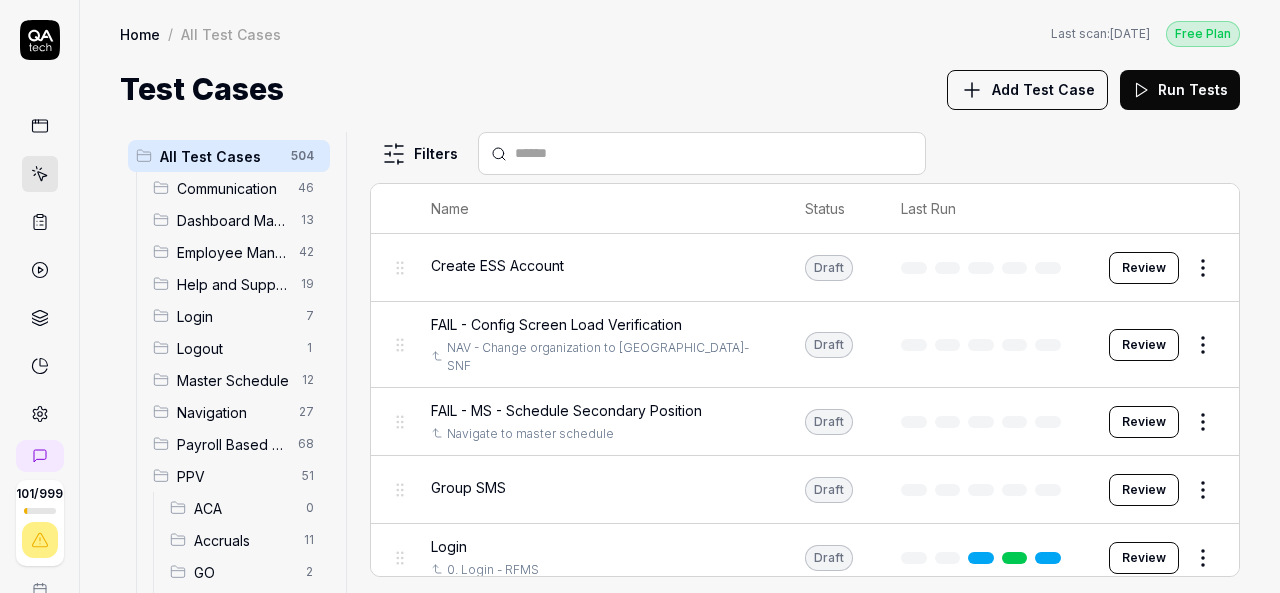 scroll, scrollTop: 304, scrollLeft: 0, axis: vertical 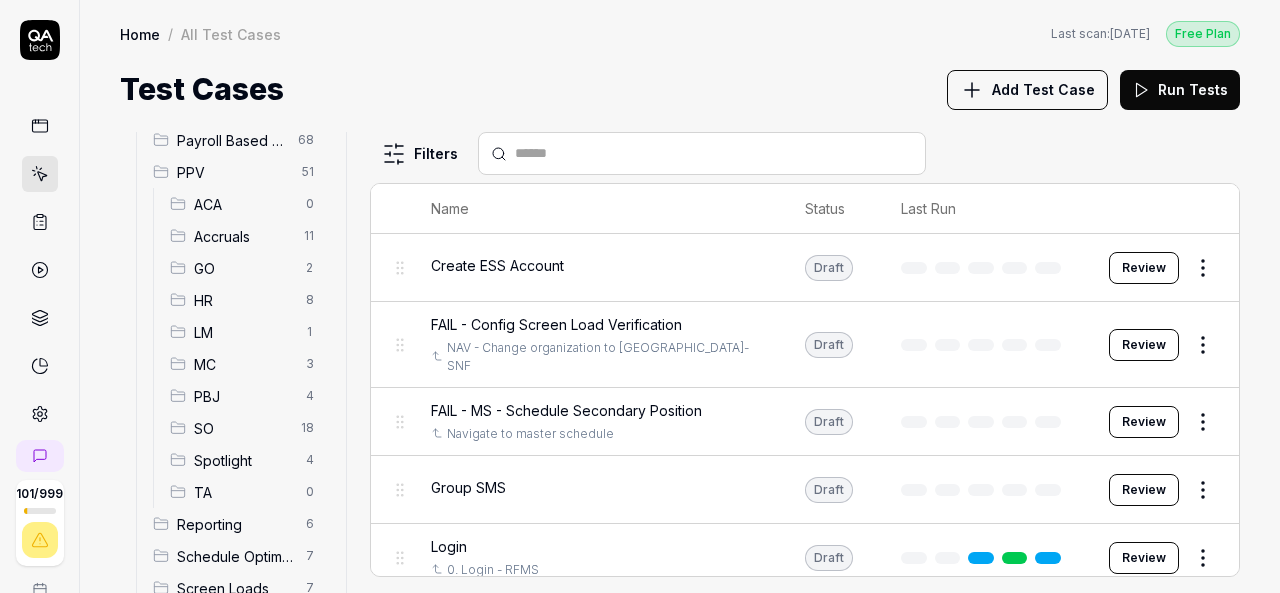 click on "SO" at bounding box center (241, 428) 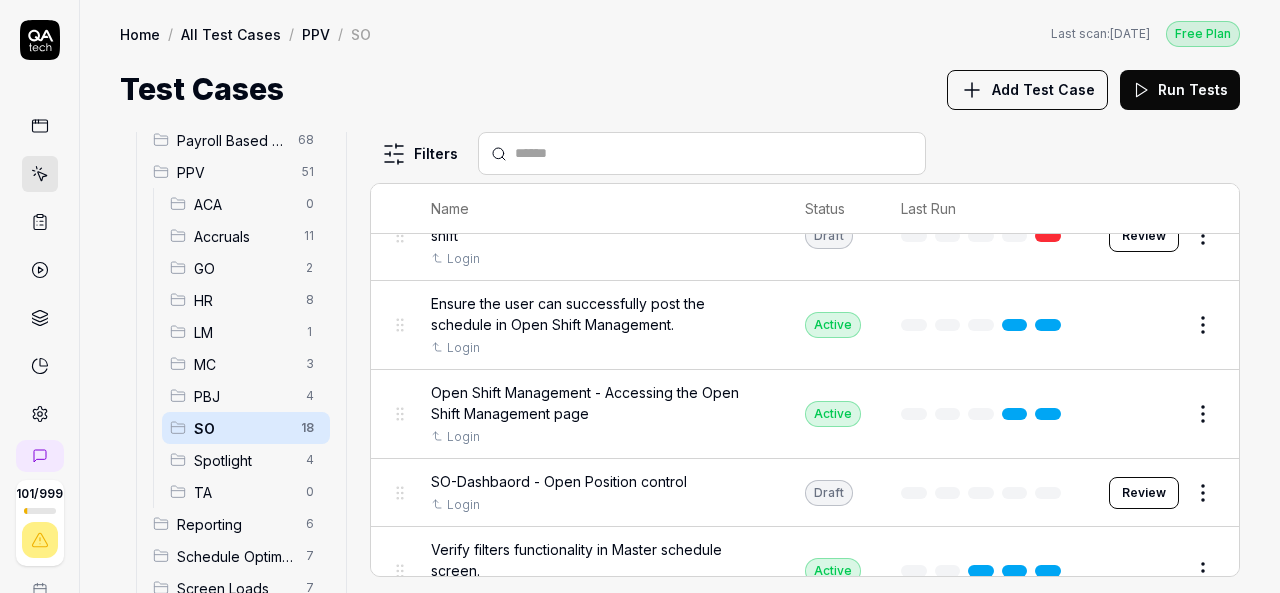 scroll, scrollTop: 311, scrollLeft: 0, axis: vertical 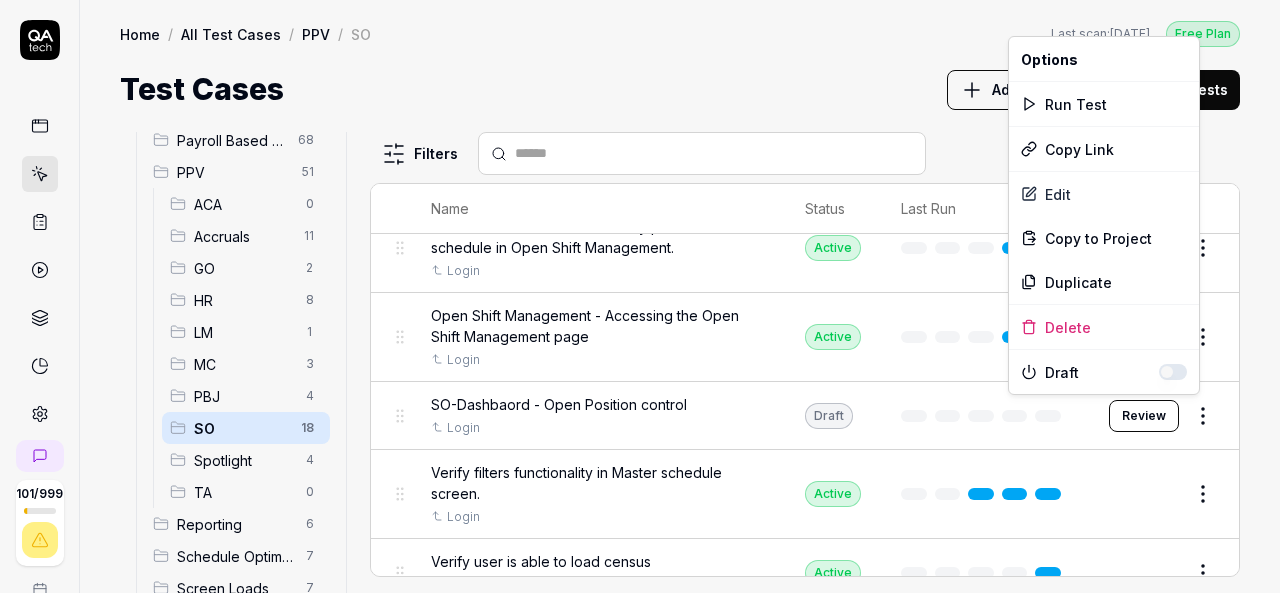 click on "101  /  999 k S Home / All Test Cases / PPV / SO Free Plan Home / All Test Cases / PPV / SO Last scan:  [DATE] Free Plan Test Cases Add Test Case Run Tests All Test Cases 504 Communication 46 Dashboard Management 13 Employee Management 42 Help and Support 19 Login 7 Logout 1 Master Schedule 12 Navigation 27 Payroll Based Journal 68 PPV 51 ACA 0 Accruals 11 GO 2 HR 8 LM 1 MC 3 PBJ 4 SO 18 Spotlight 4 TA 0 Reporting 6 Schedule Optimizer 7 Screen Loads 7 TestPPV 0 Time & Attendance 192 User Profile 1 Filters Name Status Last Run PPV SO Daily unit Assignment - Census Login Active Edit Daily unit Assignment -Add Open shift (Shift on Fly)from Daily unit assigment Login Active Edit Daily unit Assignment -Assign the employee to shift Login Draft Review Ensure the user can successfully post the schedule in Open Shift Management. Login Active Edit Open Shift Management - Accessing the Open Shift Management page Login Active Edit SO-Dashbaord - Open Position control Login Draft Review Login Active Edit Login Active" at bounding box center [640, 296] 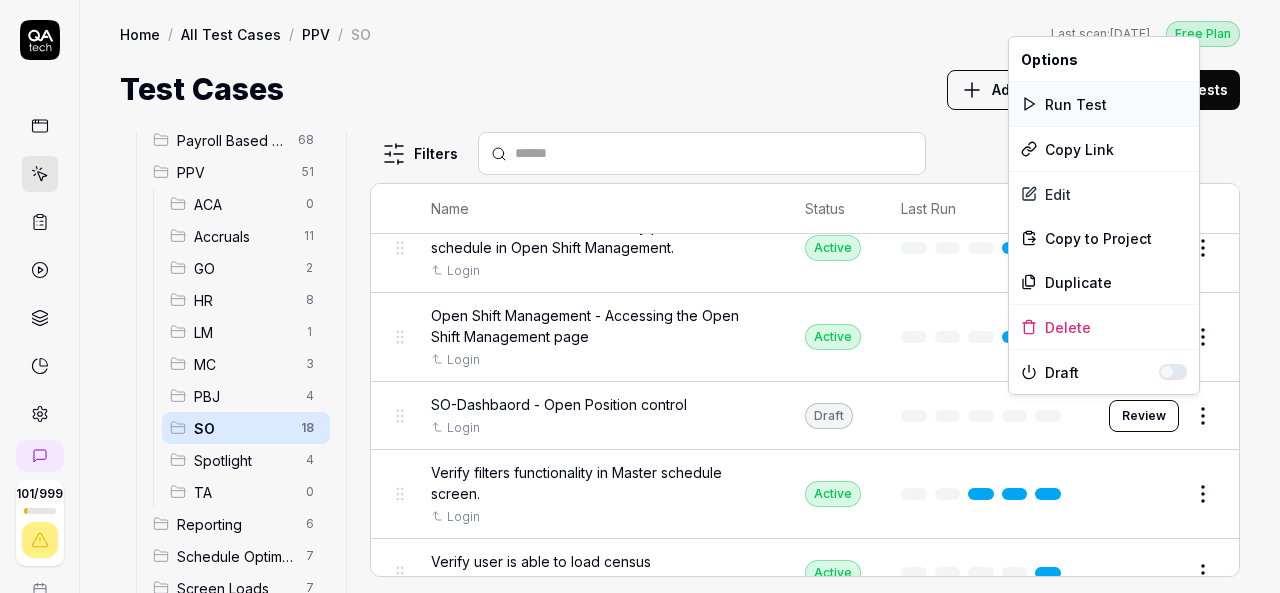 click on "Run Test" at bounding box center [1104, 104] 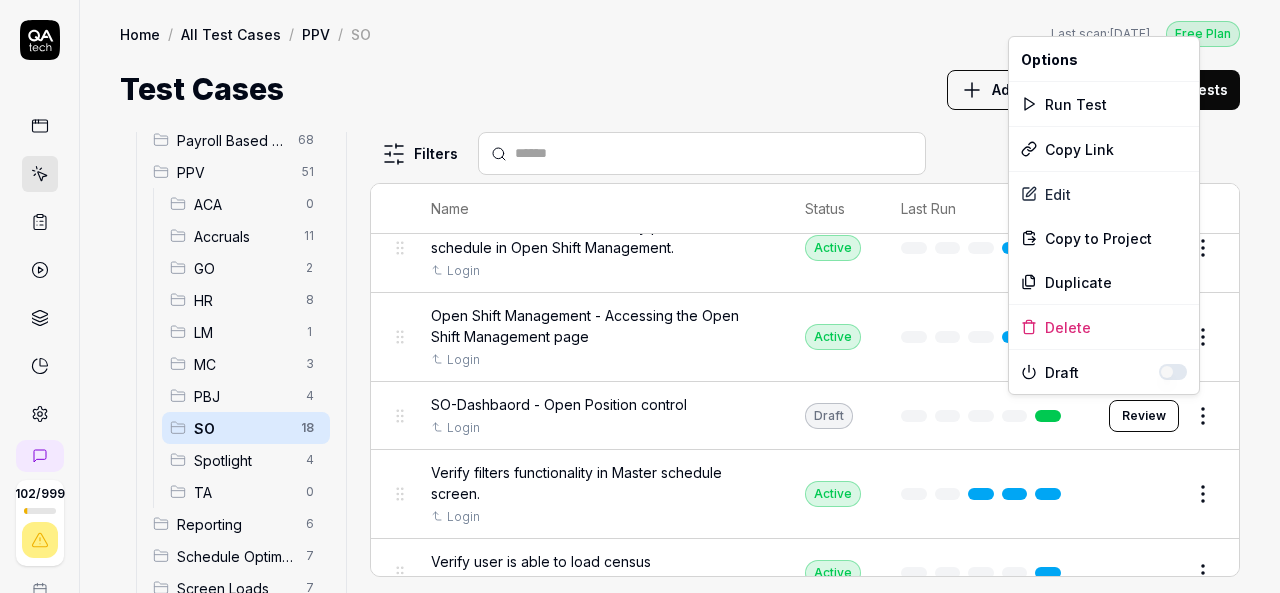 click on "102  /  999 k S Home / All Test Cases / PPV / SO Free Plan Home / All Test Cases / PPV / SO Last scan:  [DATE] Free Plan Test Cases Add Test Case Run Tests All Test Cases 504 Communication 46 Dashboard Management 13 Employee Management 42 Help and Support 19 Login 7 Logout 1 Master Schedule 12 Navigation 27 Payroll Based Journal 68 PPV 51 ACA 0 Accruals 11 GO 2 HR 8 LM 1 MC 3 PBJ 4 SO 18 Spotlight 4 TA 0 Reporting 6 Schedule Optimizer 7 Screen Loads 7 TestPPV 0 Time & Attendance 192 User Profile 1 Filters Name Status Last Run PPV SO Daily unit Assignment - Census Login Active Edit Daily unit Assignment -Add Open shift (Shift on Fly)from Daily unit assigment Login Active Edit Daily unit Assignment -Assign the employee to shift Login Draft Review Ensure the user can successfully post the schedule in Open Shift Management. Login Active Edit Open Shift Management - Accessing the Open Shift Management page Login Active Edit SO-Dashbaord - Open Position control Login Draft Review Login Active Edit Login Active" at bounding box center [640, 296] 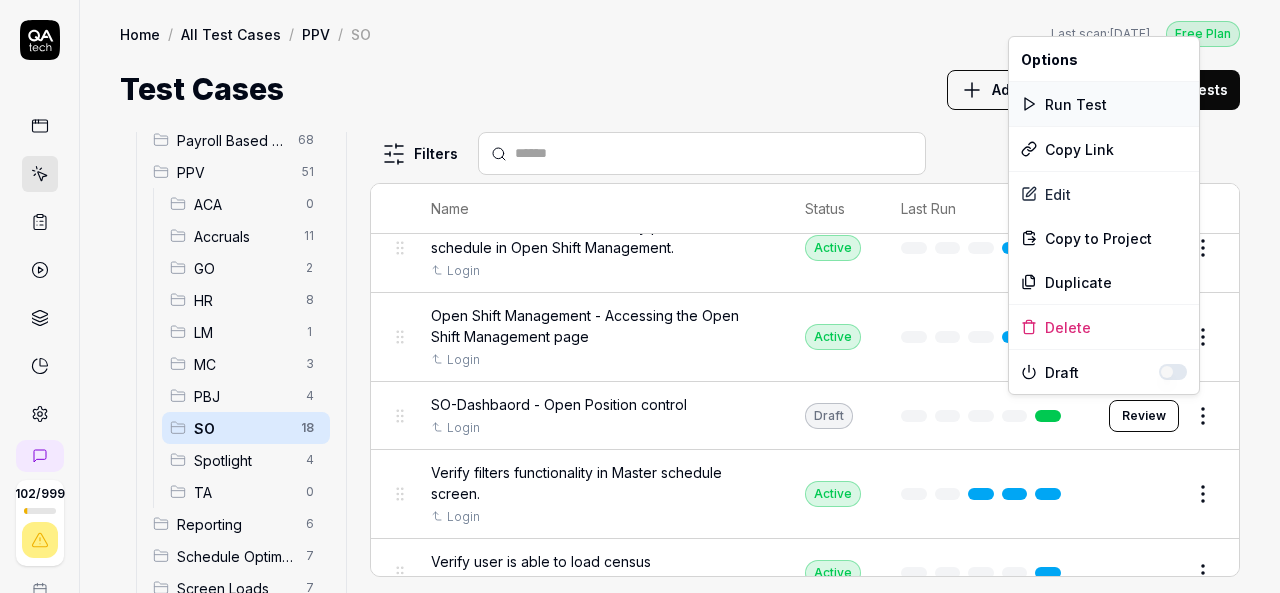 click on "Run Test" at bounding box center [1104, 104] 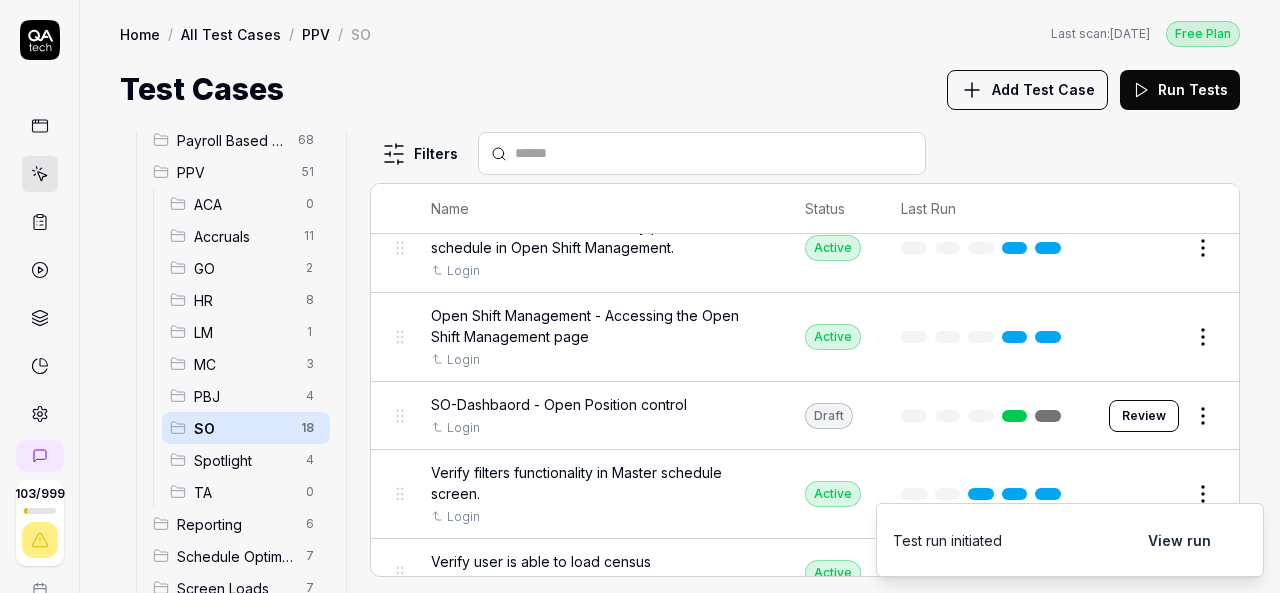 click on "View run" at bounding box center [1179, 540] 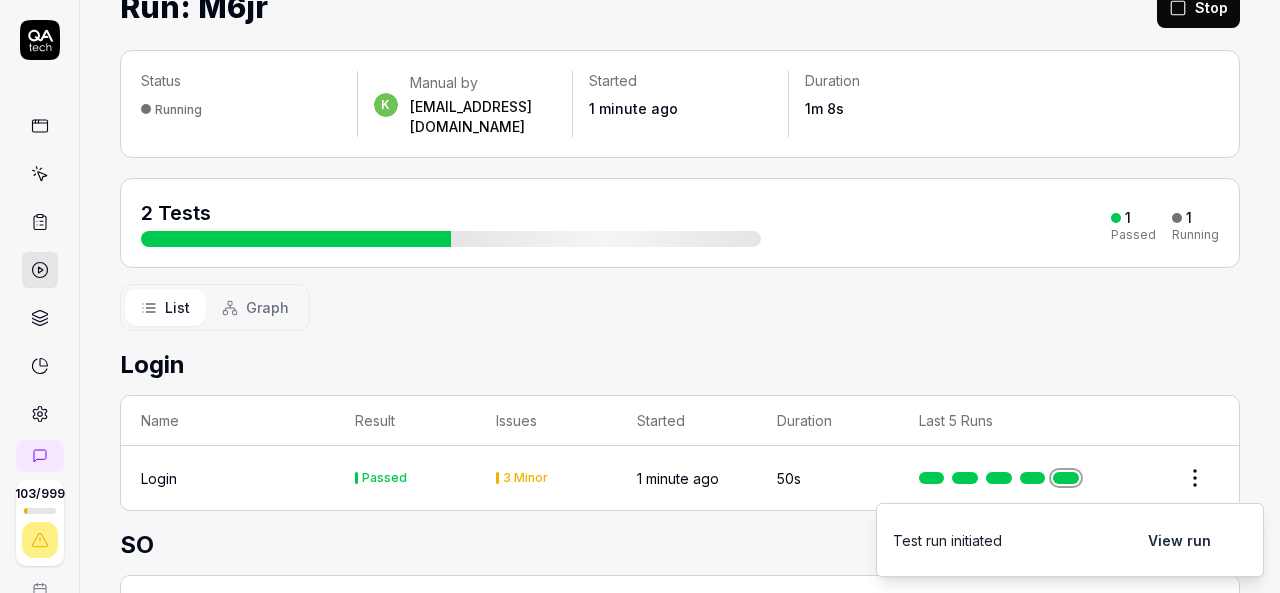 scroll, scrollTop: 220, scrollLeft: 0, axis: vertical 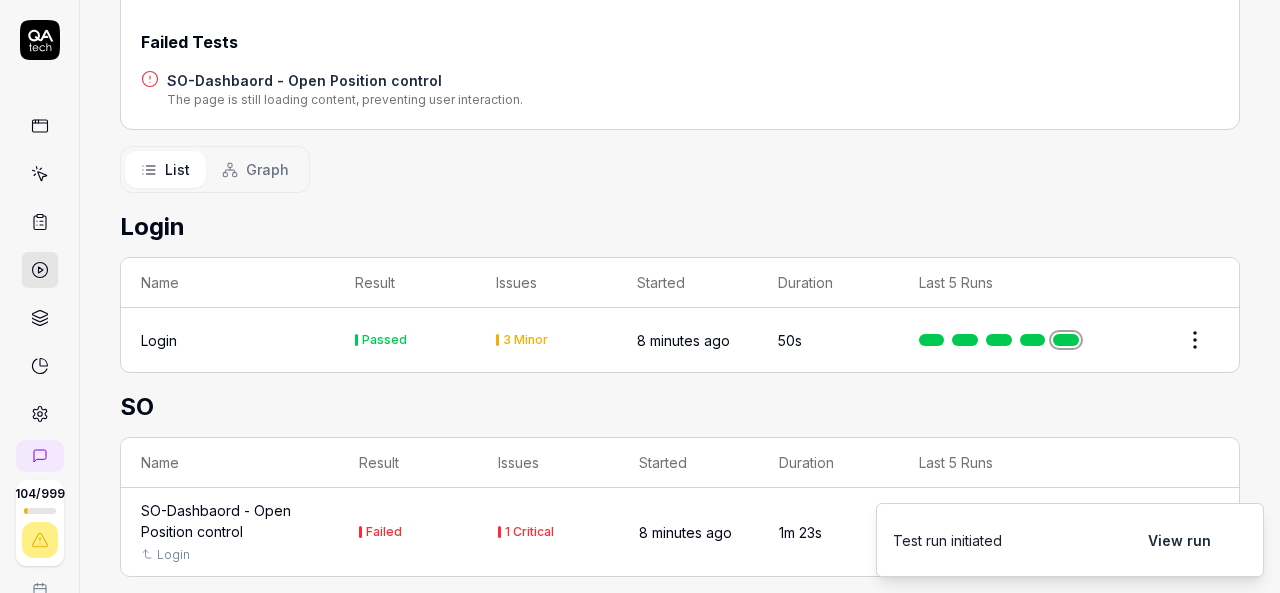 click on "8 minutes ago" at bounding box center [685, 532] 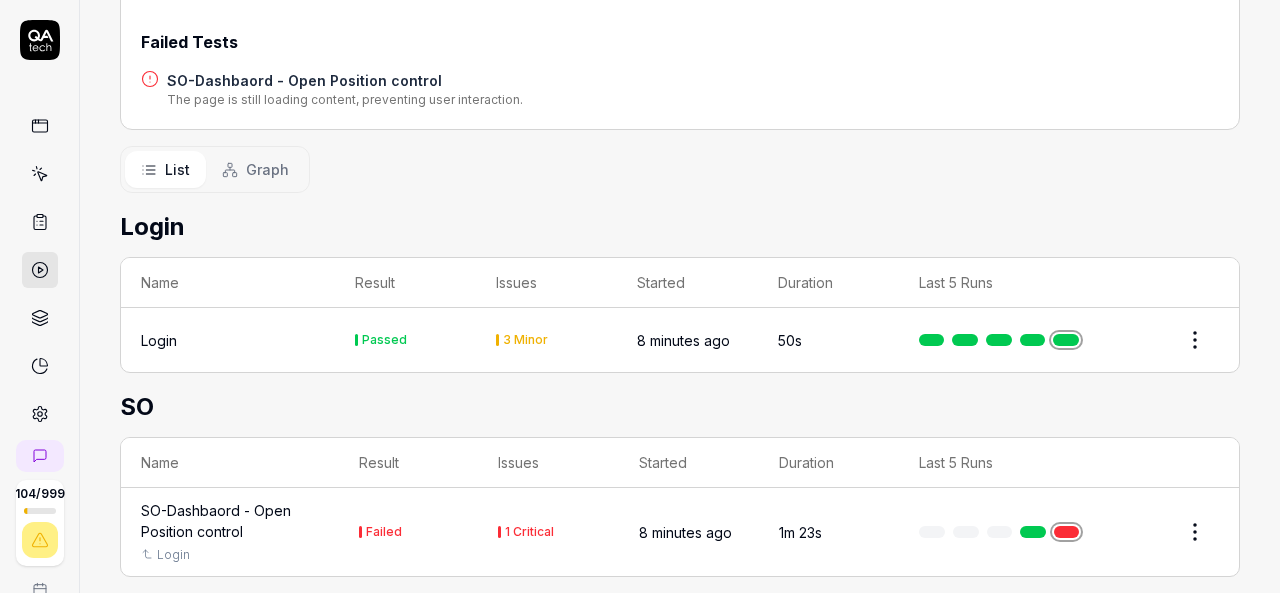 click on "SO-Dashbaord - Open Position control" at bounding box center (230, 521) 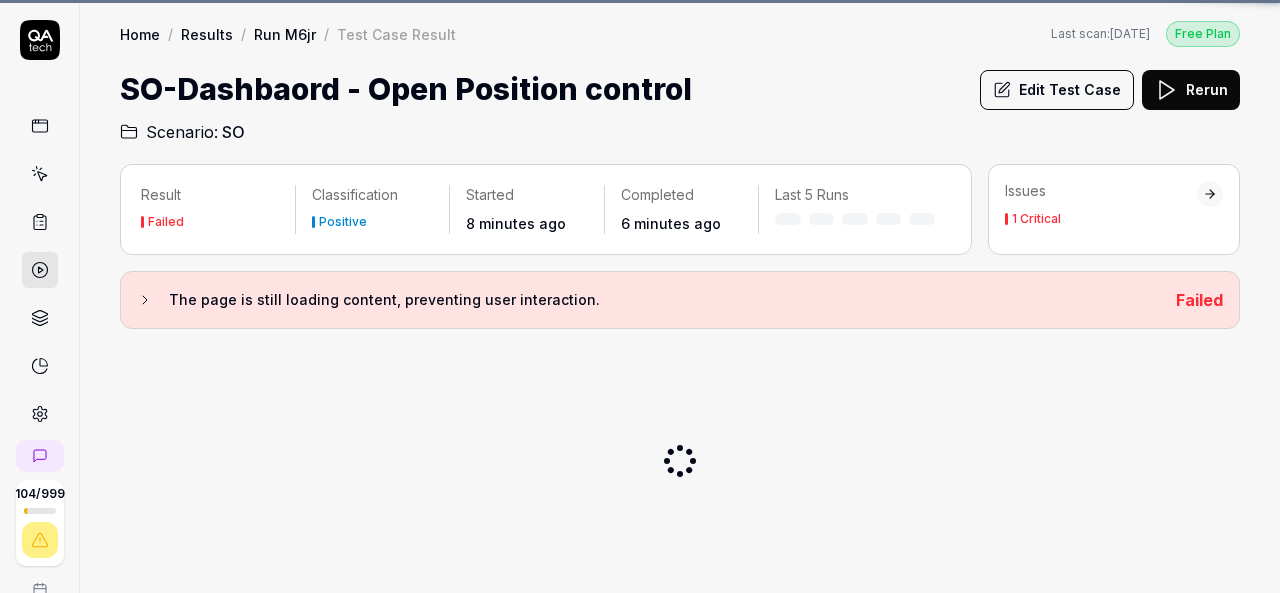 scroll, scrollTop: 0, scrollLeft: 0, axis: both 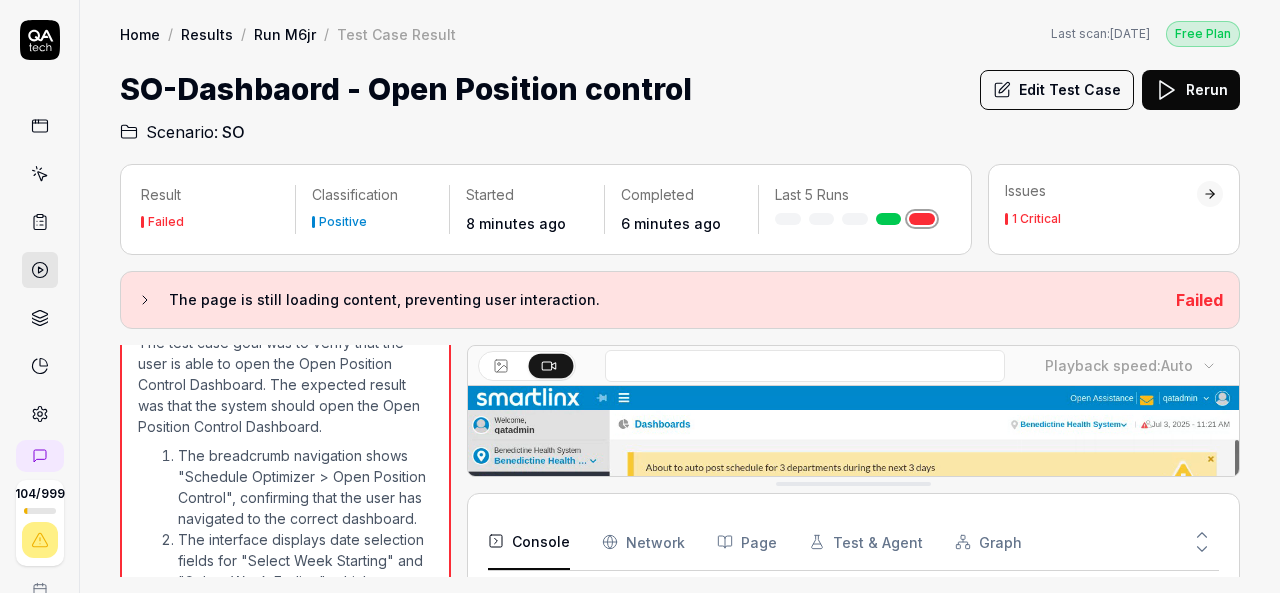 click at bounding box center [40, 174] 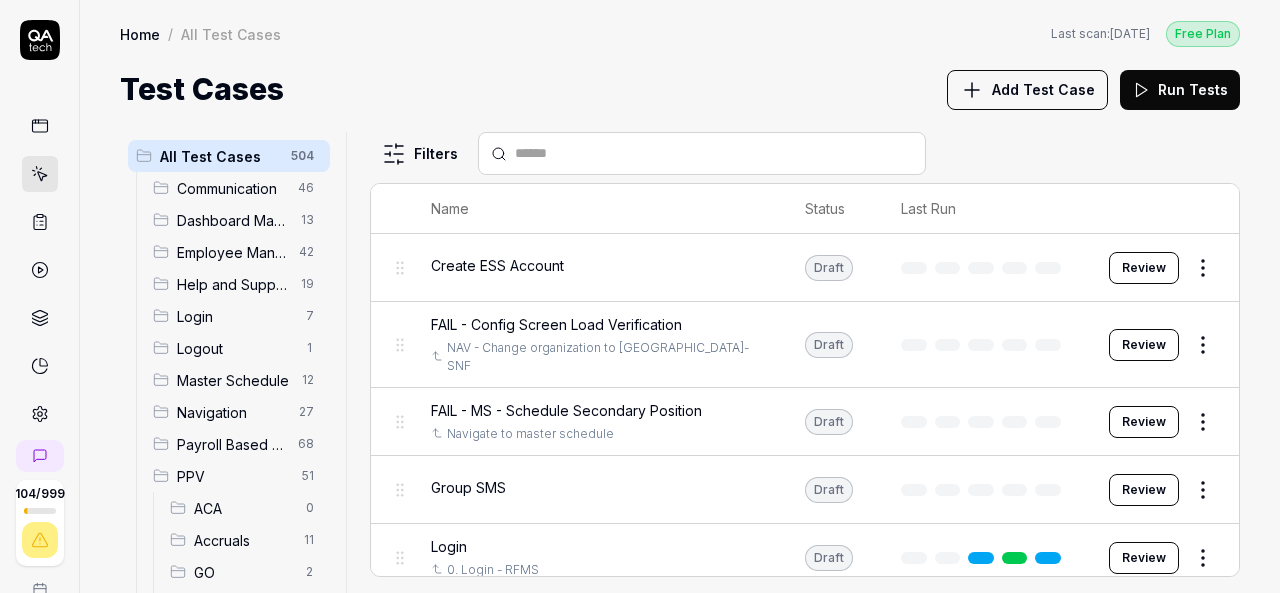 scroll, scrollTop: 270, scrollLeft: 0, axis: vertical 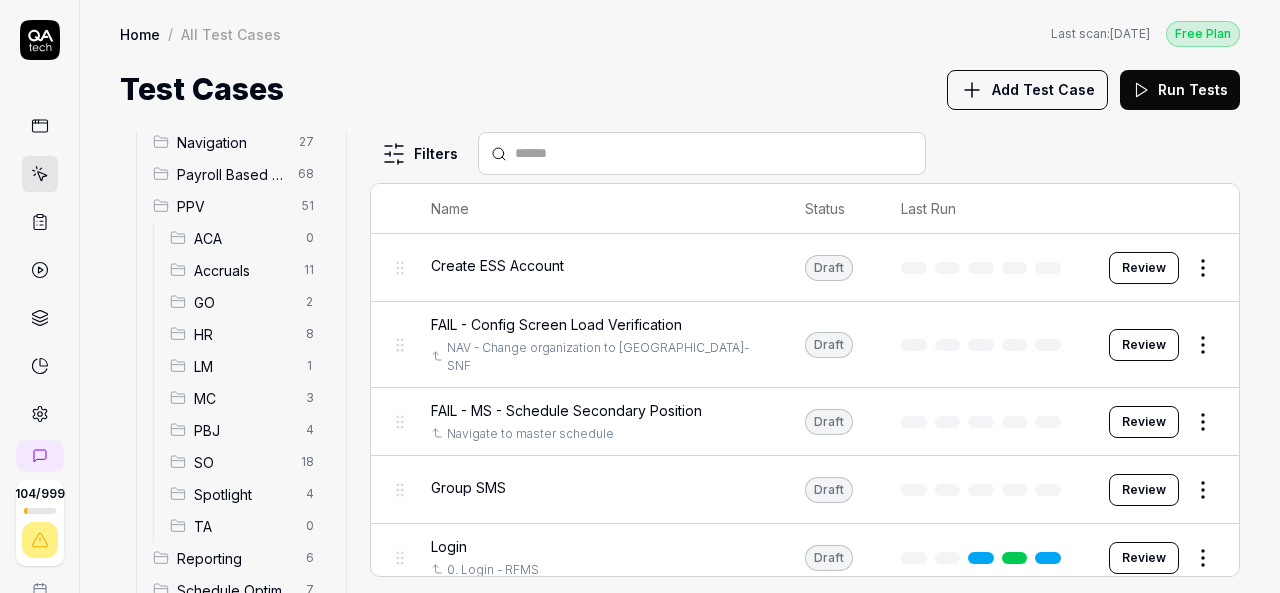 click on "SO" at bounding box center [241, 462] 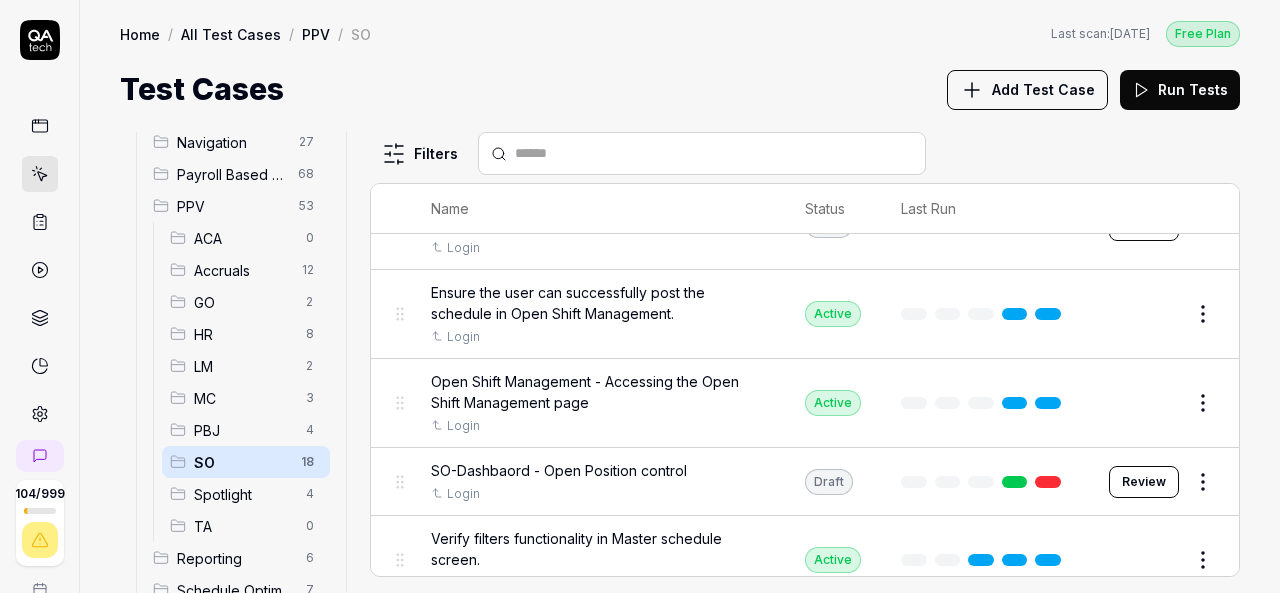scroll, scrollTop: 247, scrollLeft: 0, axis: vertical 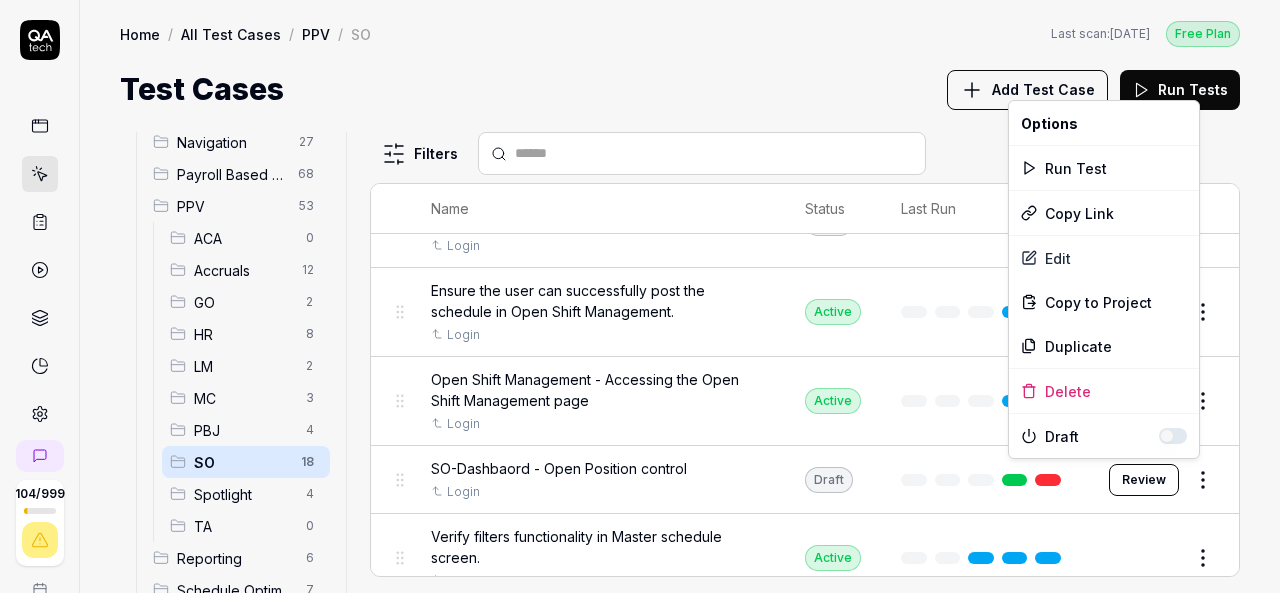 click on "104  /  999 k S Home / All Test Cases / PPV / SO Free Plan Home / All Test Cases / PPV / SO Last scan:  [DATE] Free Plan Test Cases Add Test Case Run Tests All Test Cases 506 Communication 46 Dashboard Management 13 Employee Management 42 Help and Support 19 Login 7 Logout 1 Master Schedule 12 Navigation 27 Payroll Based Journal 68 PPV 53 ACA 0 Accruals 12 GO 2 HR 8 LM 2 MC 3 PBJ 4 SO 18 Spotlight 4 TA 0 Reporting 6 Schedule Optimizer 7 Screen Loads 7 TestPPV 0 Time & Attendance 192 User Profile 1 Filters Name Status Last Run PPV SO Daily unit Assignment - Census Login Active Edit Daily unit Assignment -Add Open shift (Shift on Fly)from Daily unit assigment Login Active Edit Daily unit Assignment -Assign the employee to shift Login Draft Review Ensure the user can successfully post the schedule in Open Shift Management. Login Active Edit Open Shift Management - Accessing the Open Shift Management page Login Active Edit SO-Dashbaord - Open Position control Login Draft Review Login Active Edit Login Active" at bounding box center (640, 296) 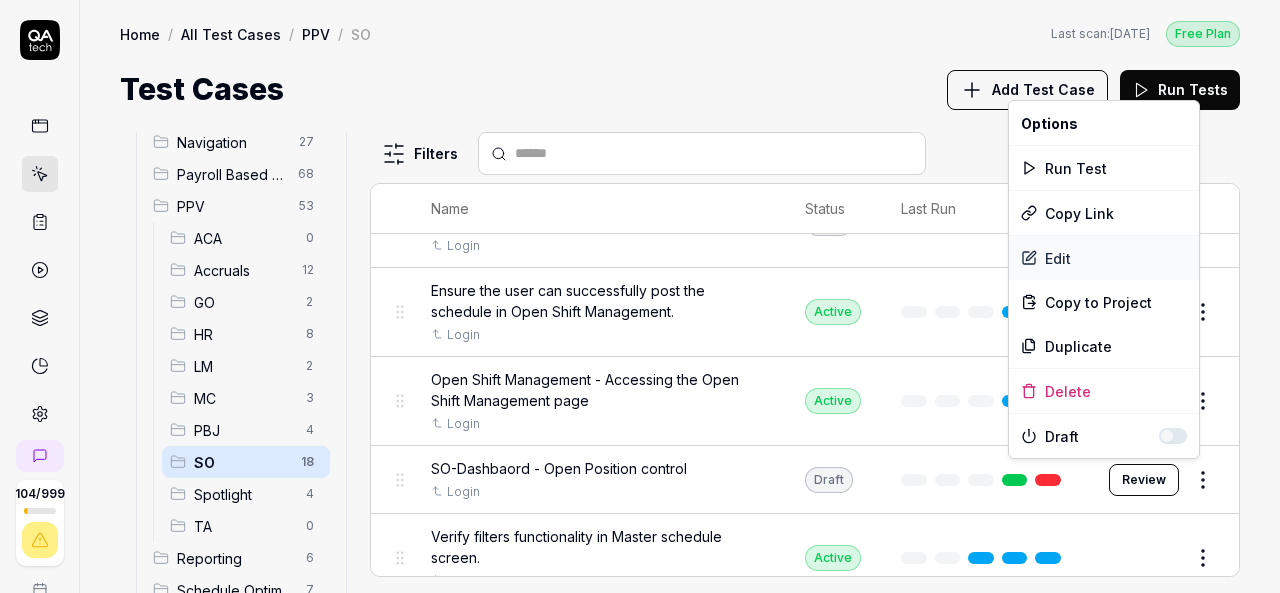 click on "Edit" at bounding box center (1104, 258) 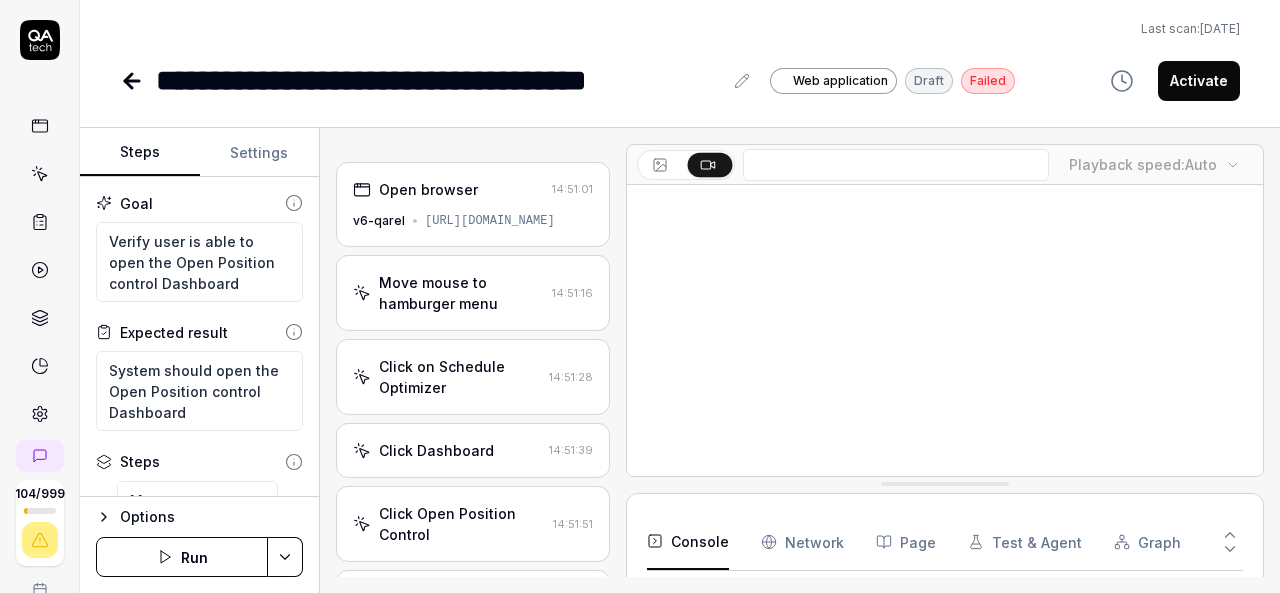 scroll, scrollTop: 444, scrollLeft: 0, axis: vertical 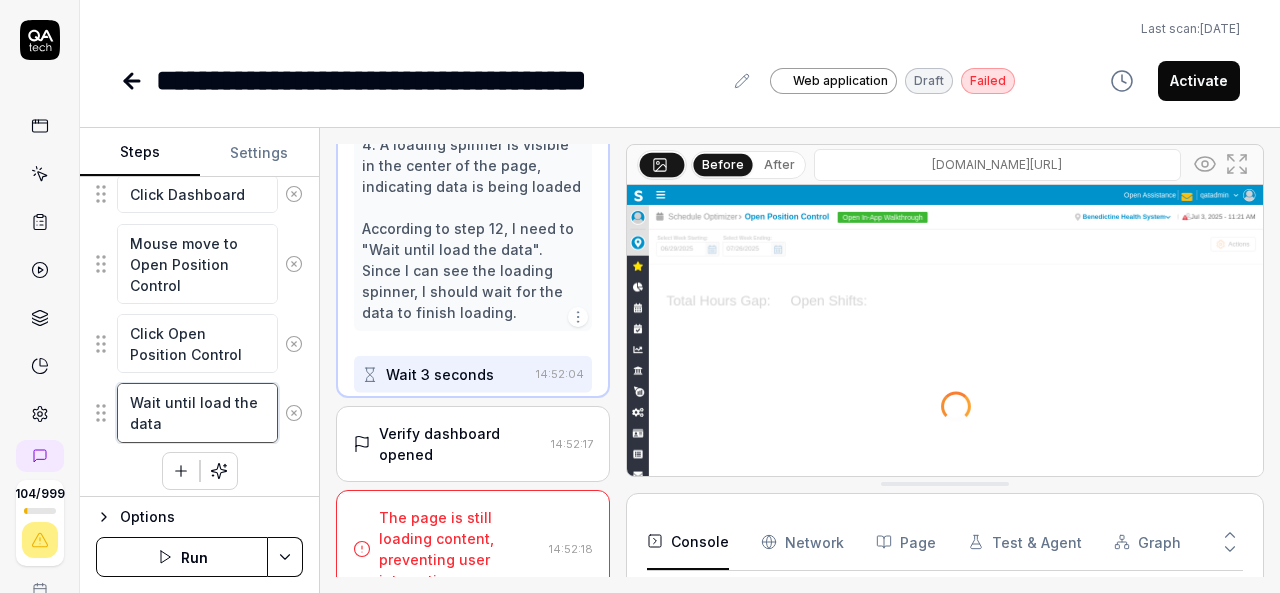 click on "Wait until load the data" at bounding box center [197, 412] 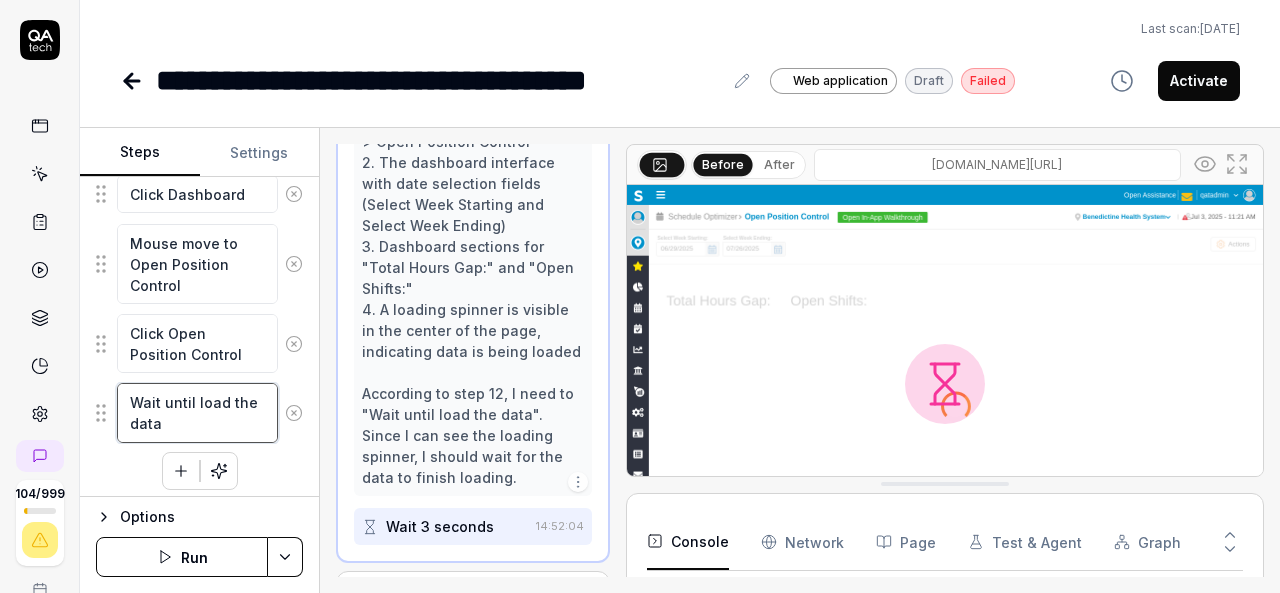 scroll, scrollTop: 856, scrollLeft: 0, axis: vertical 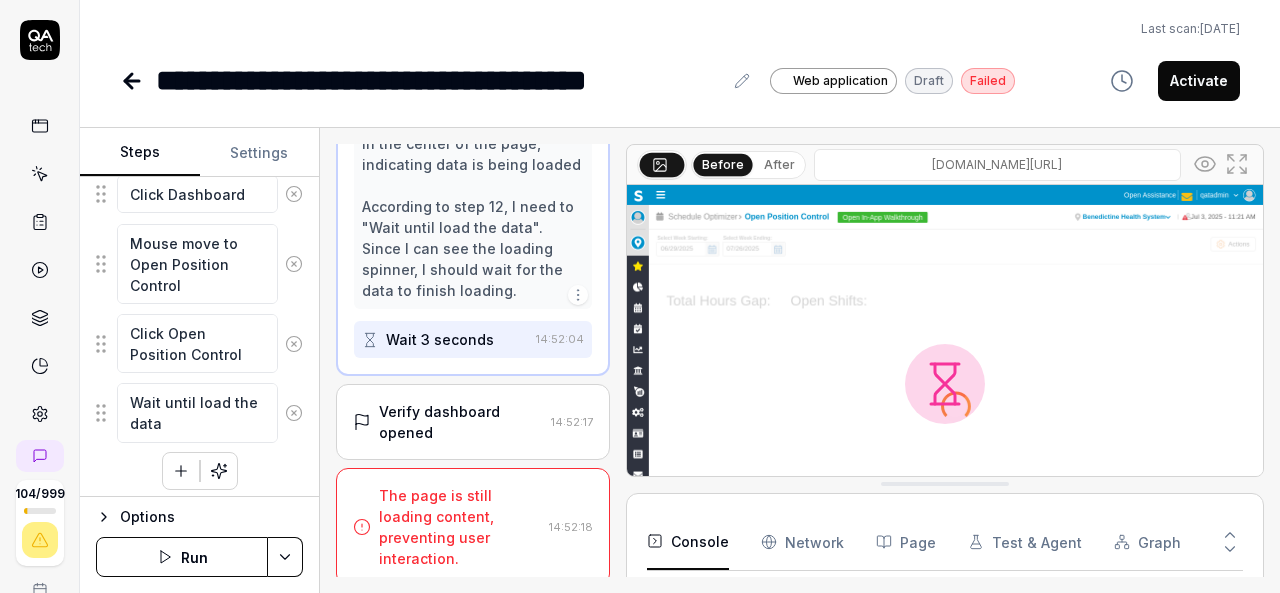 click on "The page is still loading content, preventing user interaction." at bounding box center [460, 527] 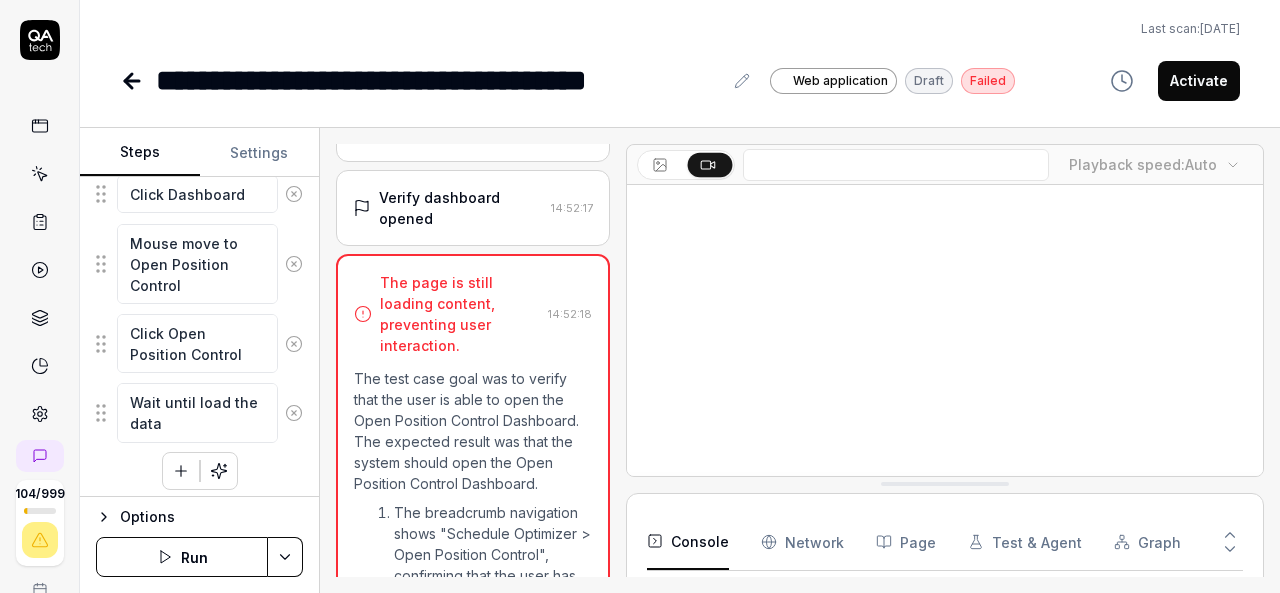 scroll, scrollTop: 478, scrollLeft: 0, axis: vertical 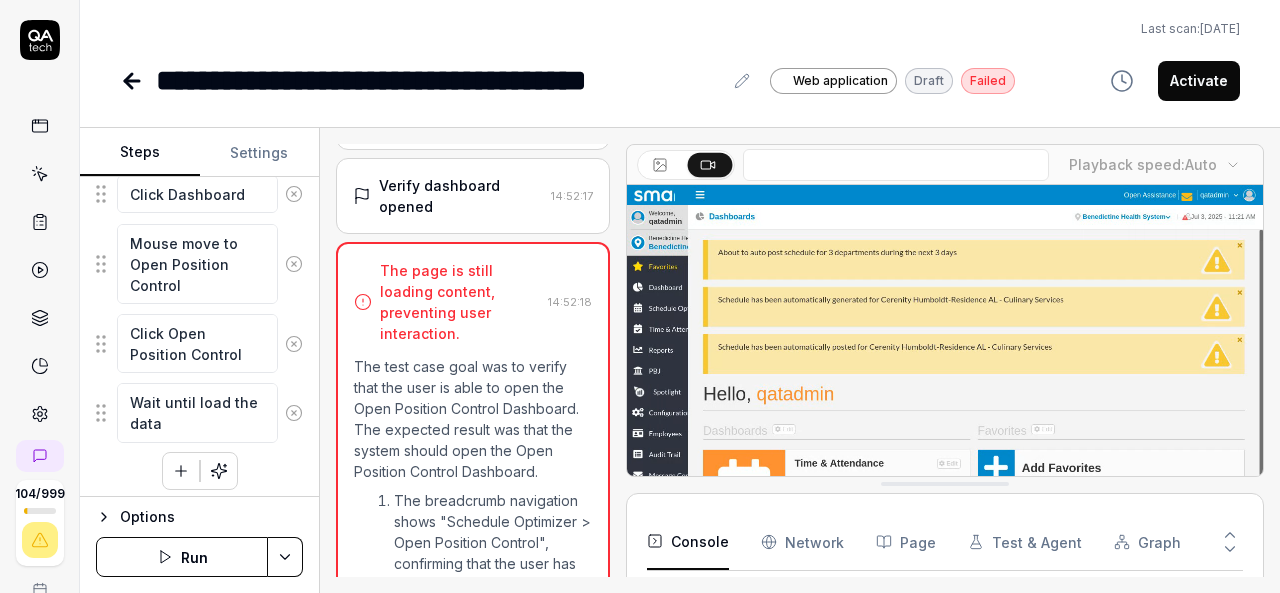 click at bounding box center [945, 384] 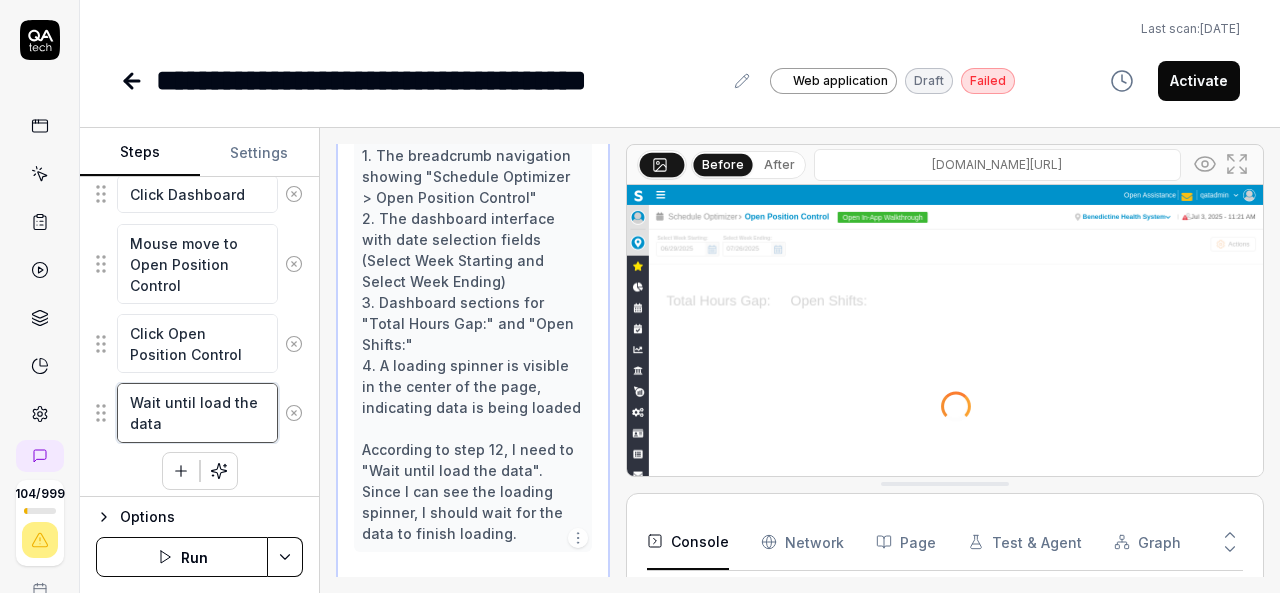 click on "Wait until load the data" at bounding box center [197, 412] 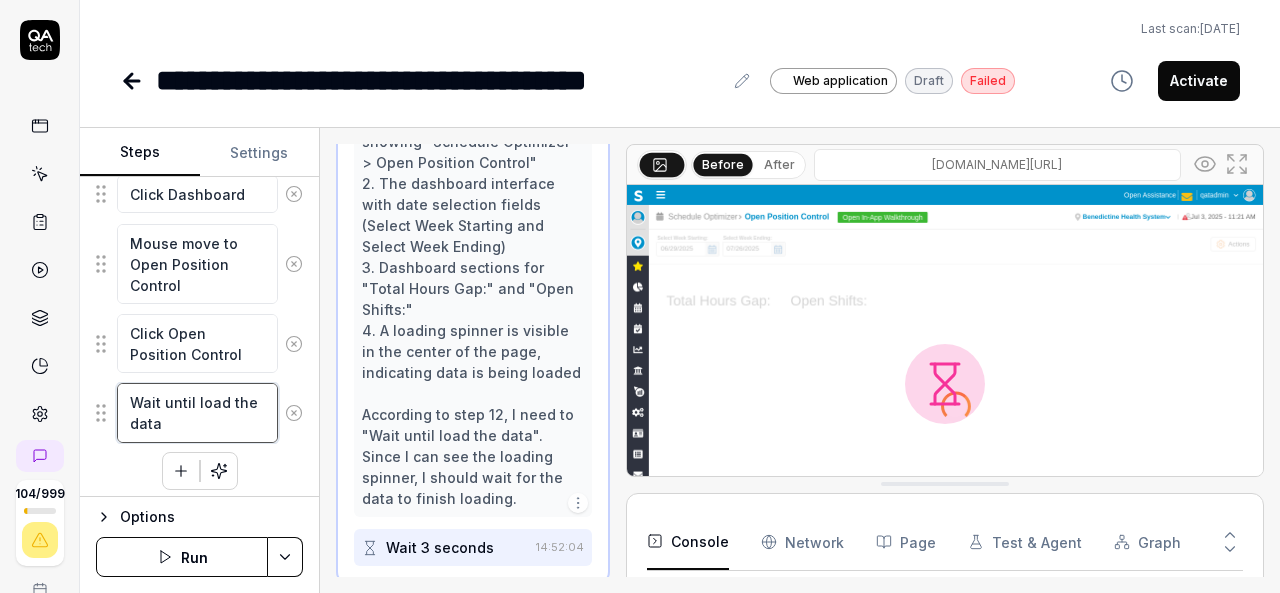 scroll, scrollTop: 669, scrollLeft: 0, axis: vertical 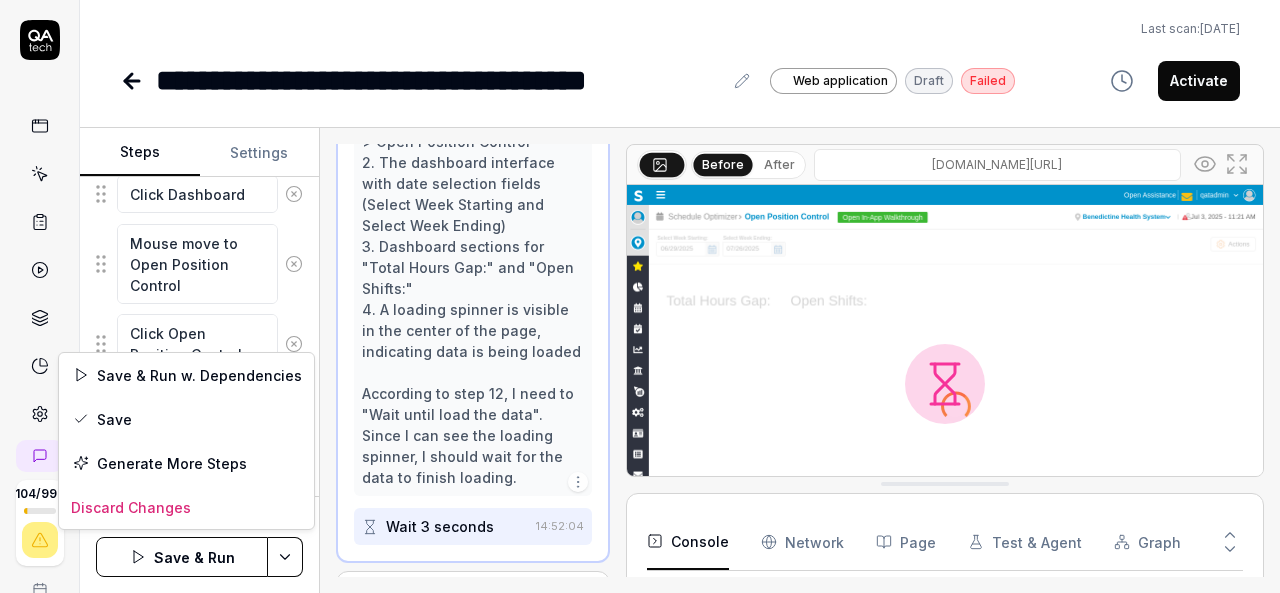 click on "**********" at bounding box center [640, 296] 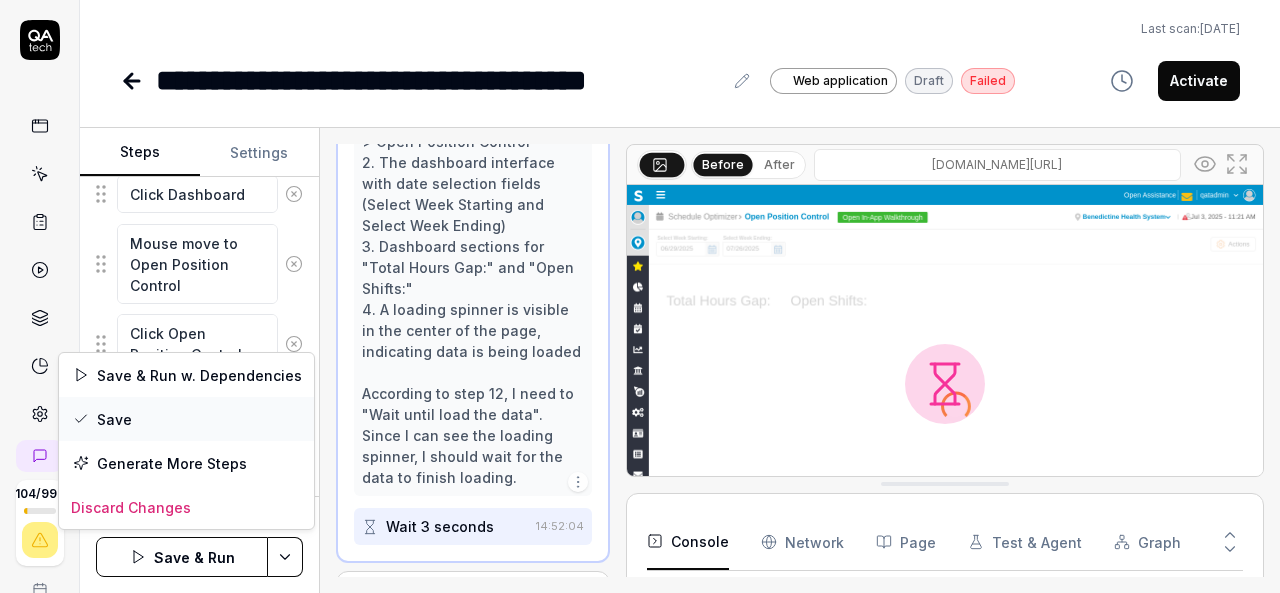 click on "Save" at bounding box center (186, 419) 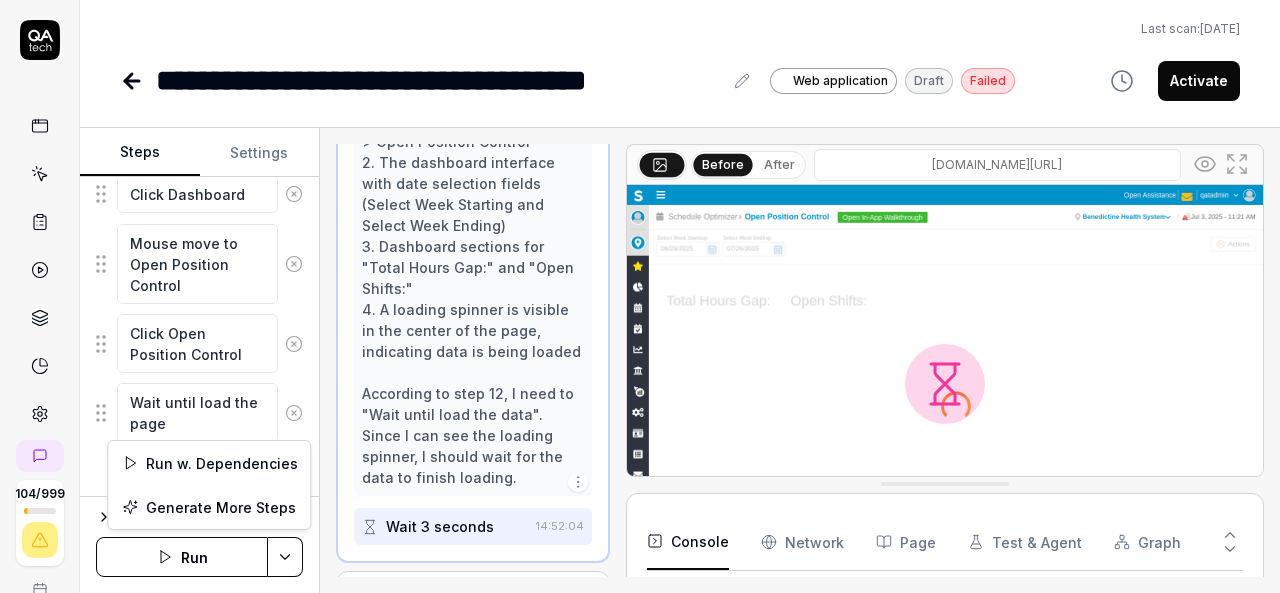 click on "**********" at bounding box center [640, 296] 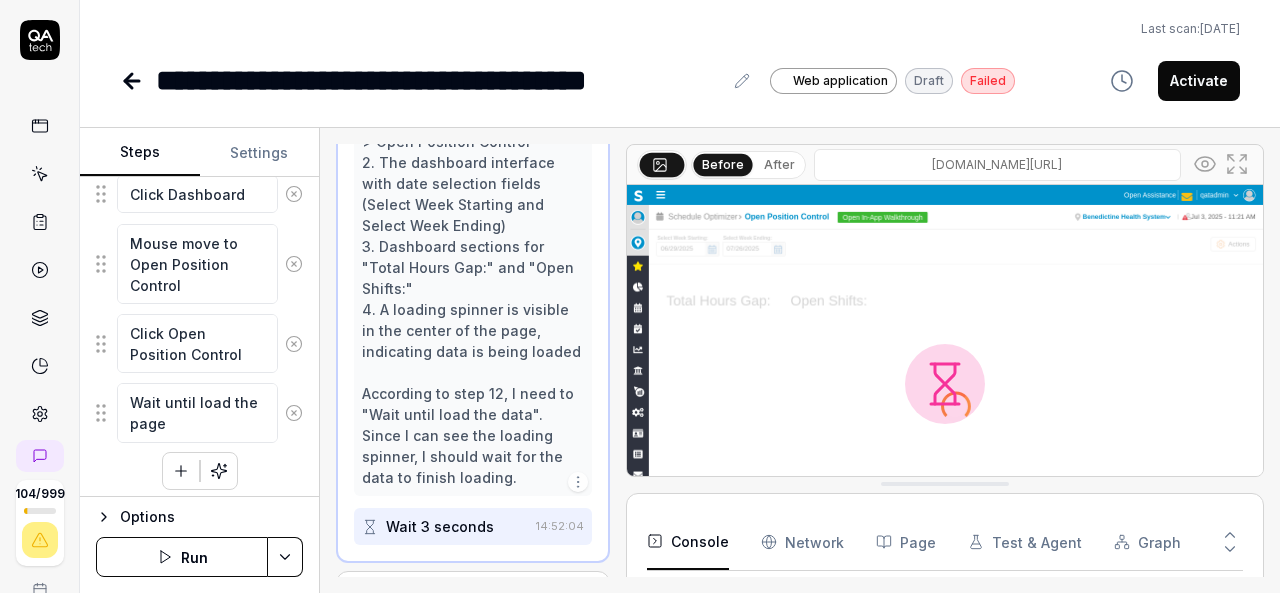 click on "**********" at bounding box center (640, 296) 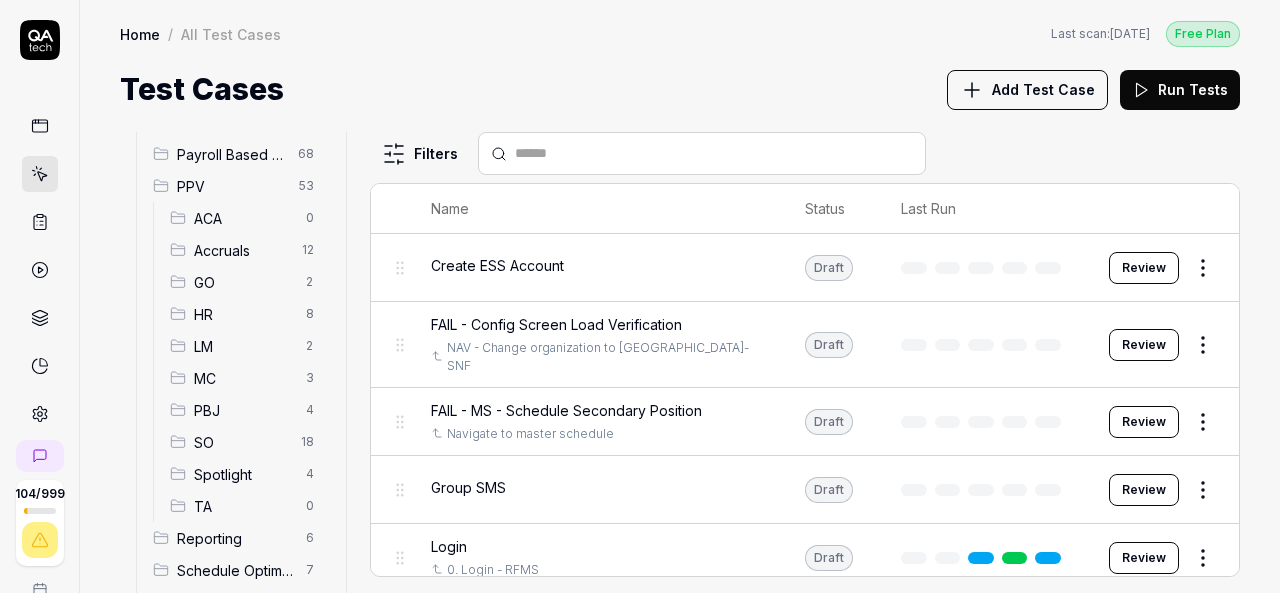 scroll, scrollTop: 293, scrollLeft: 0, axis: vertical 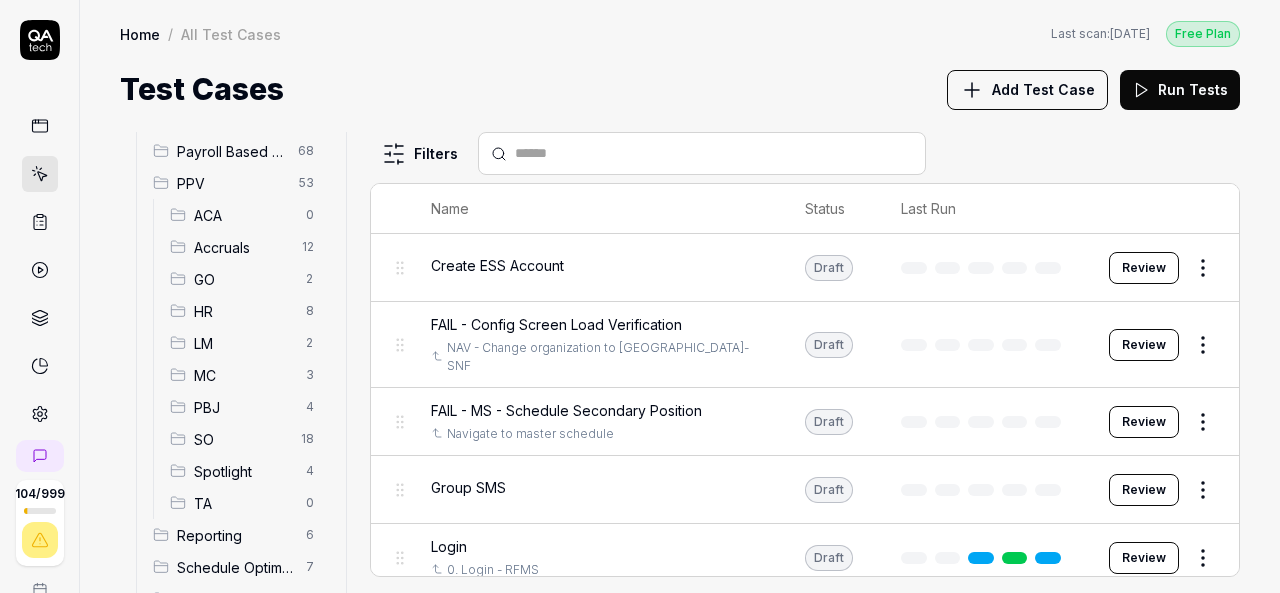click on "SO" at bounding box center [241, 439] 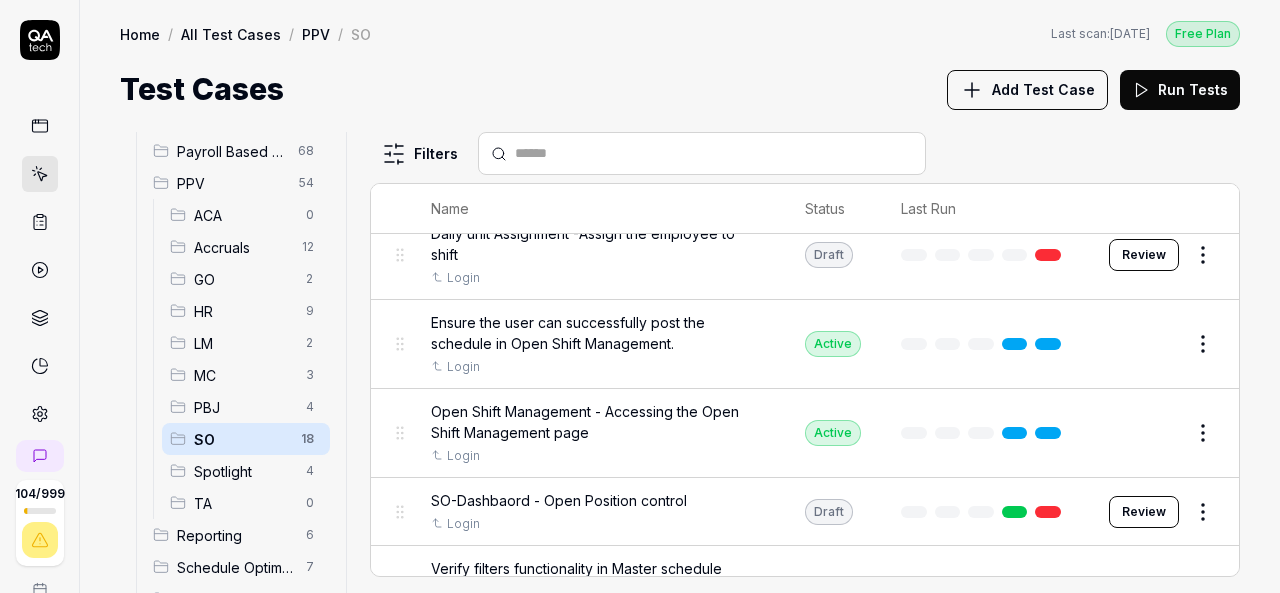 scroll, scrollTop: 217, scrollLeft: 0, axis: vertical 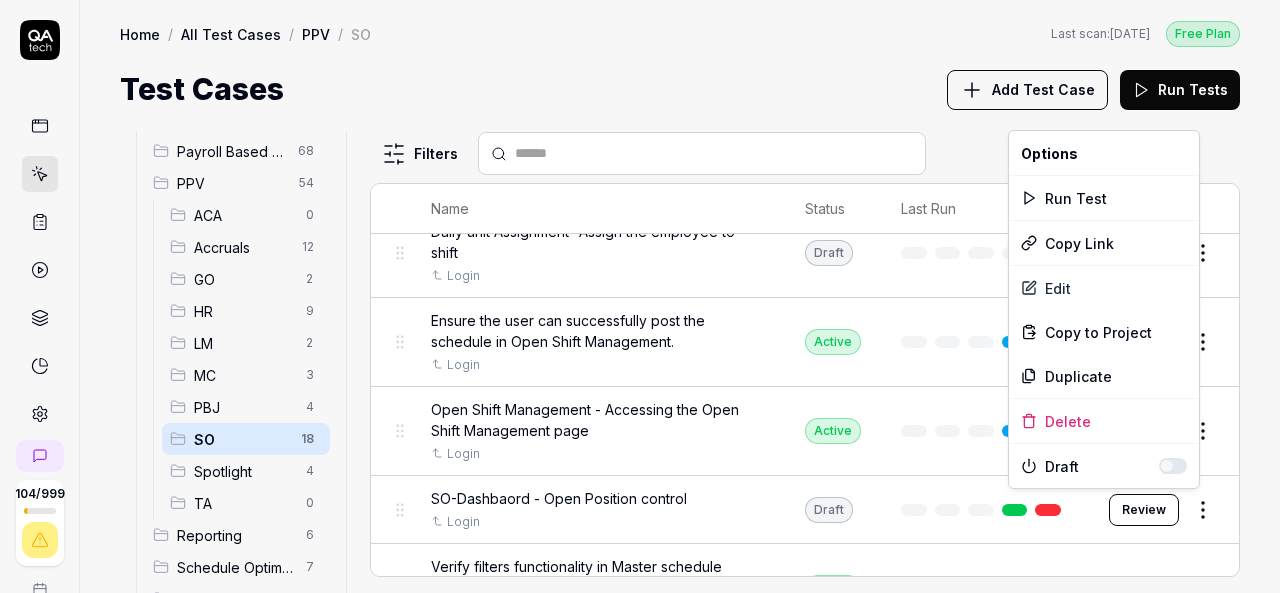 click on "104  /  999 k S Home / All Test Cases / PPV / SO Free Plan Home / All Test Cases / PPV / SO Last scan:  [DATE] Free Plan Test Cases Add Test Case Run Tests All Test Cases 507 Communication 46 Dashboard Management 13 Employee Management 42 Help and Support 19 Login 7 Logout 1 Master Schedule 12 Navigation 27 Payroll Based Journal 68 PPV 54 ACA 0 Accruals 12 GO 2 HR 9 LM 2 MC 3 PBJ 4 SO 18 Spotlight 4 TA 0 Reporting 6 Schedule Optimizer 7 Screen Loads 7 TestPPV 0 Time & Attendance 192 User Profile 1 Filters Name Status Last Run PPV SO Daily unit Assignment - Census Login Active Edit Daily unit Assignment -Add Open shift (Shift on Fly)from Daily unit assigment Login Active Edit Daily unit Assignment -Assign the employee to shift Login Draft Review Ensure the user can successfully post the schedule in Open Shift Management. Login Active Edit Open Shift Management - Accessing the Open Shift Management page Login Active Edit SO-Dashbaord - Open Position control Login Draft Review Login Active Edit Login Active" at bounding box center [640, 296] 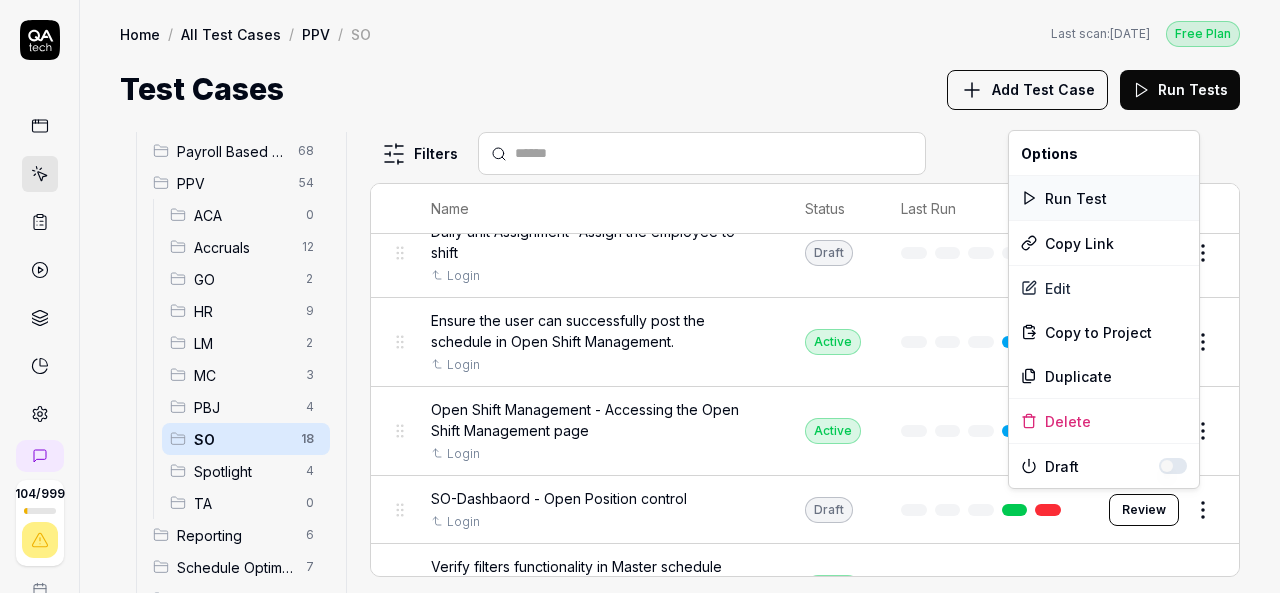 click on "Run Test" at bounding box center (1104, 198) 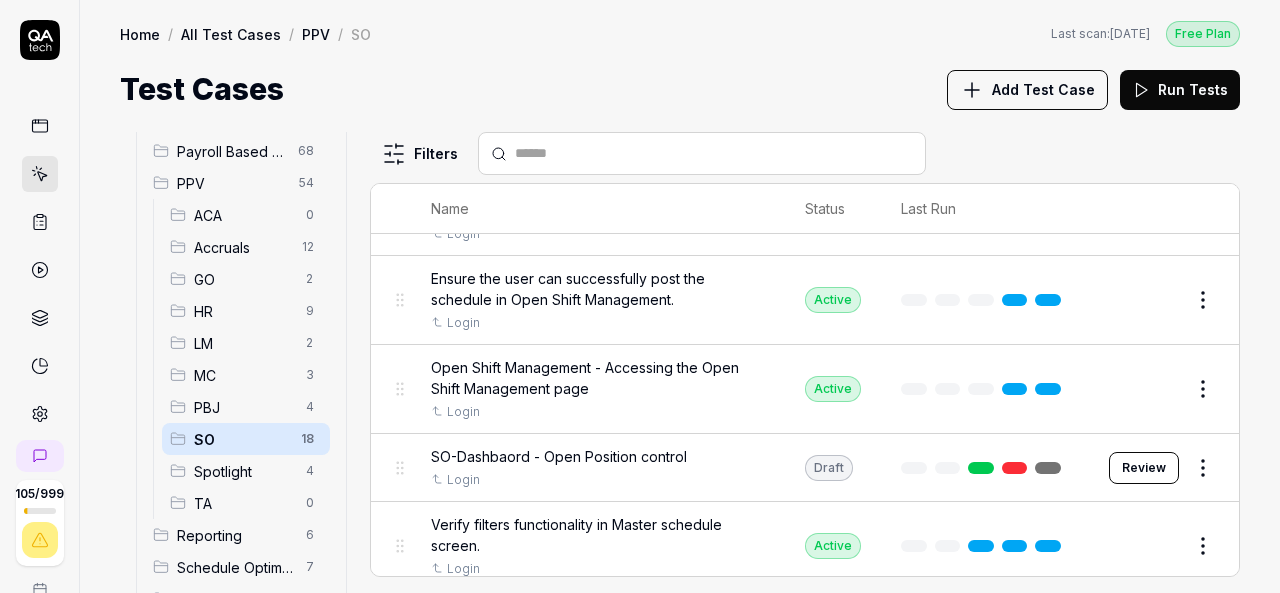 scroll, scrollTop: 264, scrollLeft: 0, axis: vertical 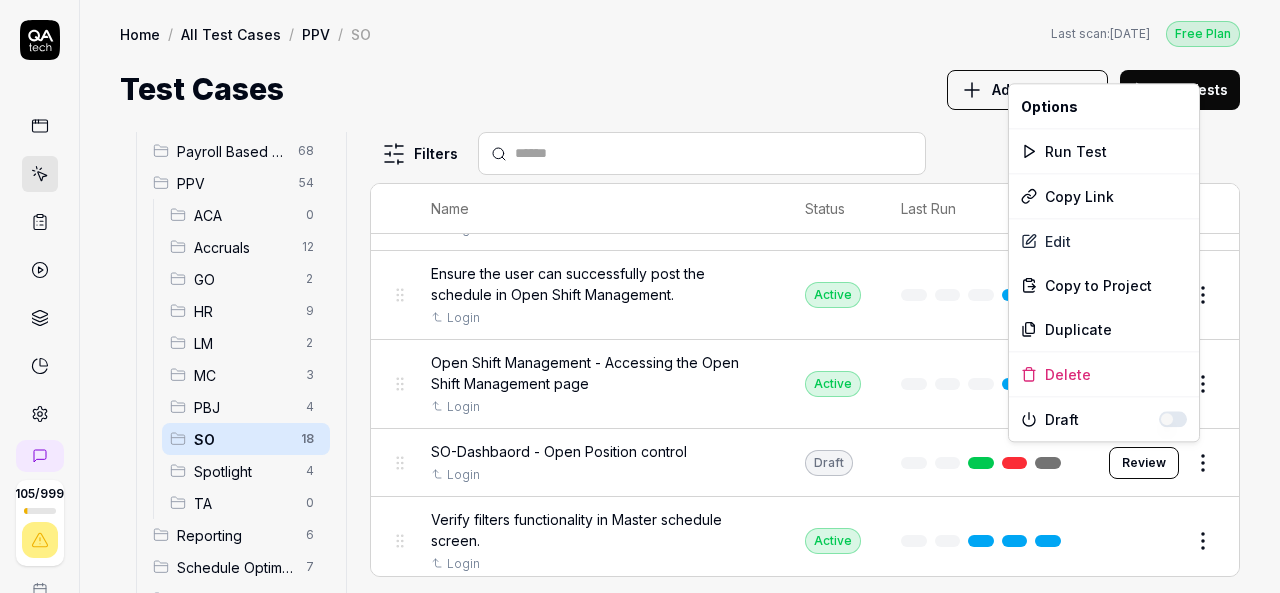 click on "105  /  999 k S Home / All Test Cases / PPV / SO Free Plan Home / All Test Cases / PPV / SO Last scan:  [DATE] Free Plan Test Cases Add Test Case Run Tests All Test Cases 507 Communication 46 Dashboard Management 13 Employee Management 42 Help and Support 19 Login 7 Logout 1 Master Schedule 12 Navigation 27 Payroll Based Journal 68 PPV 54 ACA 0 Accruals 12 GO 2 HR 9 LM 2 MC 3 PBJ 4 SO 18 Spotlight 4 TA 0 Reporting 6 Schedule Optimizer 7 Screen Loads 7 TestPPV 0 Time & Attendance 192 User Profile 1 Filters Name Status Last Run PPV SO Daily unit Assignment - Census Login Active Edit Daily unit Assignment -Add Open shift (Shift on Fly)from Daily unit assigment Login Active Edit Daily unit Assignment -Assign the employee to shift Login Draft Review Ensure the user can successfully post the schedule in Open Shift Management. Login Active Edit Open Shift Management - Accessing the Open Shift Management page Login Active Edit SO-Dashbaord - Open Position control Login Draft Review Login Active Edit Login Active" at bounding box center (640, 296) 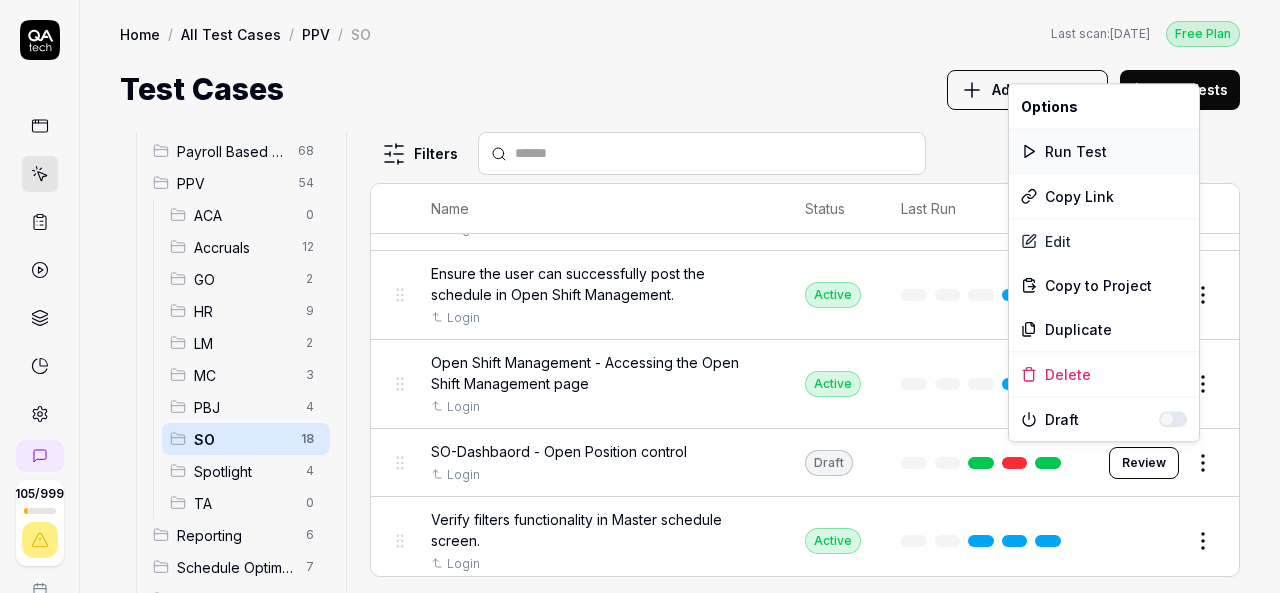 click on "Run Test" at bounding box center [1104, 151] 